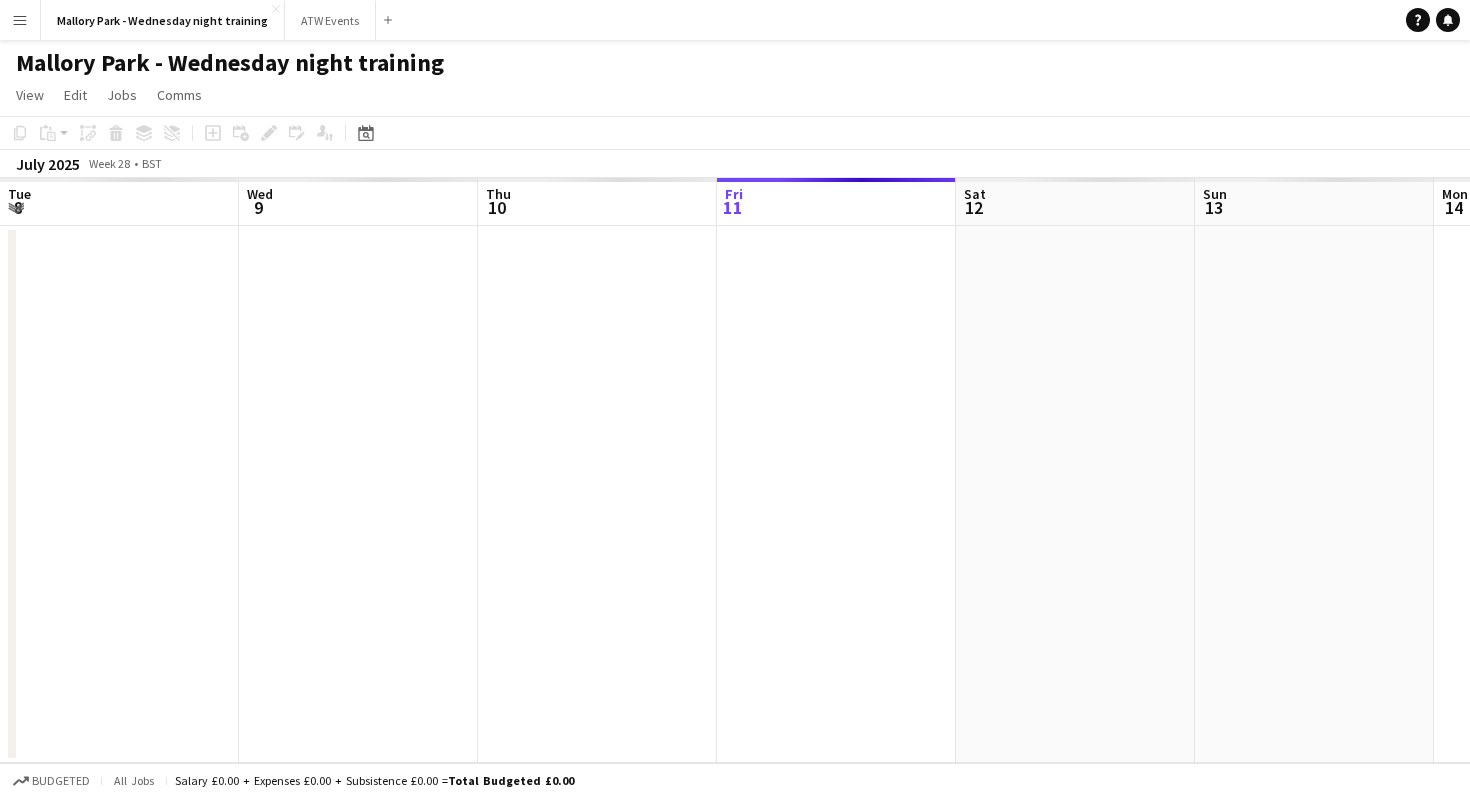 scroll, scrollTop: 0, scrollLeft: 0, axis: both 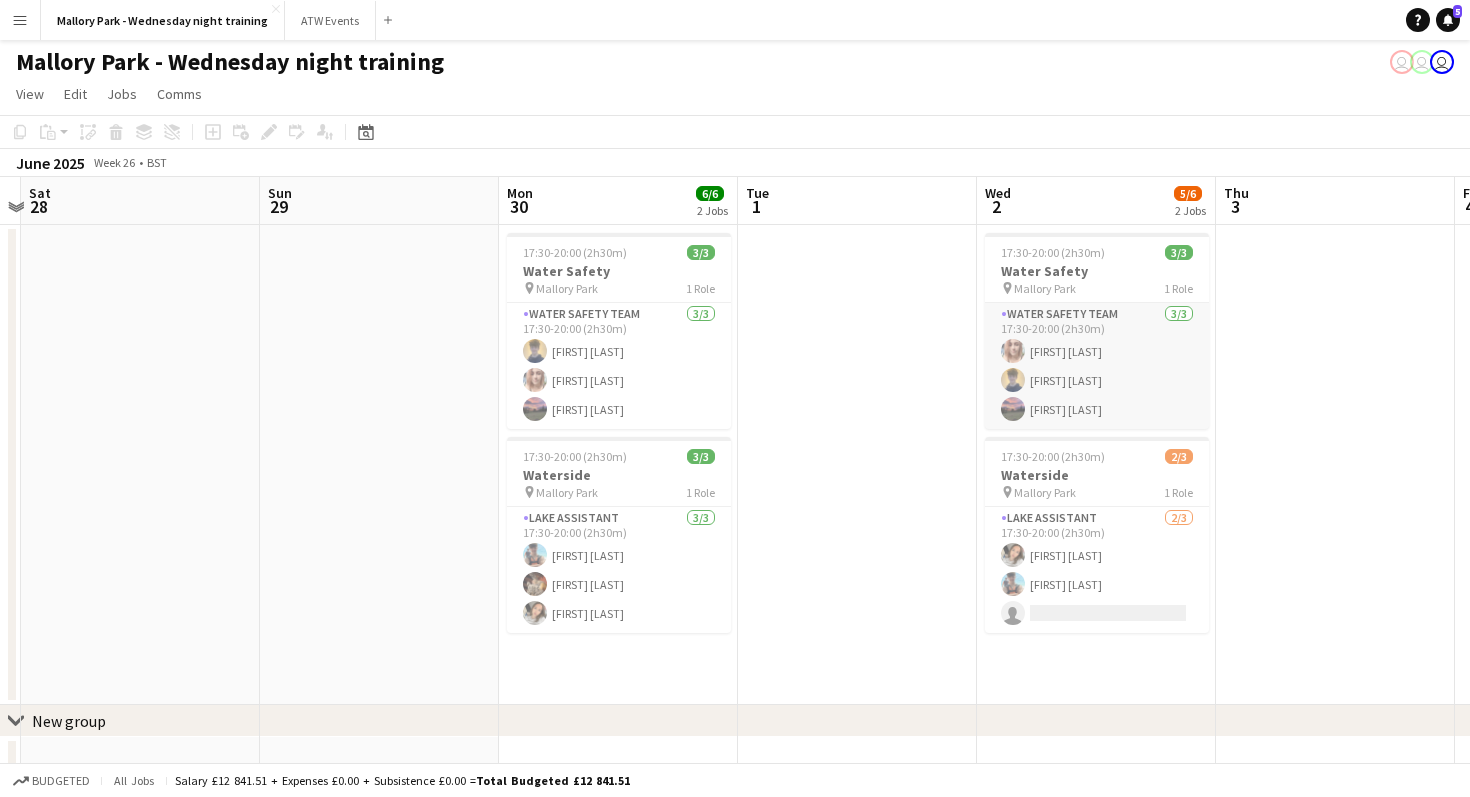 click on "Water Safety Team 3/3 17:30-20:00 (2h30m)
[FIRST] [LAST] [FIRST] [LAST] [FIRST] [LAST]" at bounding box center (1097, 366) 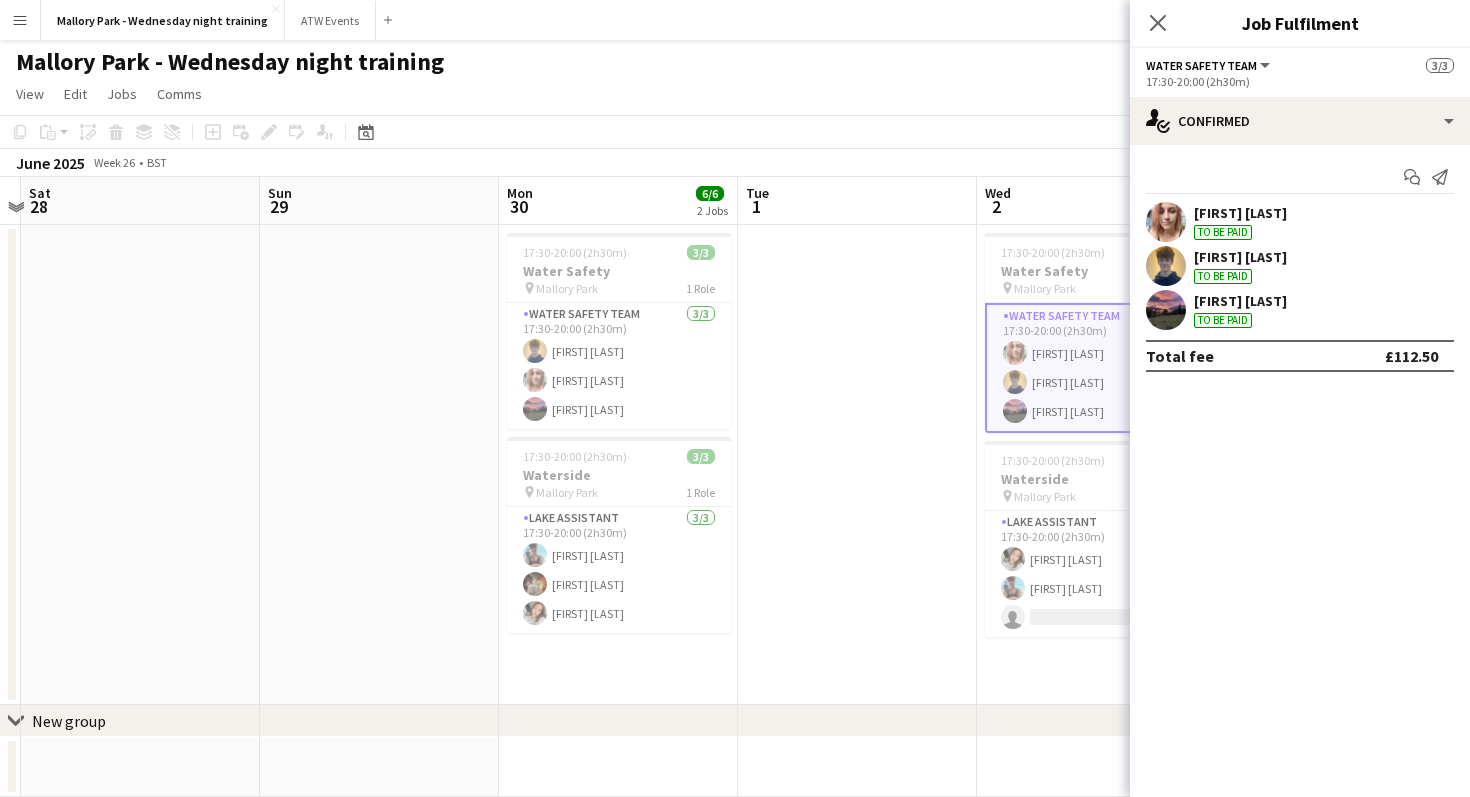 click at bounding box center (857, 465) 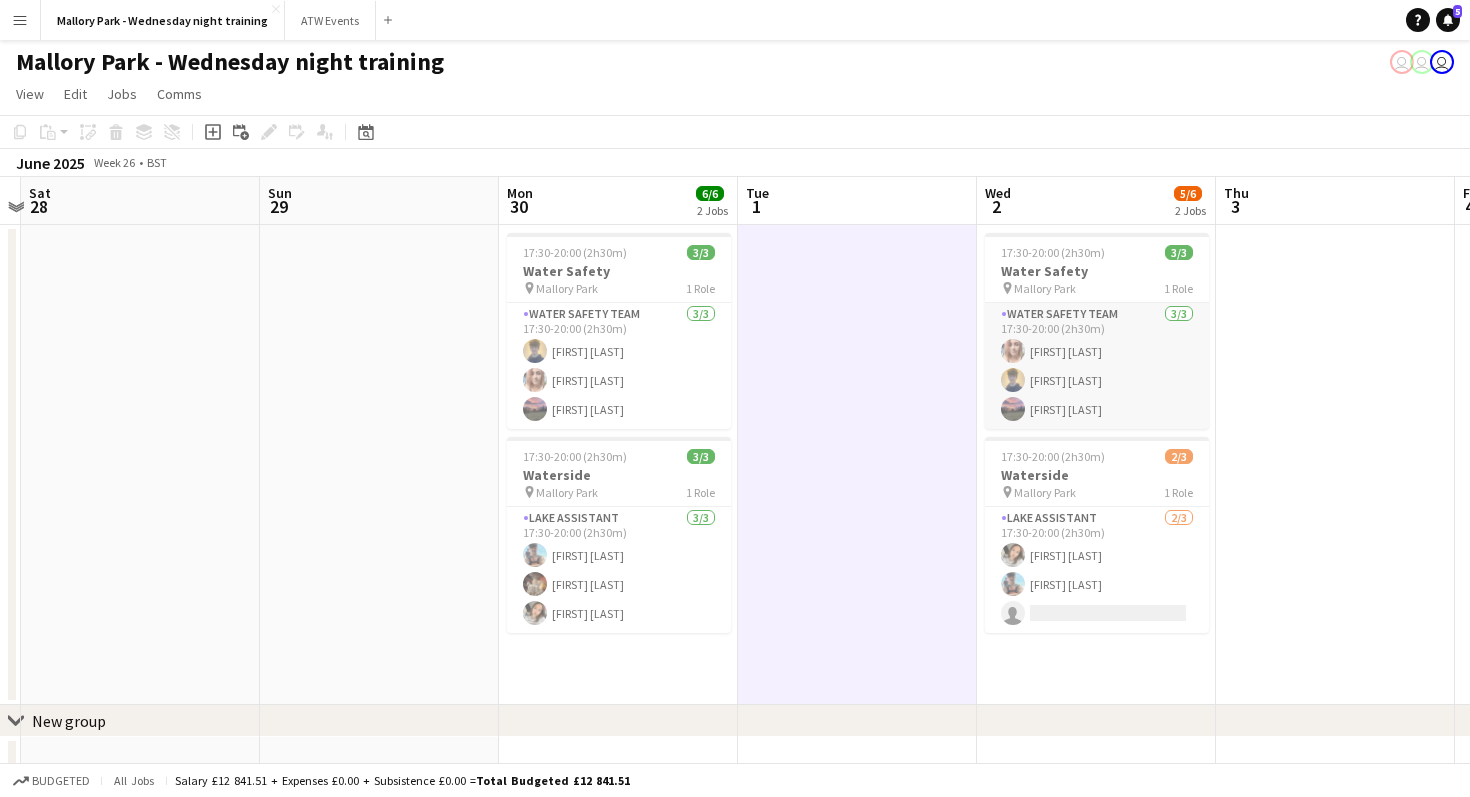 click on "Water Safety Team 3/3 17:30-20:00 (2h30m)
[FIRST] [LAST] [FIRST] [LAST] [FIRST] [LAST]" at bounding box center (1097, 366) 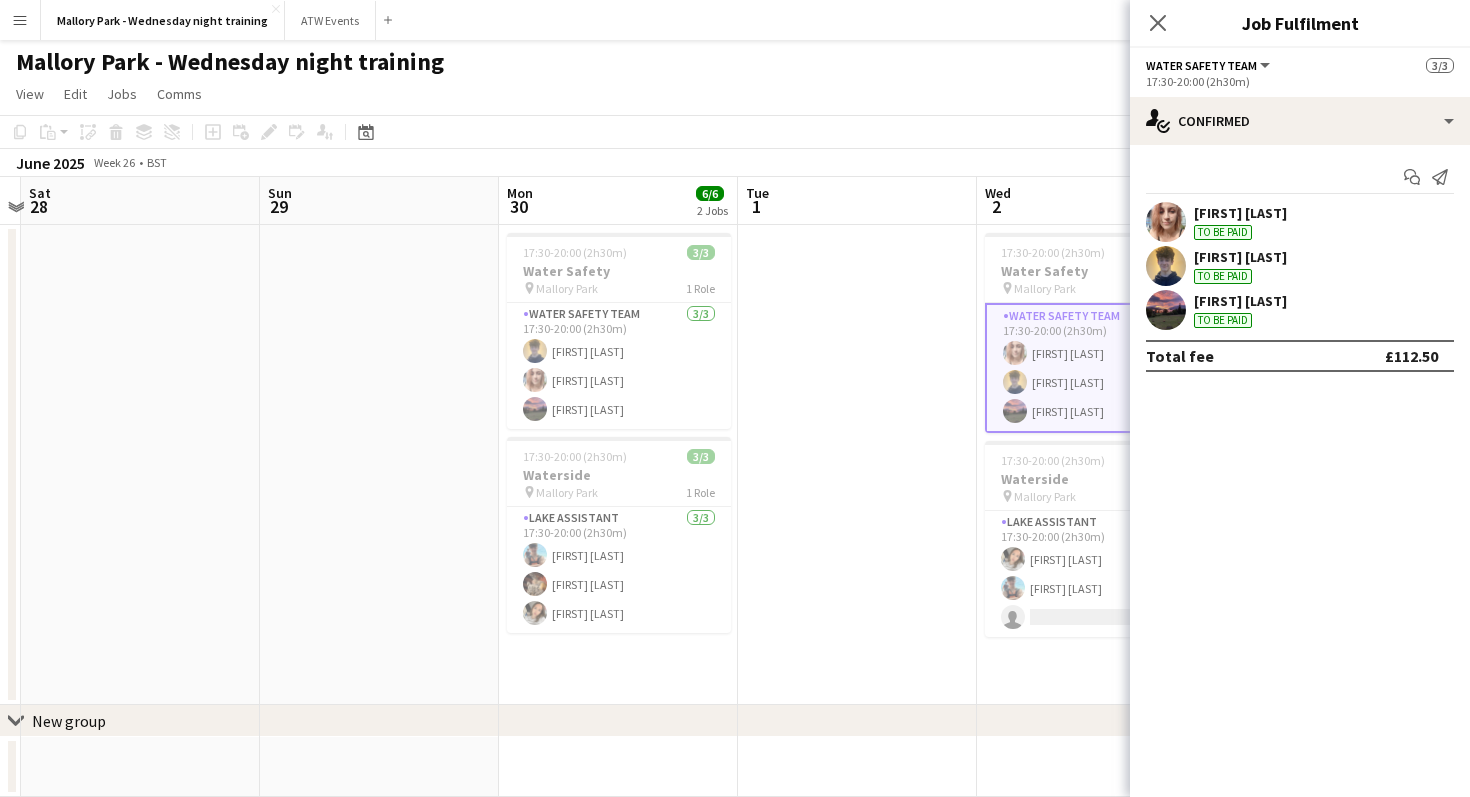 click on "[FIRST] [LAST] To be paid" at bounding box center [1300, 222] 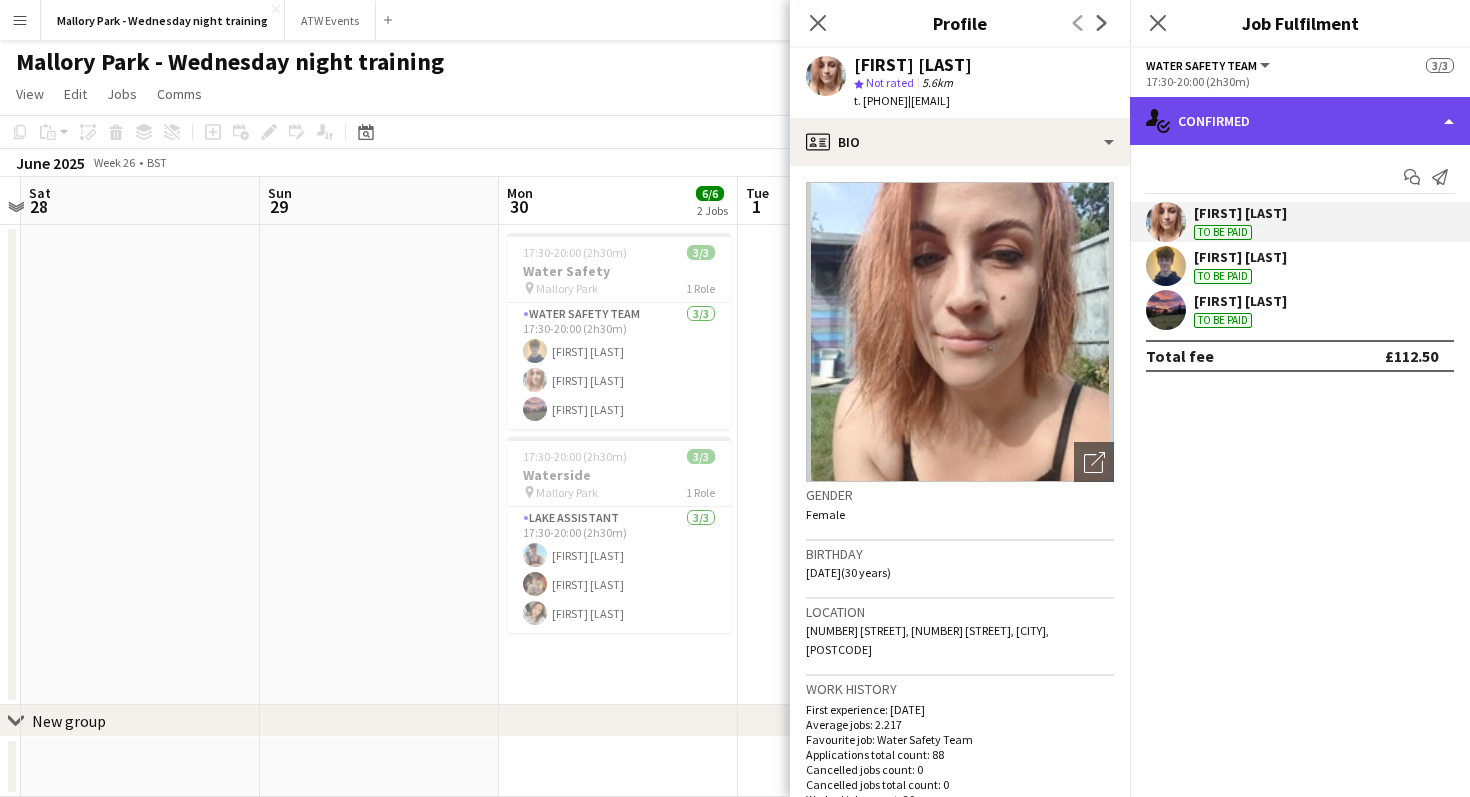 click on "single-neutral-actions-check-2
Confirmed" 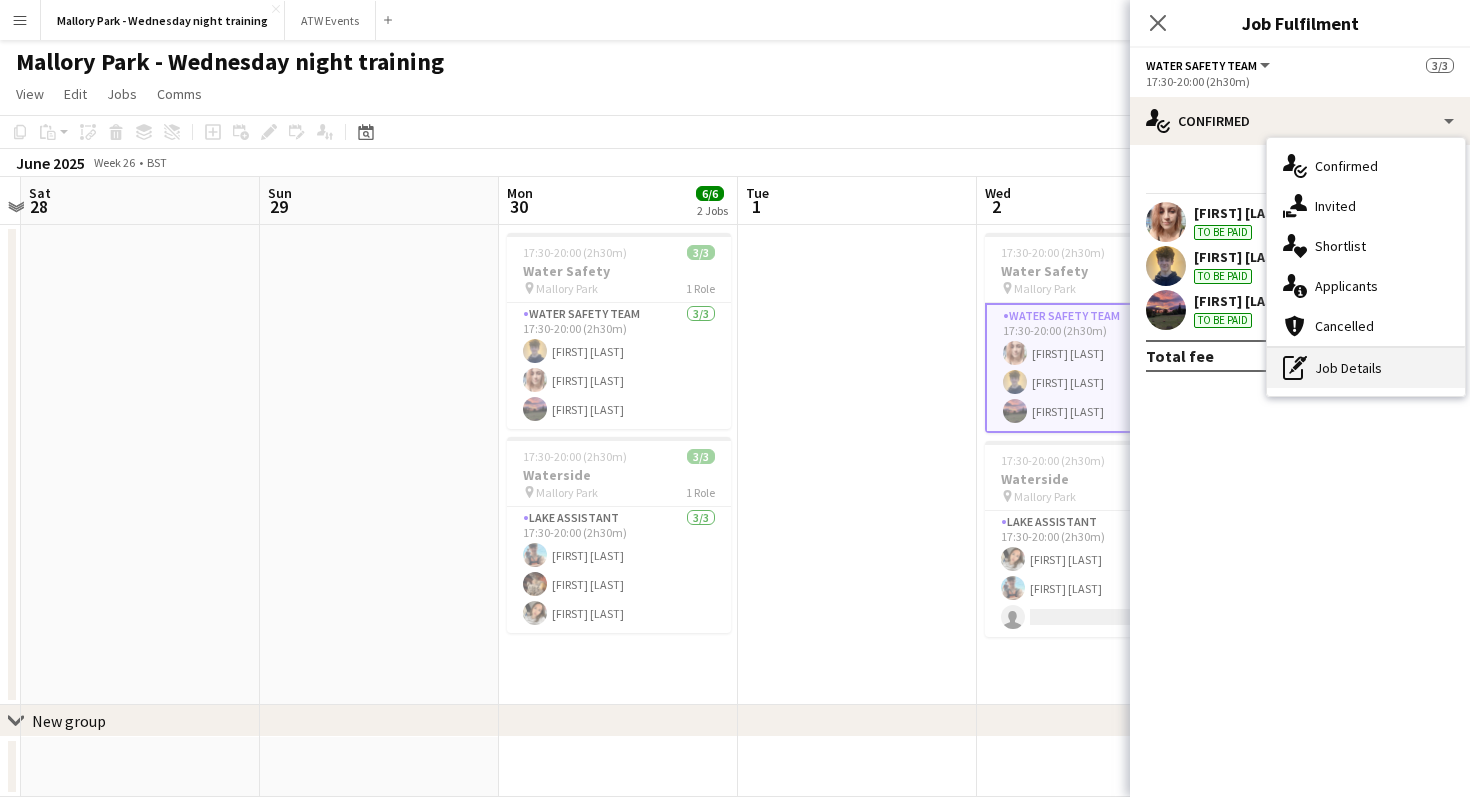 click on "pen-write
Job Details" at bounding box center (1366, 368) 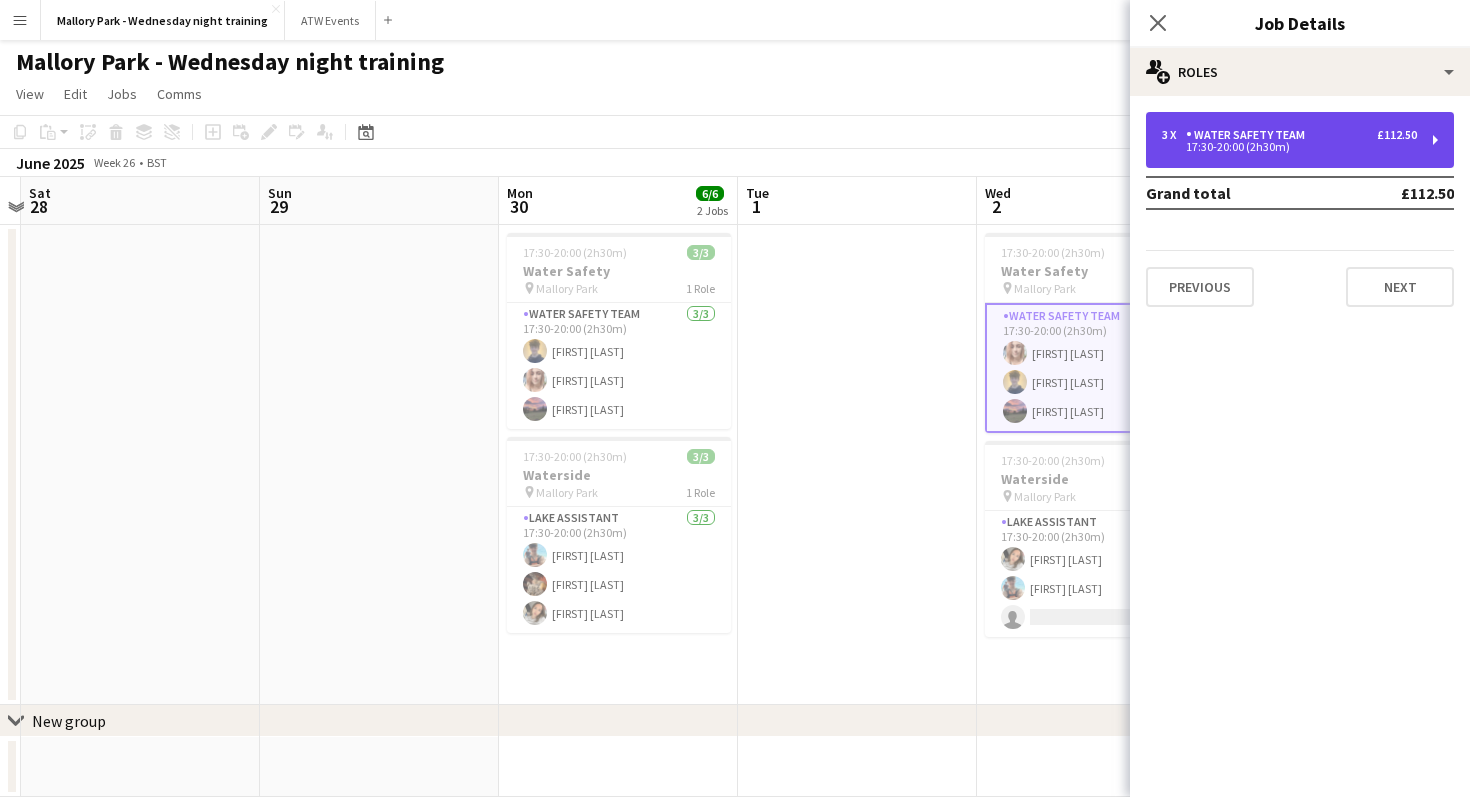 click on "3 x   Water Safety Team   £112.50   17:30-20:00 (2h30m)" at bounding box center (1300, 140) 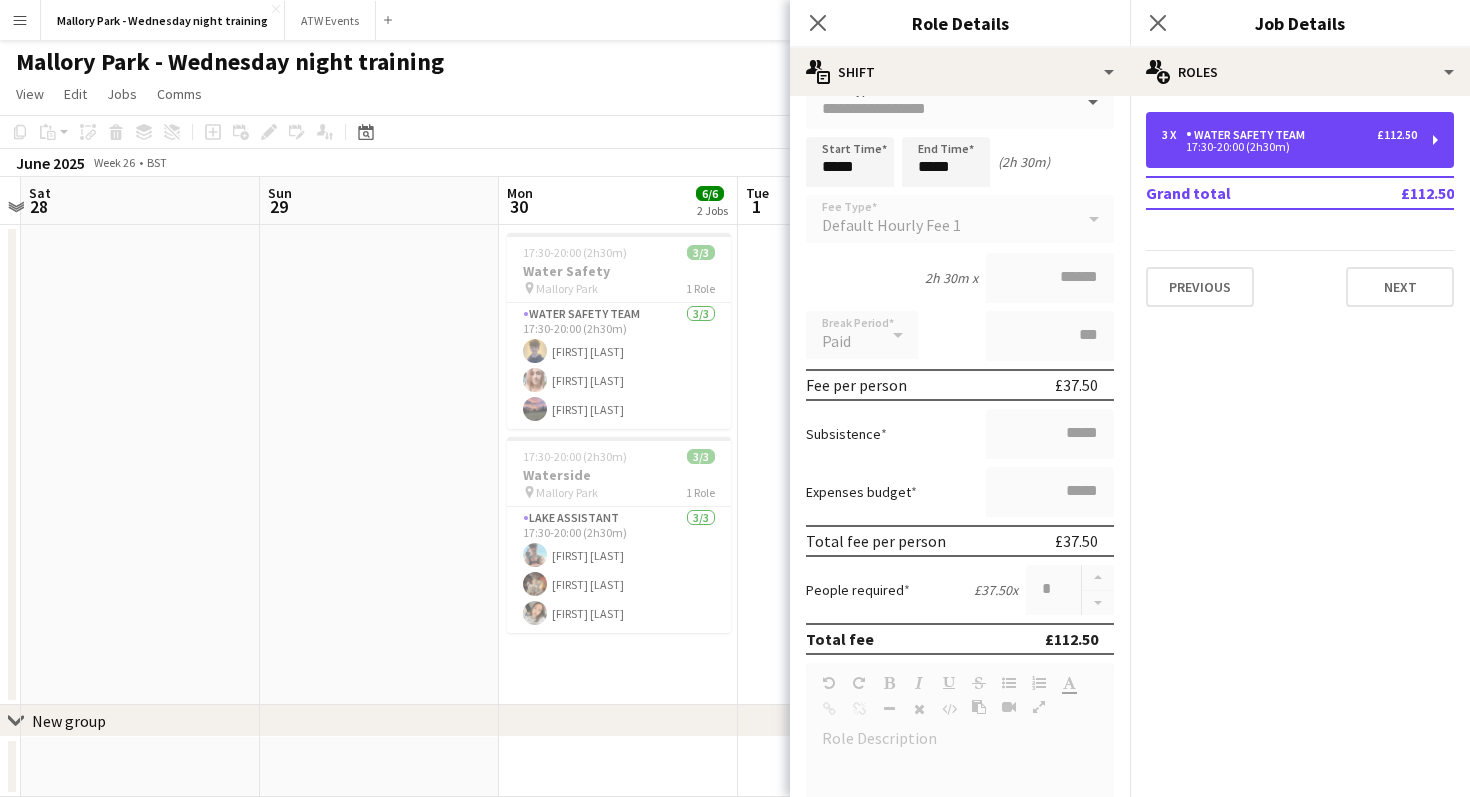 scroll, scrollTop: 129, scrollLeft: 0, axis: vertical 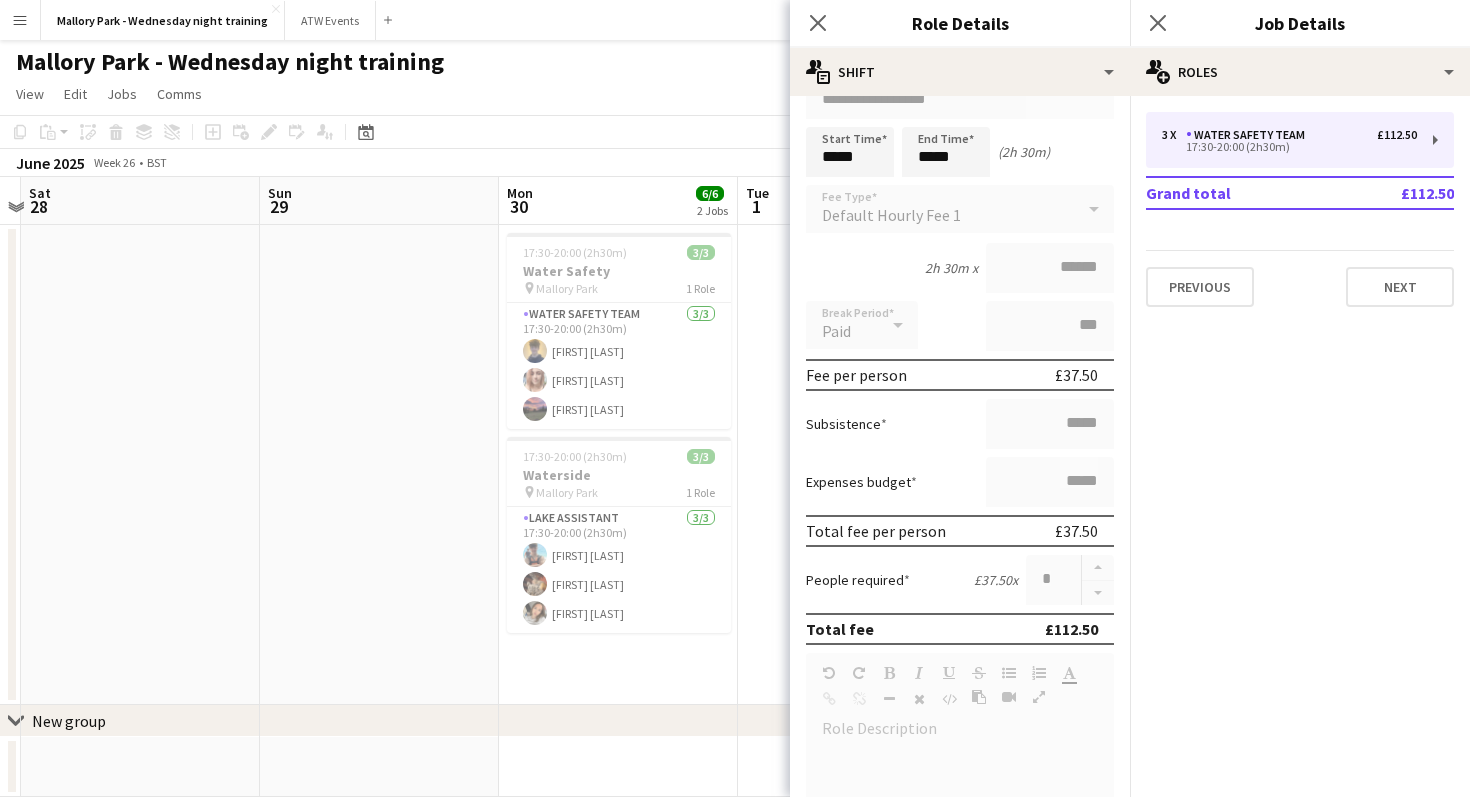 click on "People required   £37.50   x  *" at bounding box center (960, 580) 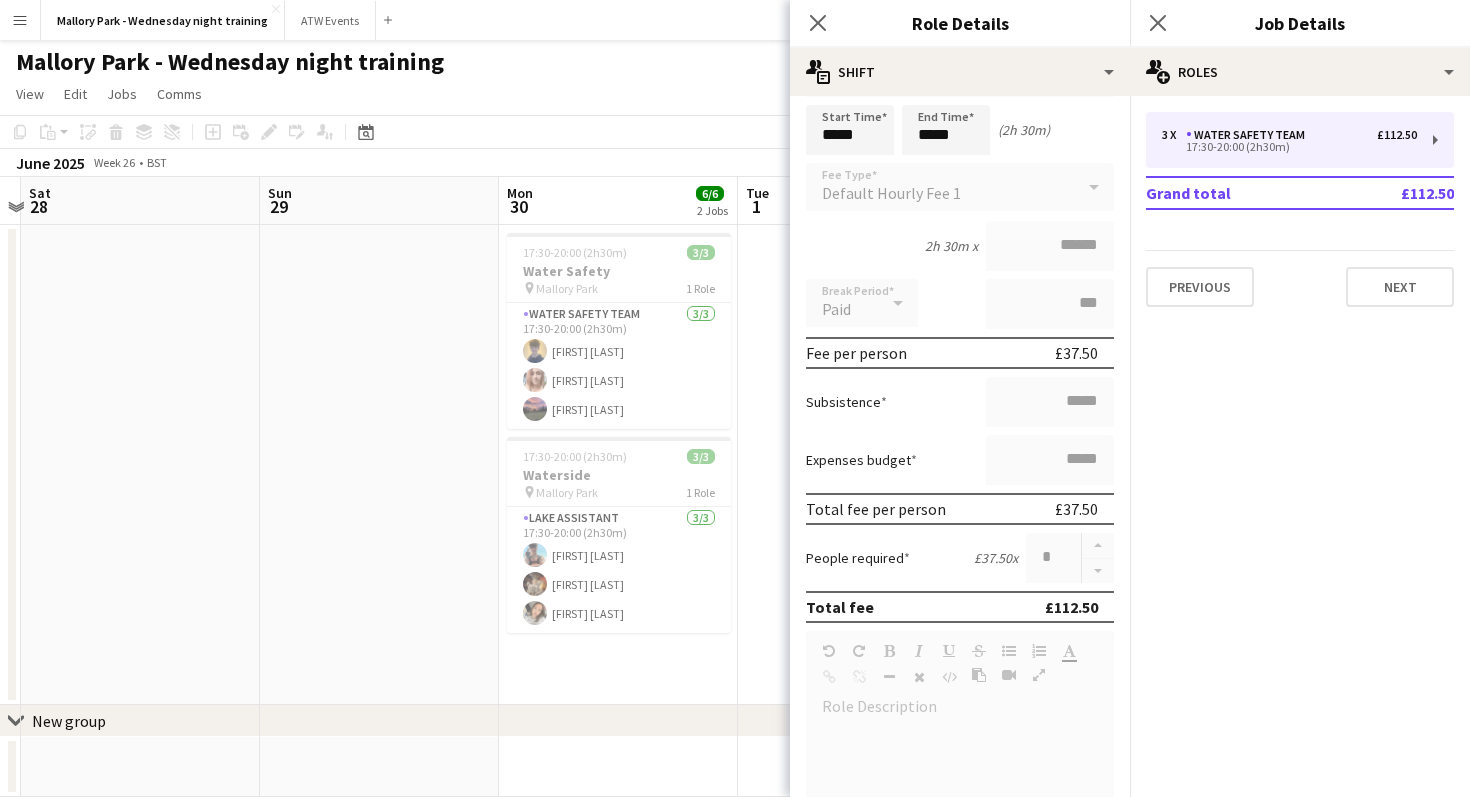 scroll, scrollTop: 0, scrollLeft: 0, axis: both 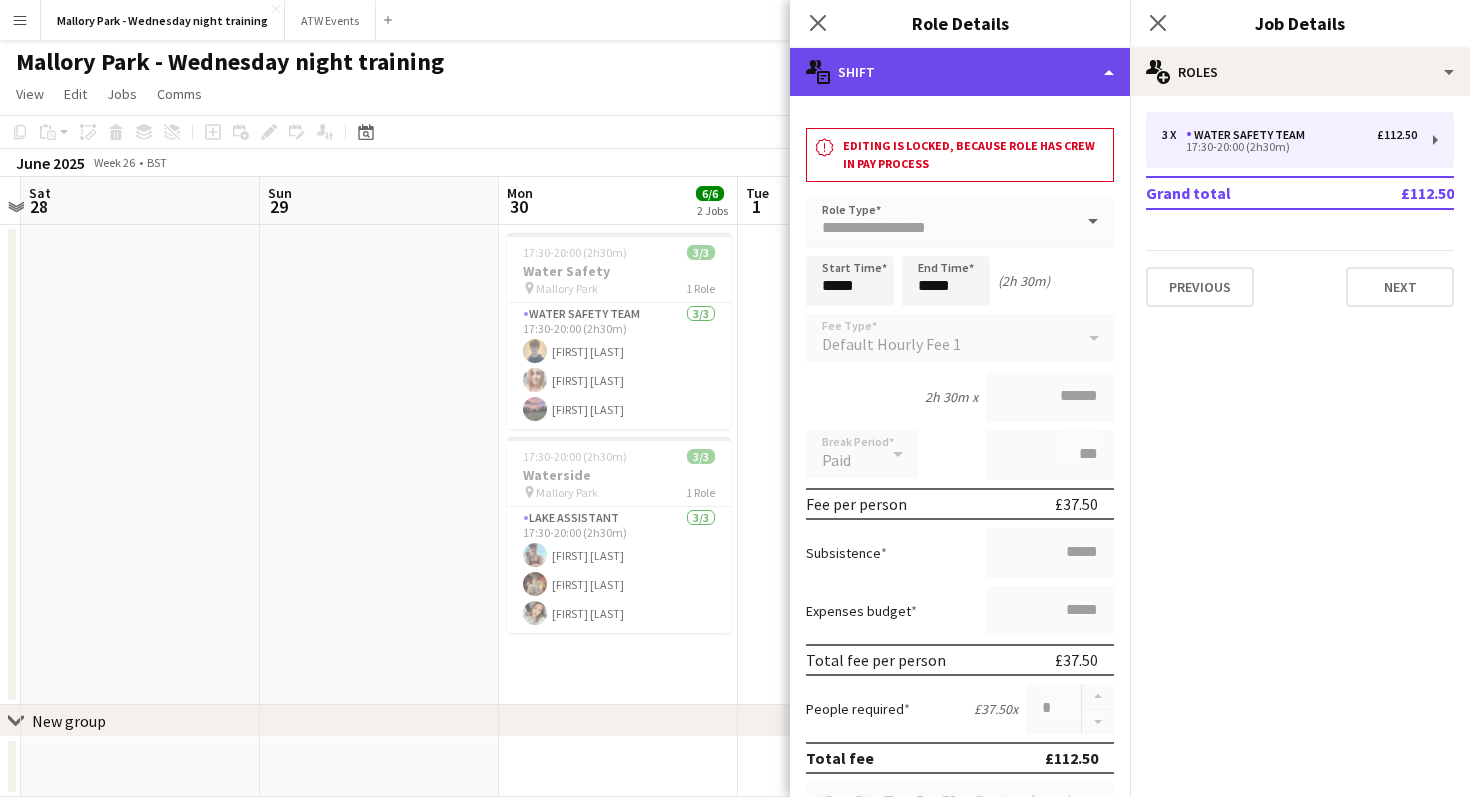 click on "multiple-actions-text
Shift" 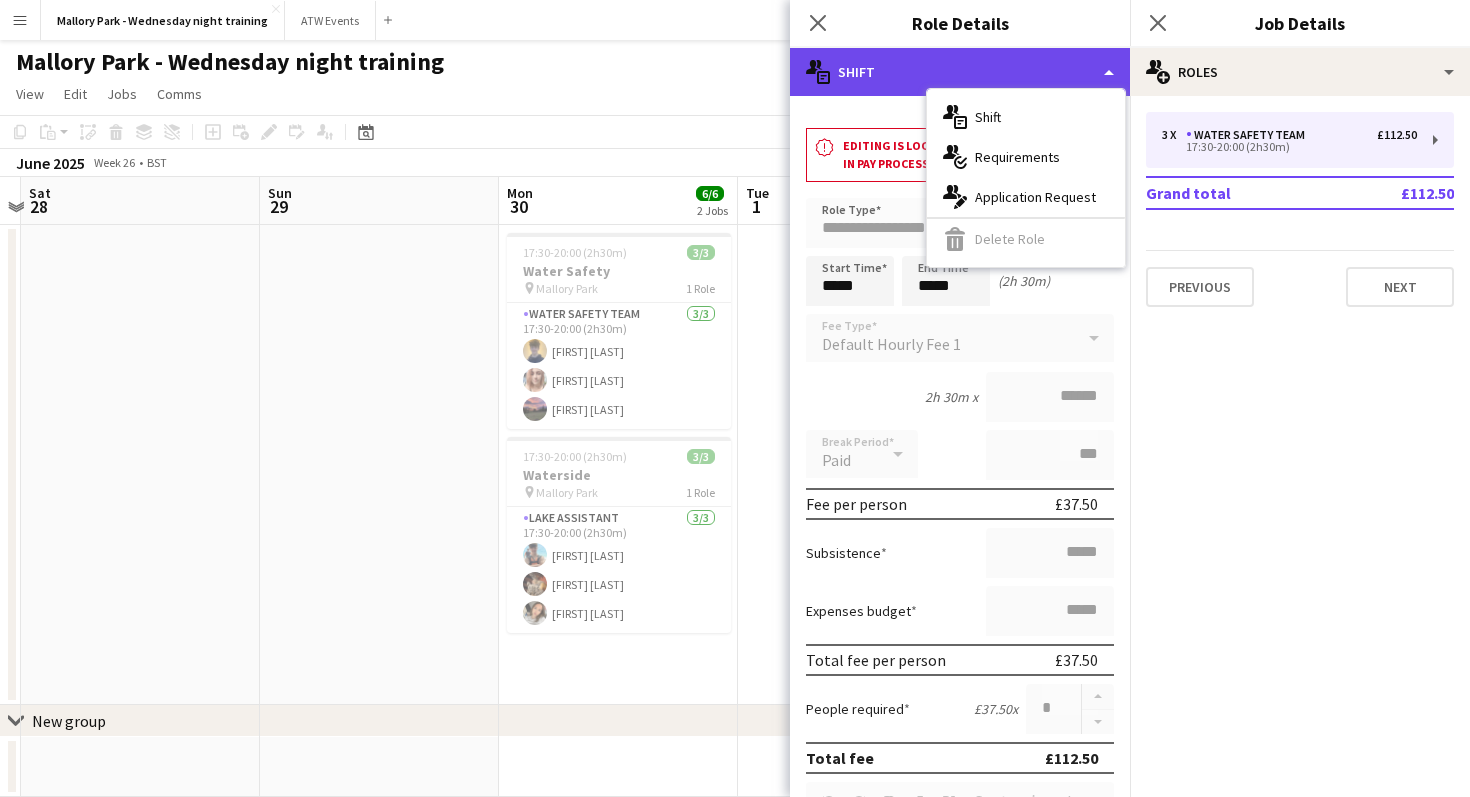 click on "multiple-actions-text
Shift" 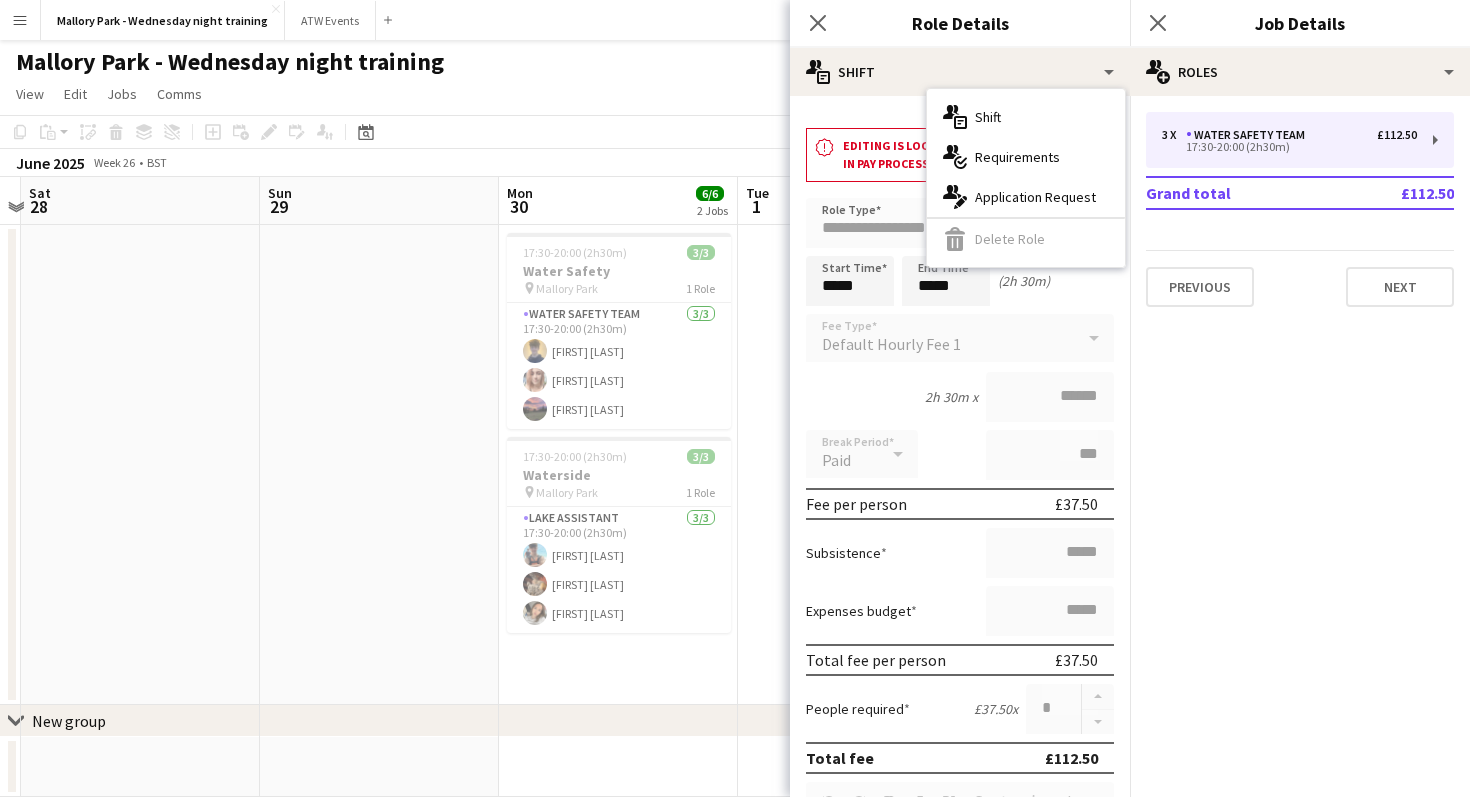 click on "3 x   Water Safety Team   £112.50   17:30-20:00 (2h30m)   Grand total   £112.50   Previous   Next" at bounding box center (1300, 209) 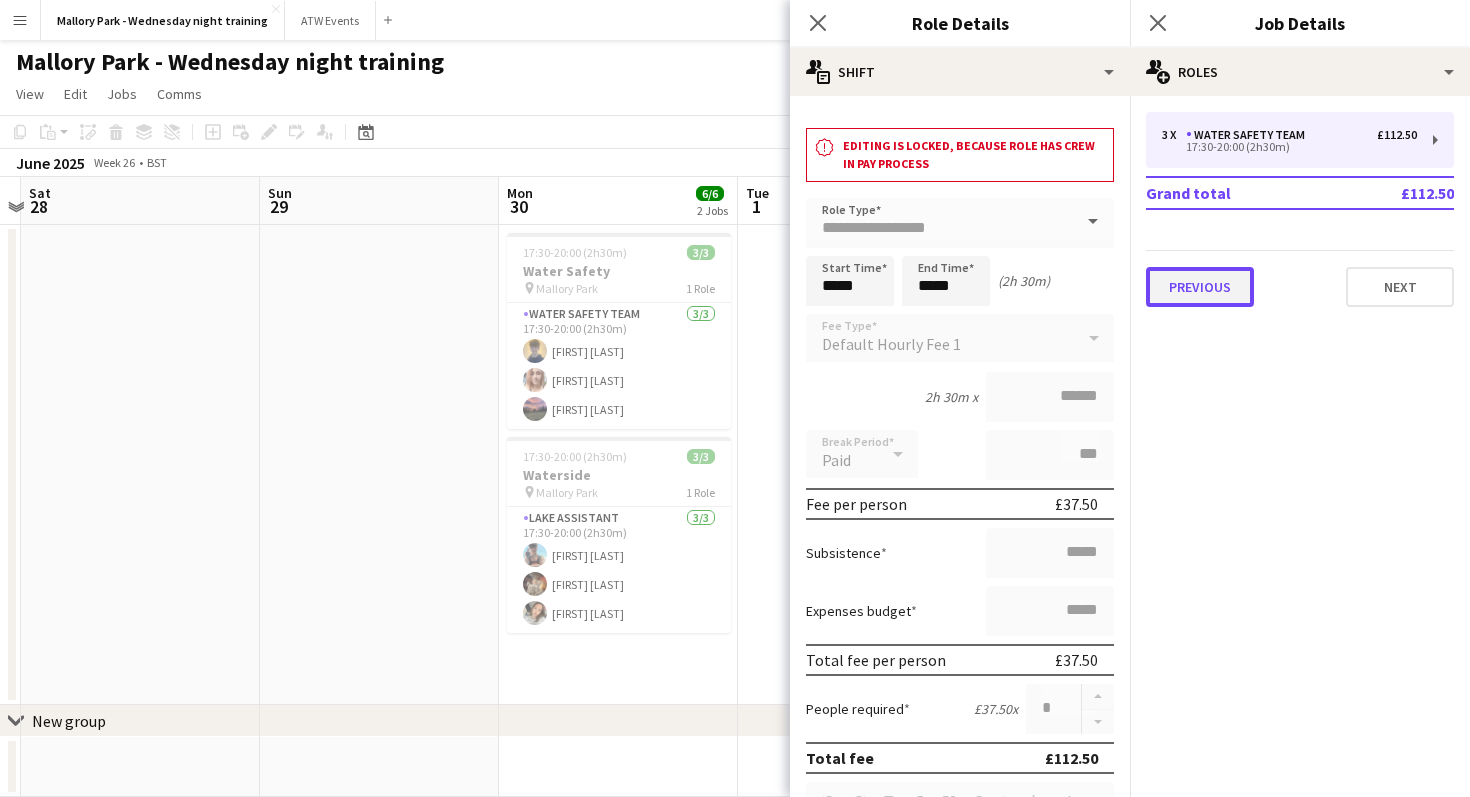 click on "Previous" at bounding box center (1200, 287) 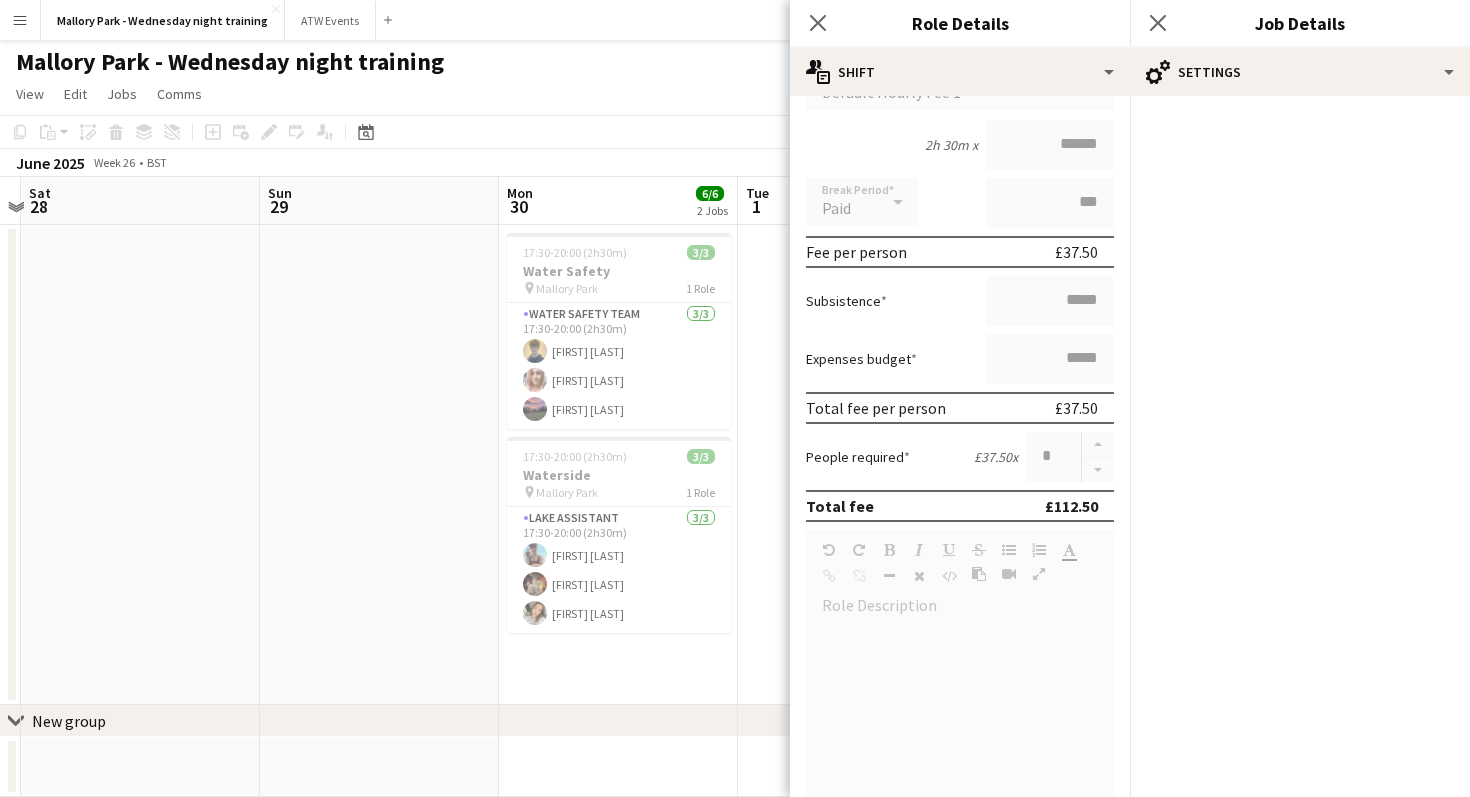 scroll, scrollTop: 643, scrollLeft: 0, axis: vertical 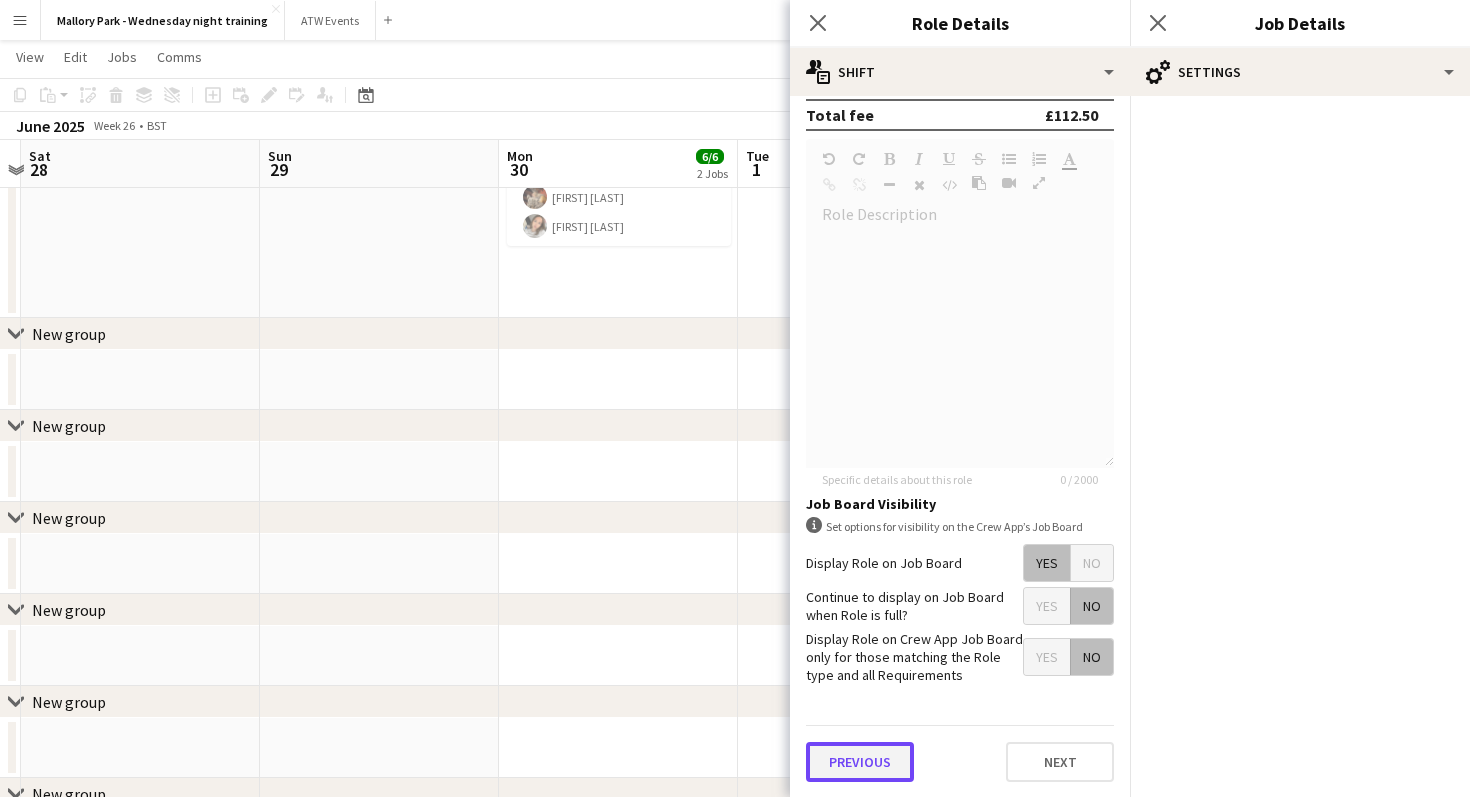 click on "Previous" at bounding box center (860, 762) 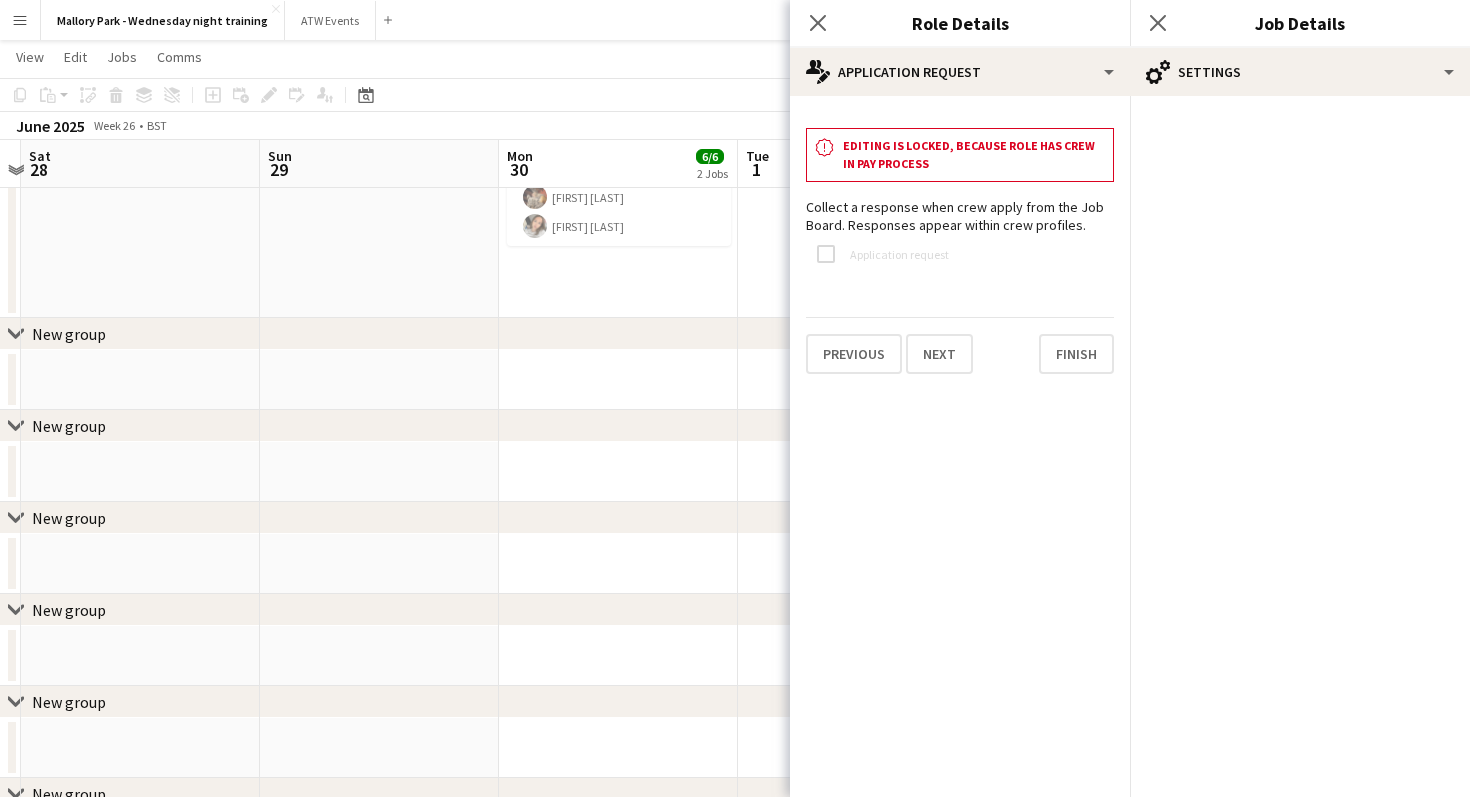 scroll, scrollTop: 0, scrollLeft: 0, axis: both 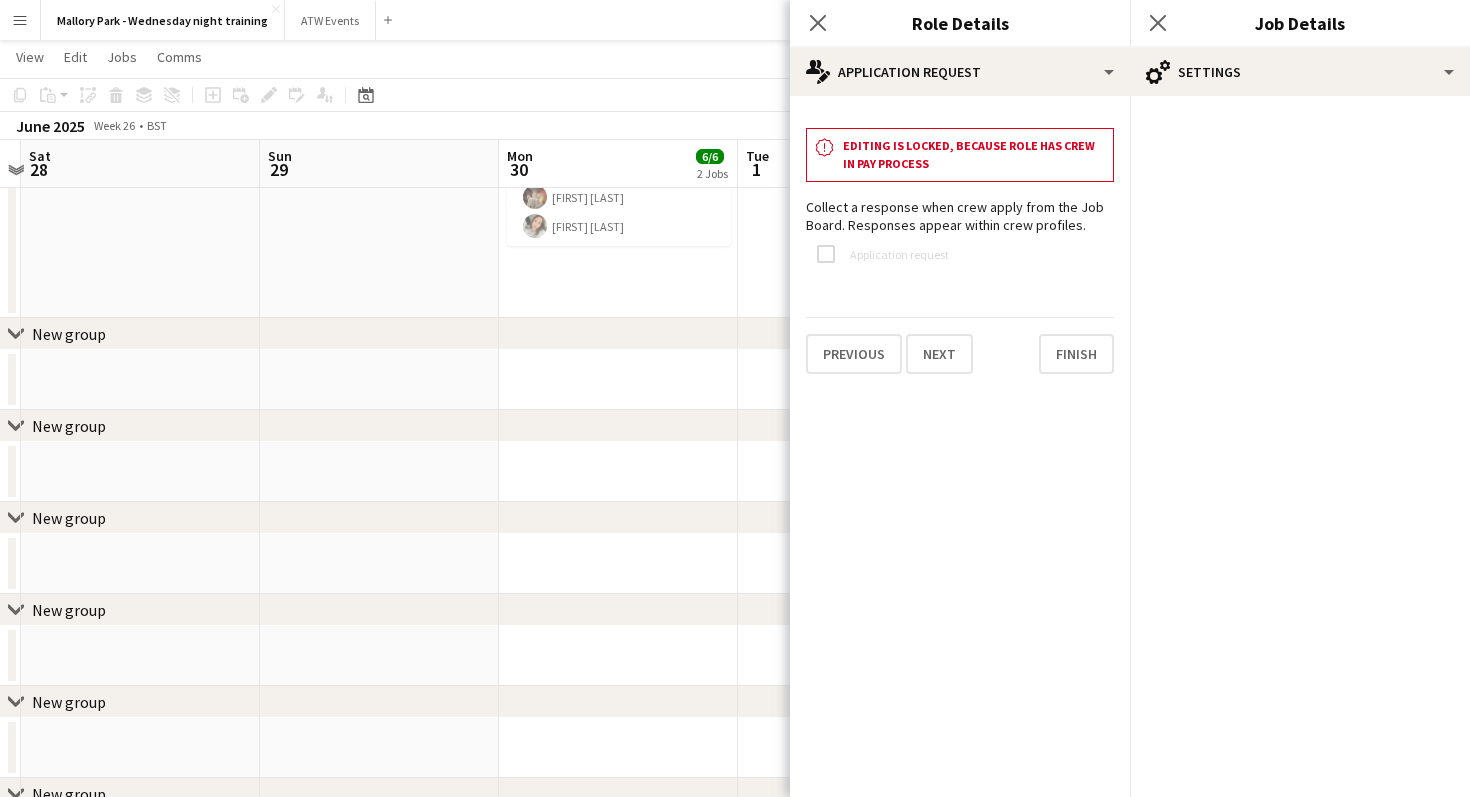 click on "notification
Editing is locked, because role has crew in pay process  Collect a response when crew apply from the Job Board. Responses appear within crew profiles.   Application request   Previous   Next   Finish" at bounding box center [960, 243] 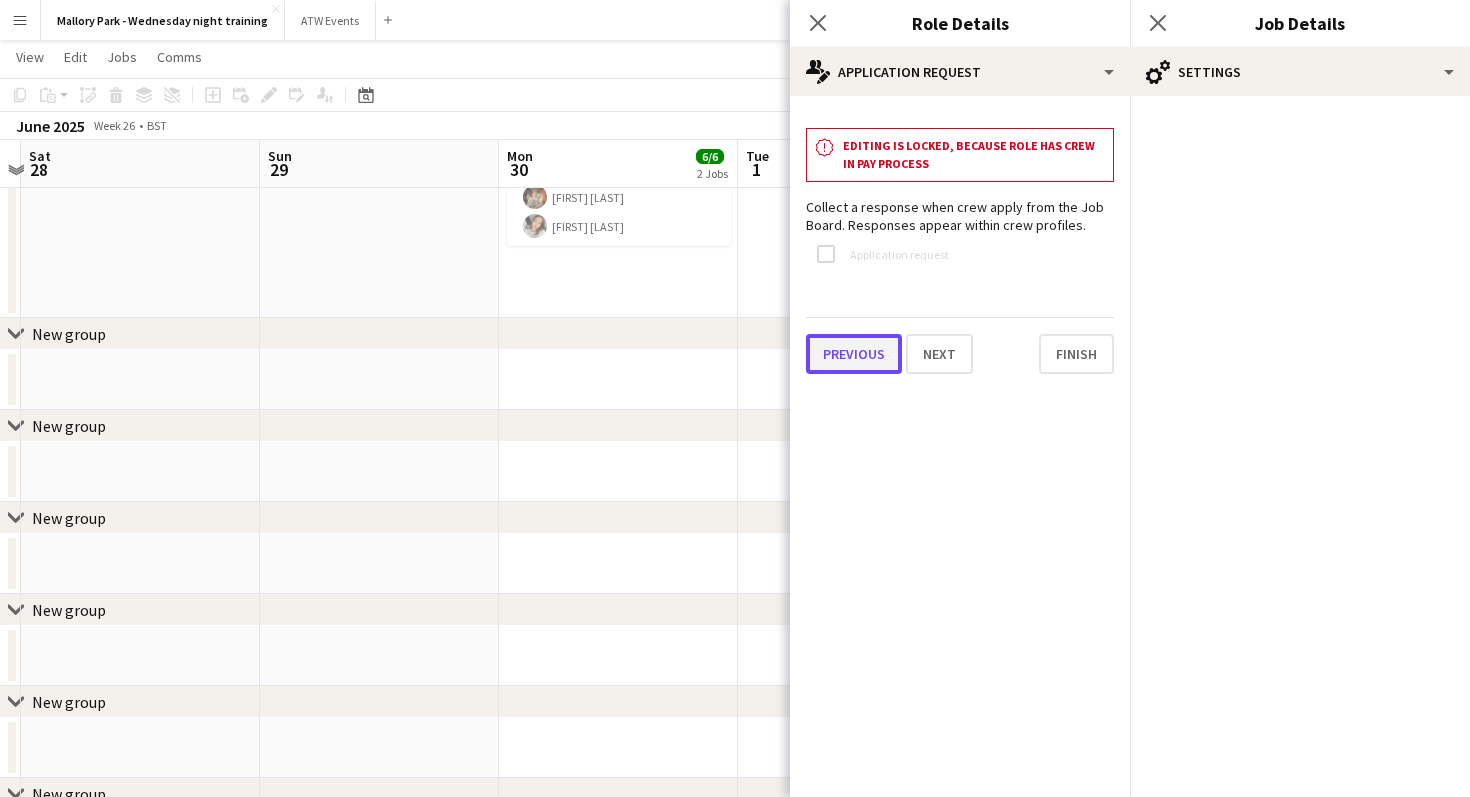 click on "Previous" at bounding box center (854, 354) 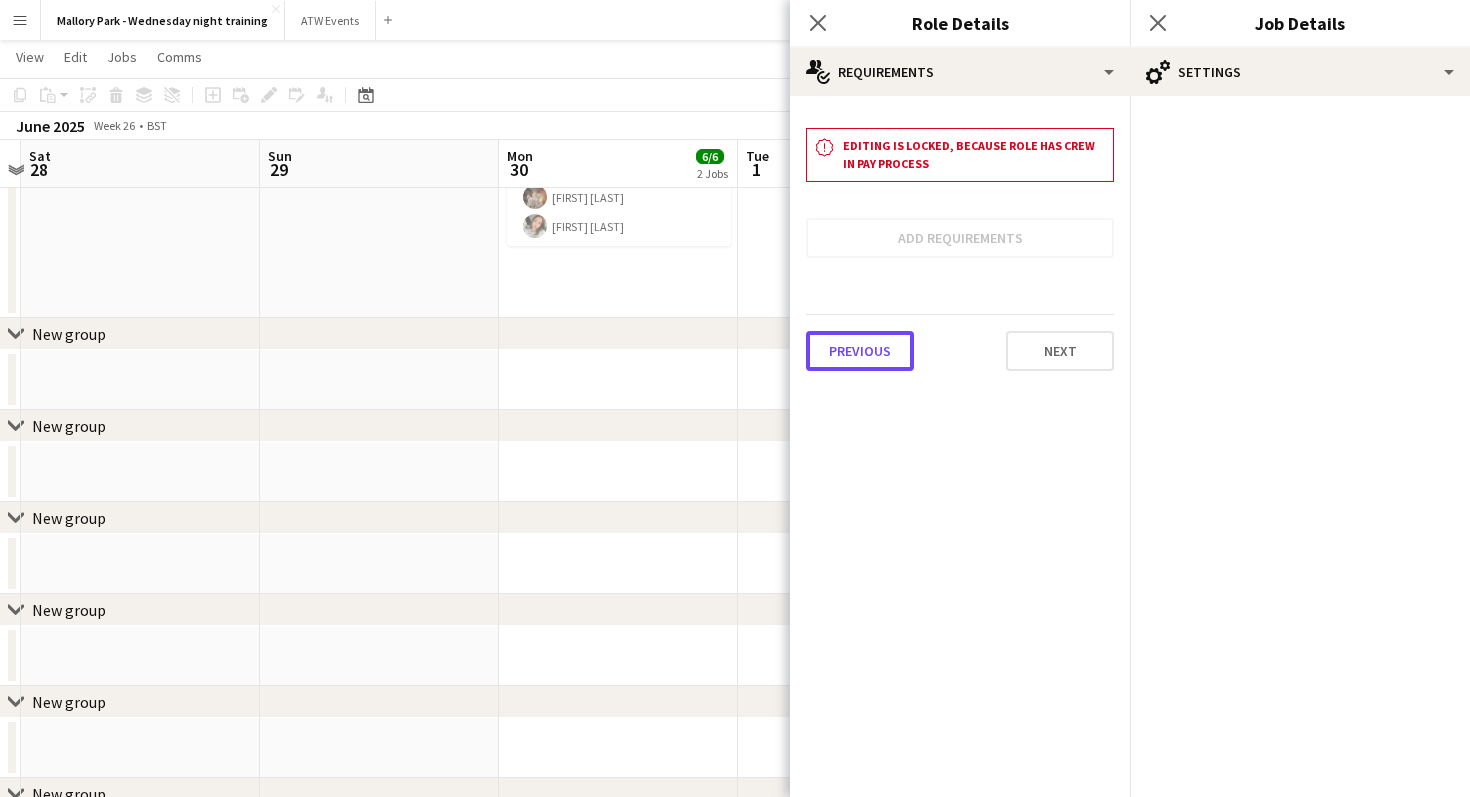 click on "Previous" at bounding box center [860, 351] 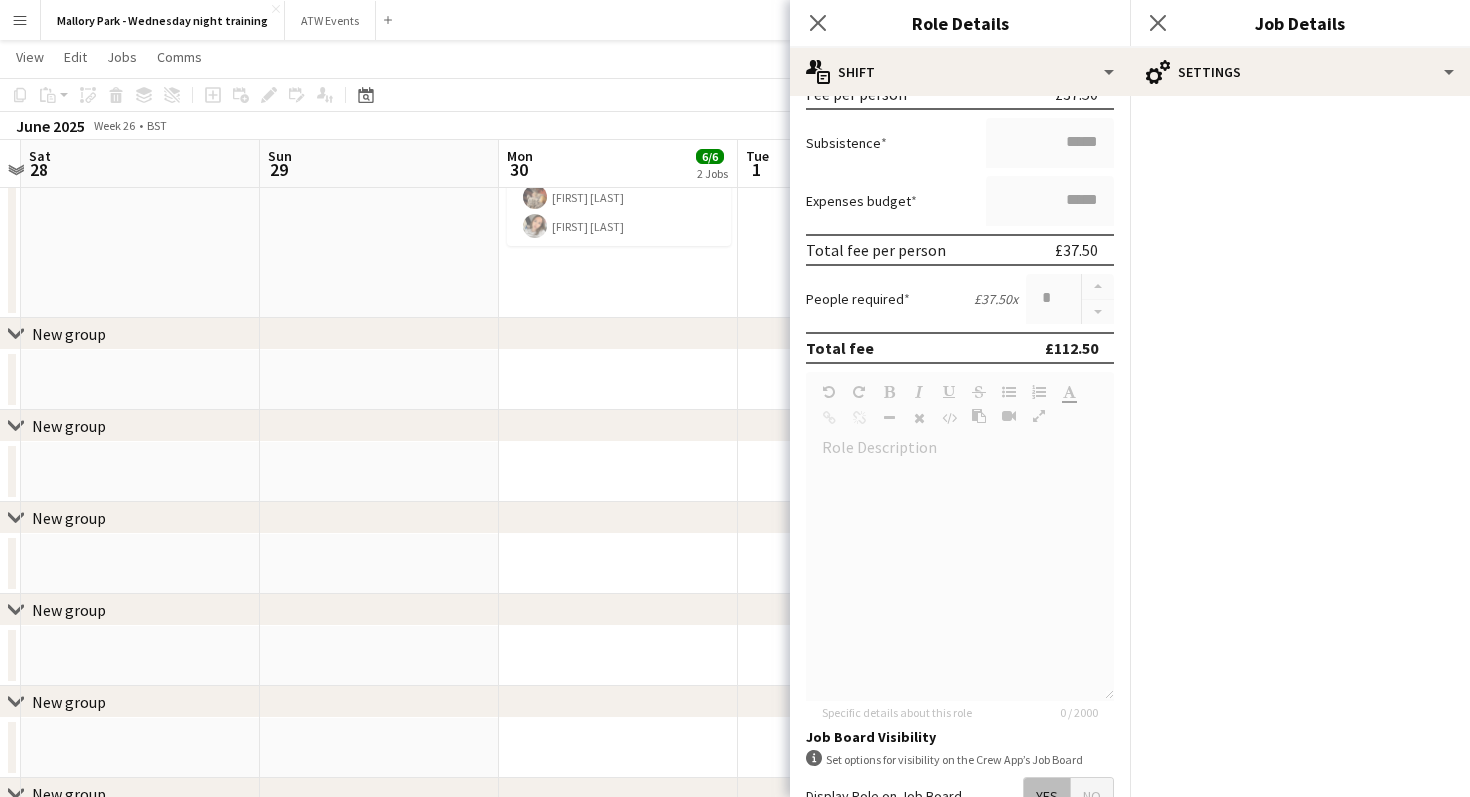scroll, scrollTop: 0, scrollLeft: 0, axis: both 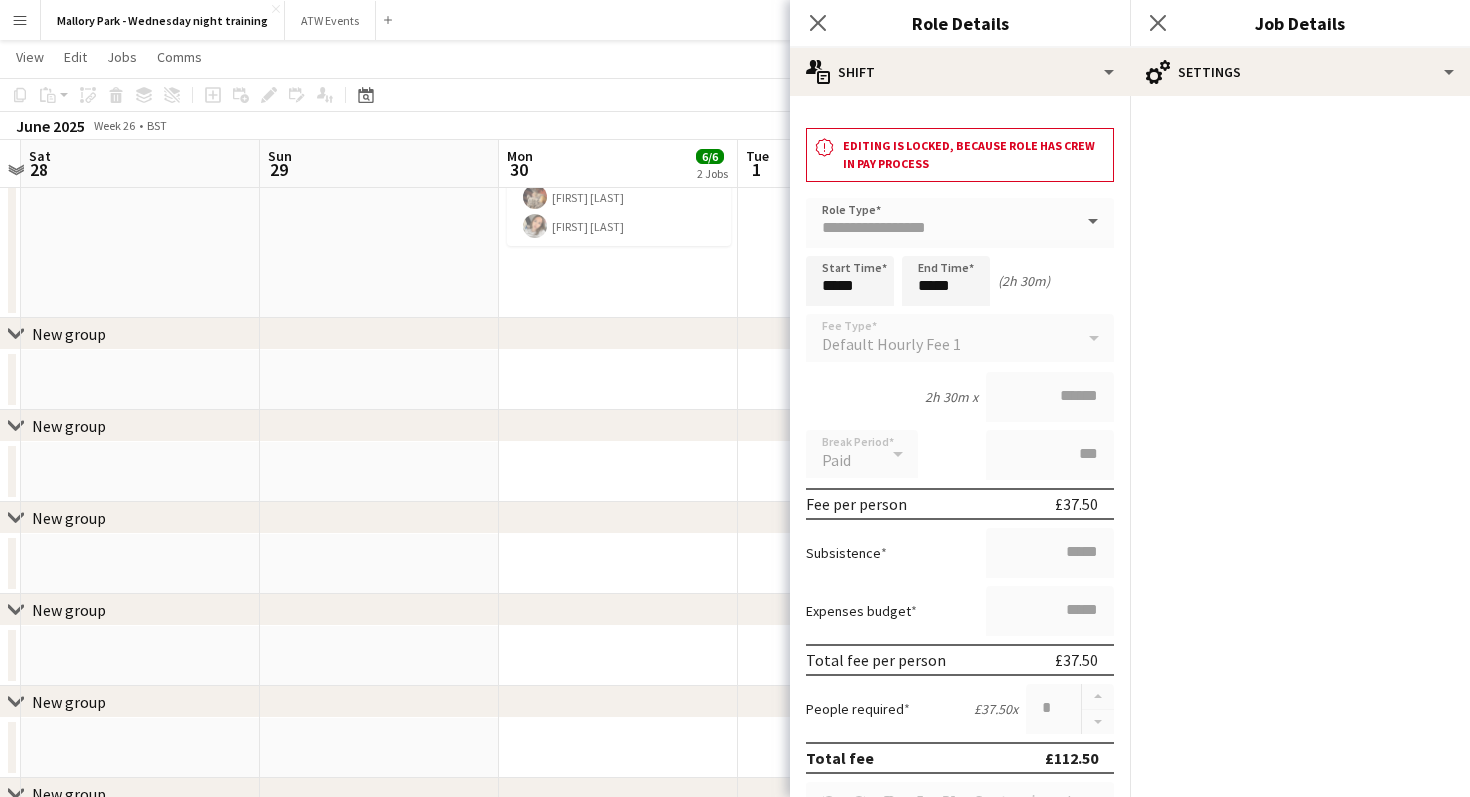 click on "**********" at bounding box center [960, 819] 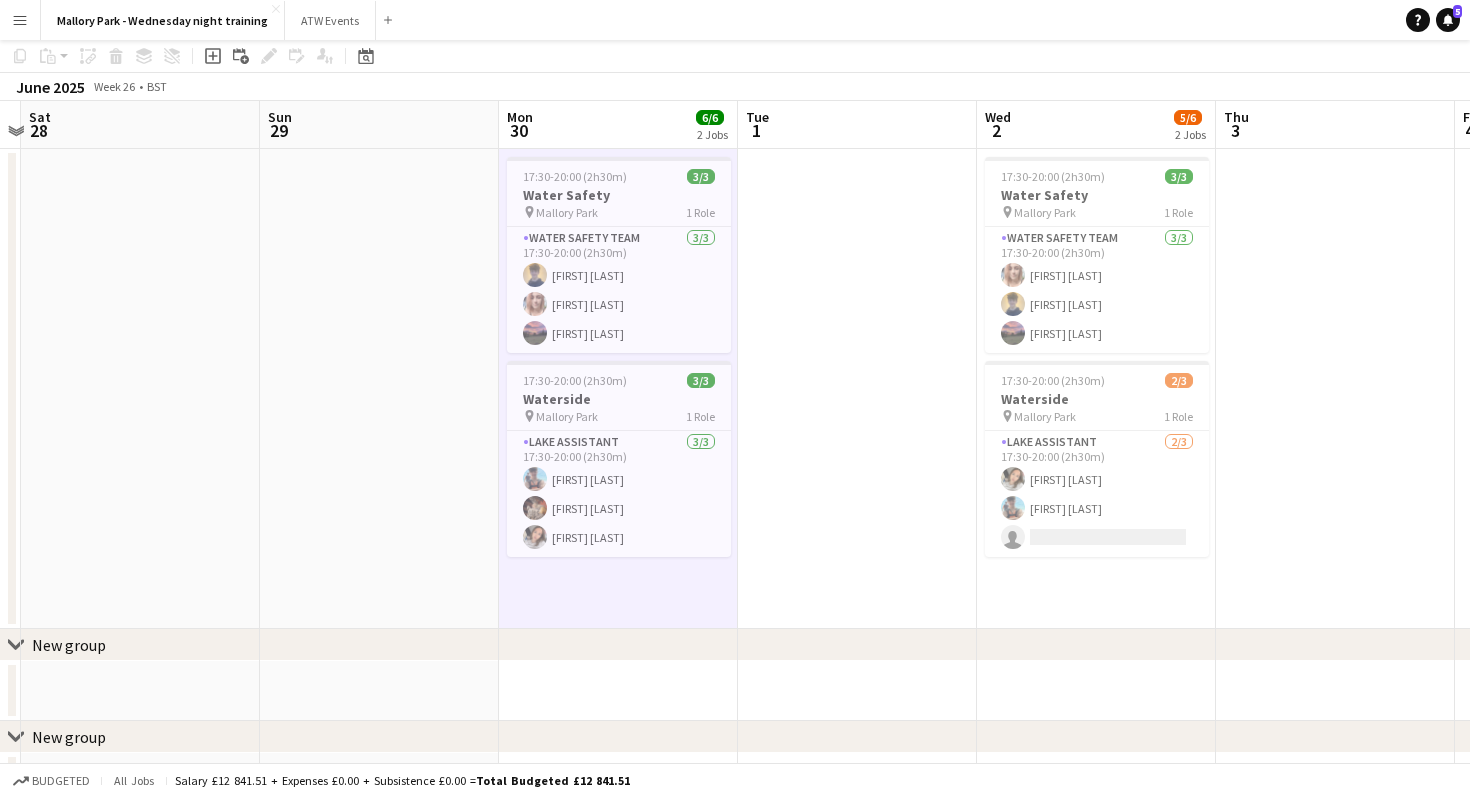 scroll, scrollTop: 0, scrollLeft: 0, axis: both 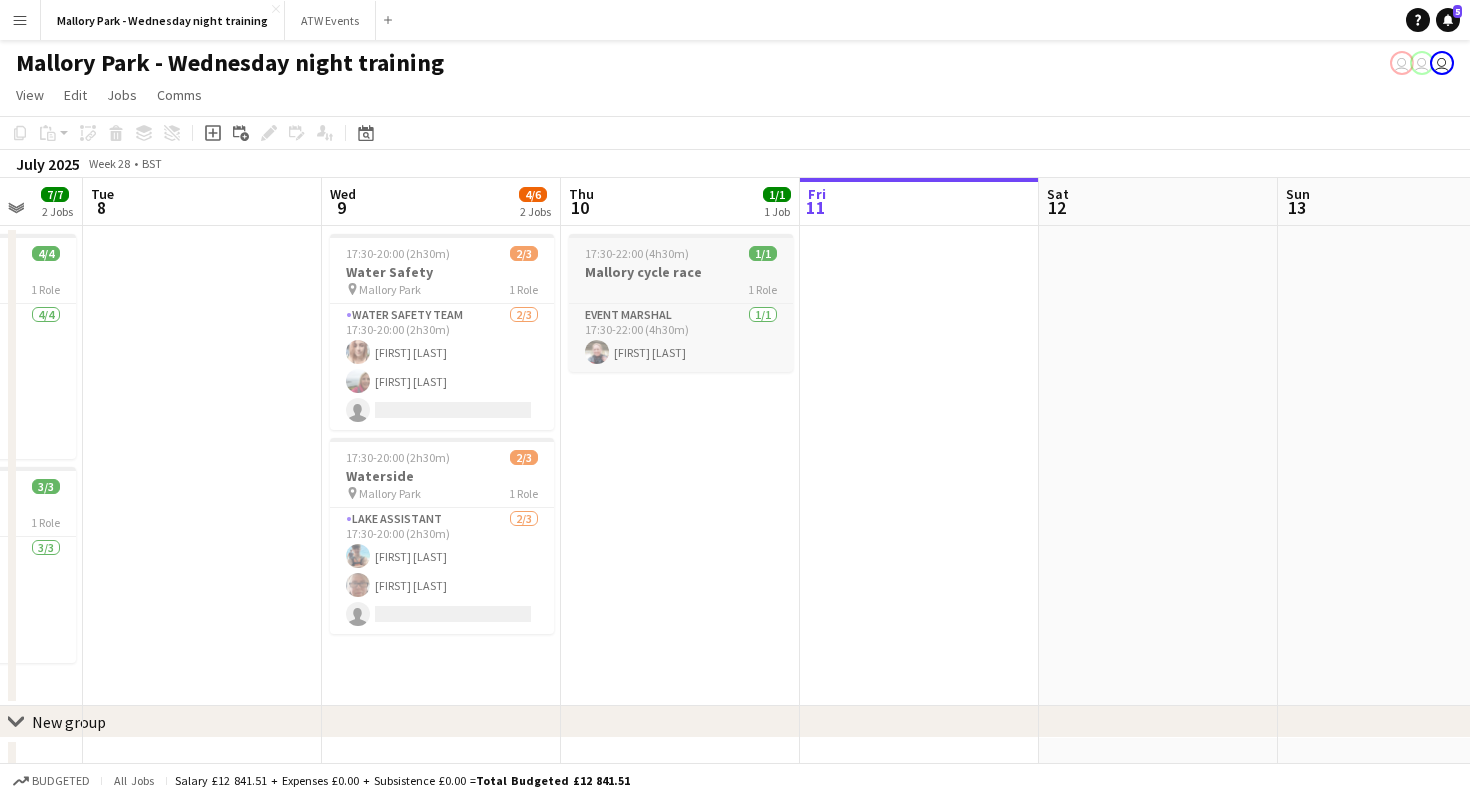 click on "1 Role" at bounding box center [681, 289] 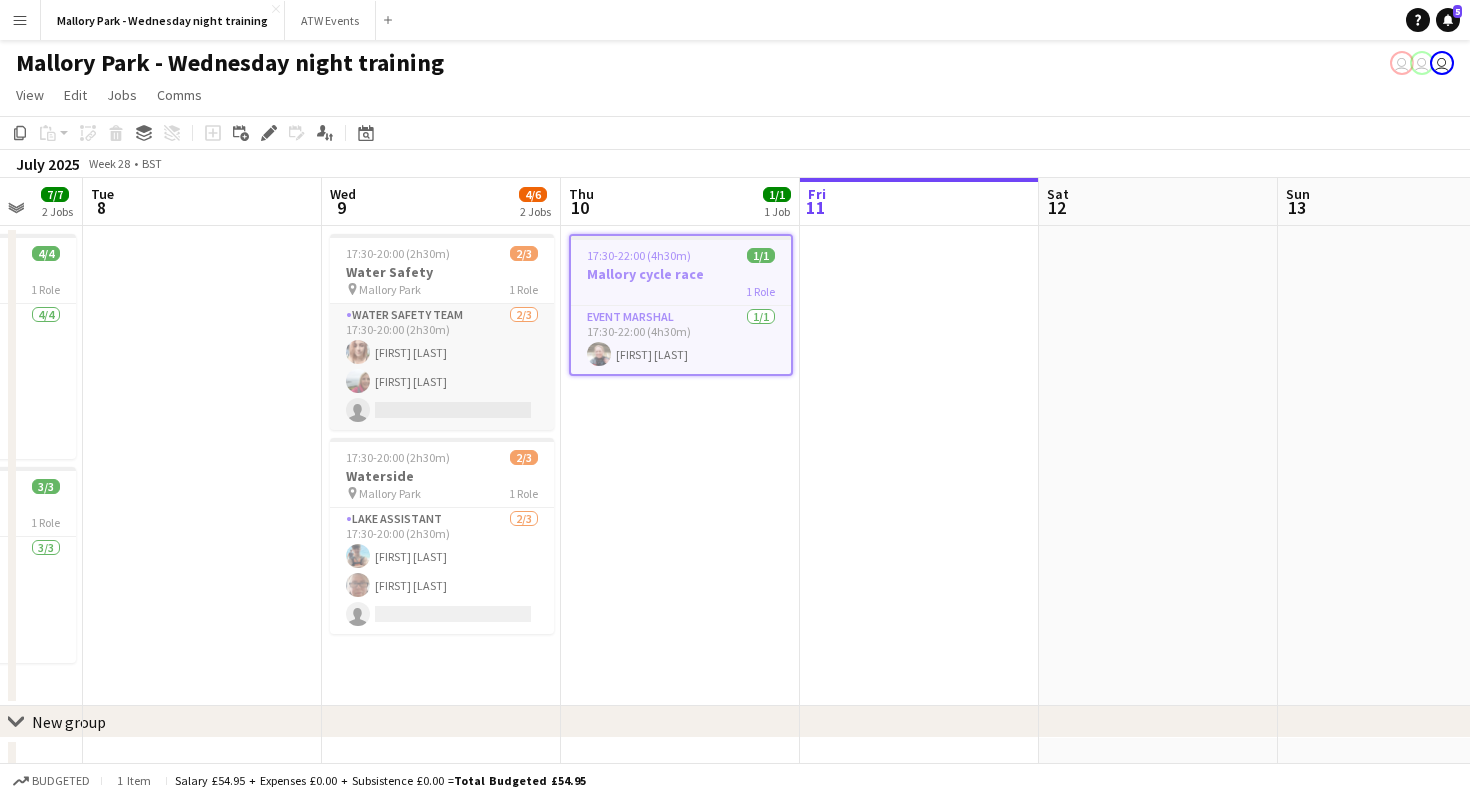click on "Water Safety Team 2/3 17:30-20:00 (2h30m)
[FIRST] [LAST] [FIRST] [LAST]
single-neutral-actions" at bounding box center [442, 367] 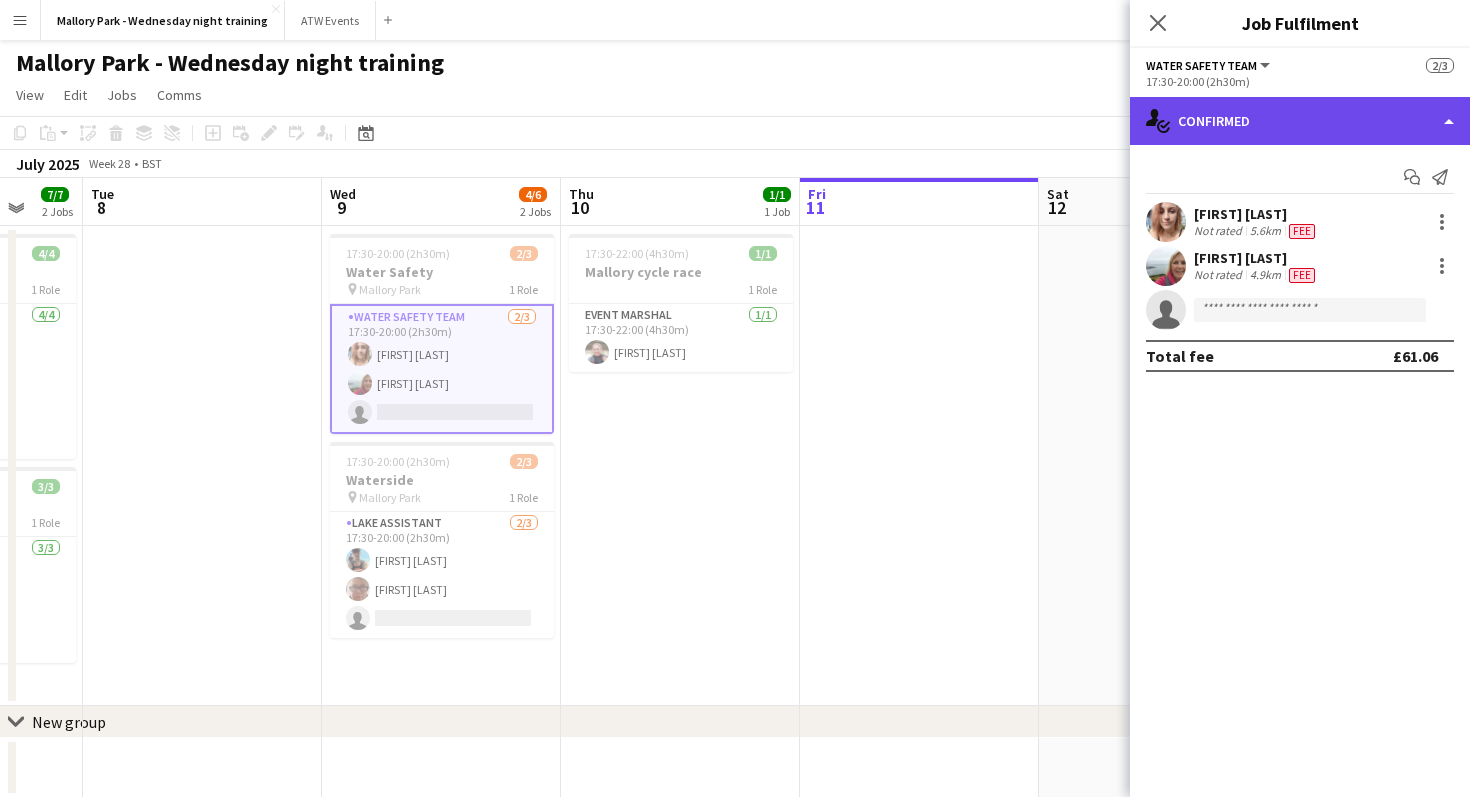 click on "single-neutral-actions-check-2
Confirmed" 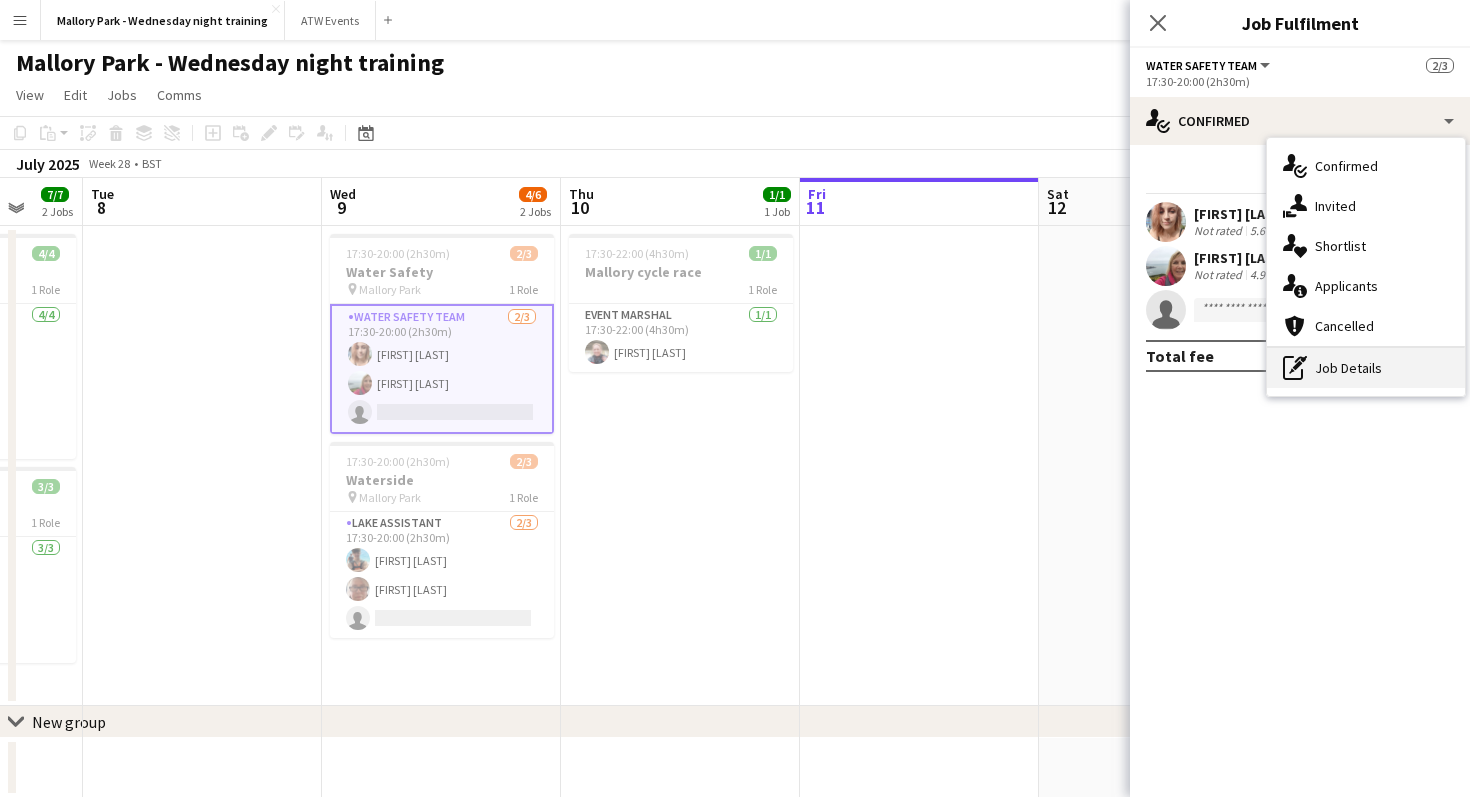 click on "pen-write
Job Details" at bounding box center [1366, 368] 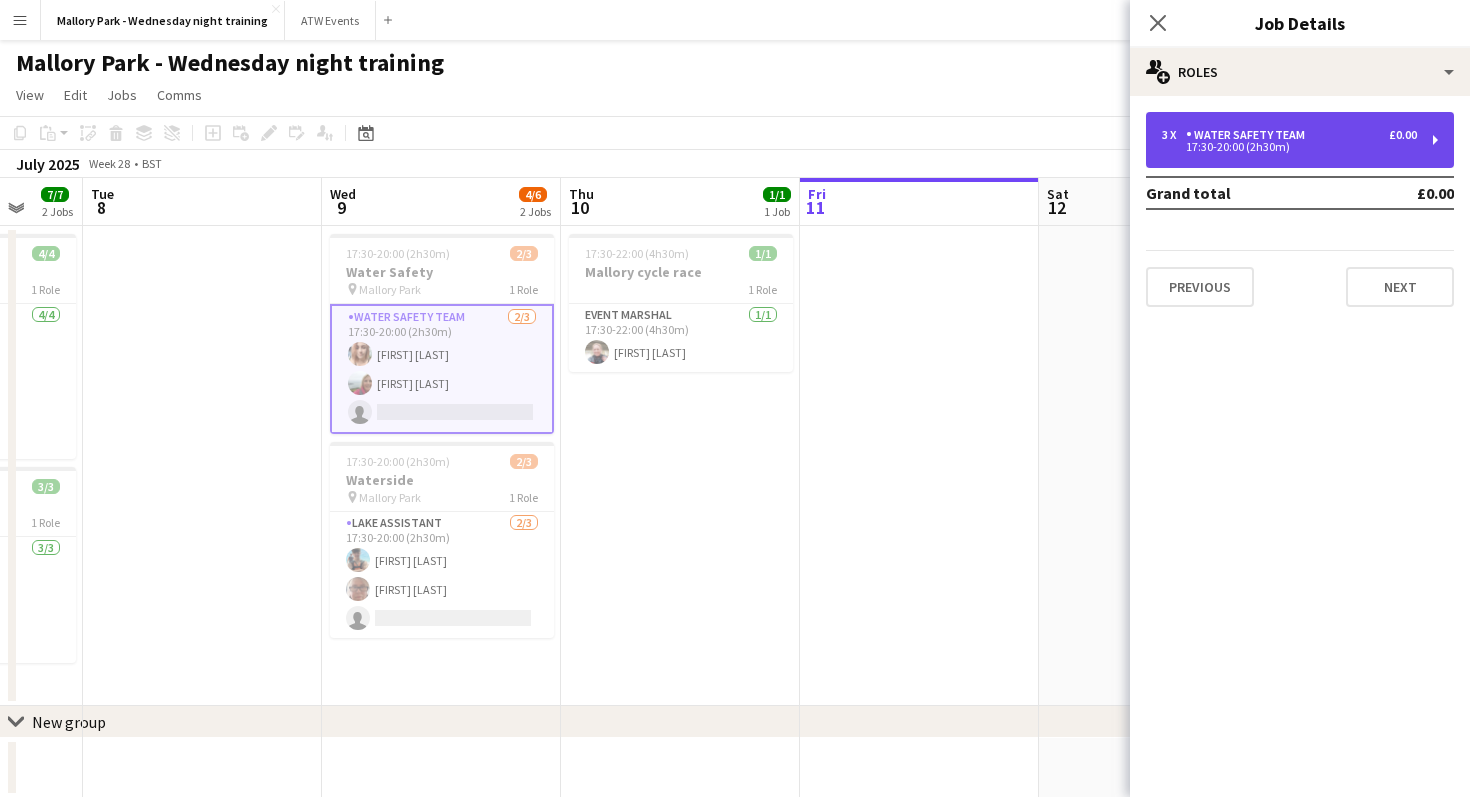 click on "3 x   Water Safety Team   £0.00   17:30-20:00 (2h30m)" at bounding box center [1300, 140] 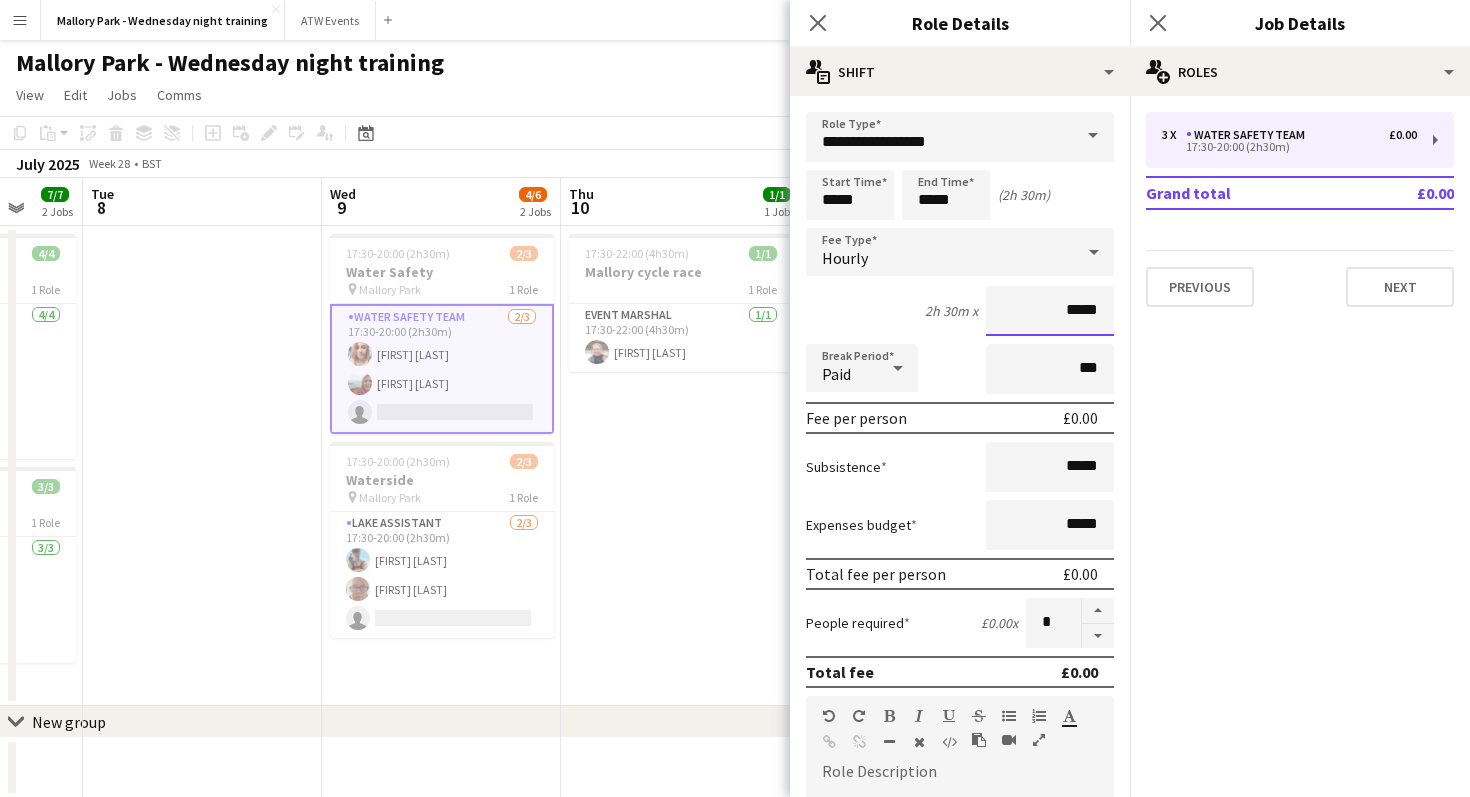 click on "*****" at bounding box center [1050, 311] 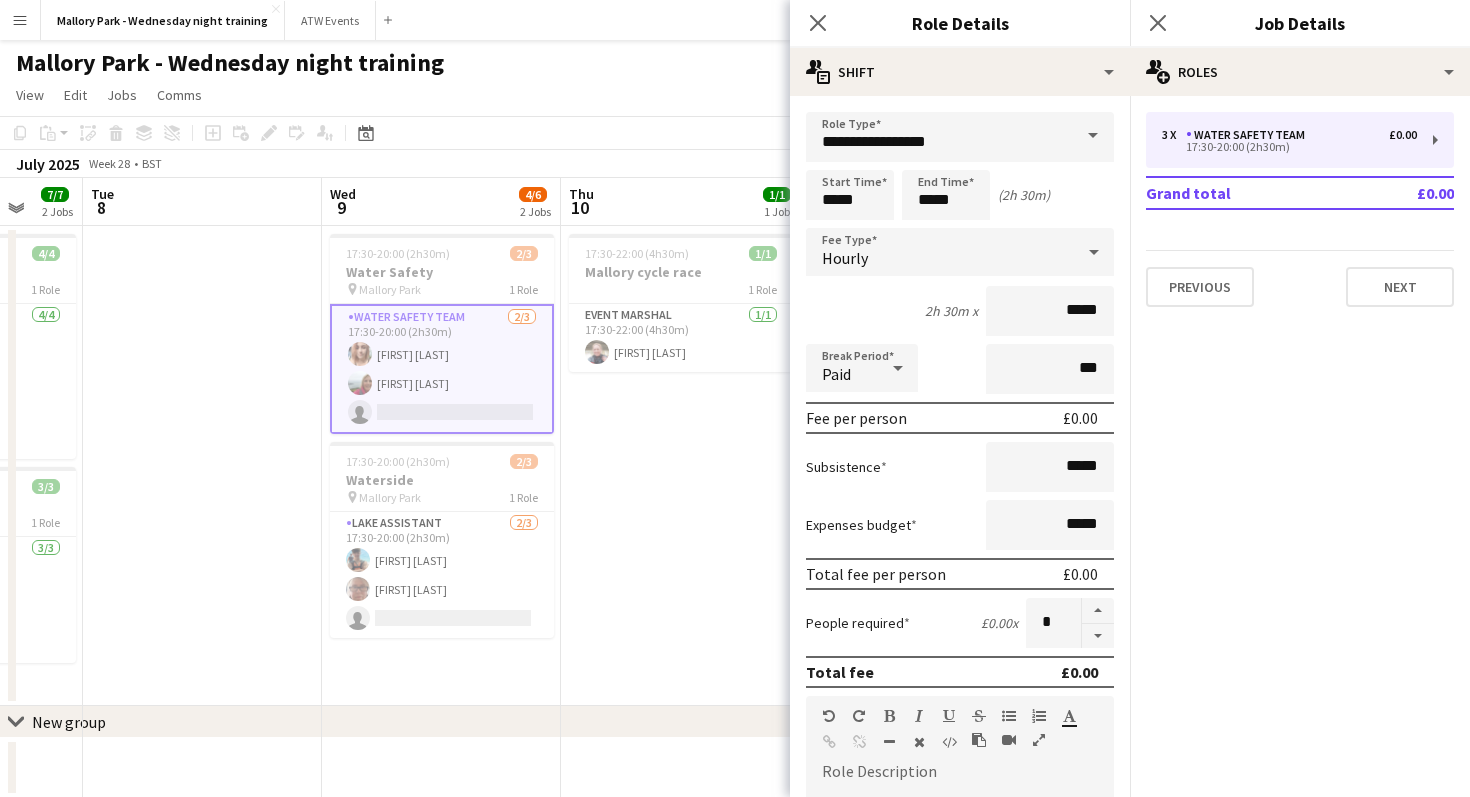 click on "Water Safety Team 2/3 17:30-20:00 (2h30m)
[FIRST] [LAST] [FIRST] [LAST]
single-neutral-actions" at bounding box center (442, 369) 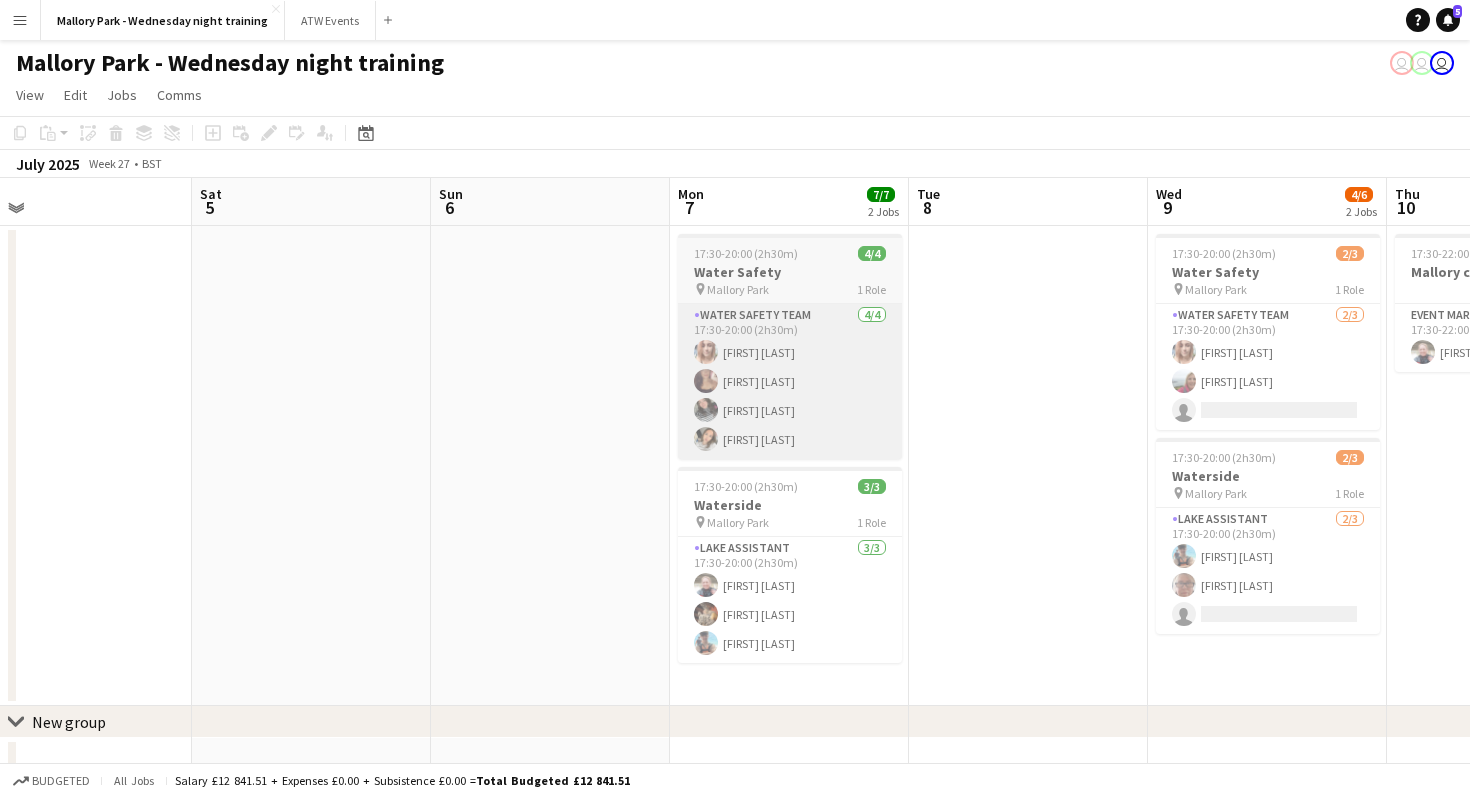 scroll, scrollTop: 0, scrollLeft: 507, axis: horizontal 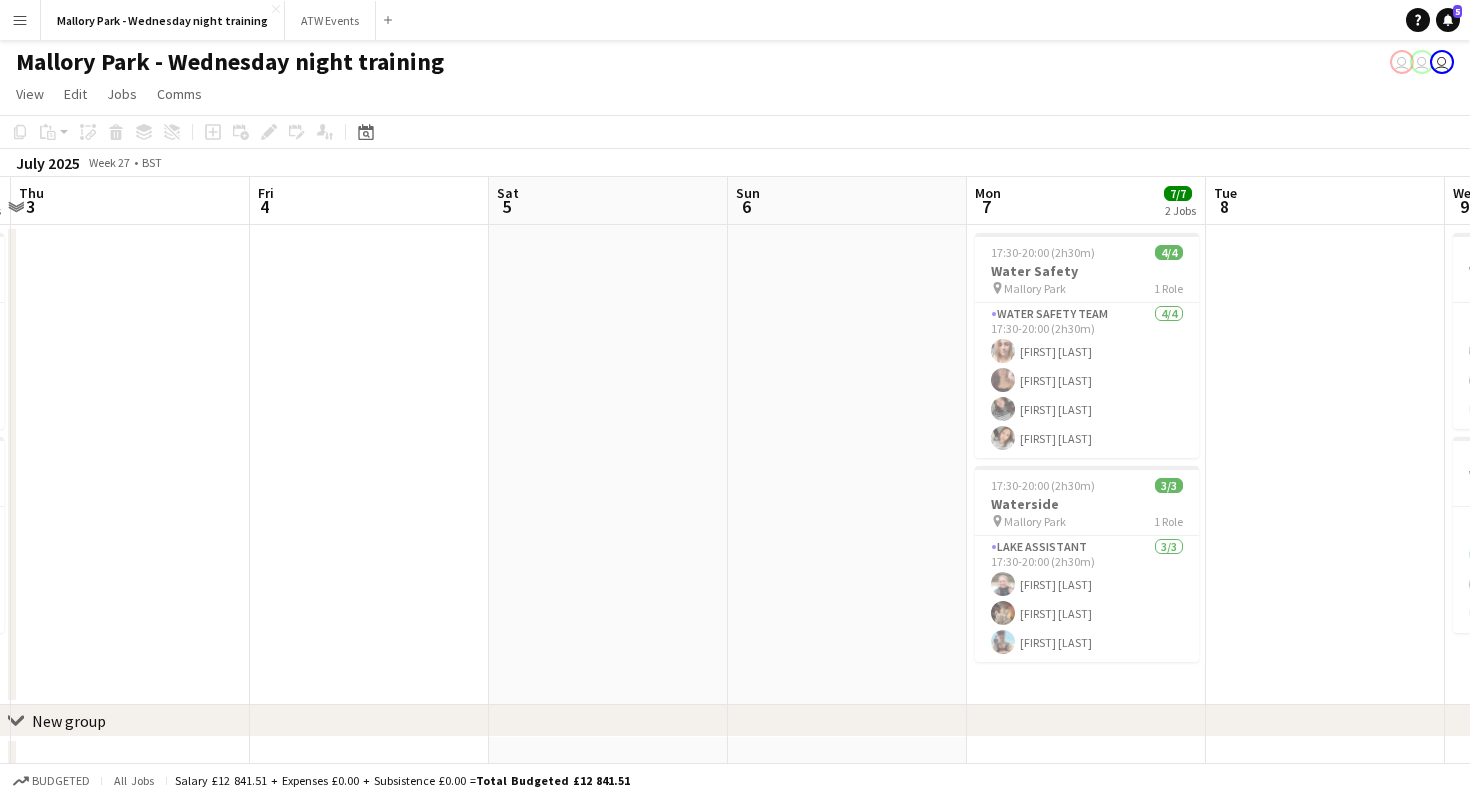 click on "17:30-20:00 (2h30m) 4/4 Water Safety
pin
Mallory Park 1 Role Water Safety Team 4/4 17:30-20:00 (2h30m)
[FIRST] [LAST] [FIRST] [LAST] [FIRST] [LAST] [FIRST] [LAST] 17:30-20:00 (2h30m) 3/3 Waterside
pin
Mallory Park 1 Role Lake Assistant 3/3 17:30-20:00 (2h30m)
[FIRST] [LAST] [FIRST] [LAST] [FIRST] [LAST]" at bounding box center (1086, 465) 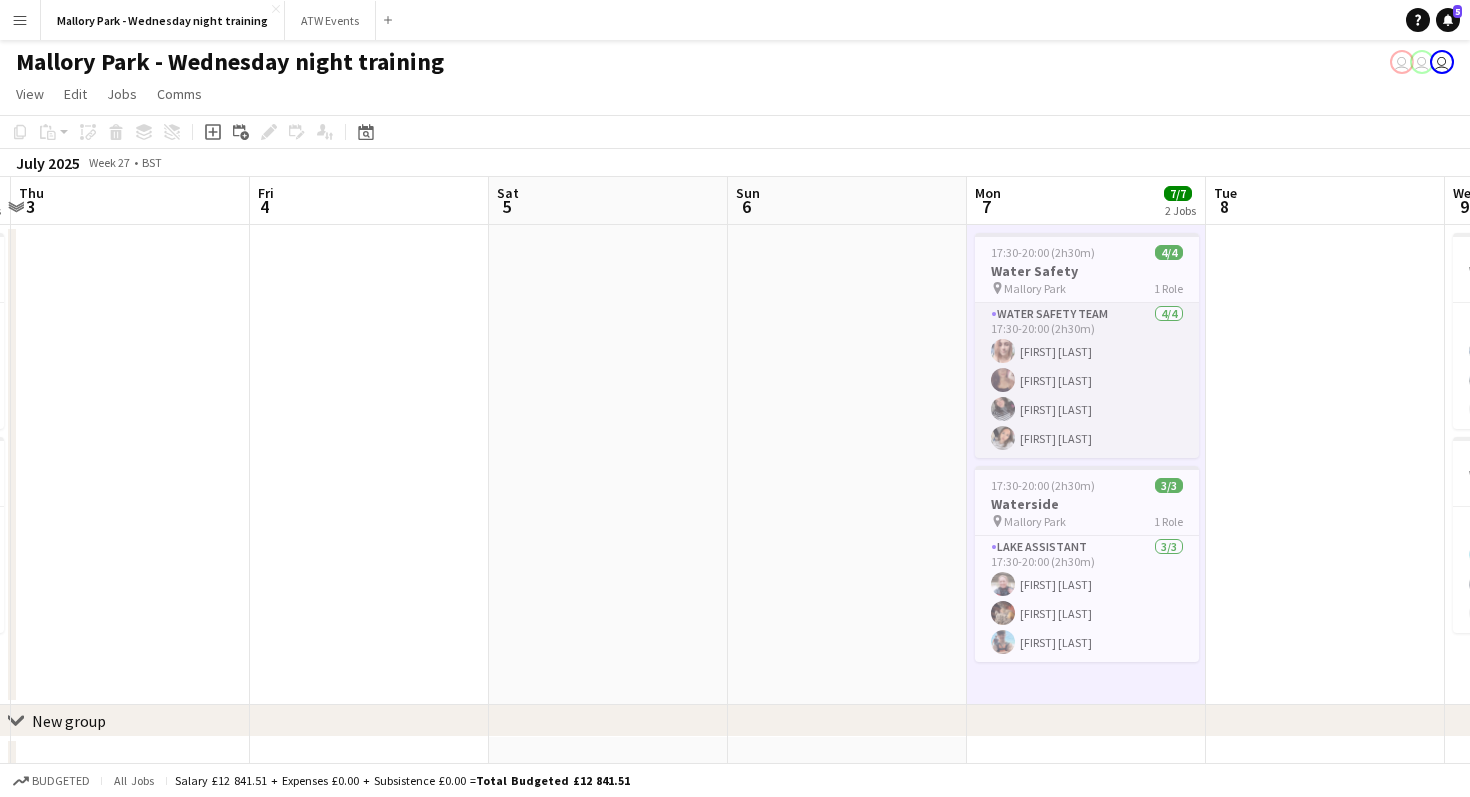click on "Water Safety Team 4/4 17:30-20:00 (2h30m)
[FIRST] [LAST] [FIRST] [LAST] [FIRST] [LAST] [FIRST] [LAST]" at bounding box center (1087, 380) 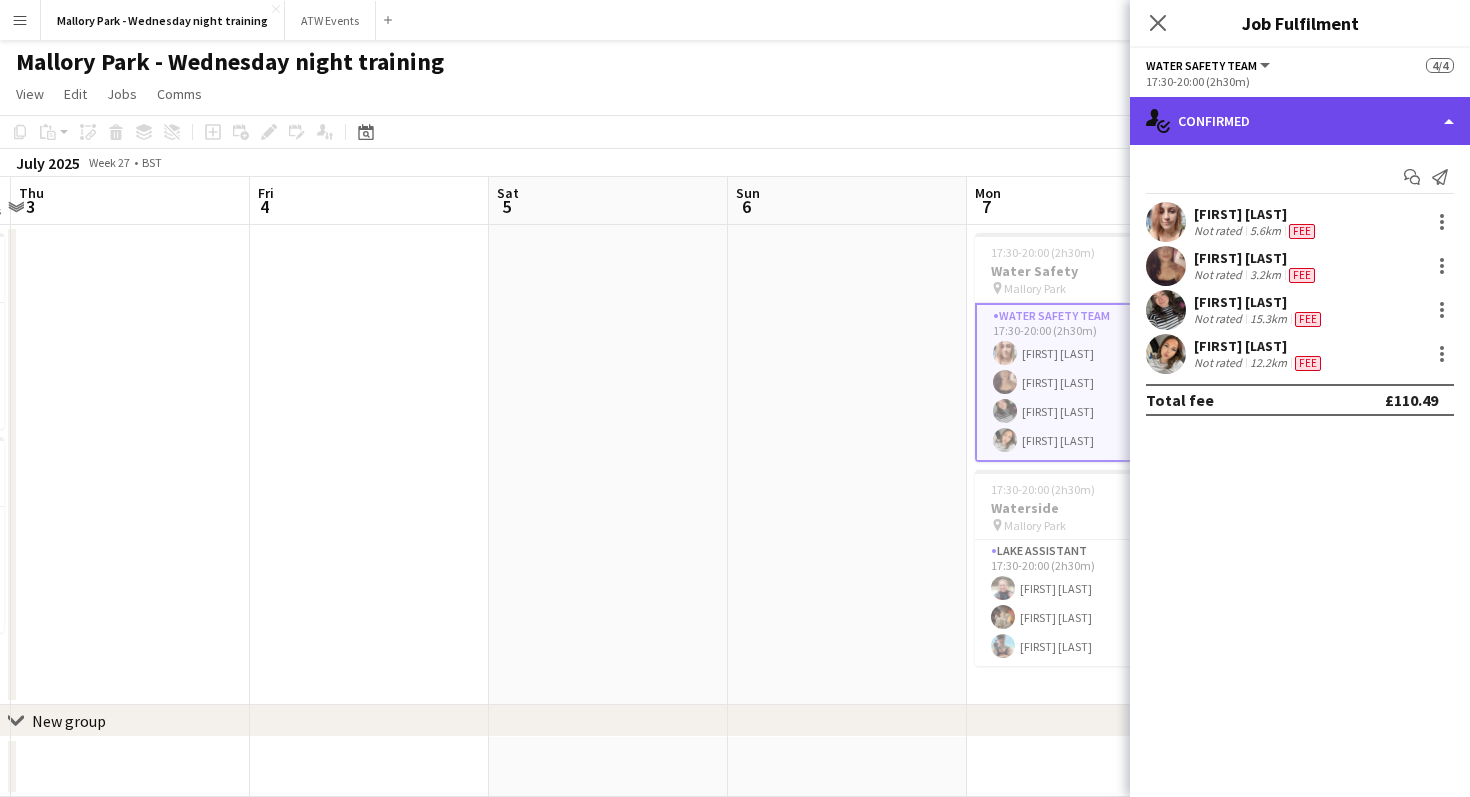click on "single-neutral-actions-check-2
Confirmed" 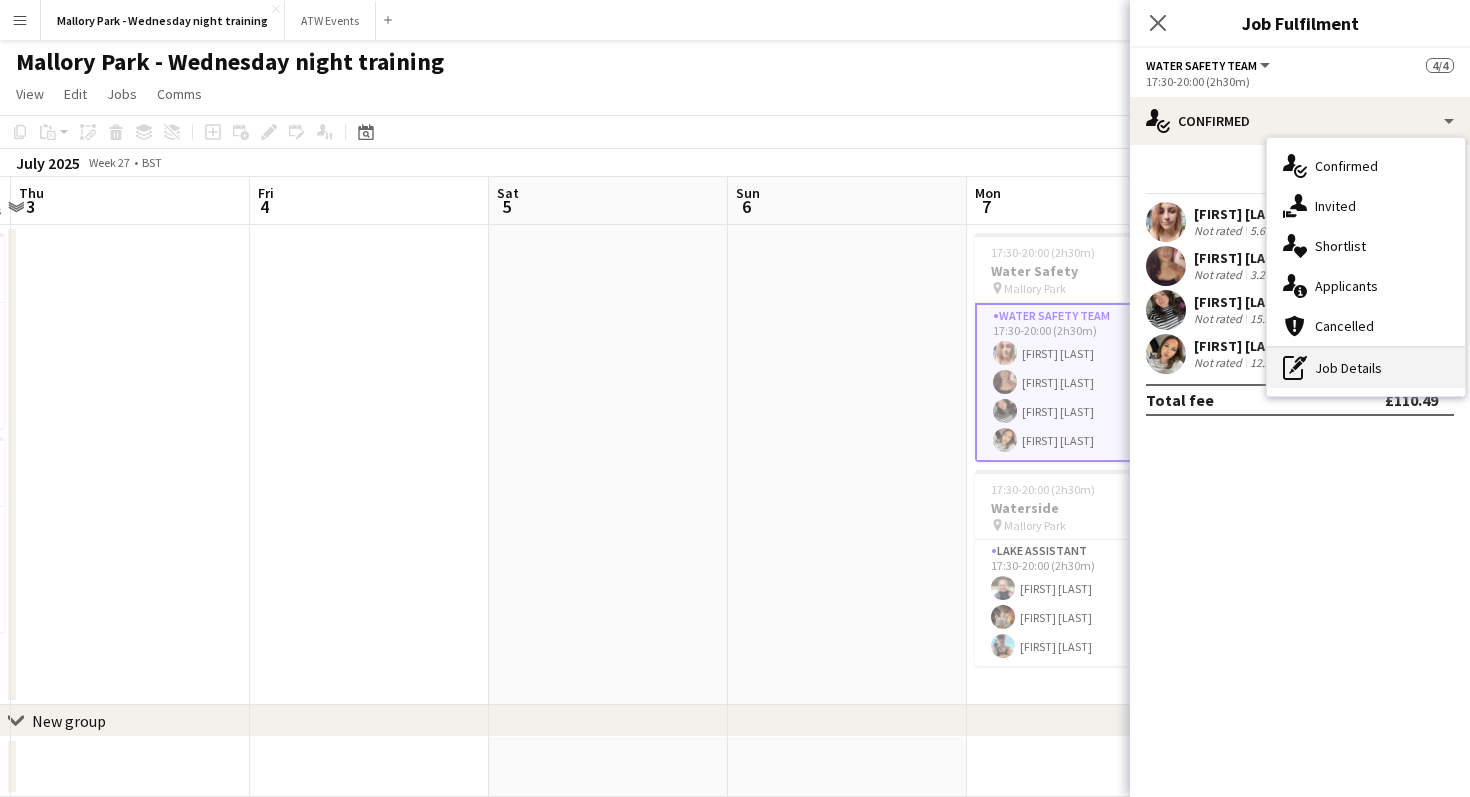 click on "pen-write
Job Details" at bounding box center [1366, 368] 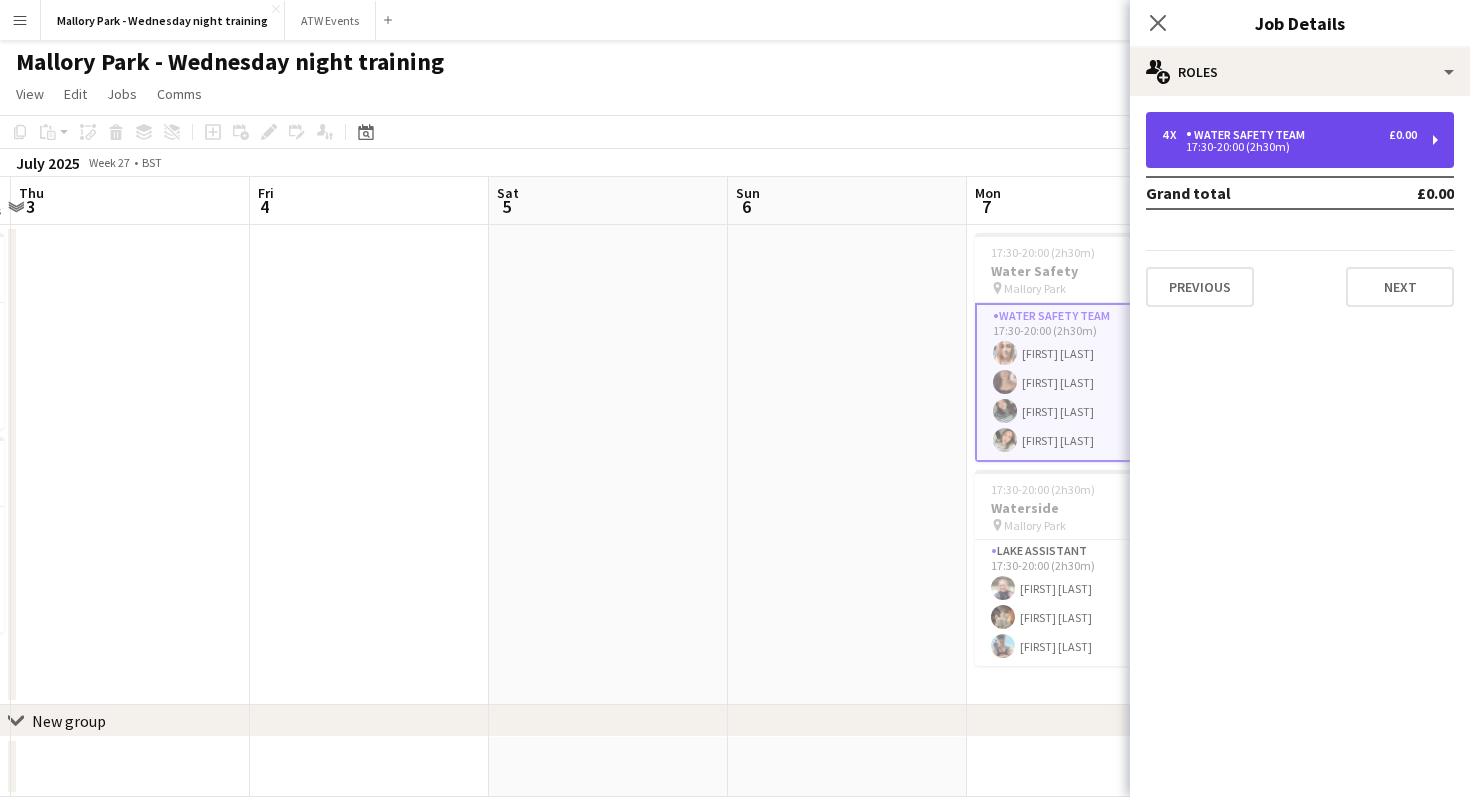 click on "4 x   Water Safety Team   £0.00" at bounding box center [1289, 135] 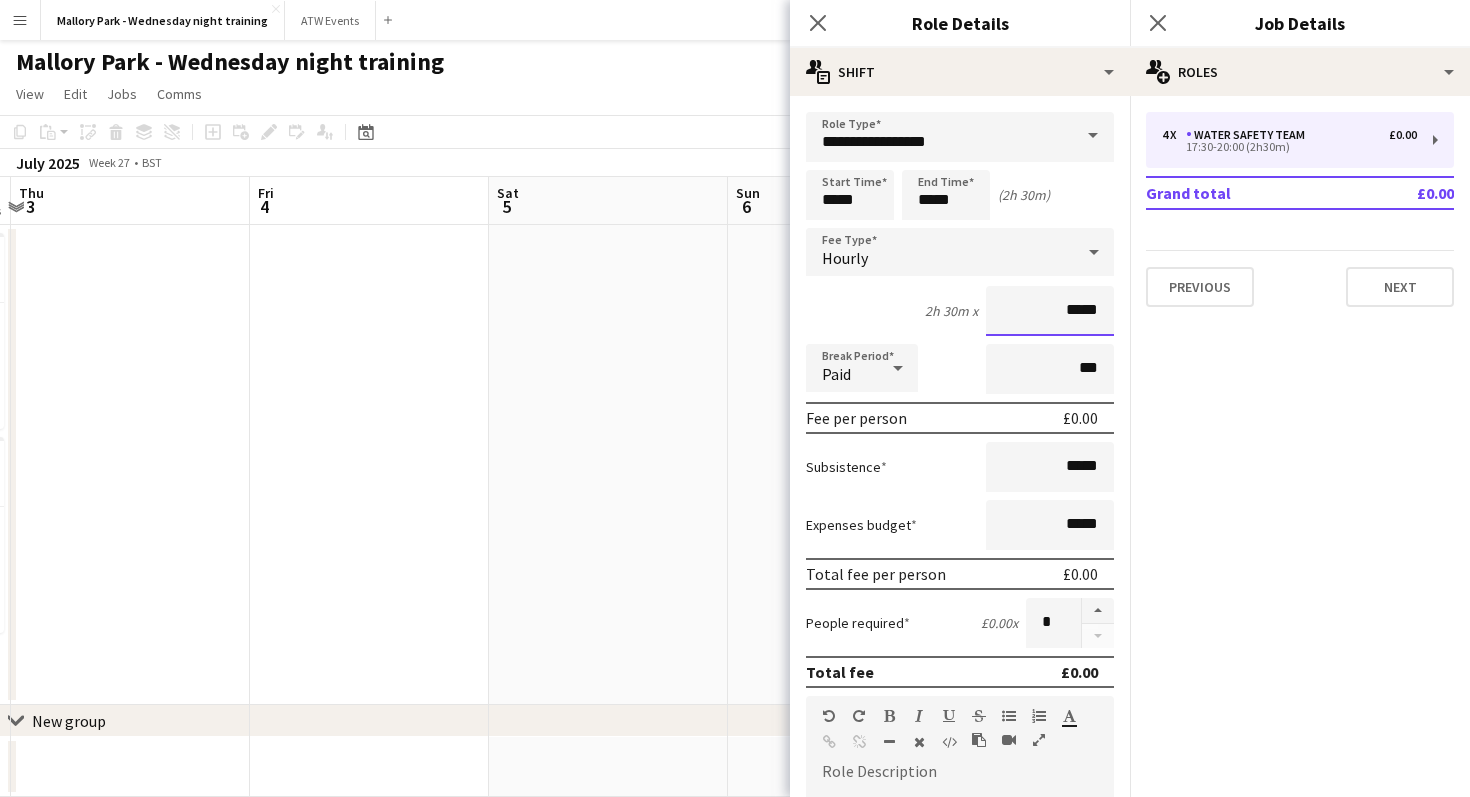 drag, startPoint x: 1061, startPoint y: 312, endPoint x: 1114, endPoint y: 313, distance: 53.009434 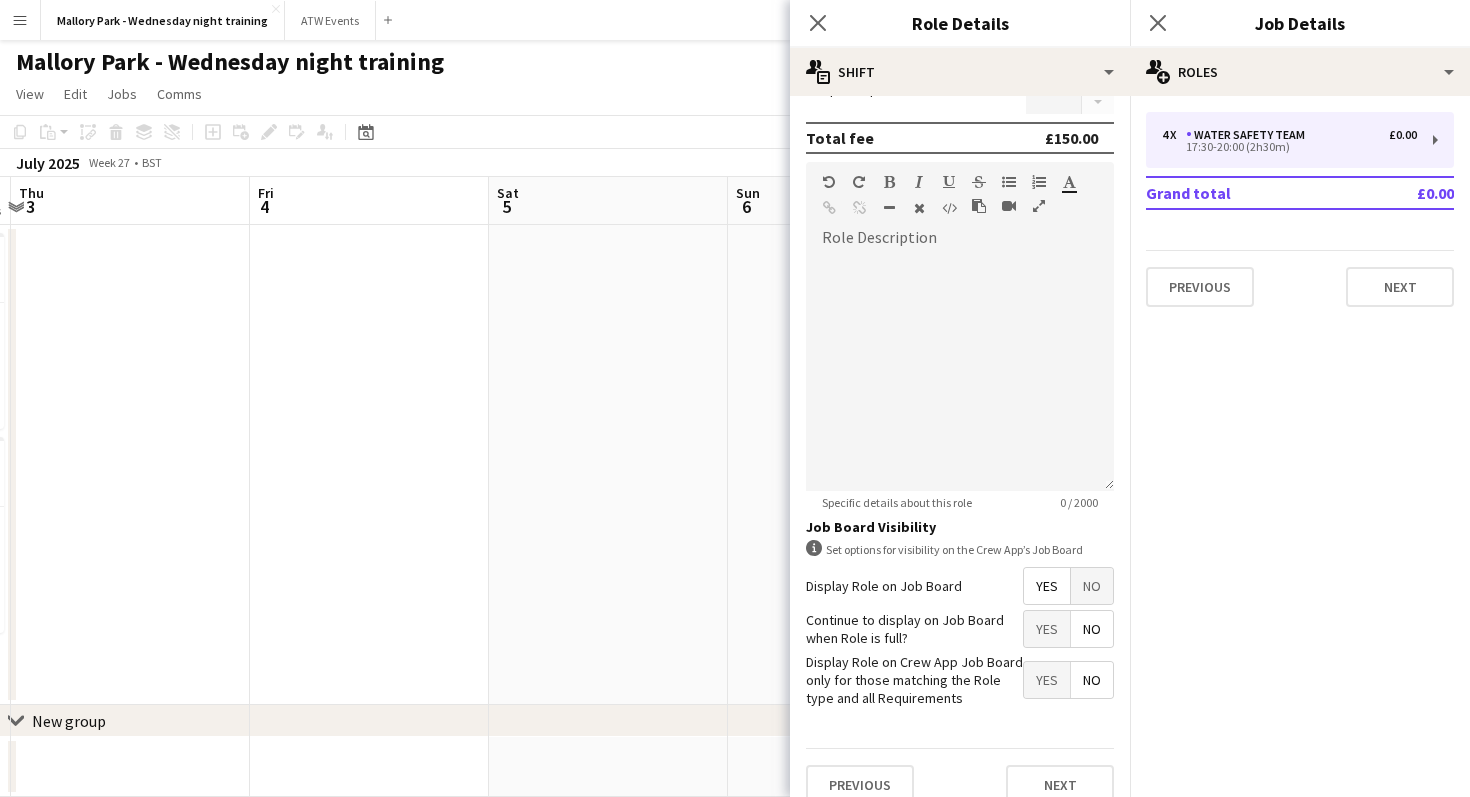 scroll, scrollTop: 557, scrollLeft: 0, axis: vertical 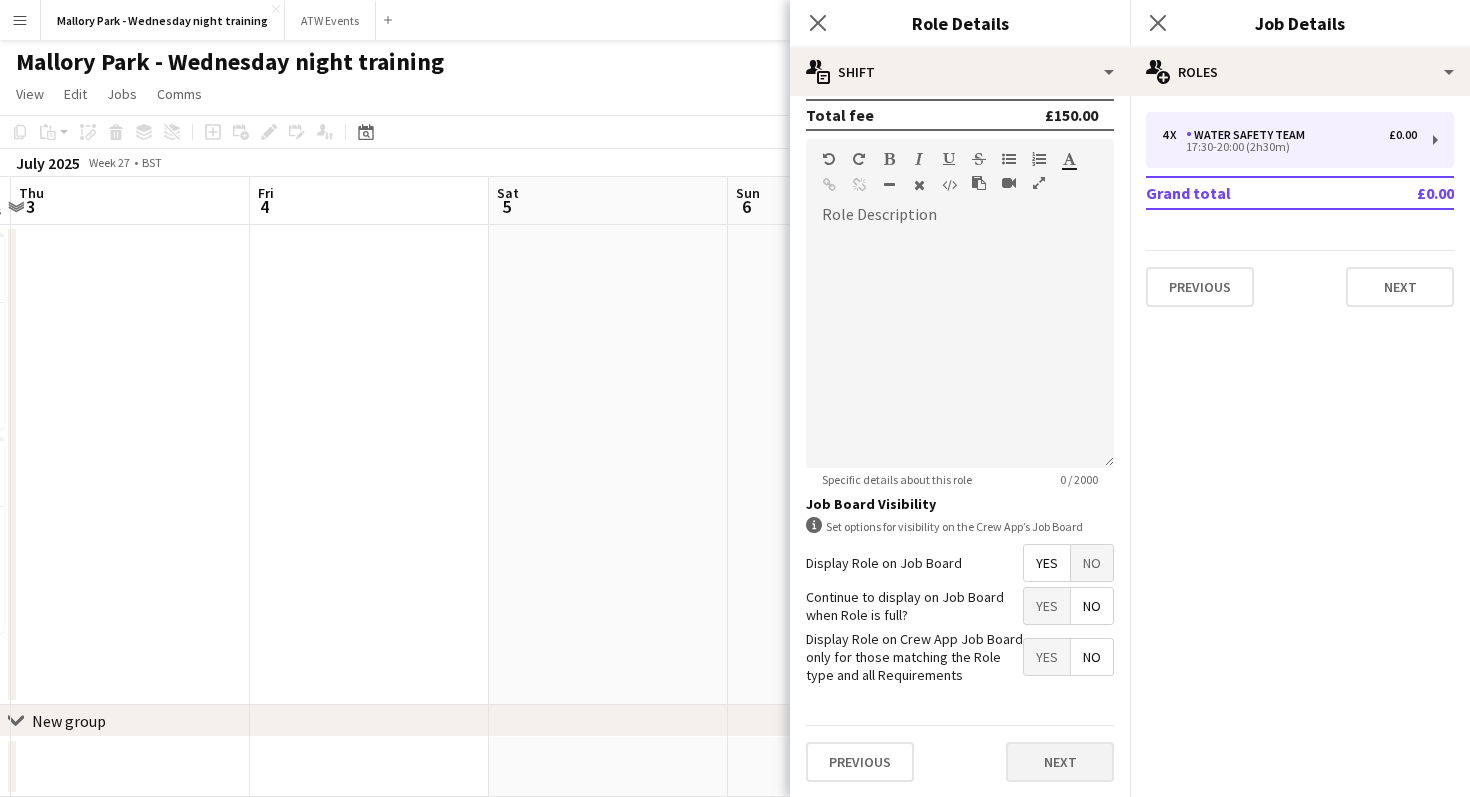 type on "******" 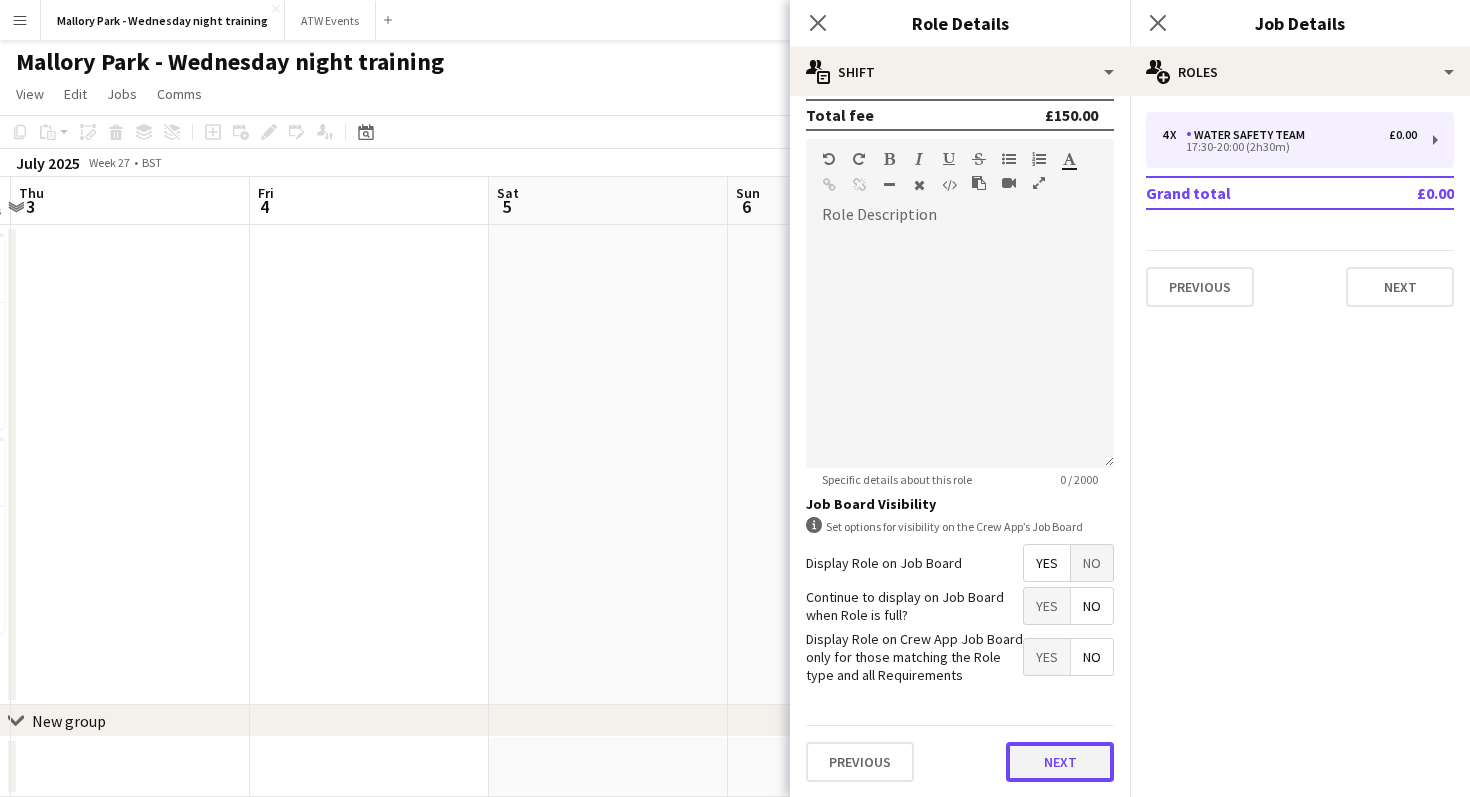 click on "Next" at bounding box center [1060, 762] 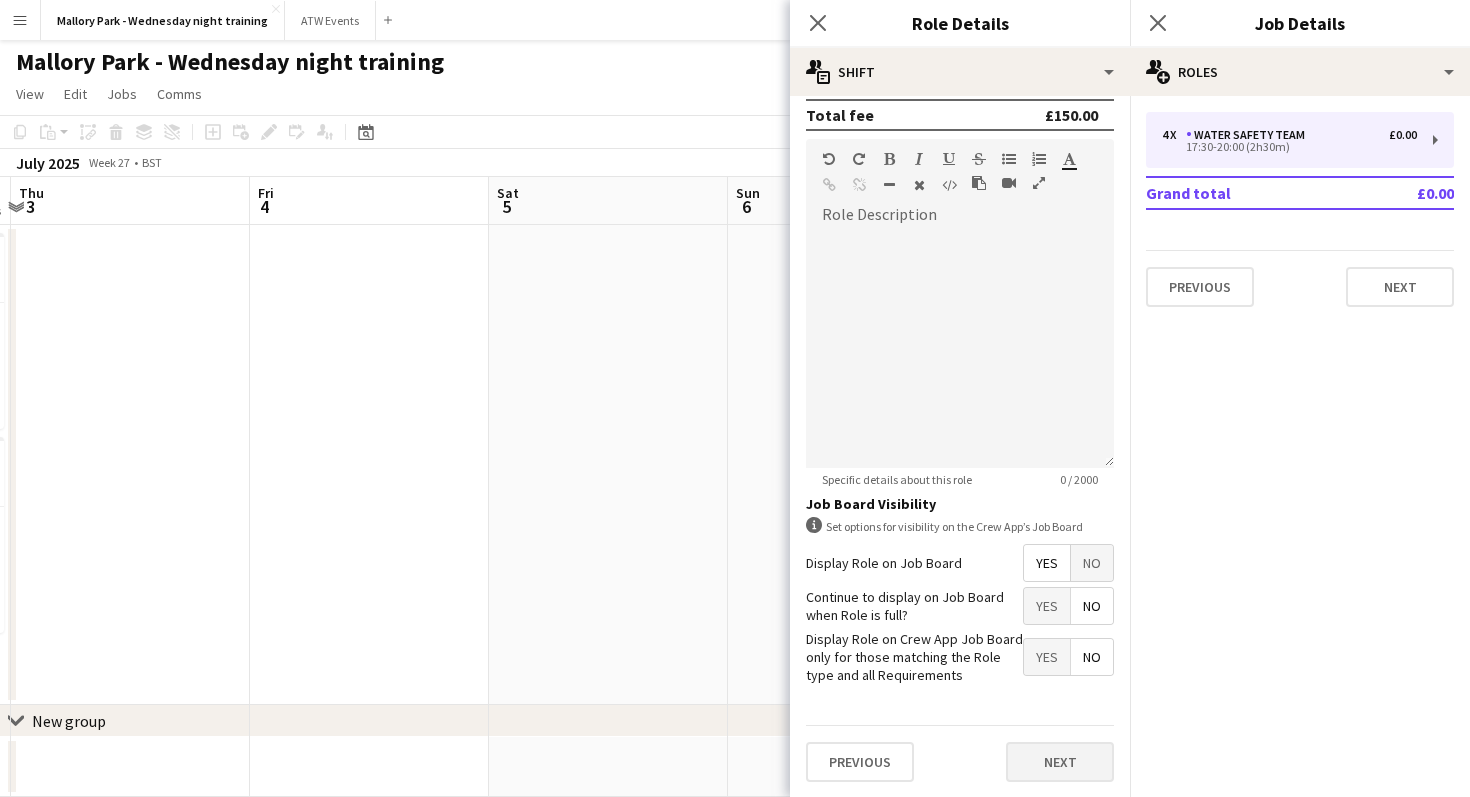 scroll, scrollTop: 0, scrollLeft: 0, axis: both 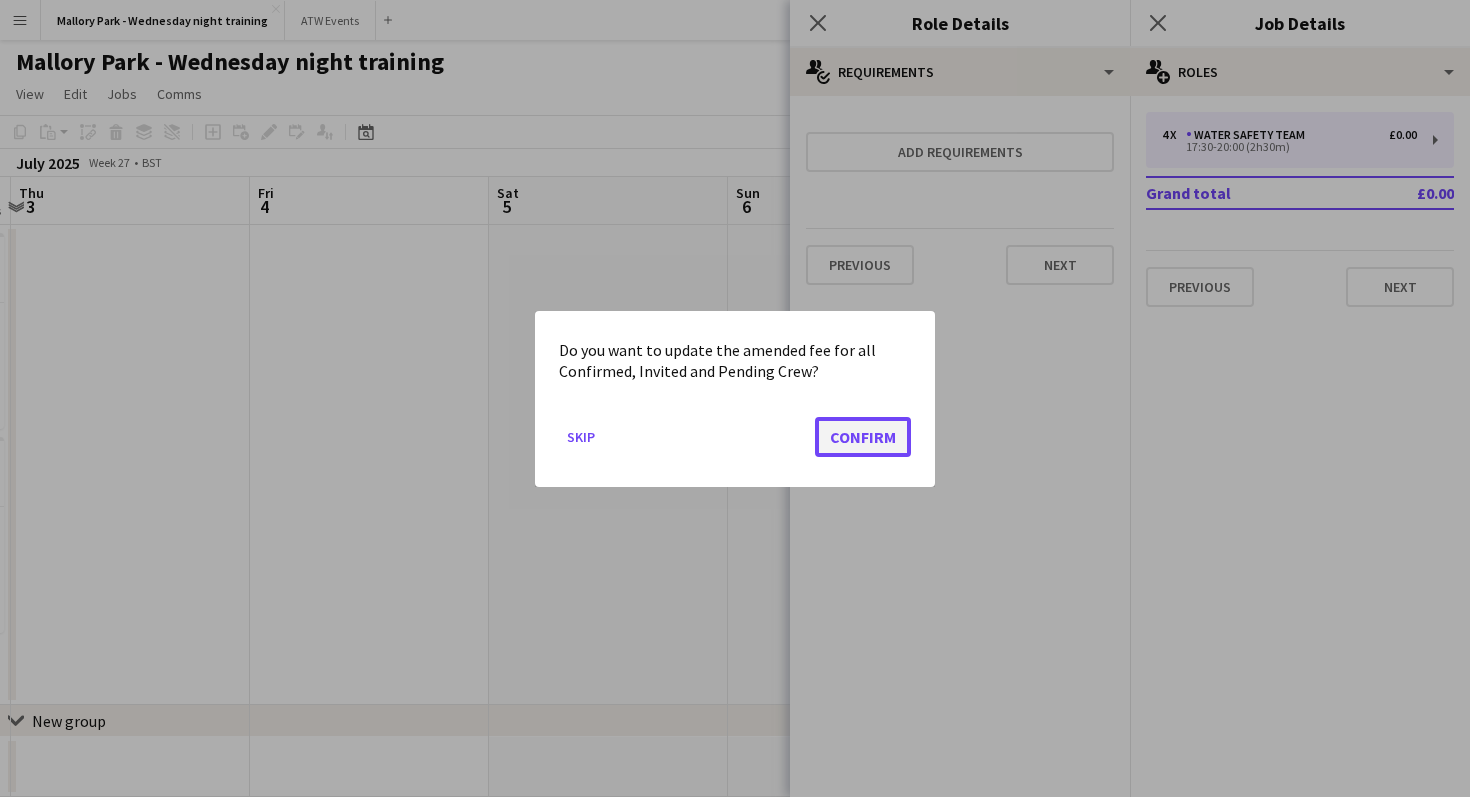 click on "Confirm" 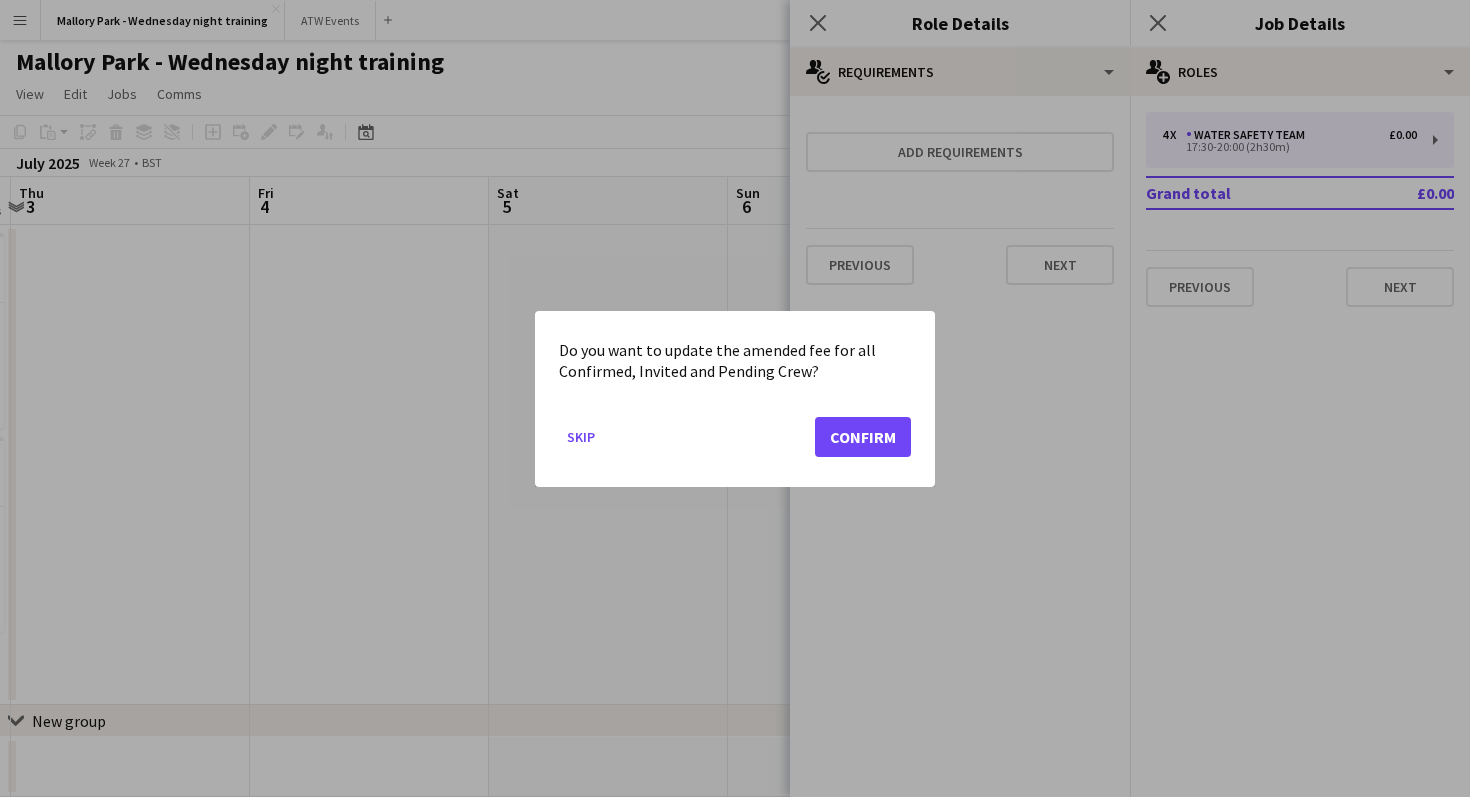 scroll, scrollTop: 1, scrollLeft: 0, axis: vertical 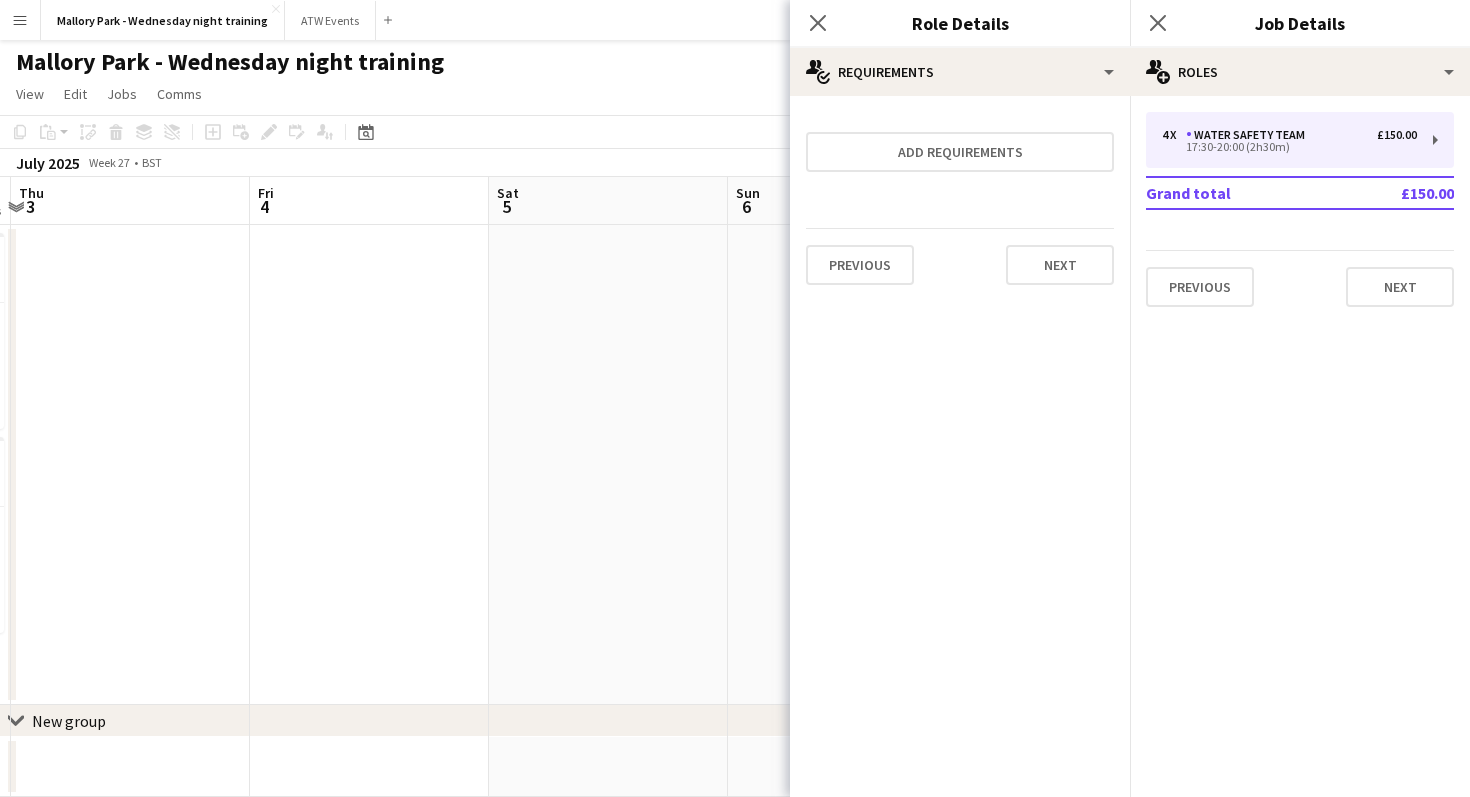 click at bounding box center [847, 465] 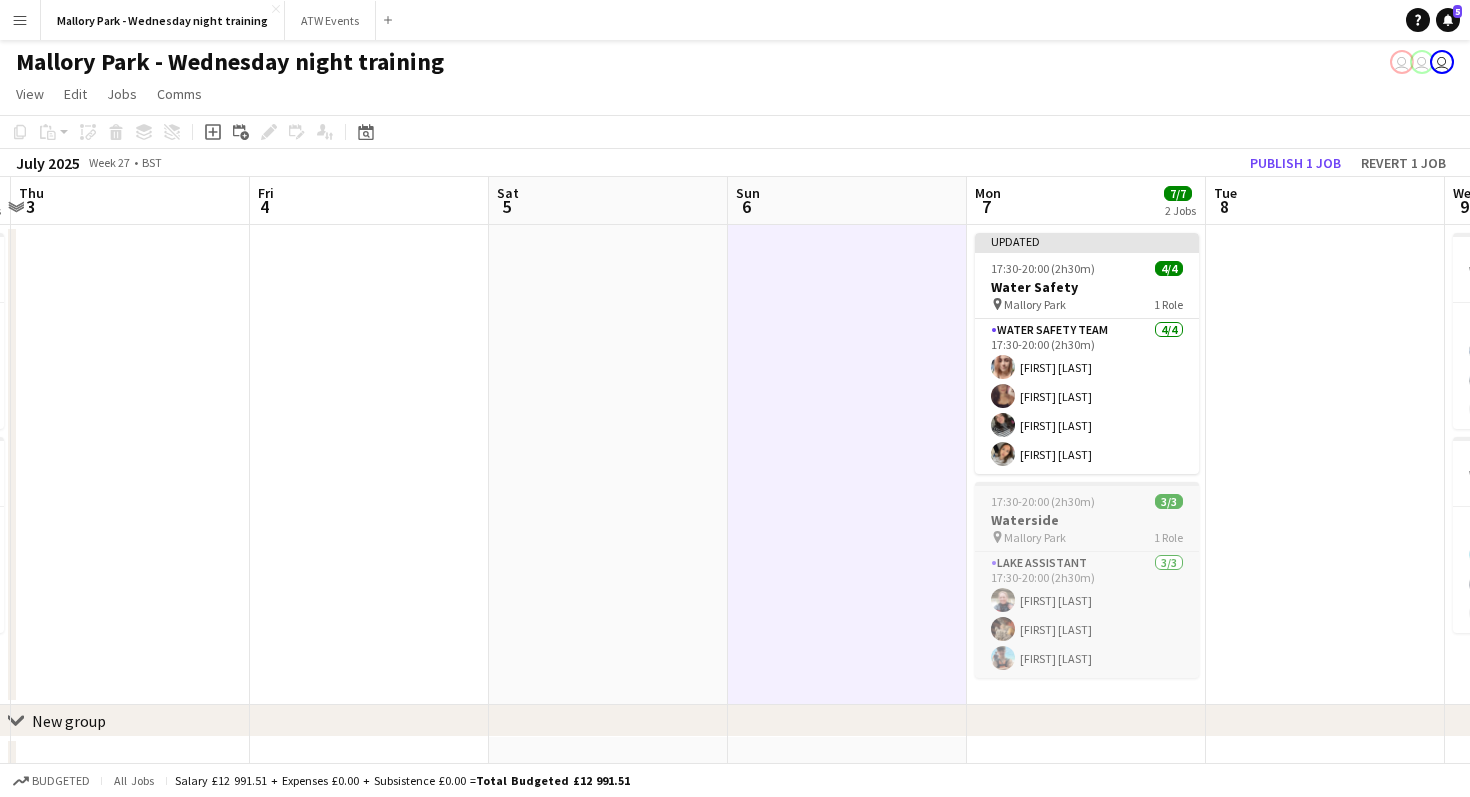 click on "pin
Mallory Park 1 Role" at bounding box center [1087, 537] 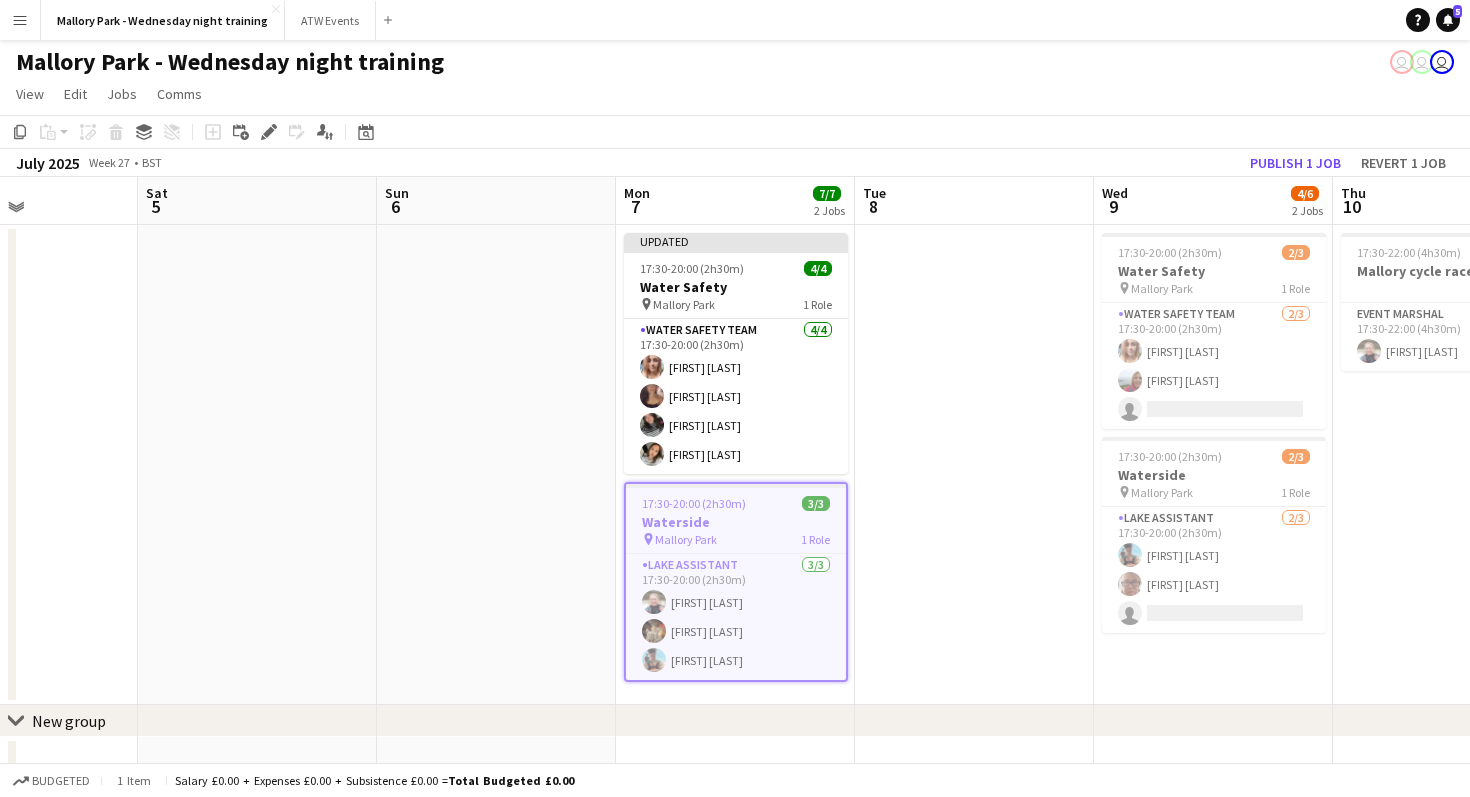 scroll, scrollTop: 0, scrollLeft: 821, axis: horizontal 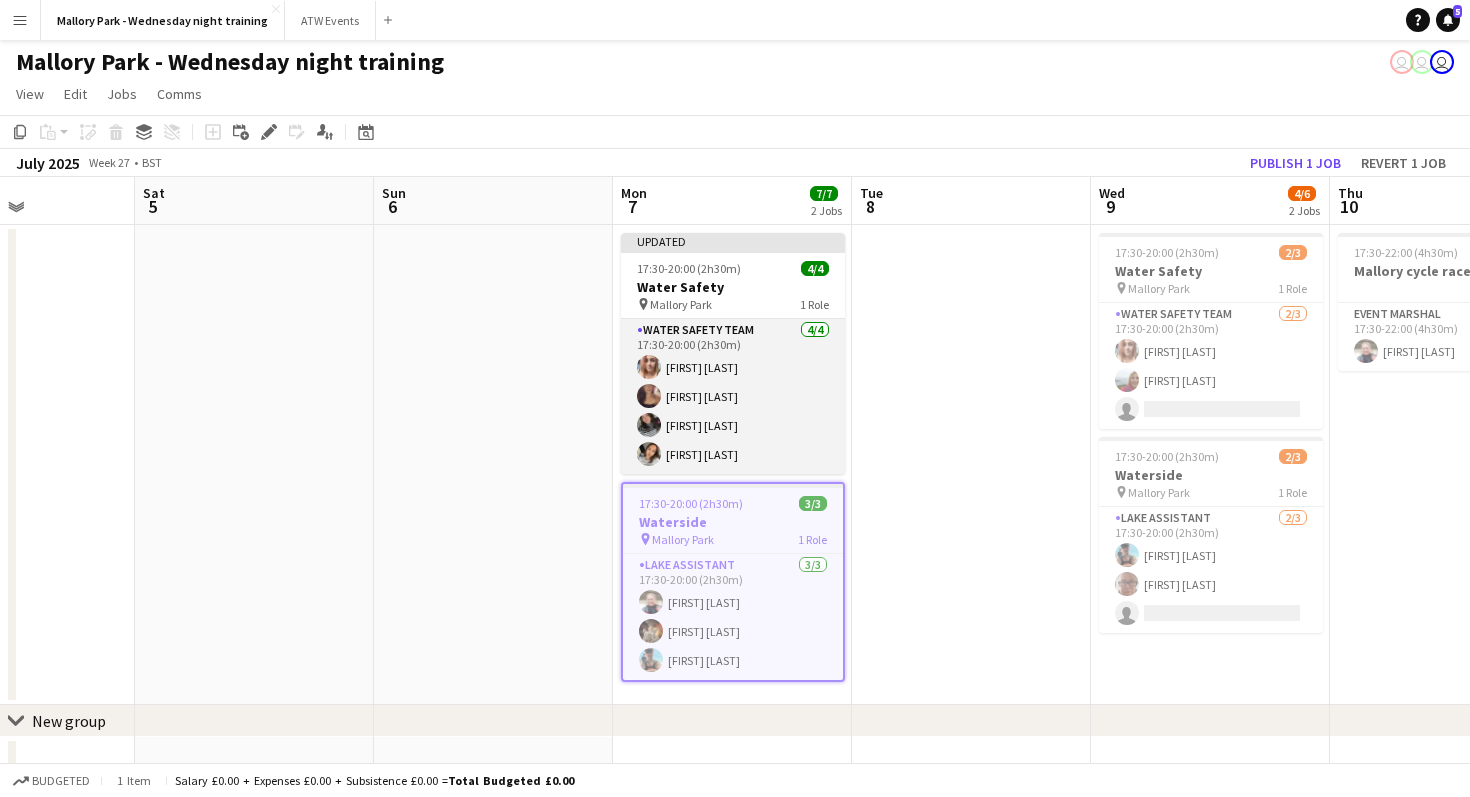 click on "Water Safety Team 4/4 17:30-20:00 (2h30m)
[FIRST] [LAST] [FIRST] [LAST] [FIRST] [LAST] [FIRST] [LAST]" at bounding box center (733, 396) 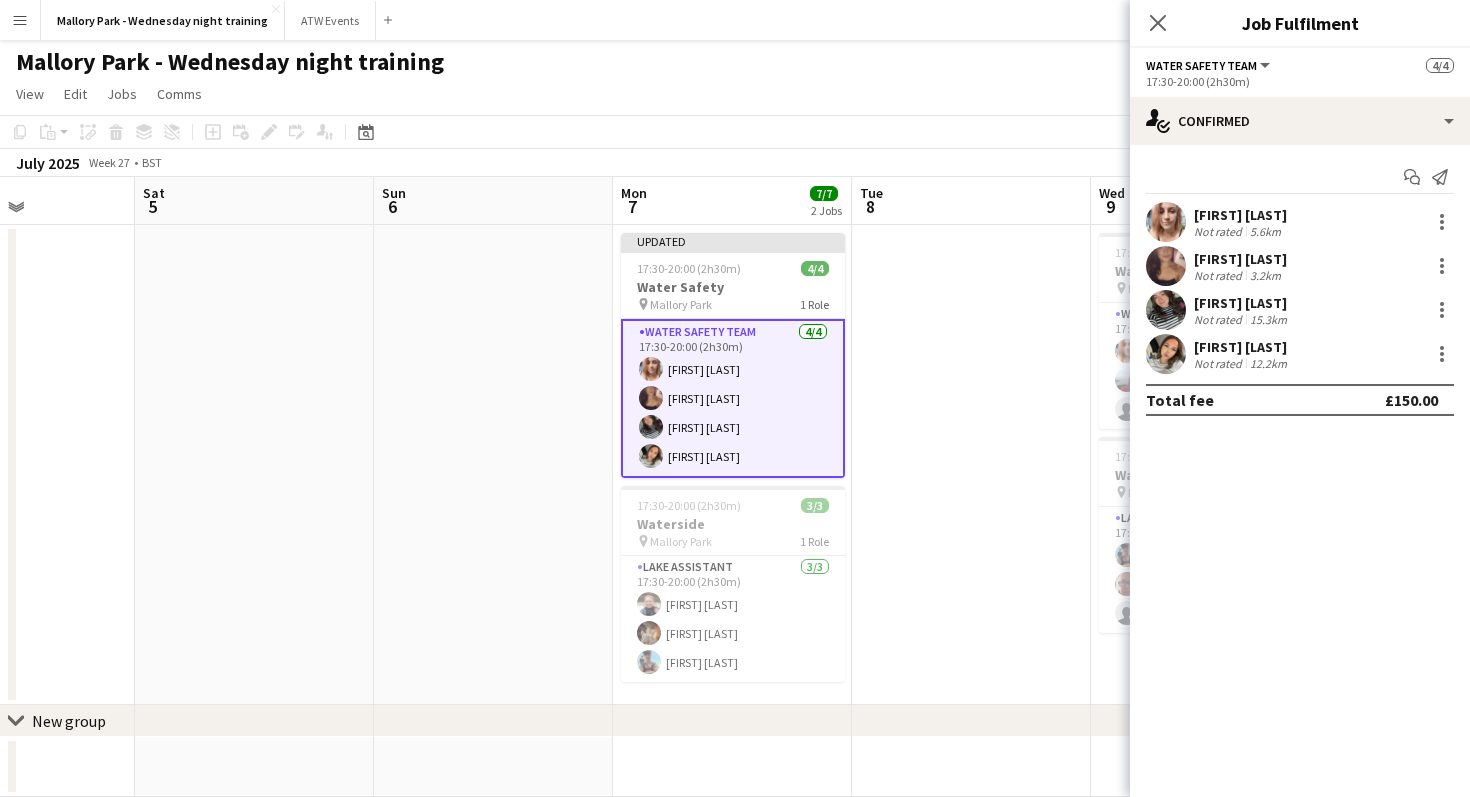 click on "[FIRST] [LAST] Not rated 12.2km" at bounding box center (1300, 354) 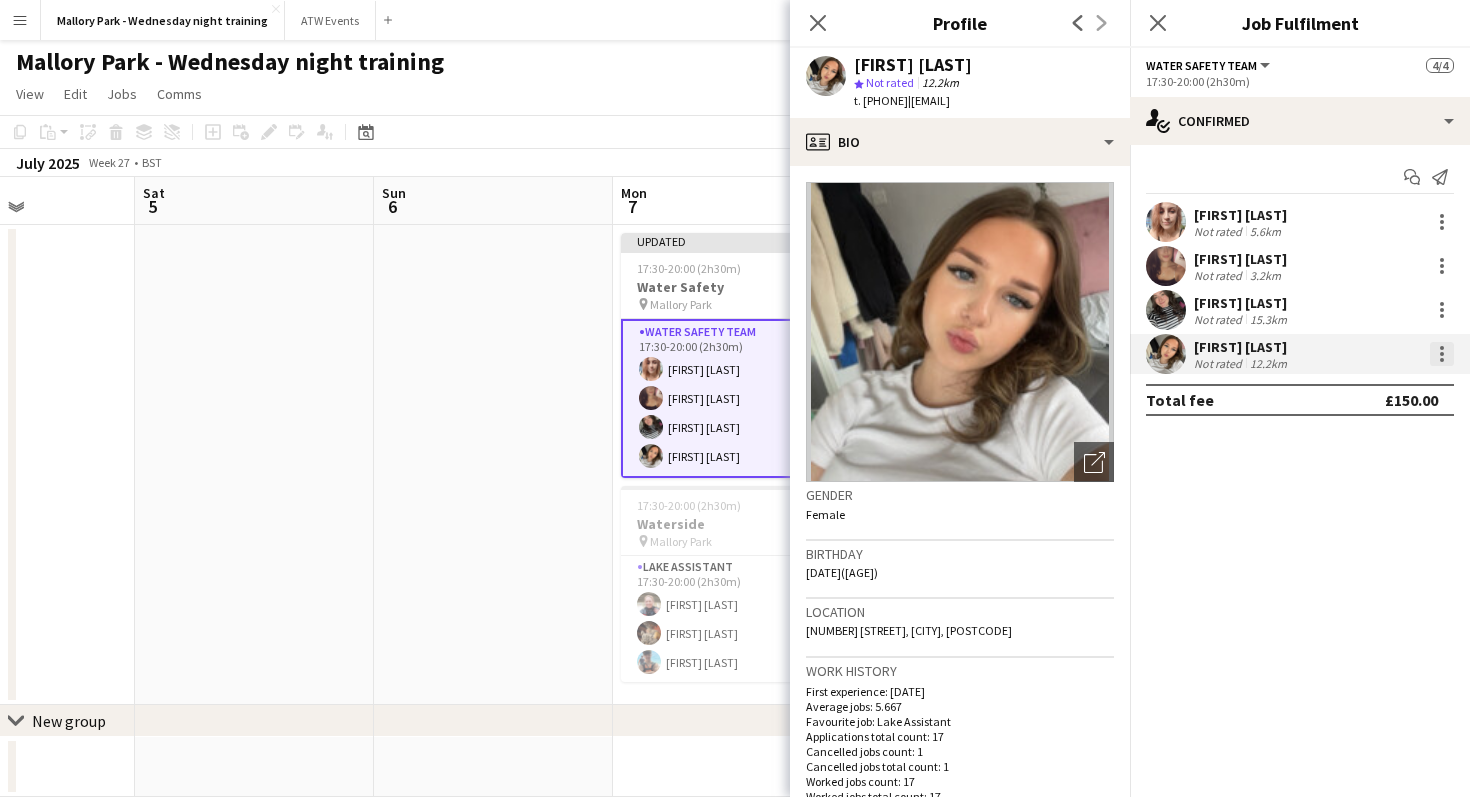 click at bounding box center (1442, 354) 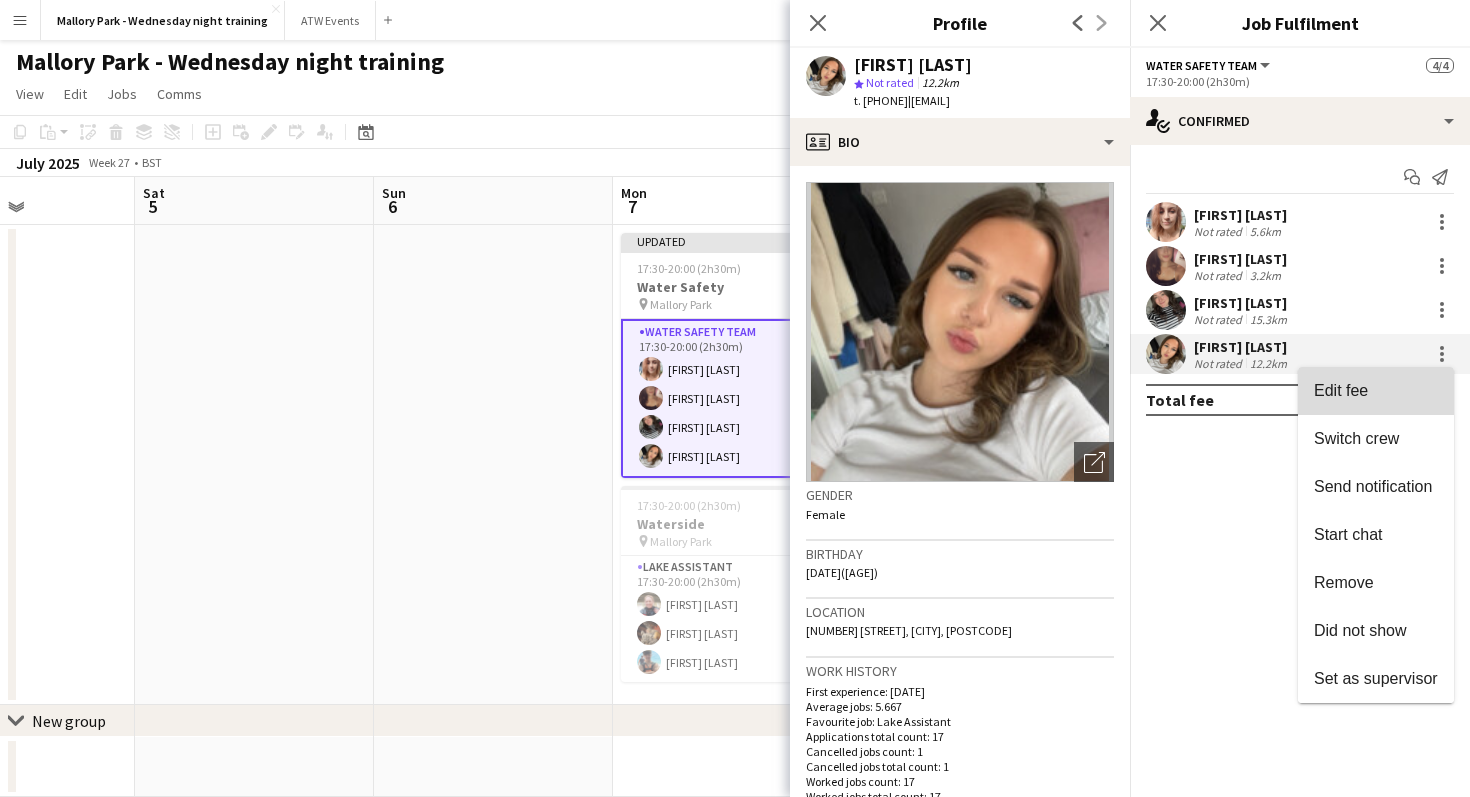 click on "Edit fee" at bounding box center (1376, 391) 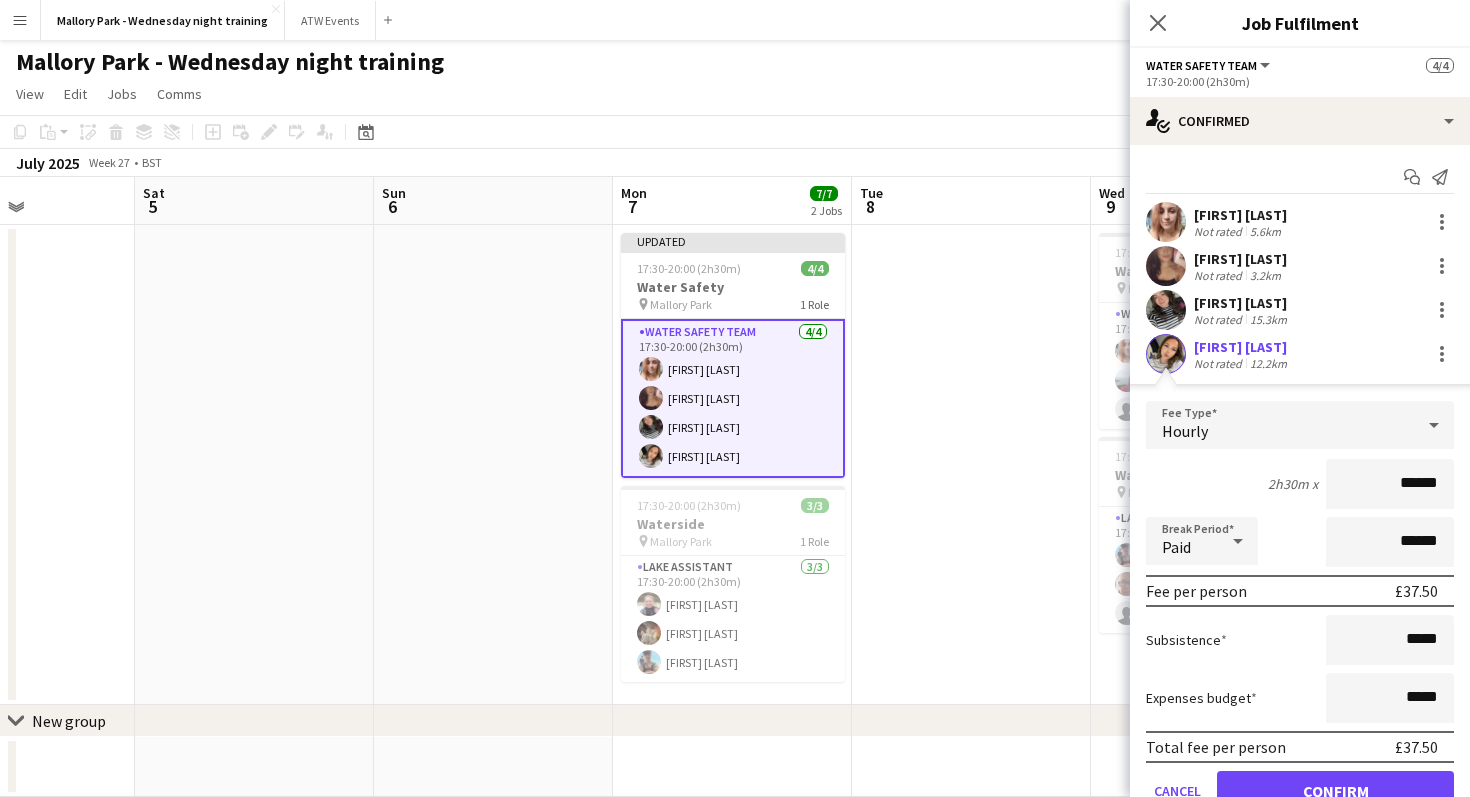 type on "*****" 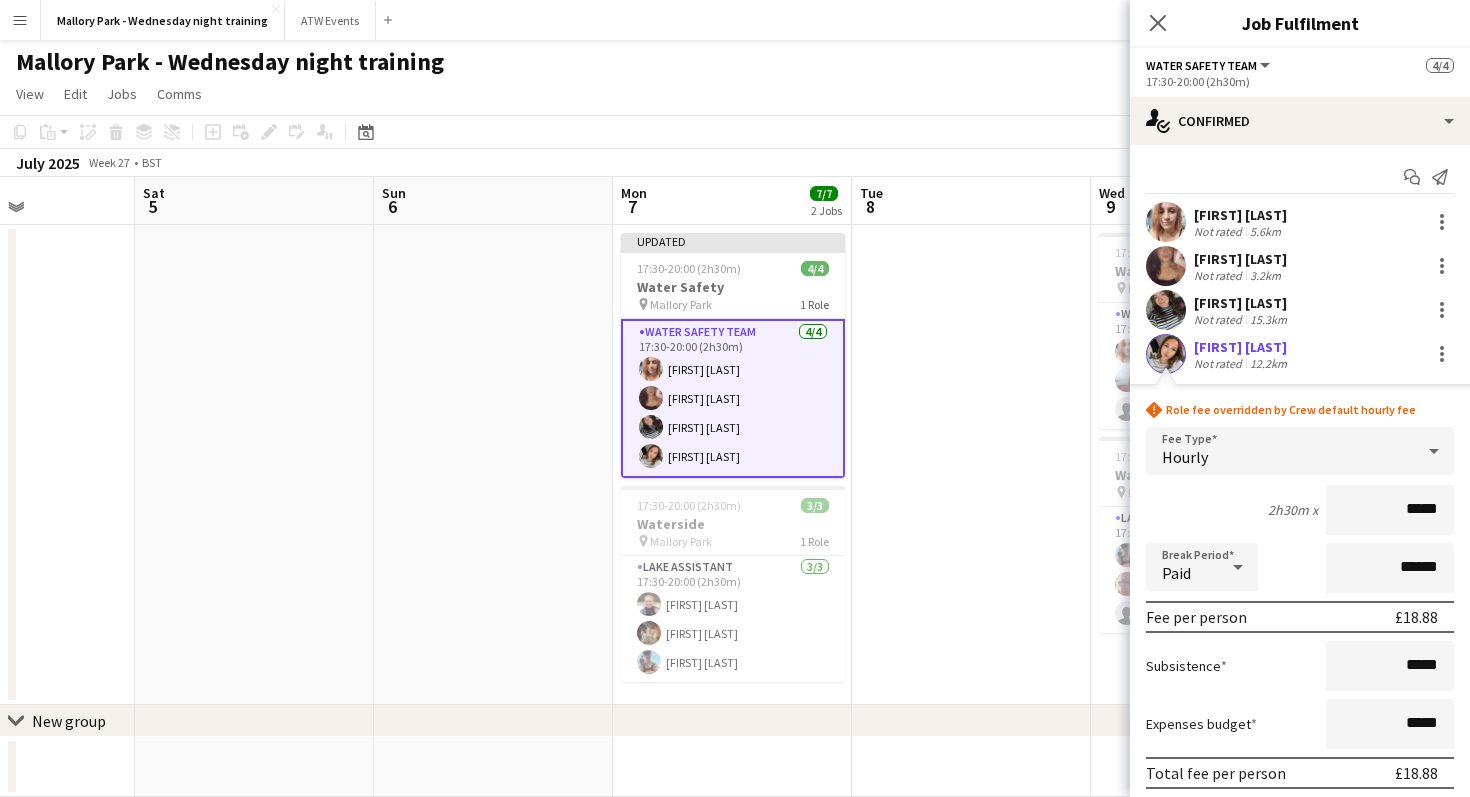scroll, scrollTop: 115, scrollLeft: 0, axis: vertical 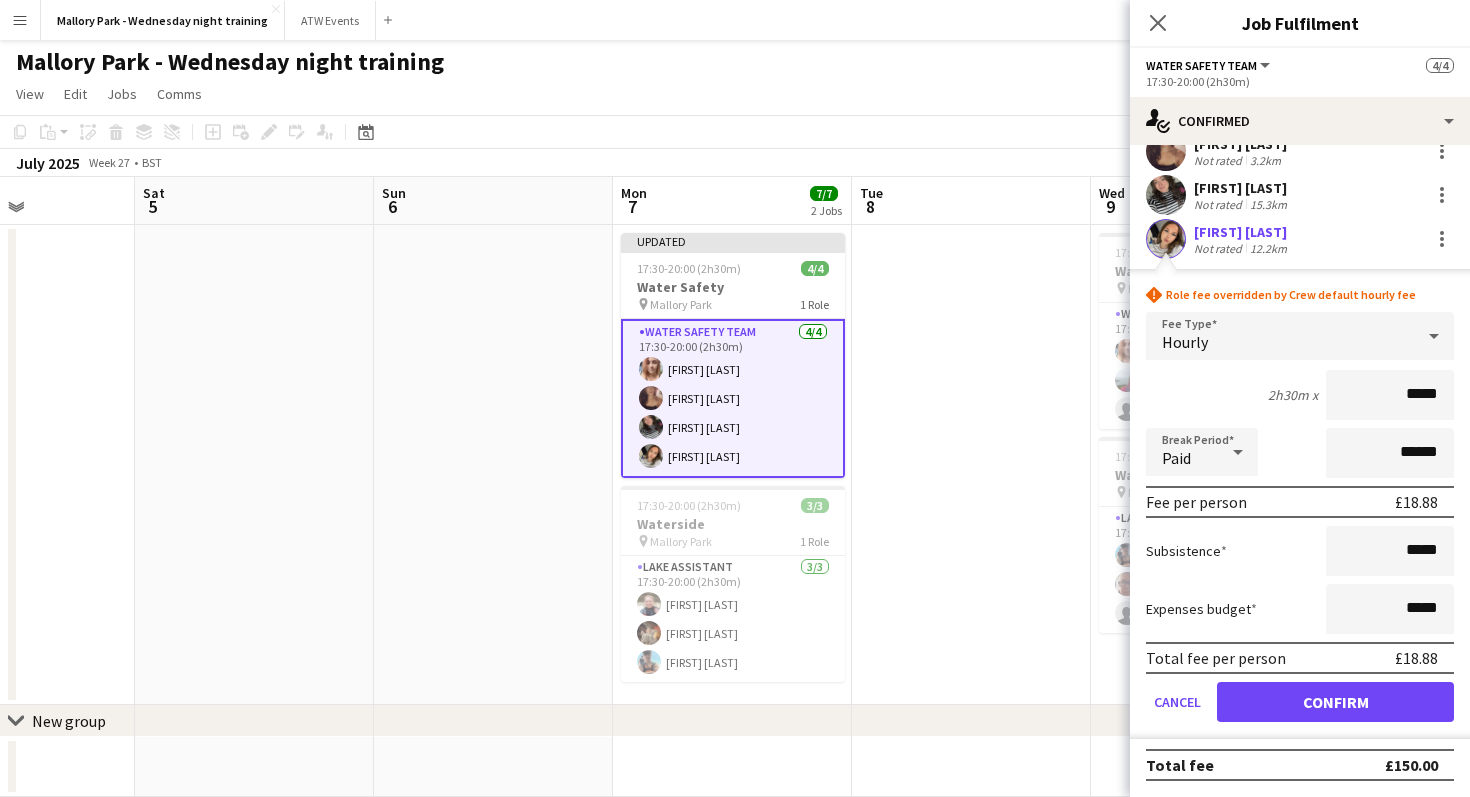 click on "Hourly" at bounding box center (1280, 336) 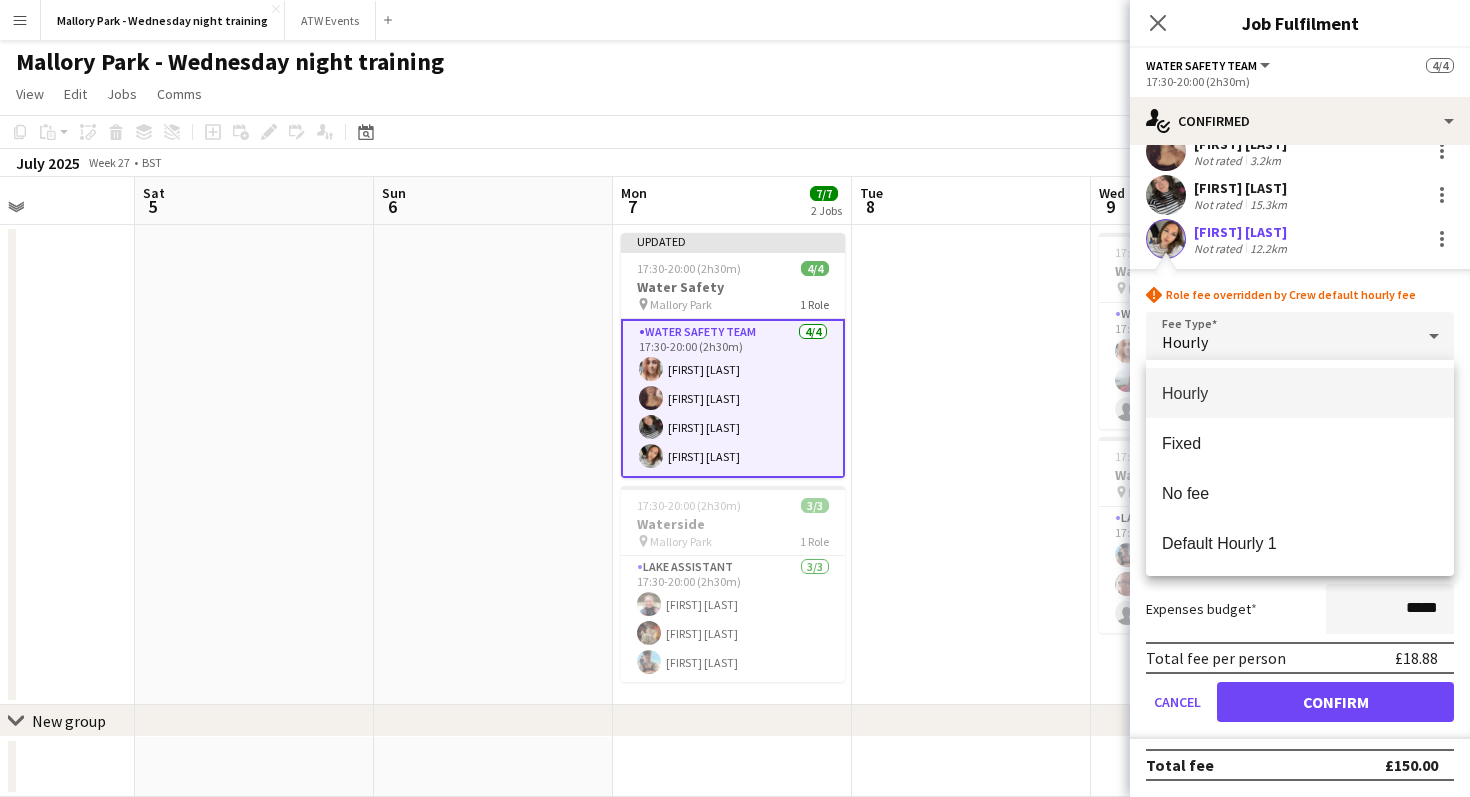 click at bounding box center (735, 398) 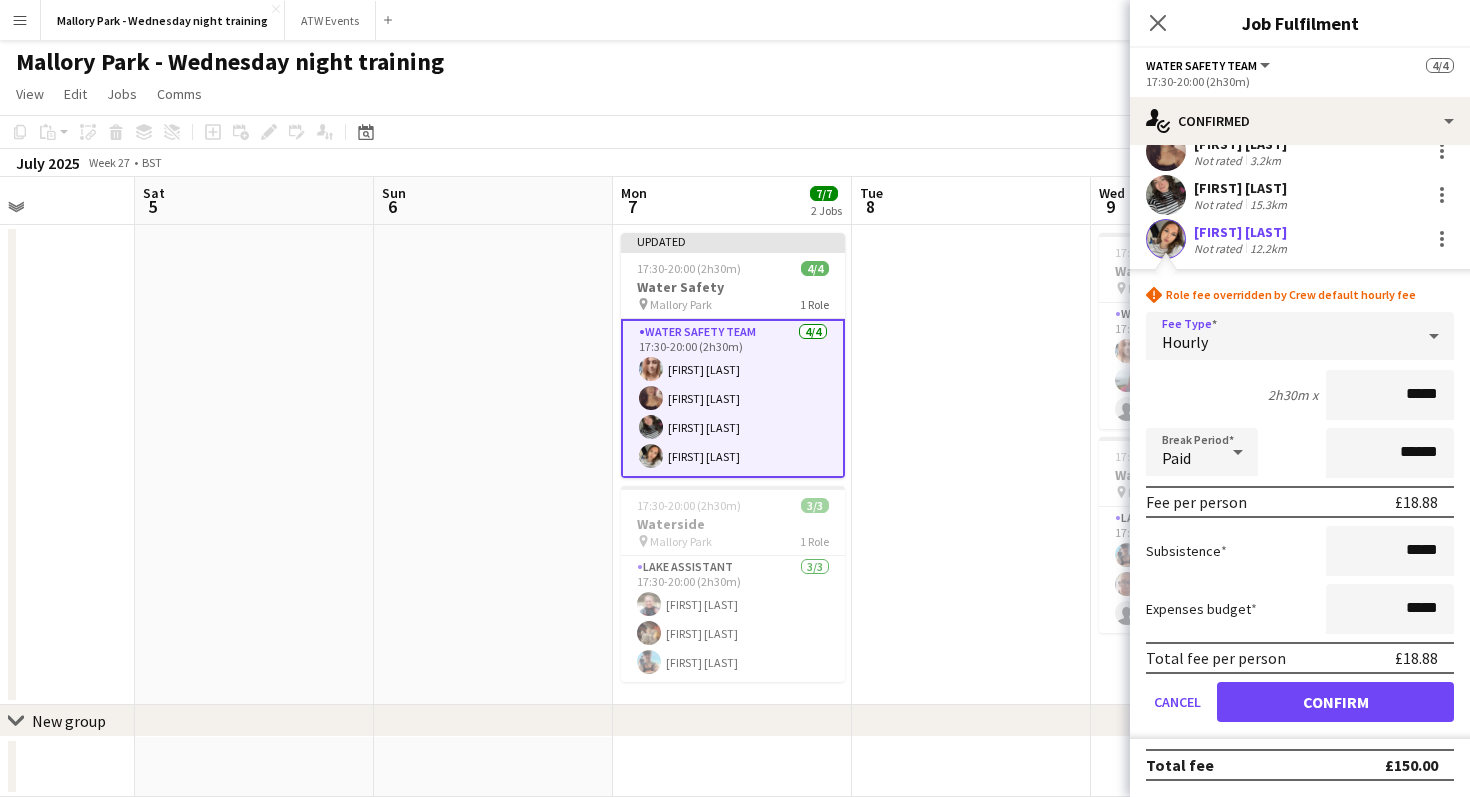 click on "Hourly" at bounding box center [1280, 336] 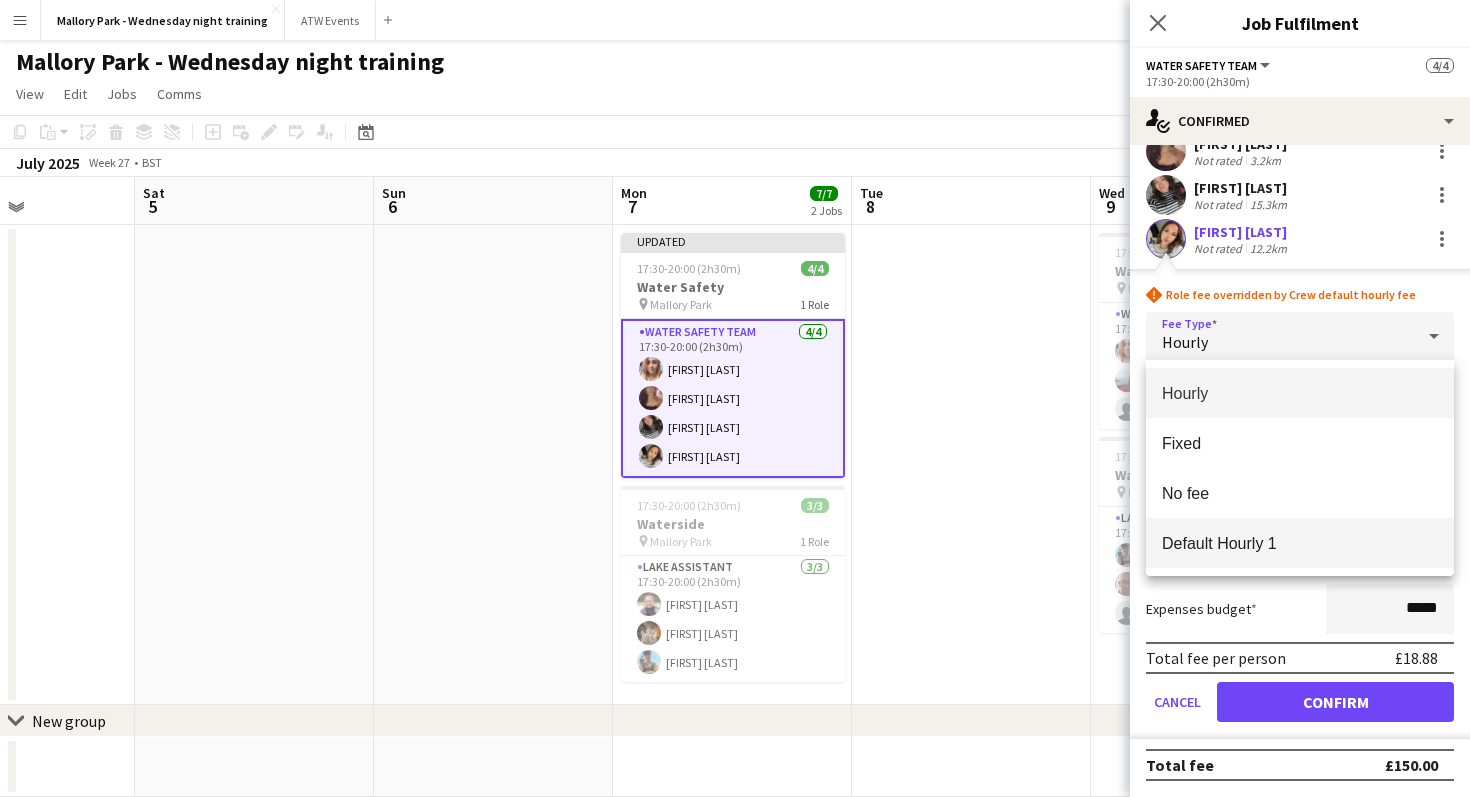 click on "Default Hourly 1" at bounding box center [1300, 543] 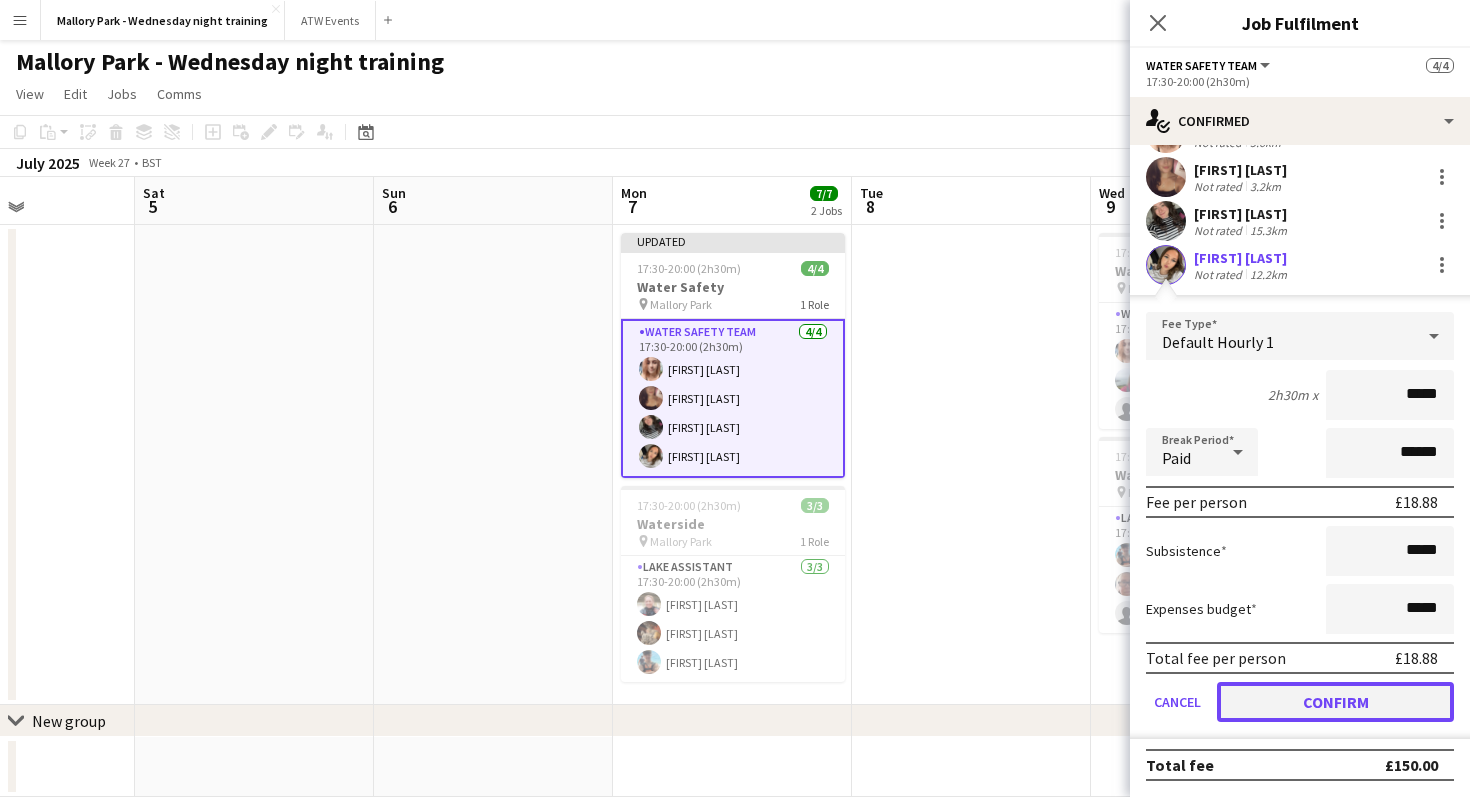 click on "Confirm" at bounding box center [1335, 702] 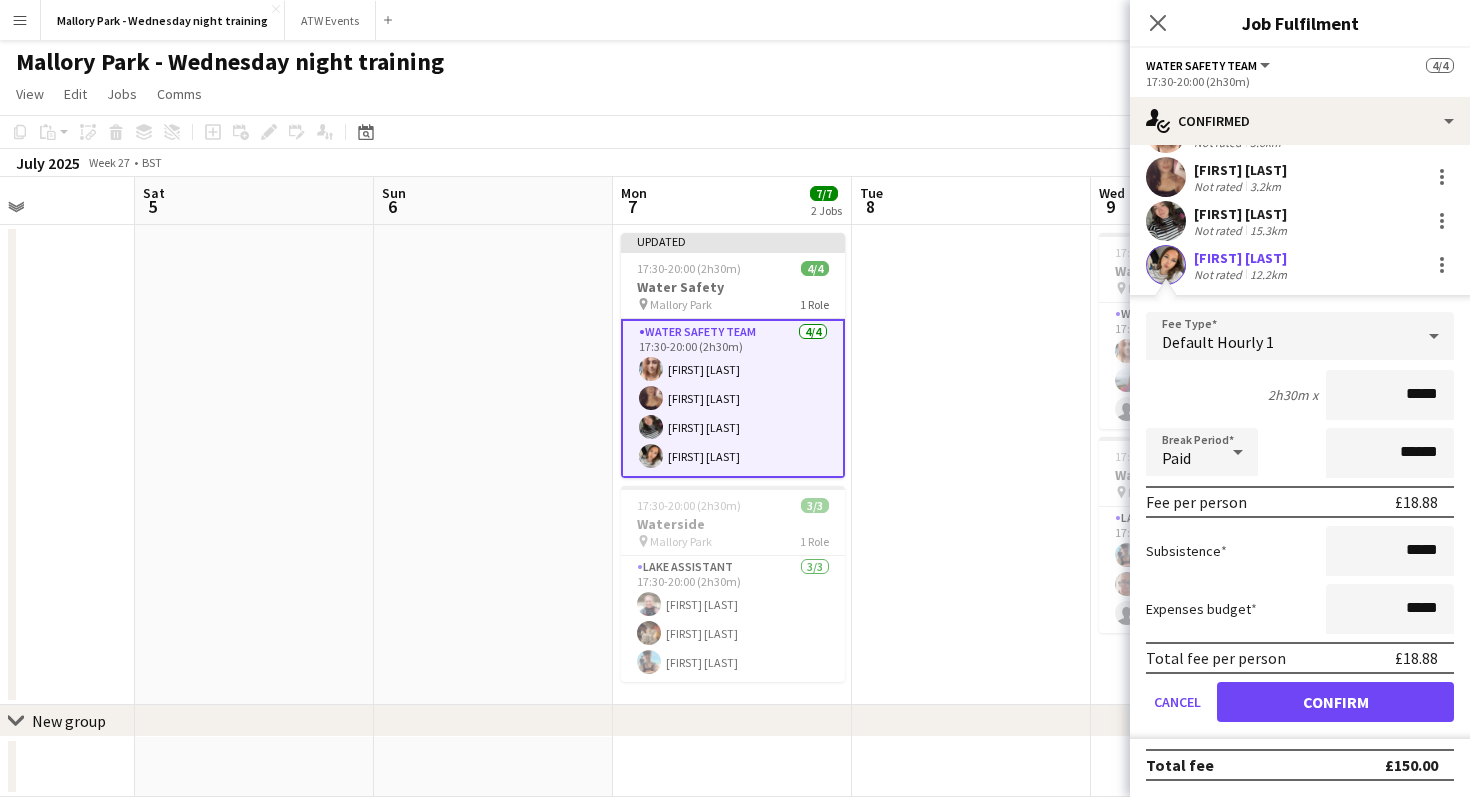 scroll, scrollTop: 0, scrollLeft: 0, axis: both 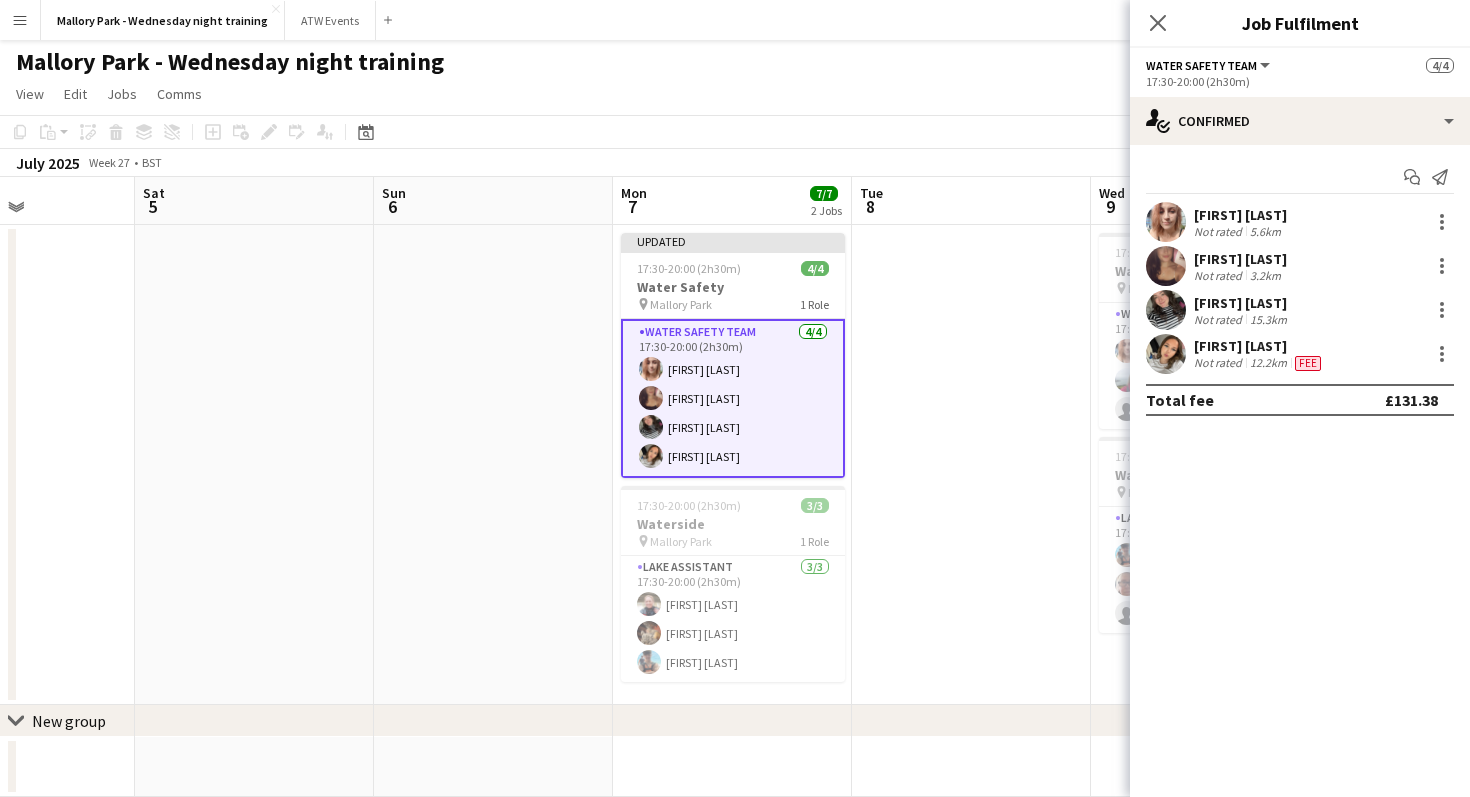 click on "[FIRST] [LAST] Not rated 12.2km Fee" at bounding box center (1300, 354) 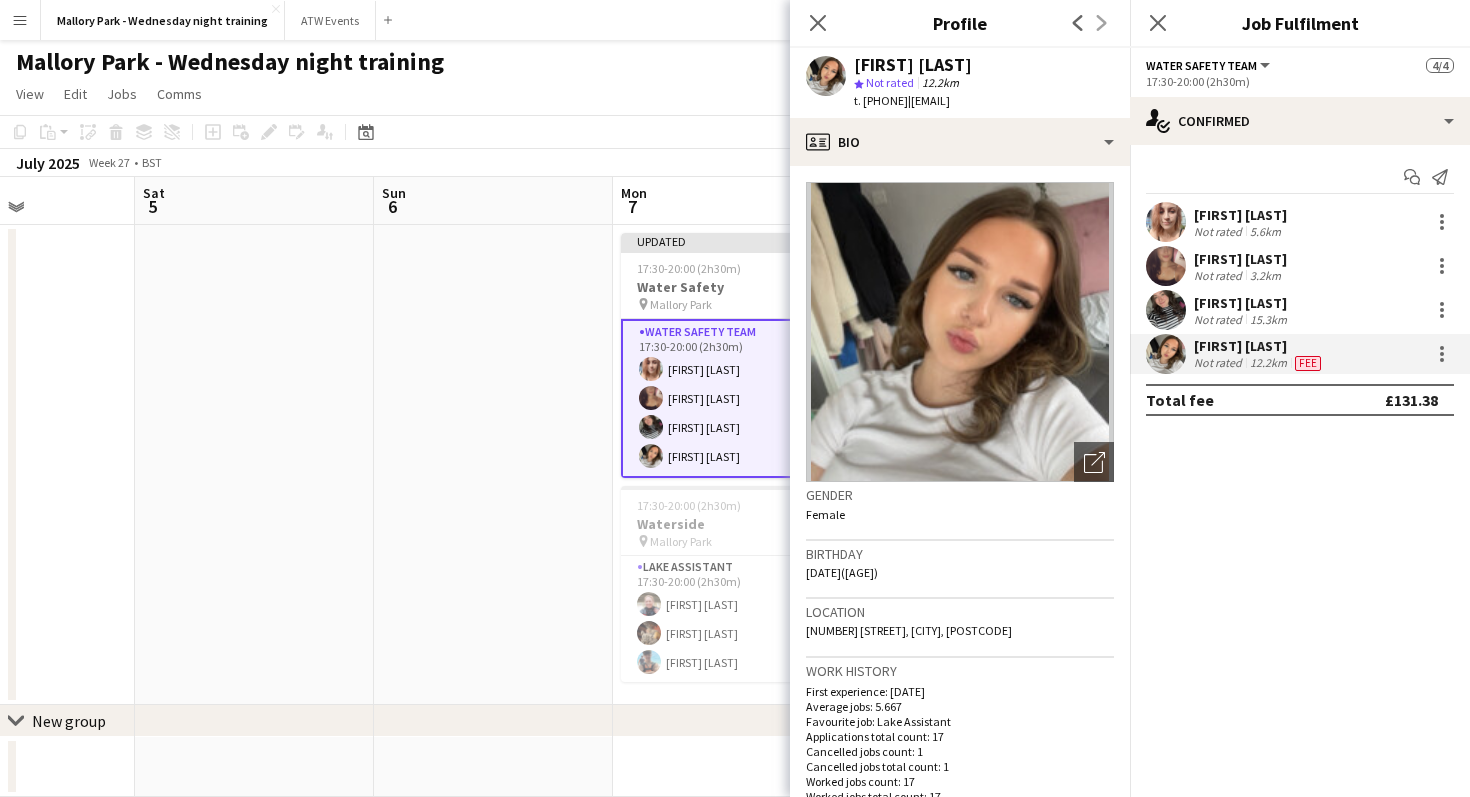 click at bounding box center (254, 465) 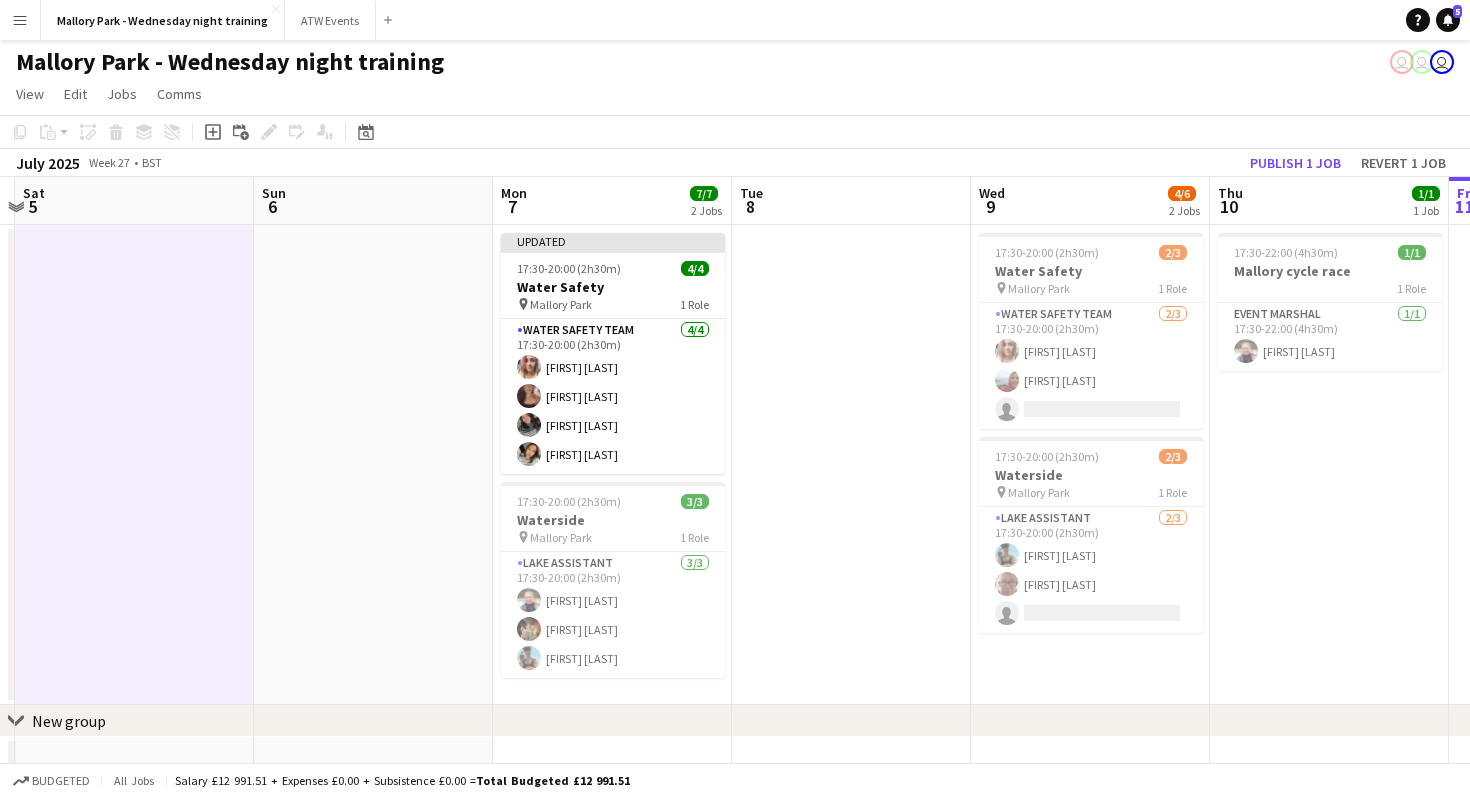 scroll, scrollTop: 0, scrollLeft: 964, axis: horizontal 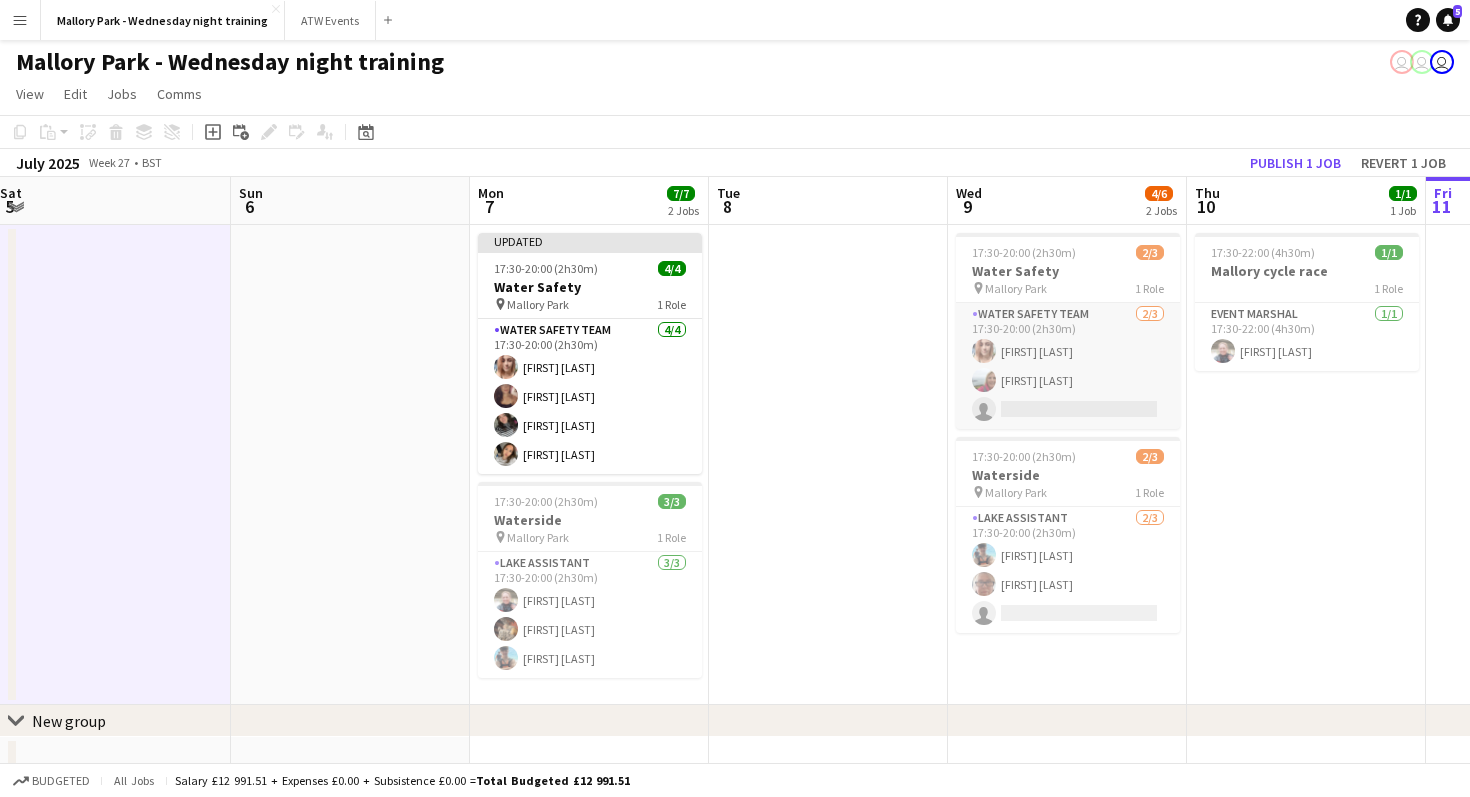 click on "Water Safety Team 2/3 17:30-20:00 (2h30m)
[FIRST] [LAST] [FIRST] [LAST]
single-neutral-actions" at bounding box center (1068, 366) 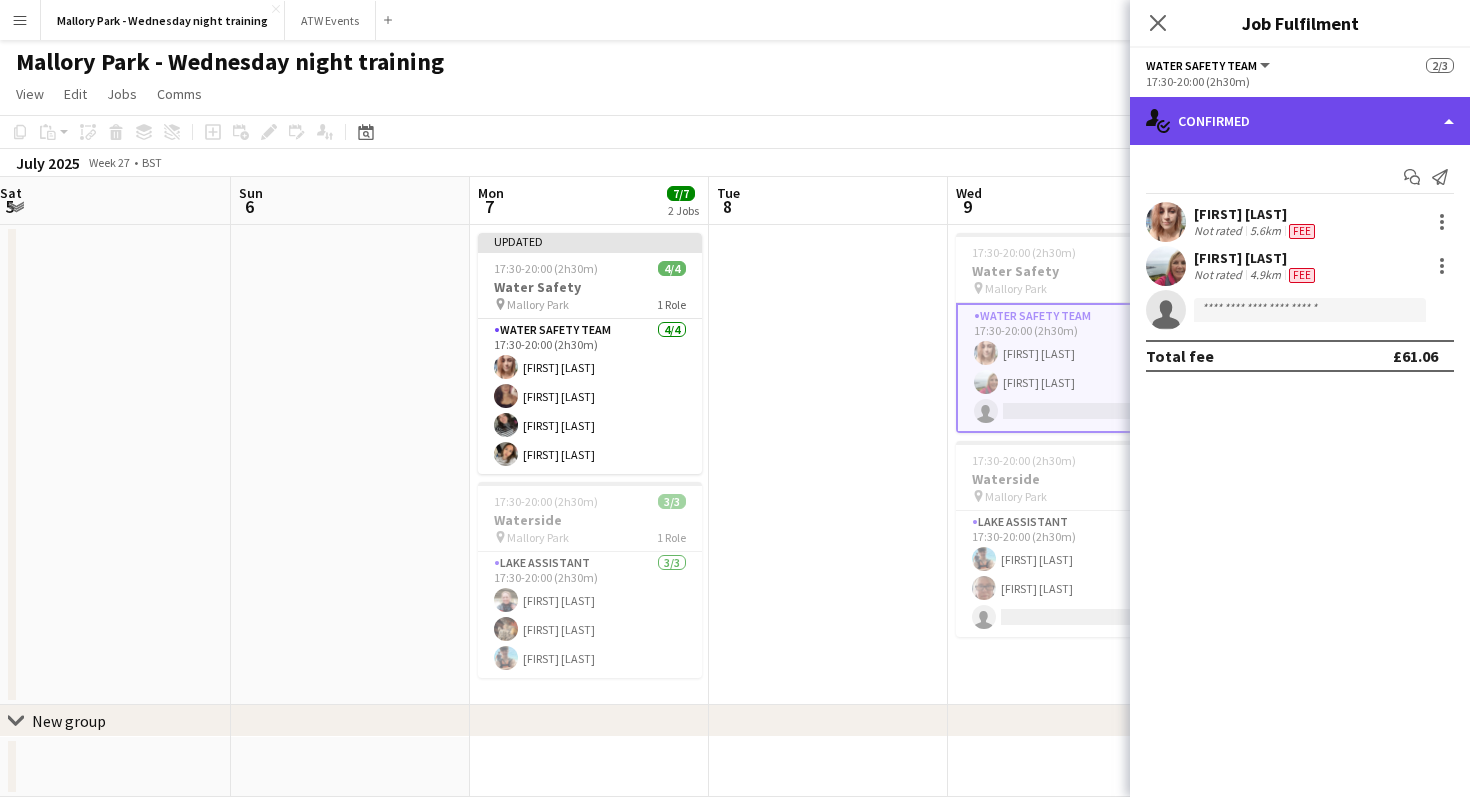 click on "single-neutral-actions-check-2
Confirmed" 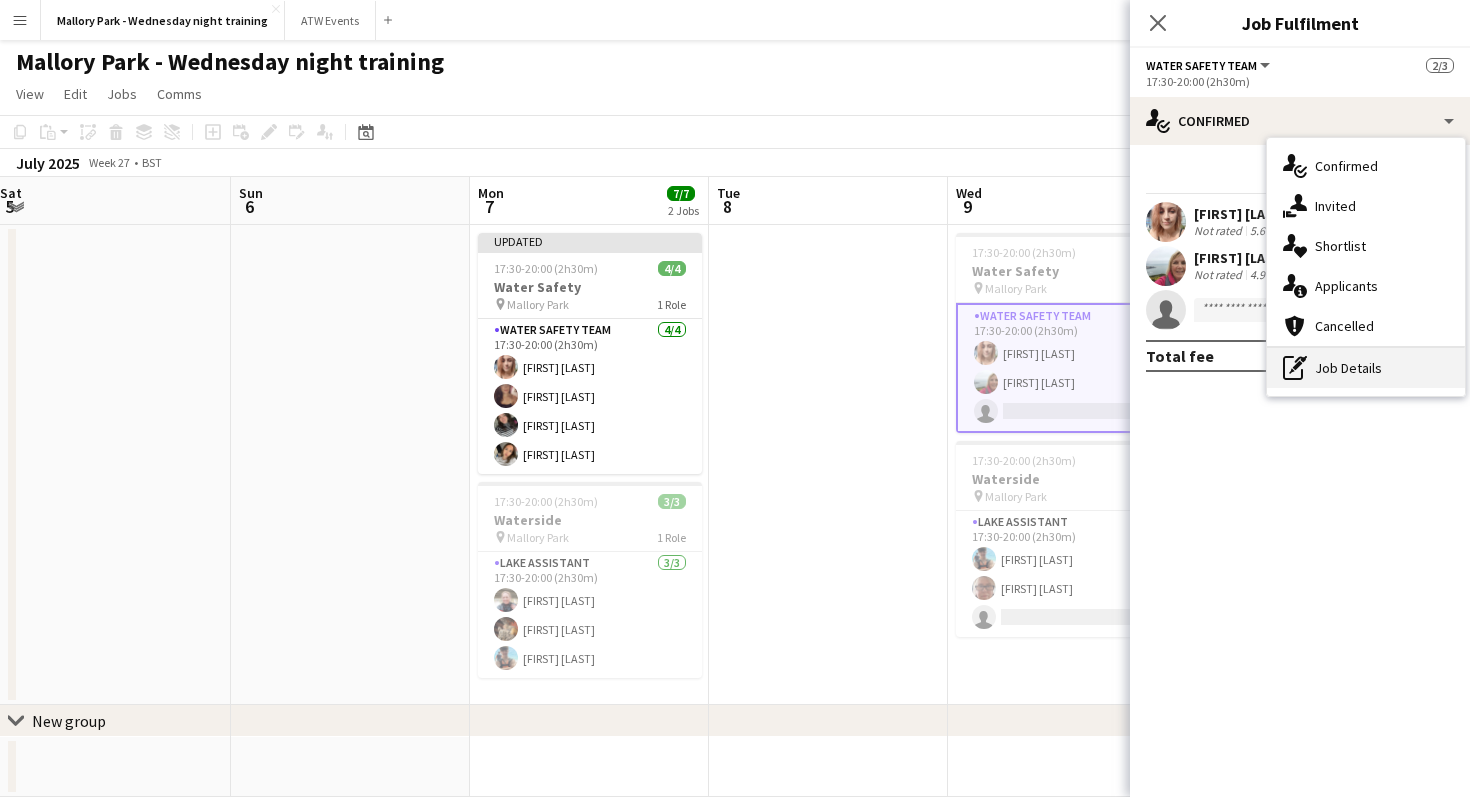 click on "pen-write
Job Details" at bounding box center (1366, 368) 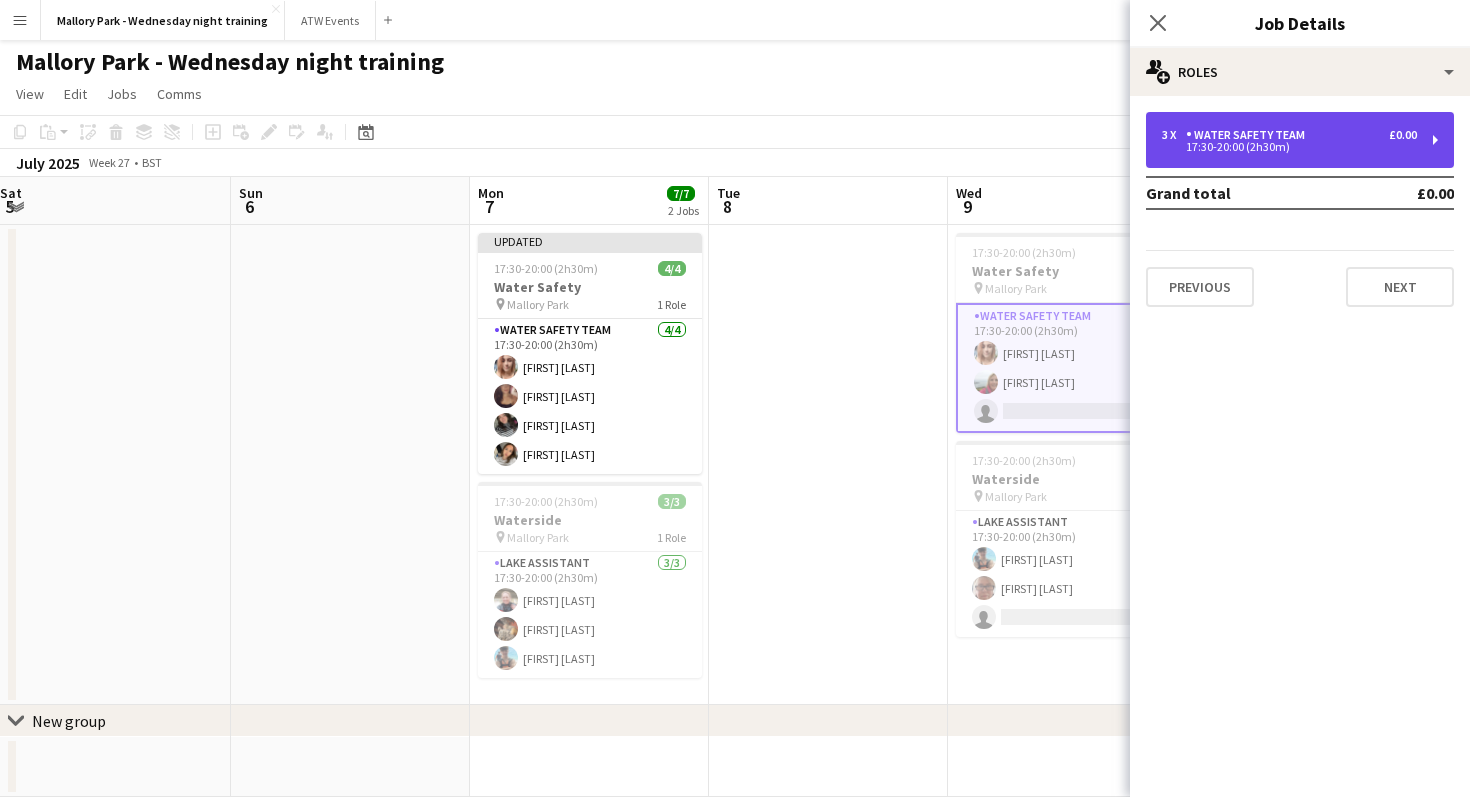 click on "3 x   Water Safety Team   £0.00" at bounding box center [1289, 135] 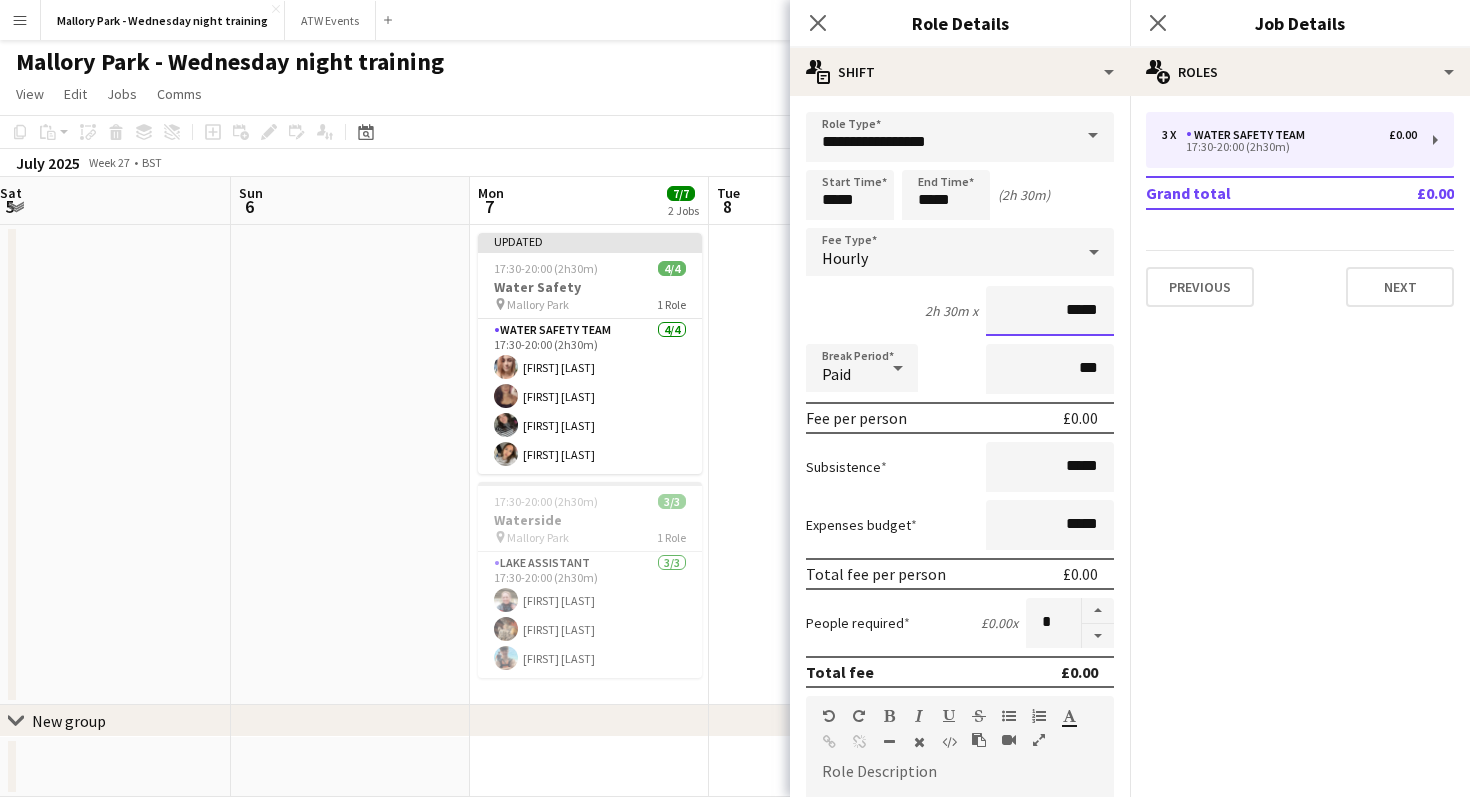 drag, startPoint x: 1061, startPoint y: 310, endPoint x: 1163, endPoint y: 311, distance: 102.0049 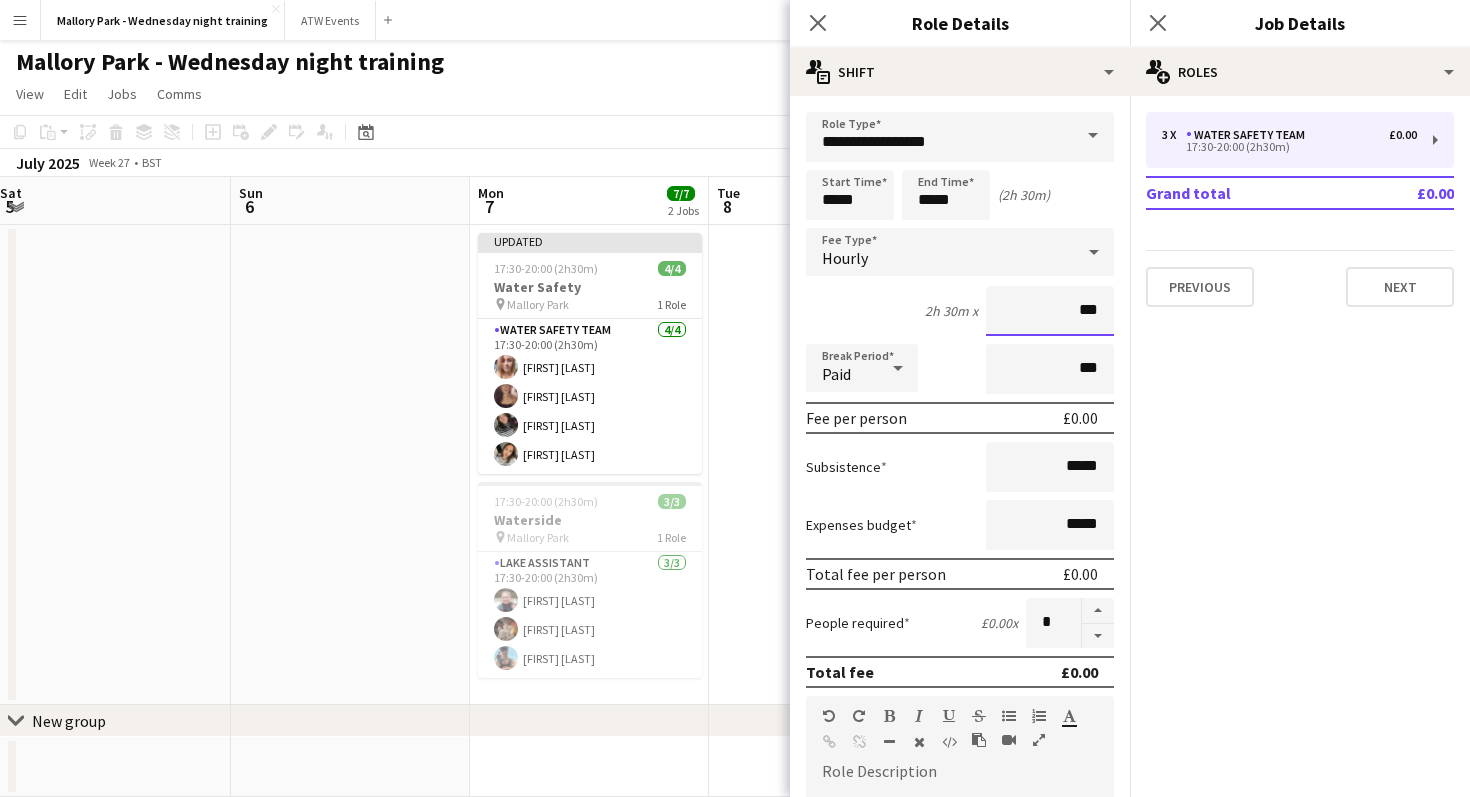type on "**" 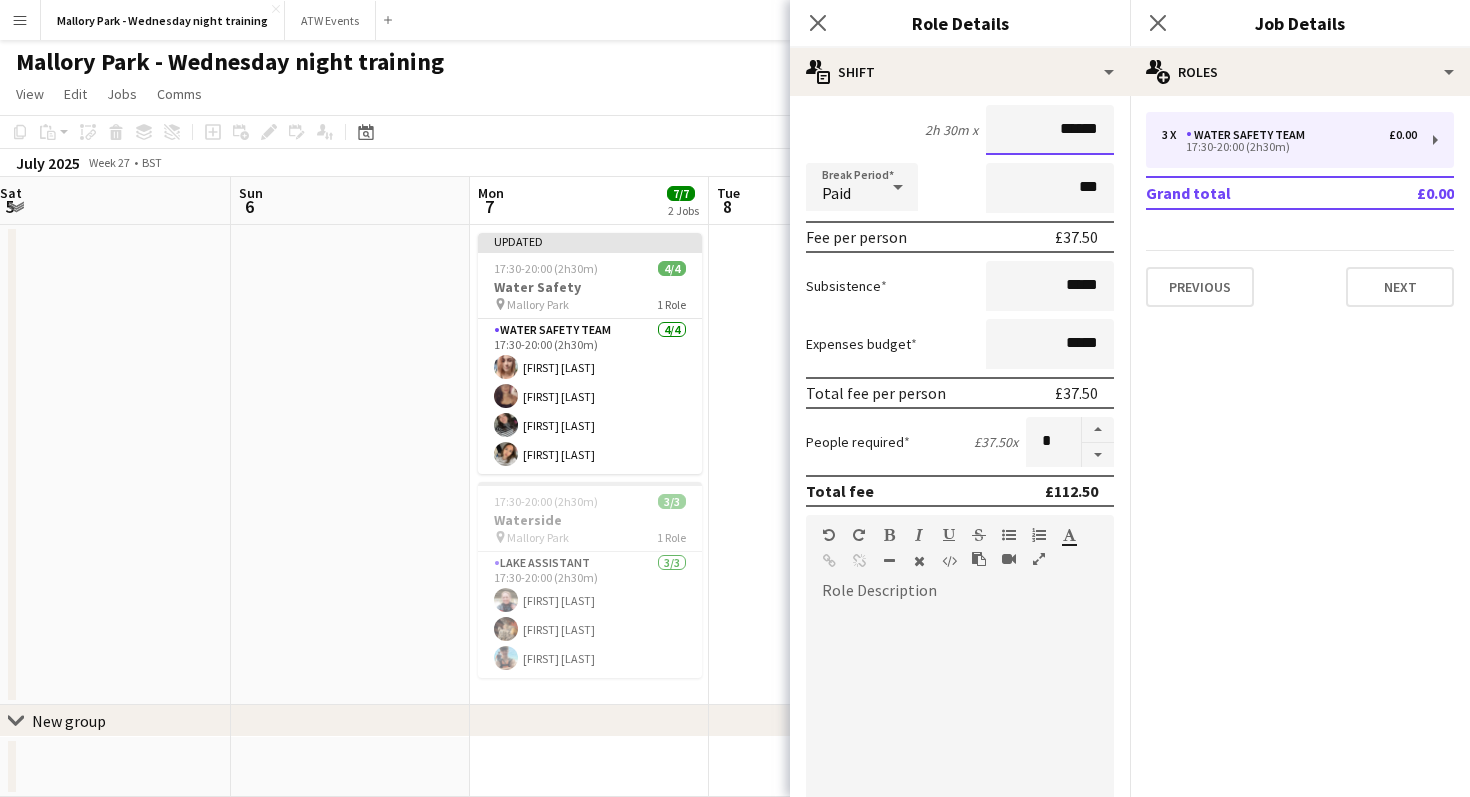 scroll, scrollTop: 557, scrollLeft: 0, axis: vertical 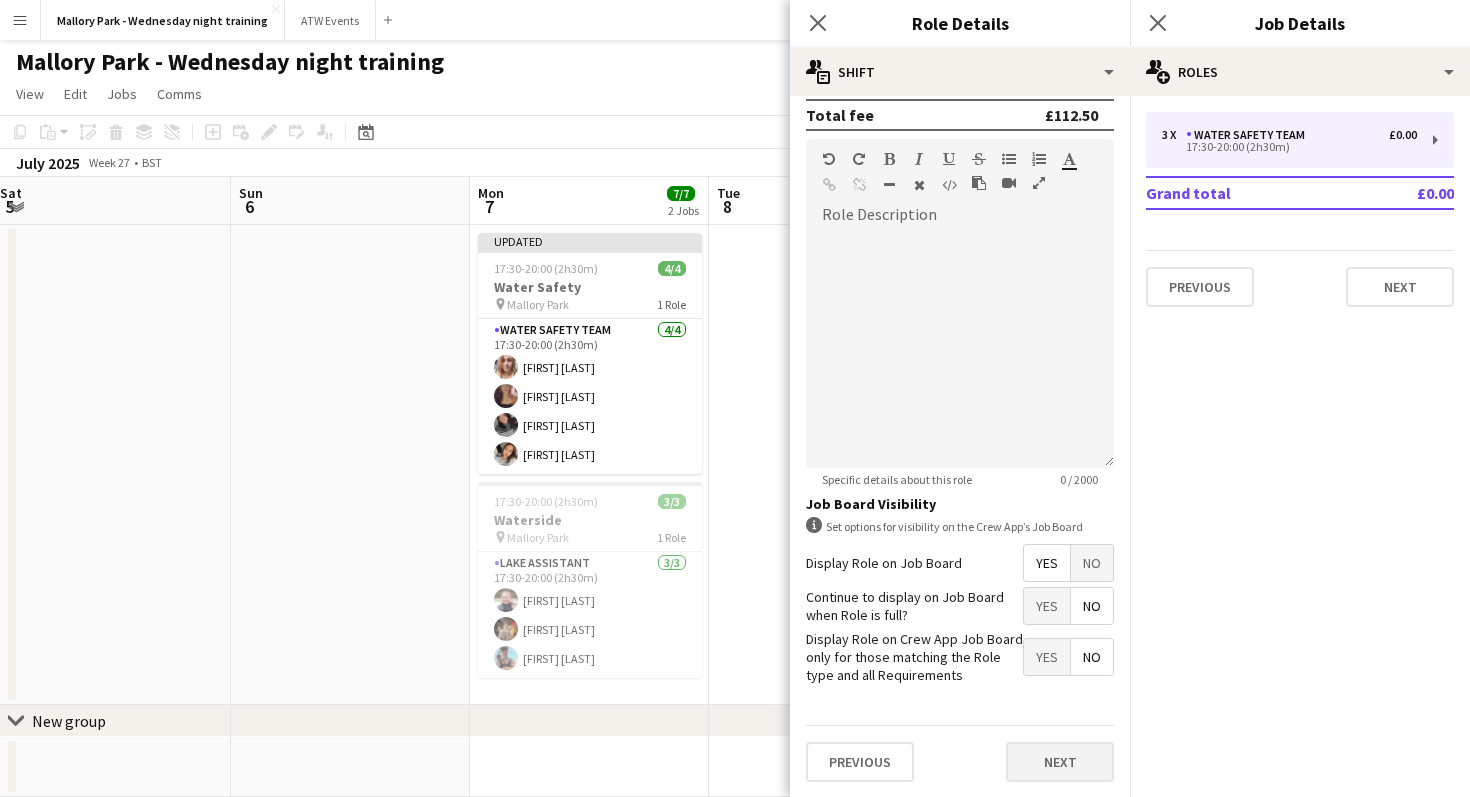 type on "******" 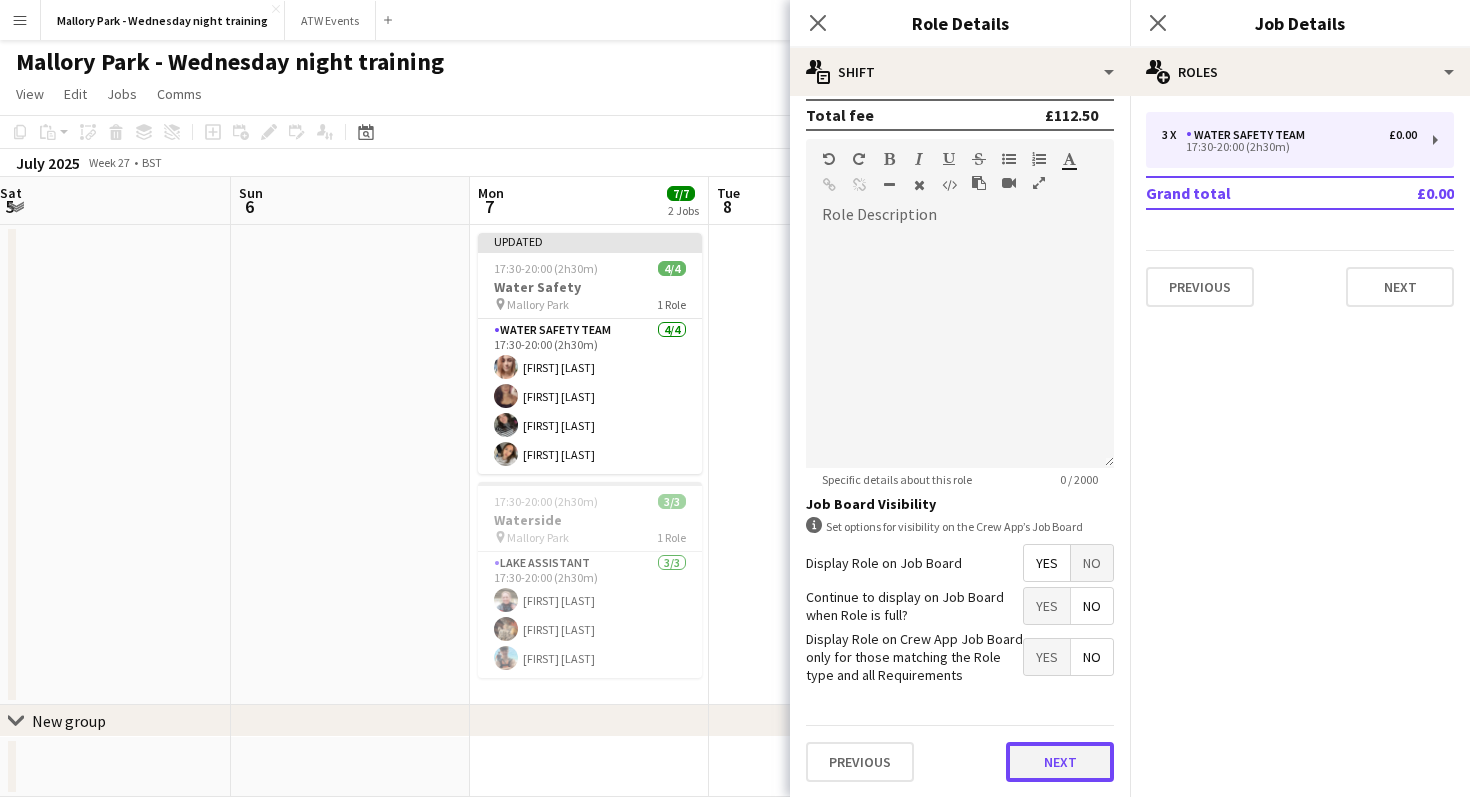 click on "Next" at bounding box center [1060, 762] 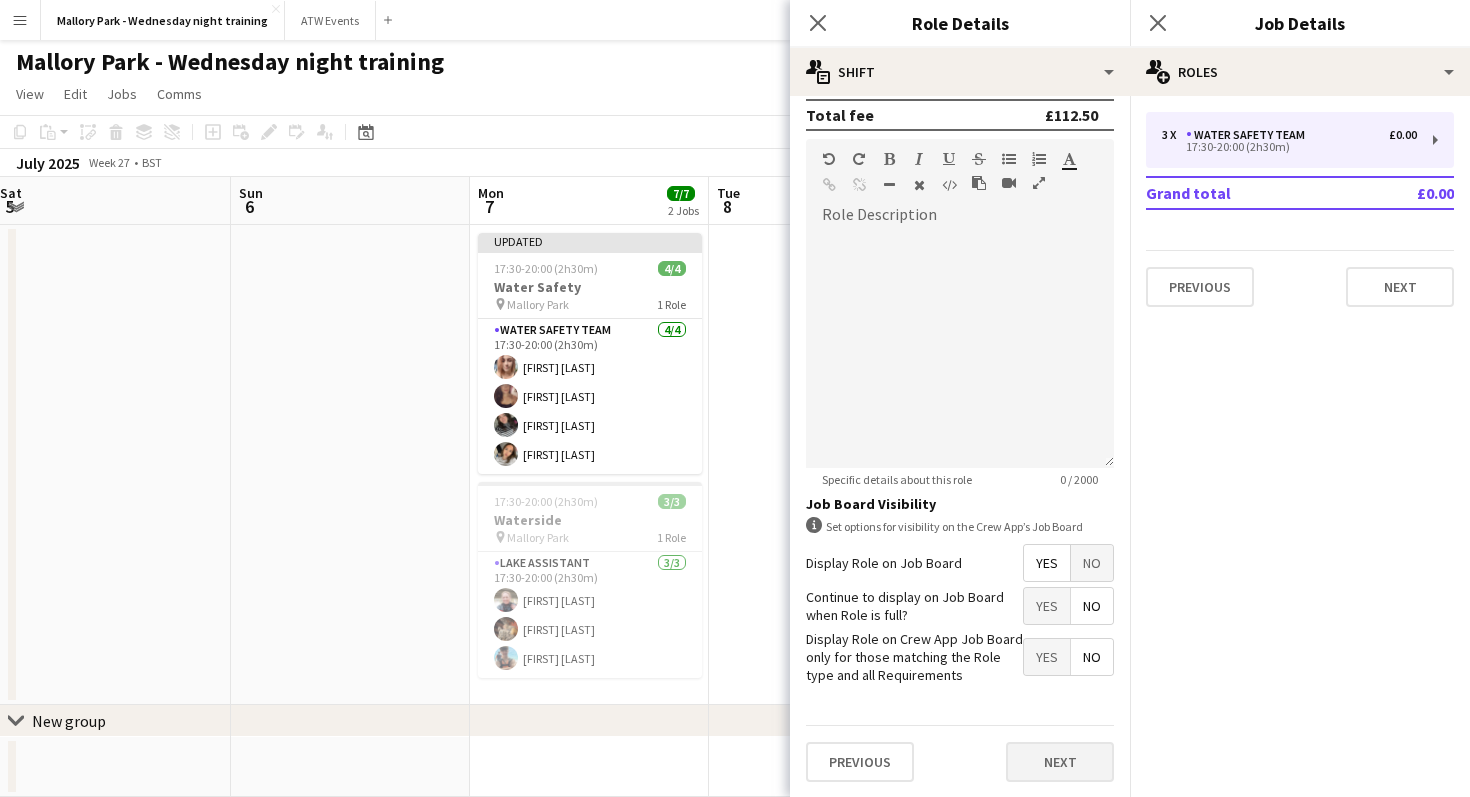 scroll, scrollTop: 0, scrollLeft: 0, axis: both 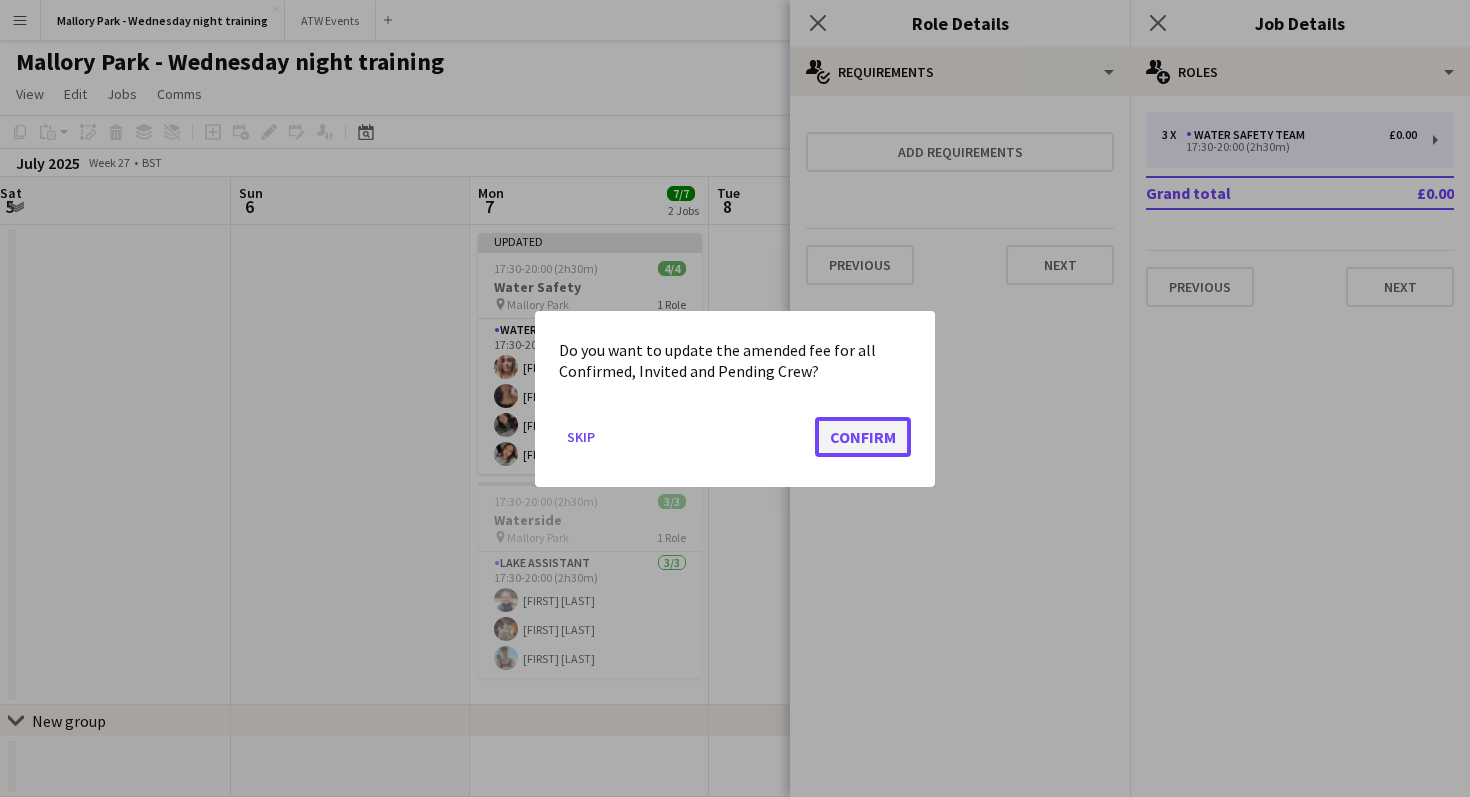 click on "Confirm" 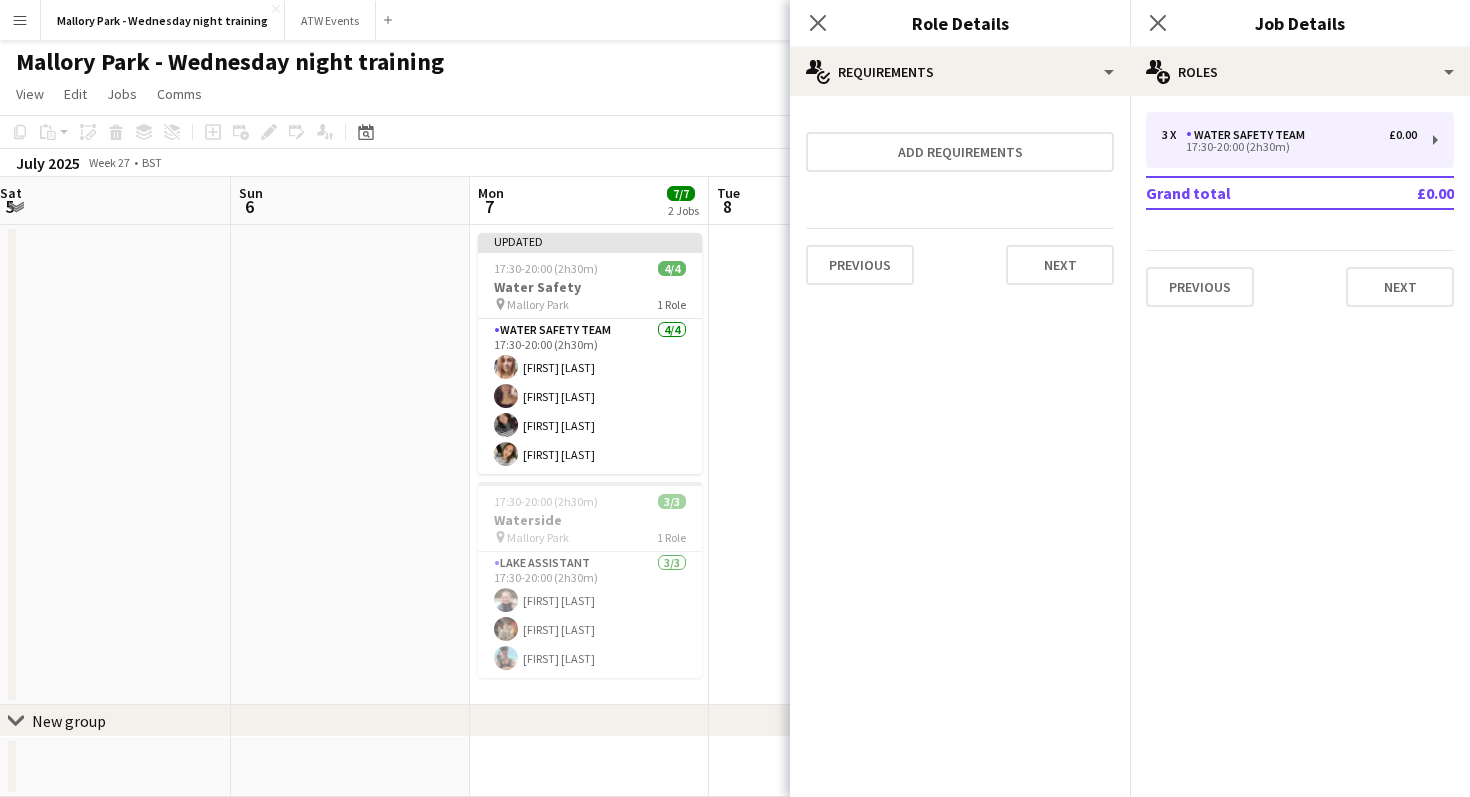 scroll, scrollTop: 1, scrollLeft: 0, axis: vertical 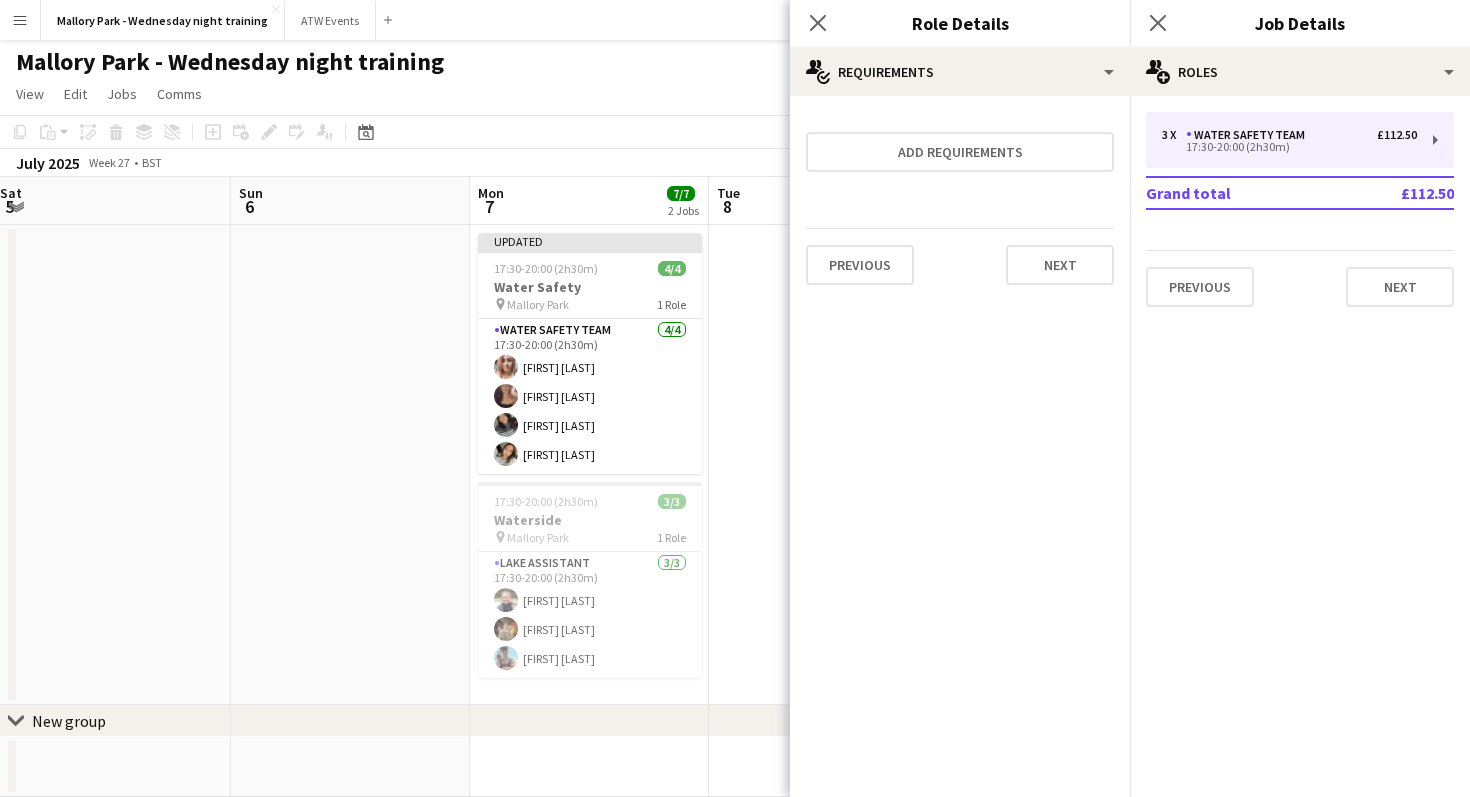 click at bounding box center [828, 465] 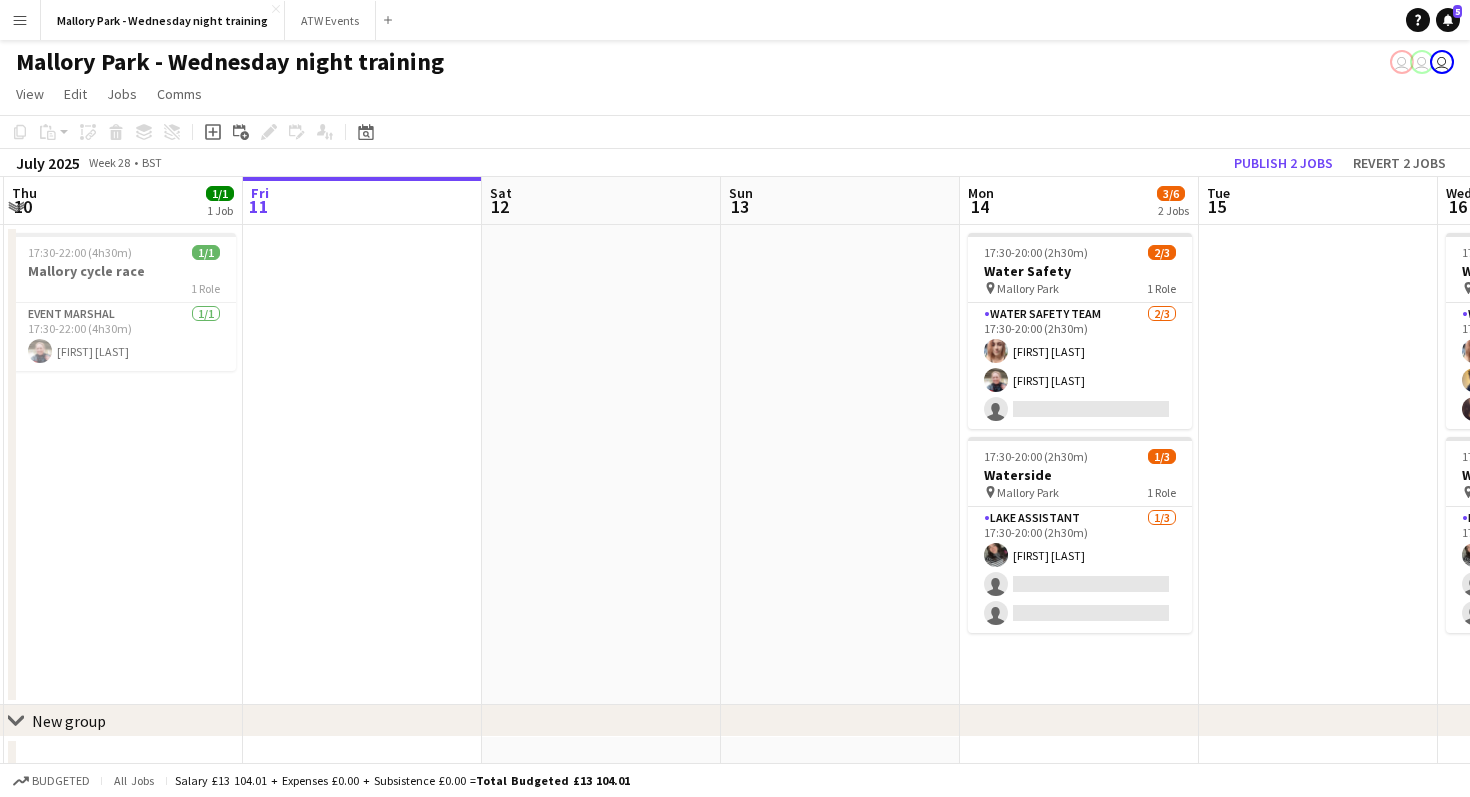 scroll, scrollTop: 0, scrollLeft: 714, axis: horizontal 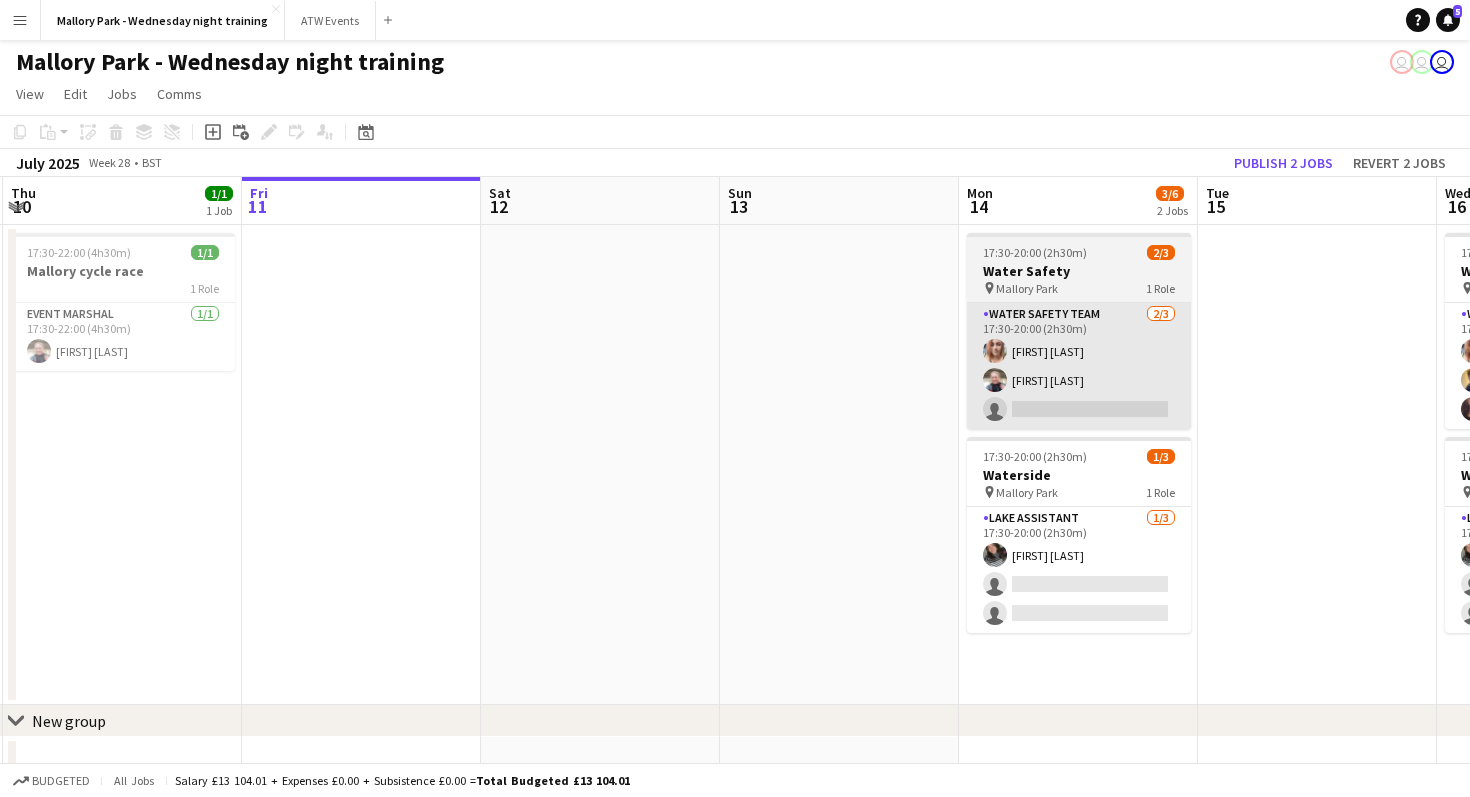 click on "Water Safety Team 2/3 17:30-20:00 (2h30m)
[FIRST] [LAST] [FIRST] [LAST]
single-neutral-actions" at bounding box center [1079, 366] 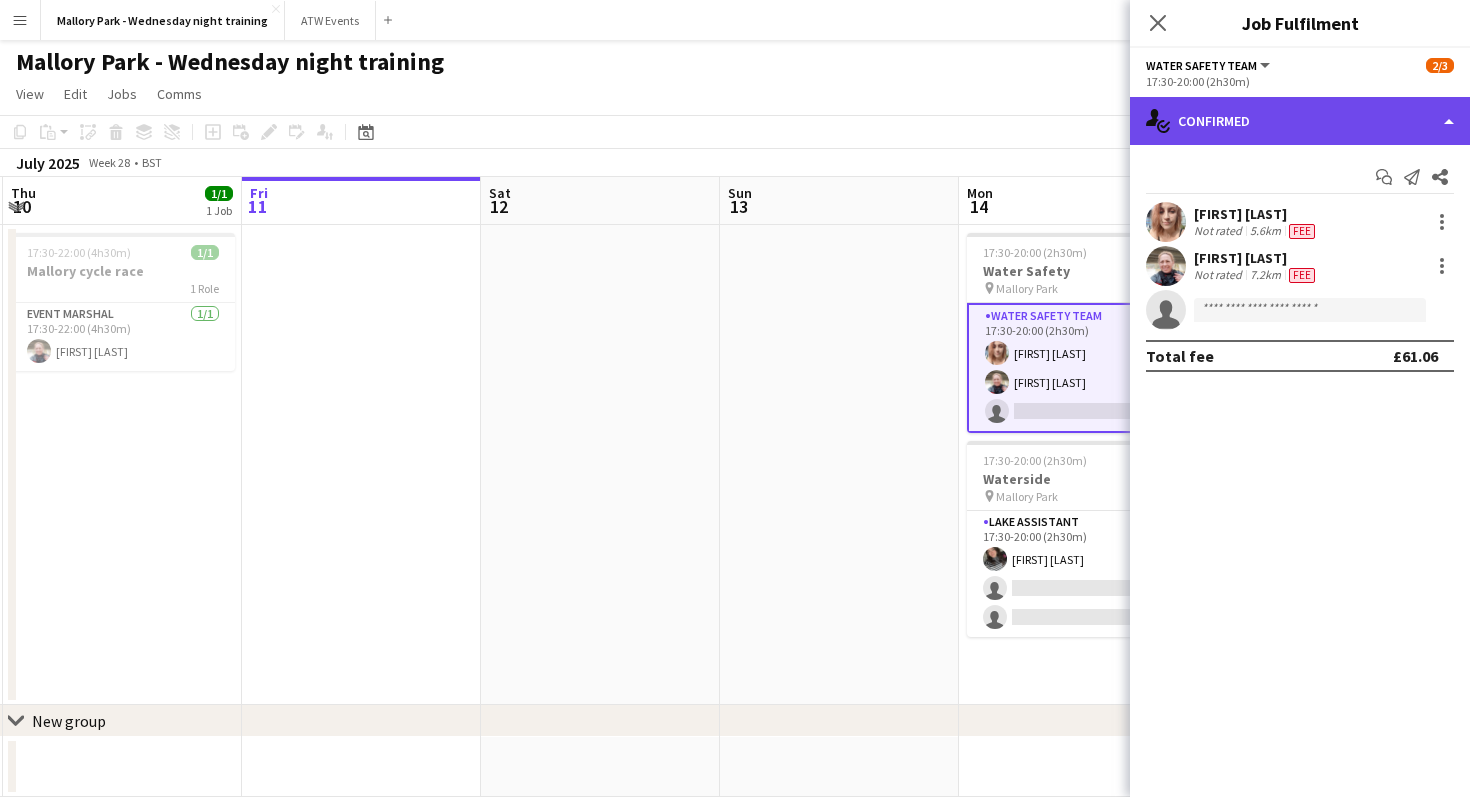 click on "single-neutral-actions-check-2
Confirmed" 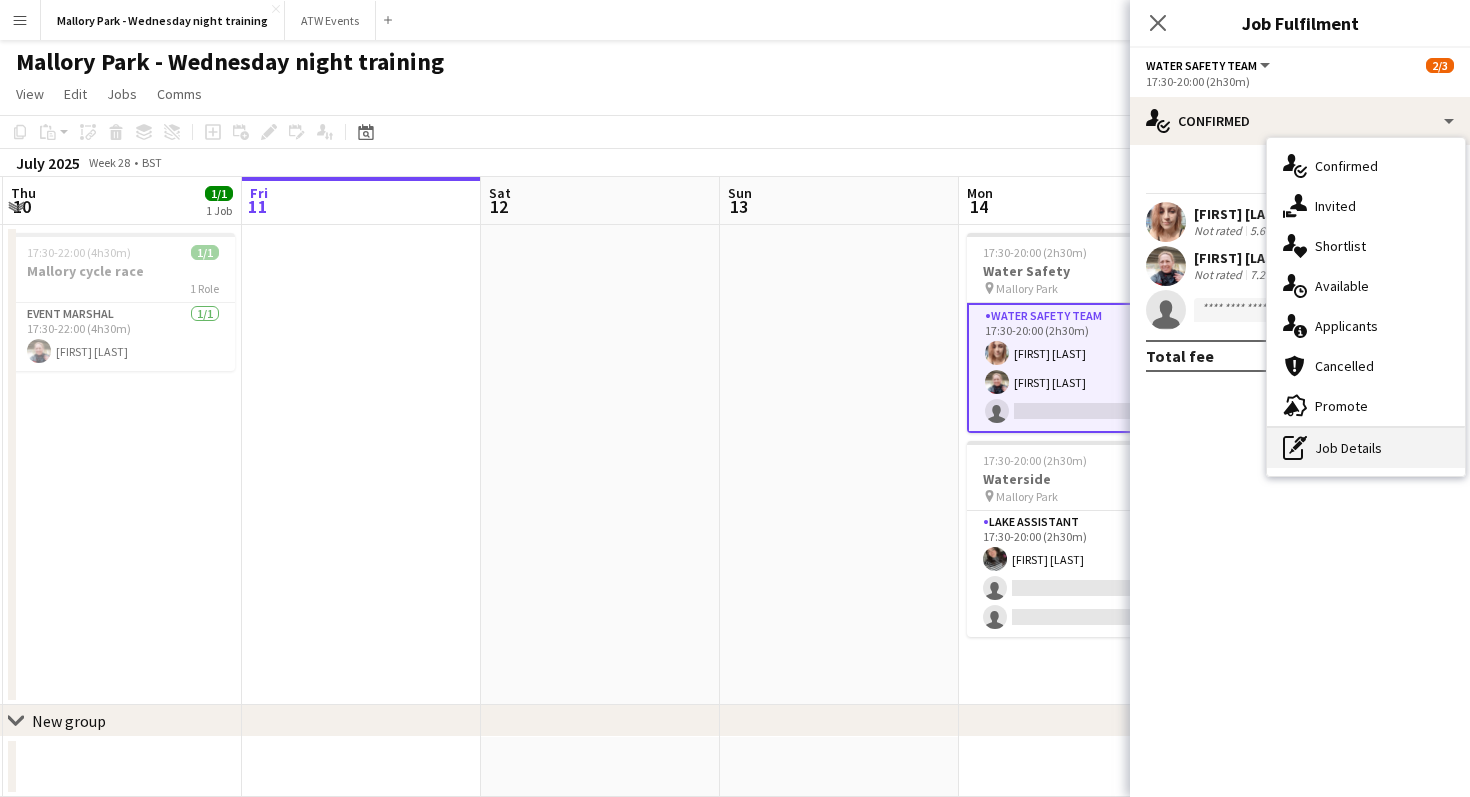 click on "pen-write
Job Details" at bounding box center (1366, 448) 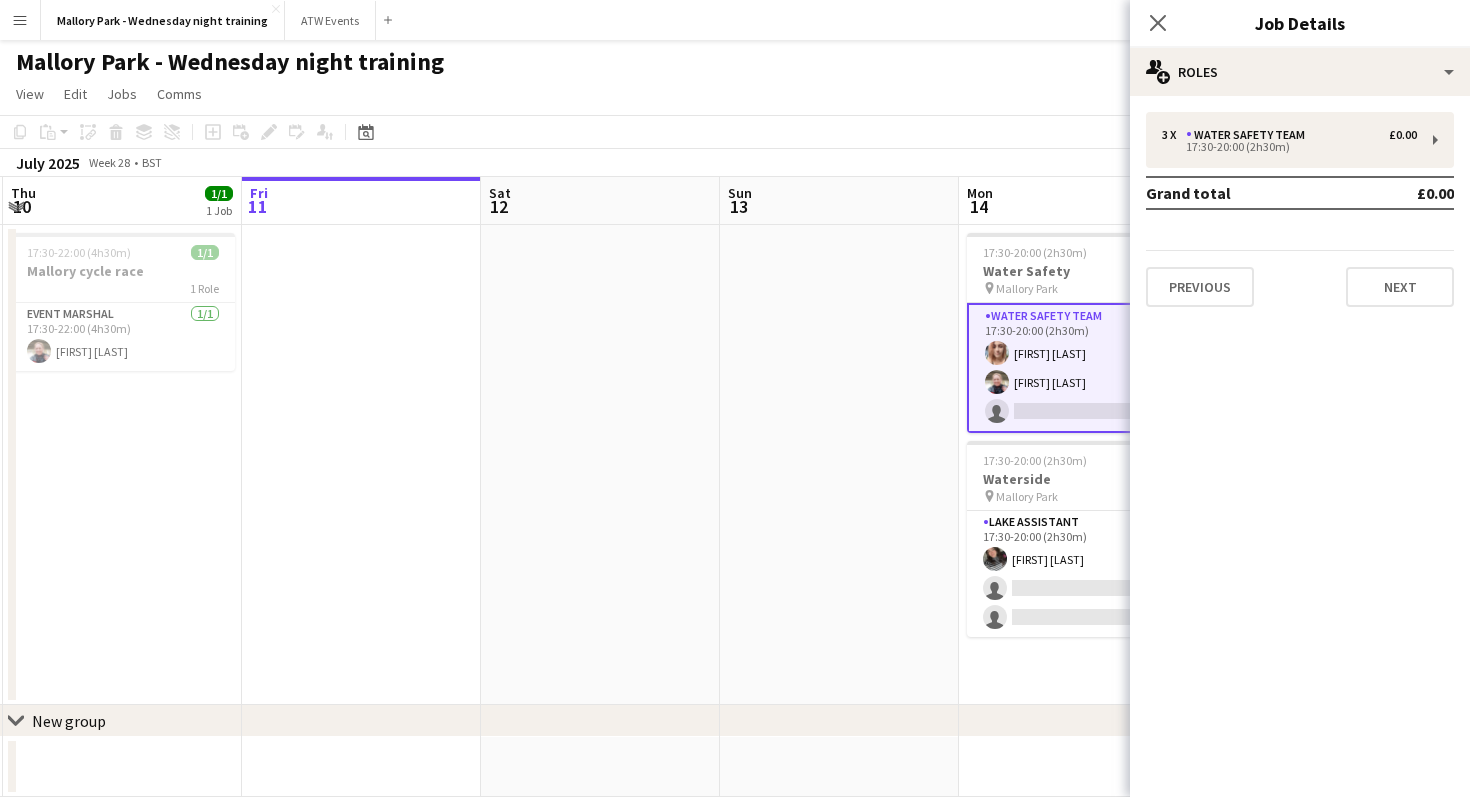click on "£0.00" at bounding box center [1406, 193] 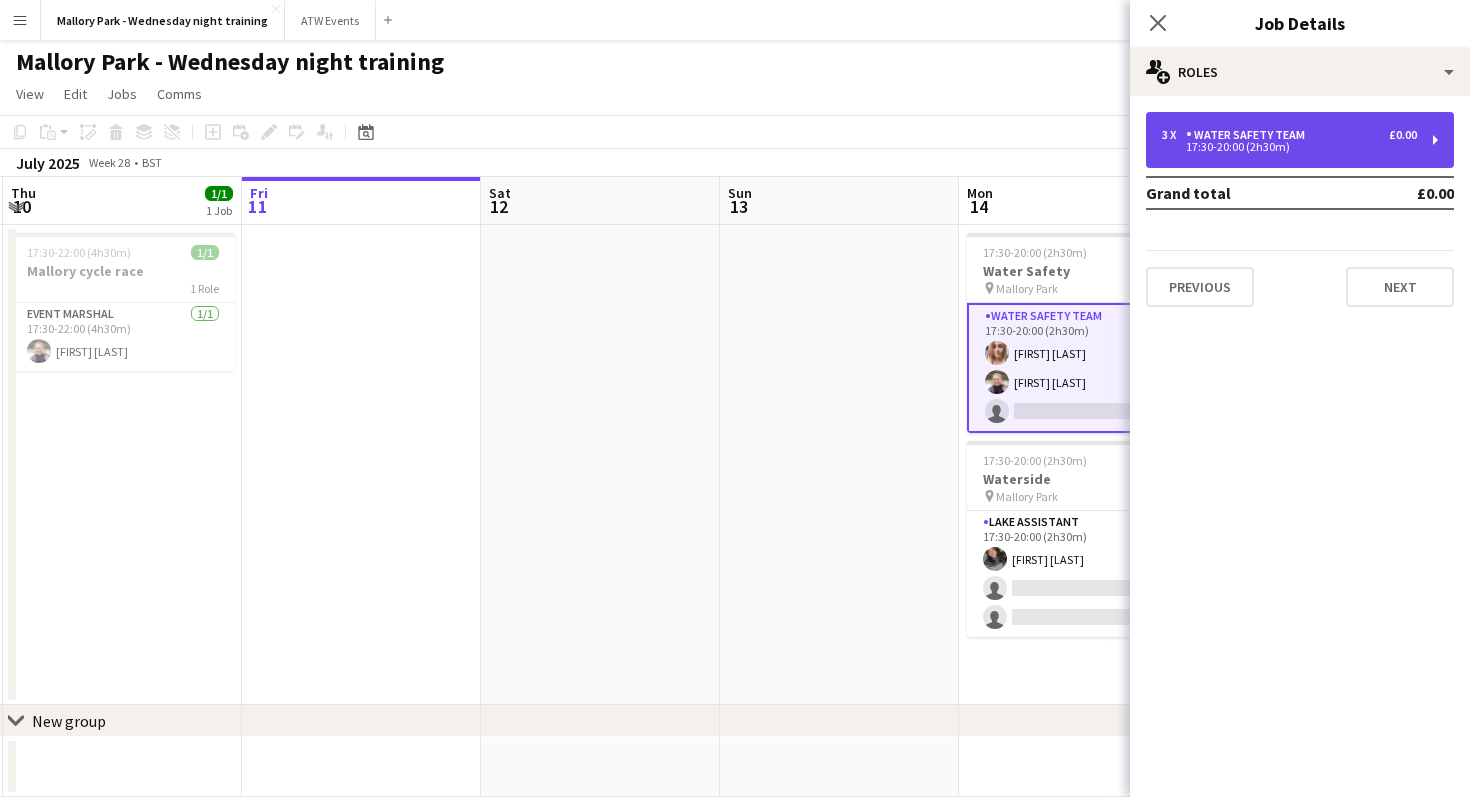 click on "3 x   Water Safety Team   £0.00   17:30-20:00 (2h30m)" at bounding box center [1300, 140] 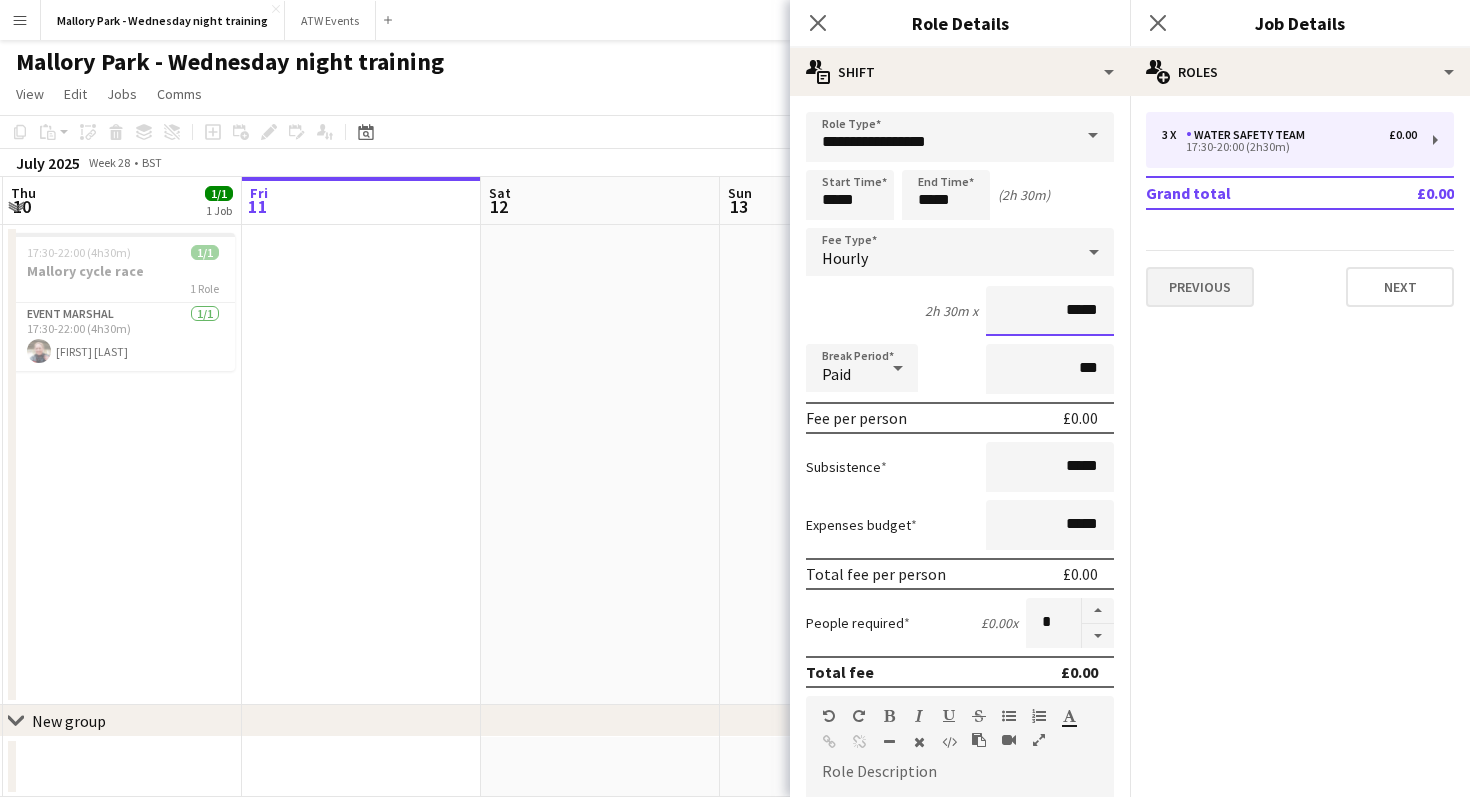 drag, startPoint x: 1079, startPoint y: 307, endPoint x: 1151, endPoint y: 304, distance: 72.06247 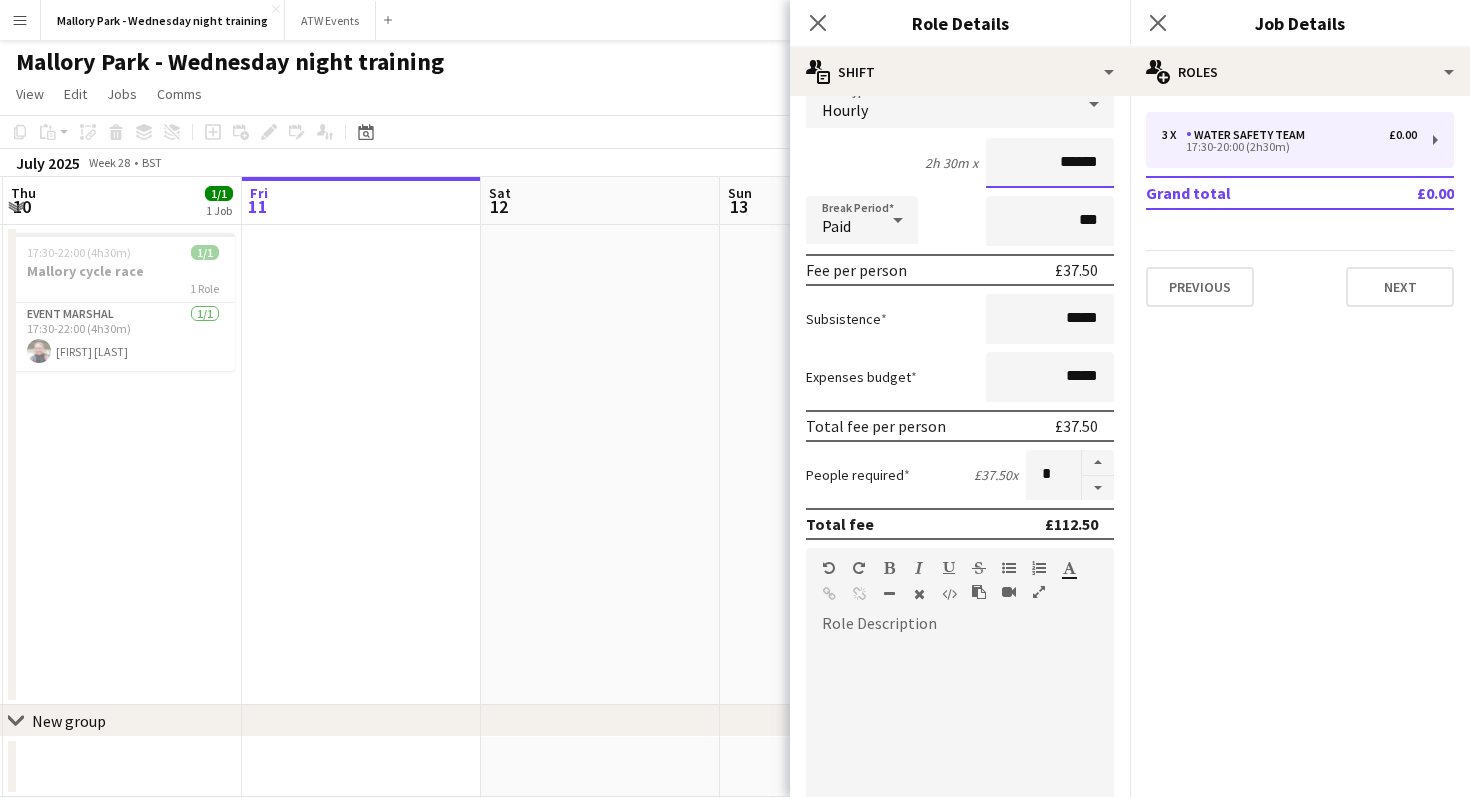 scroll, scrollTop: 557, scrollLeft: 0, axis: vertical 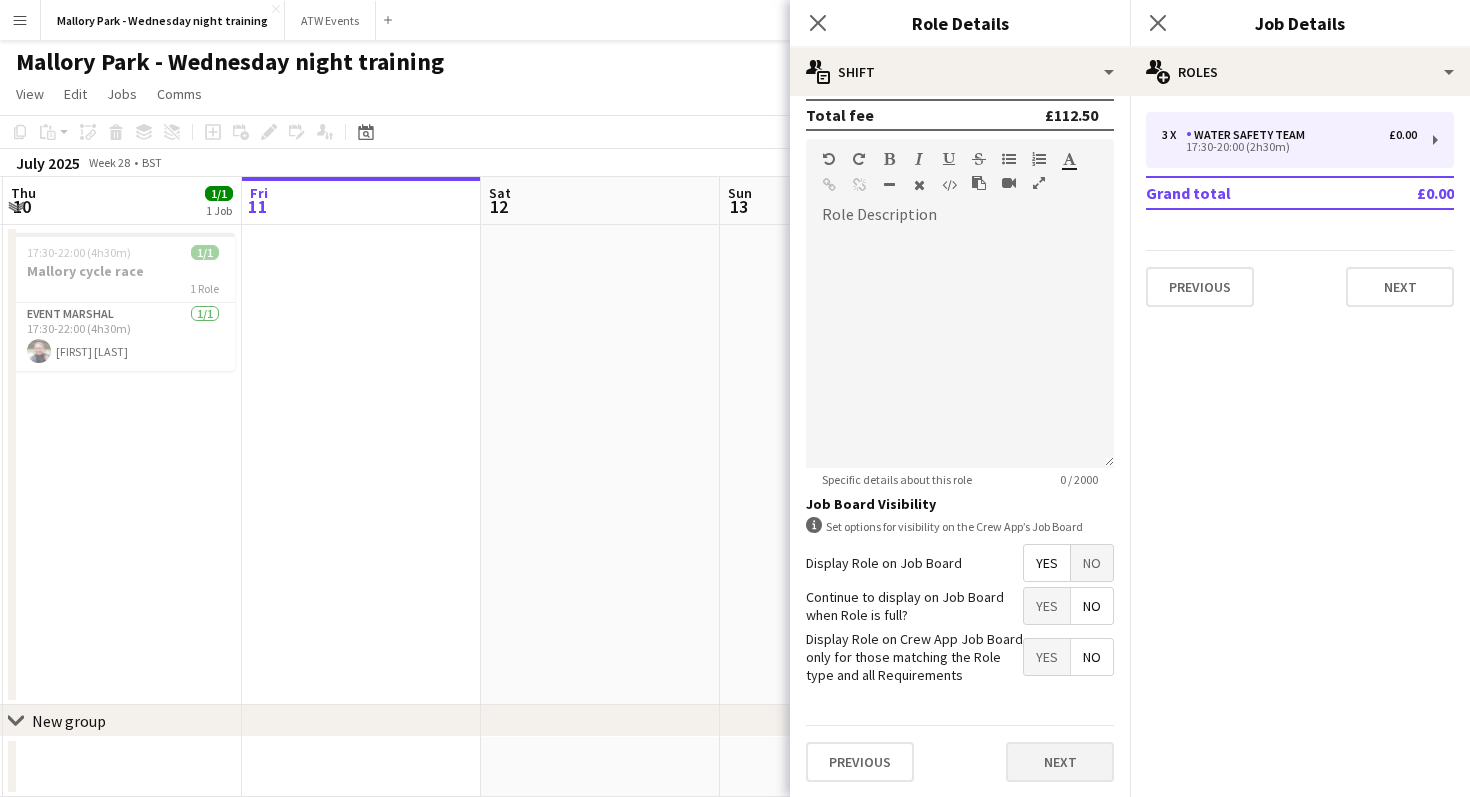 type on "******" 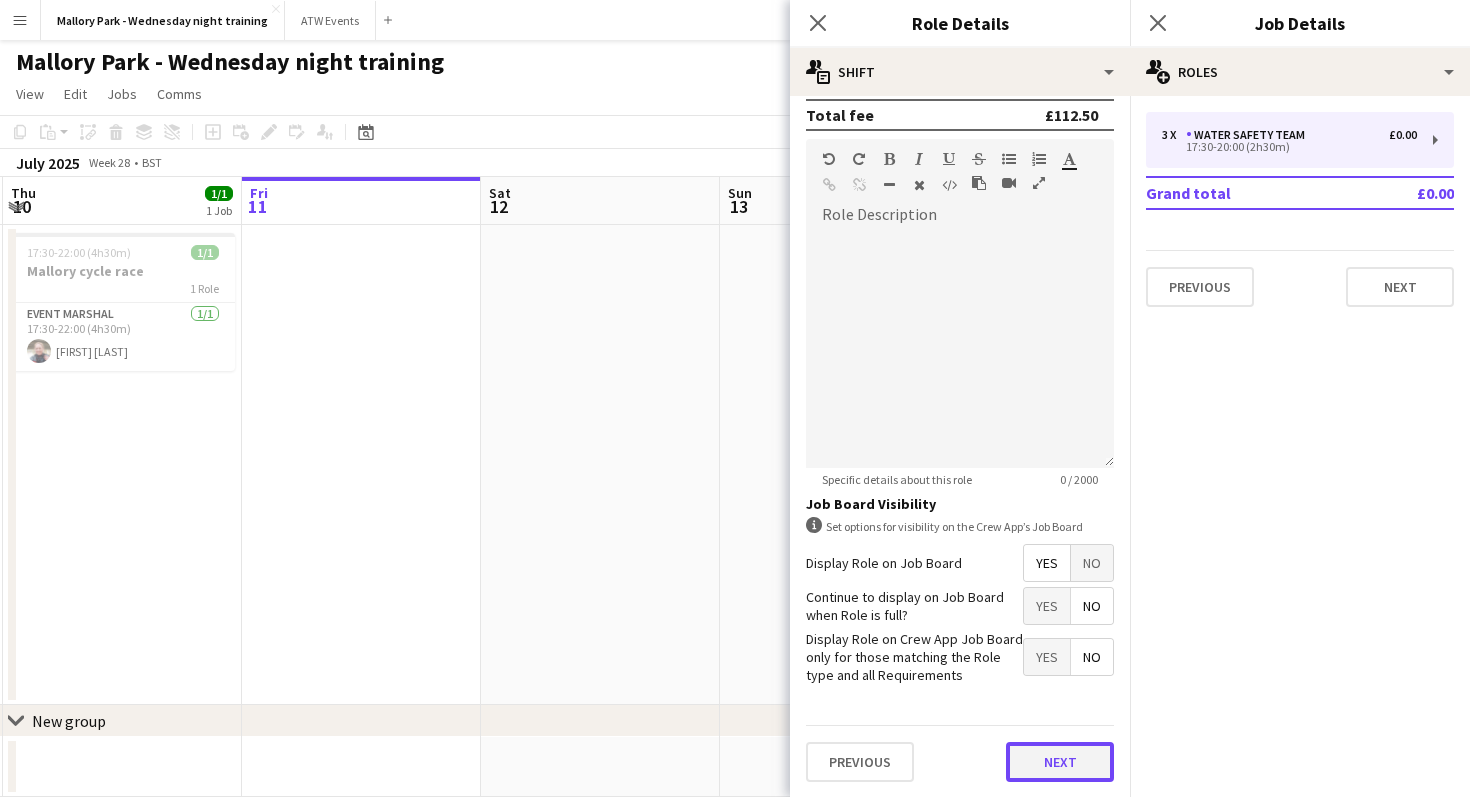 click on "Next" at bounding box center [1060, 762] 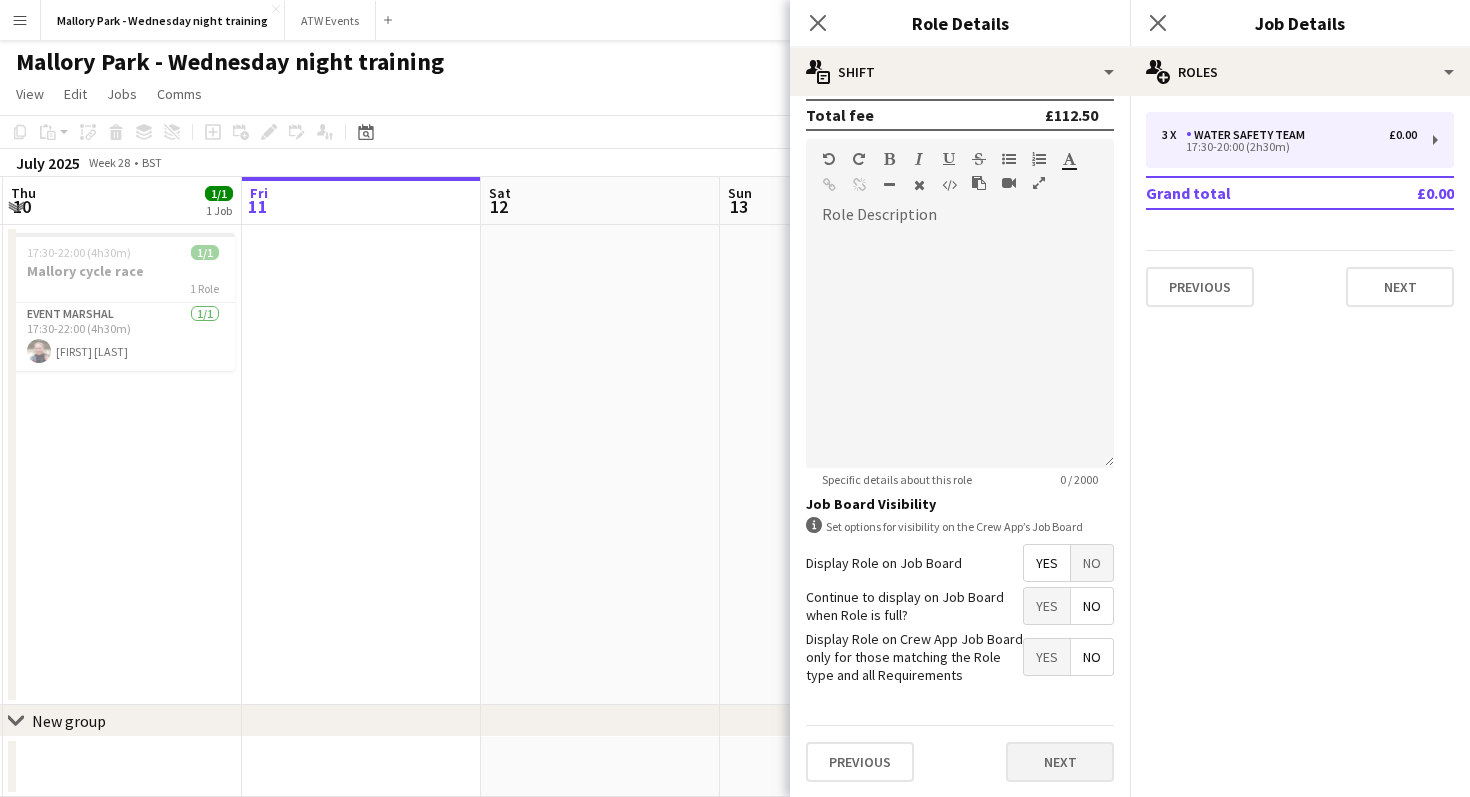 scroll, scrollTop: 0, scrollLeft: 0, axis: both 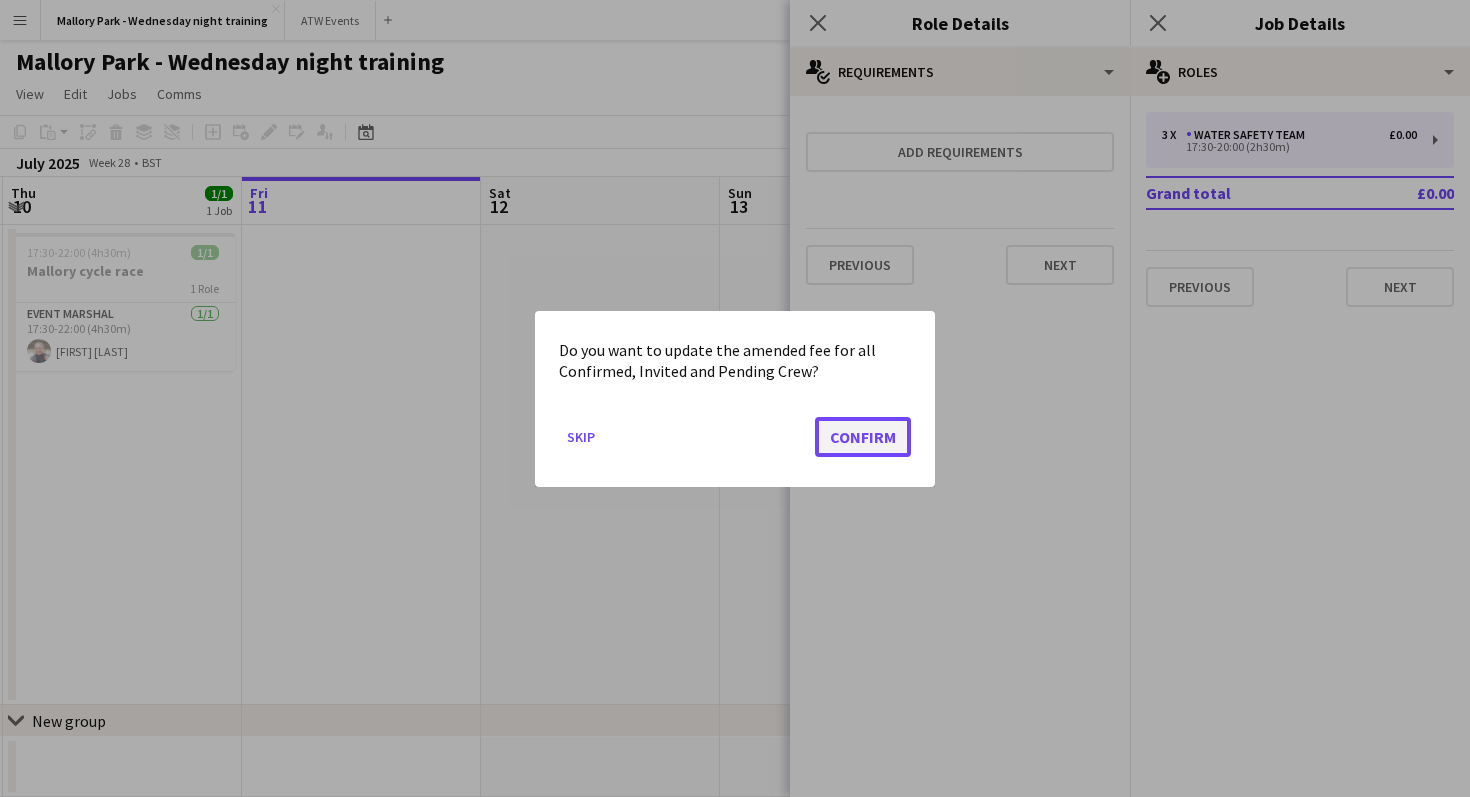 click on "Confirm" 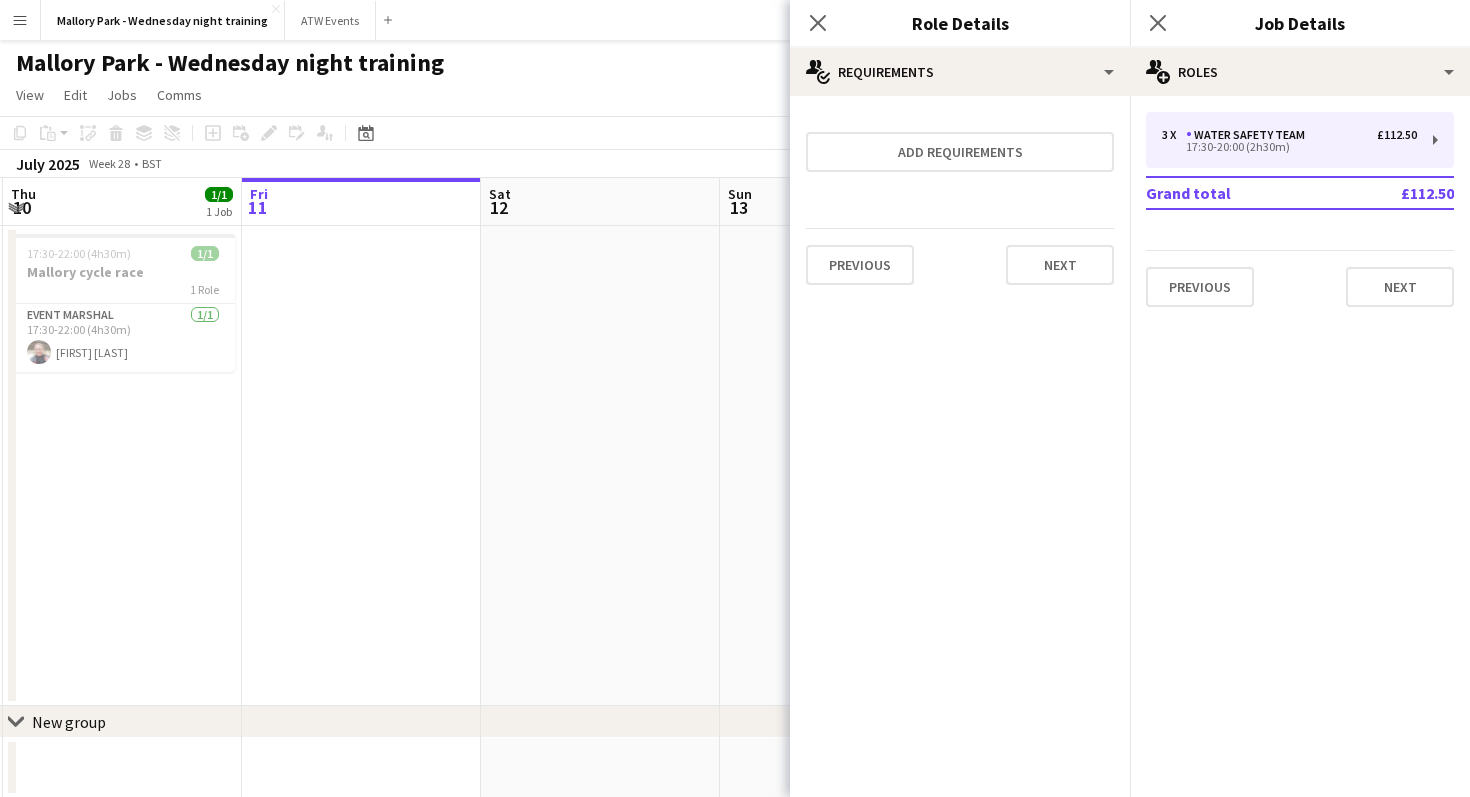 scroll, scrollTop: 1, scrollLeft: 0, axis: vertical 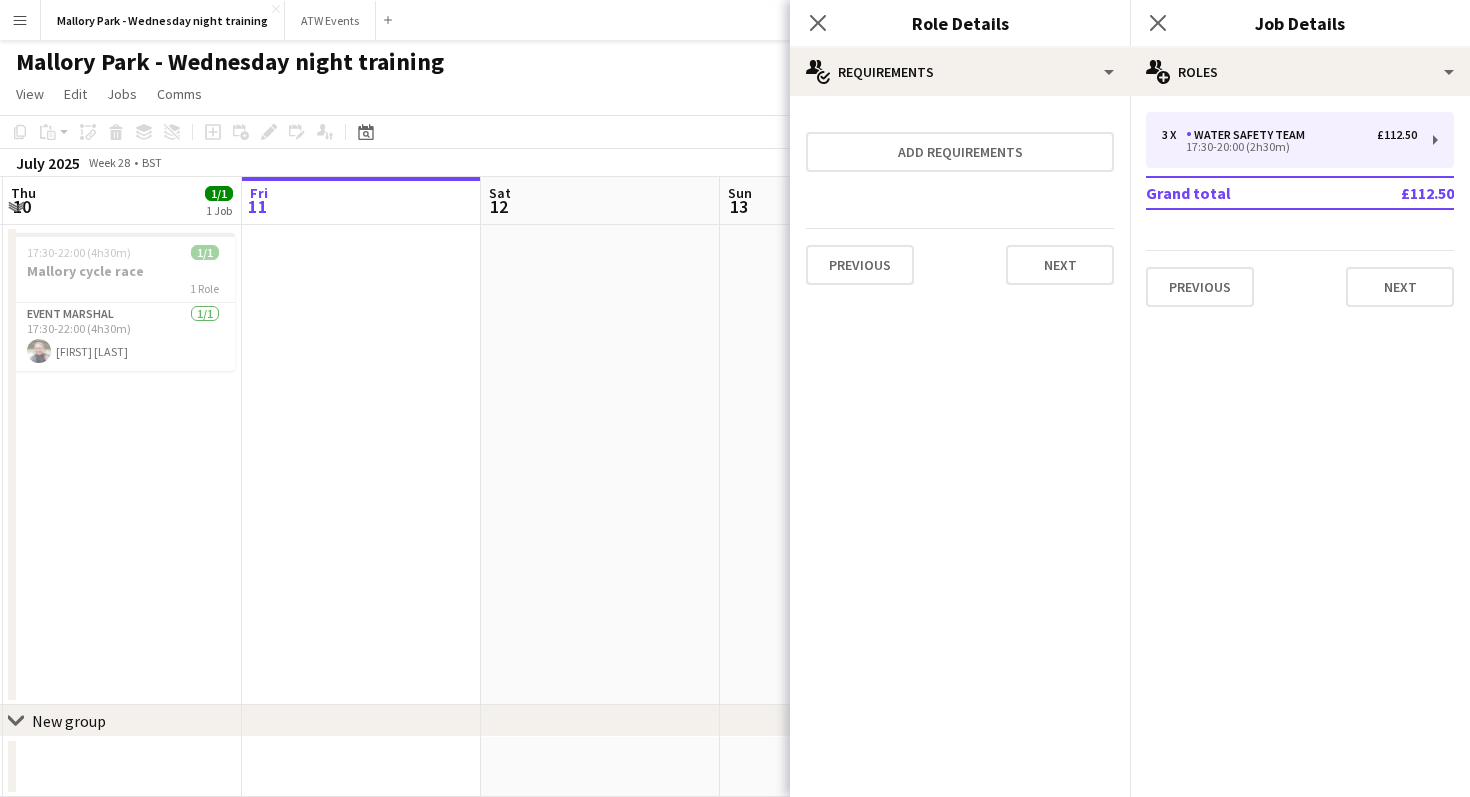 click at bounding box center (839, 465) 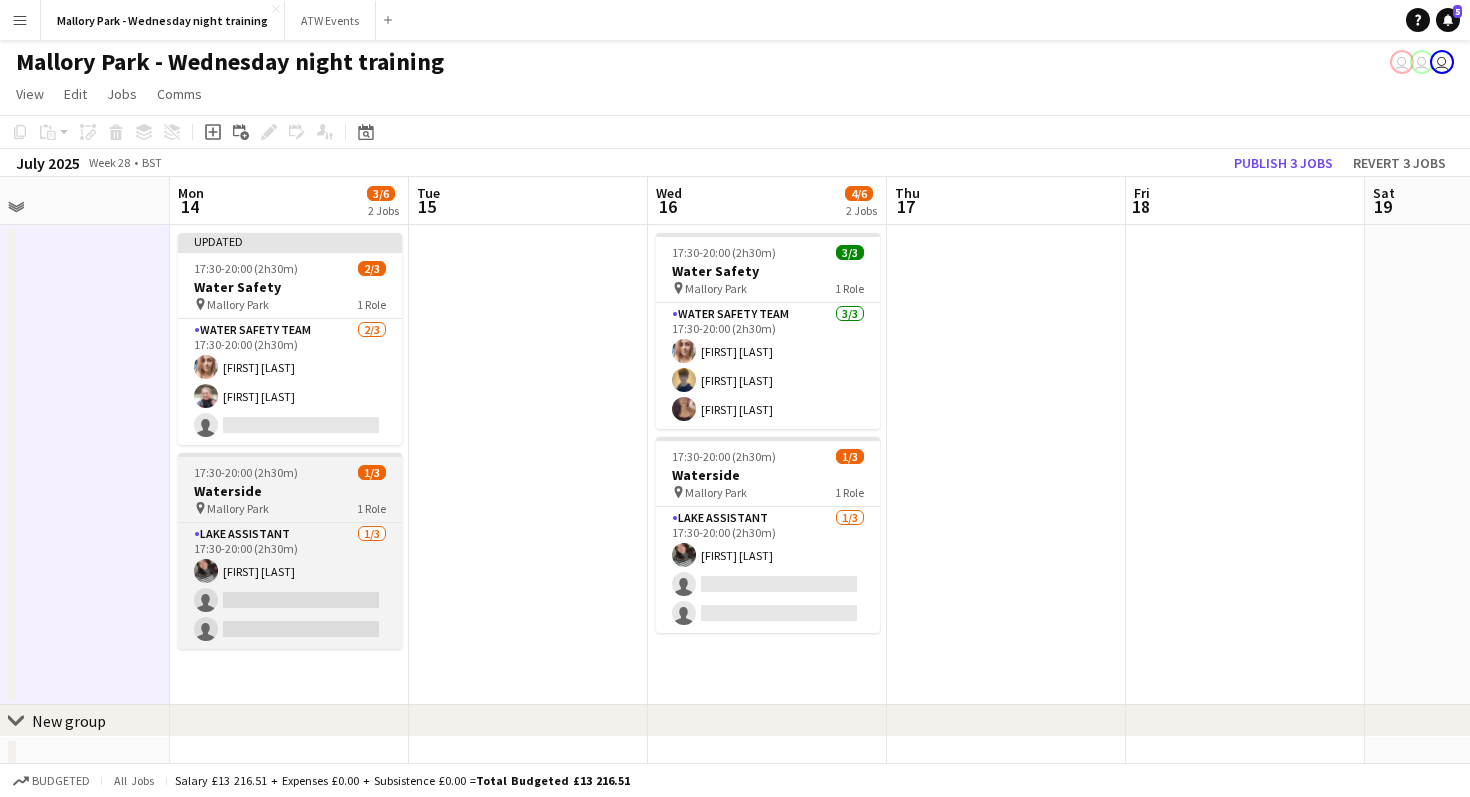scroll, scrollTop: 0, scrollLeft: 658, axis: horizontal 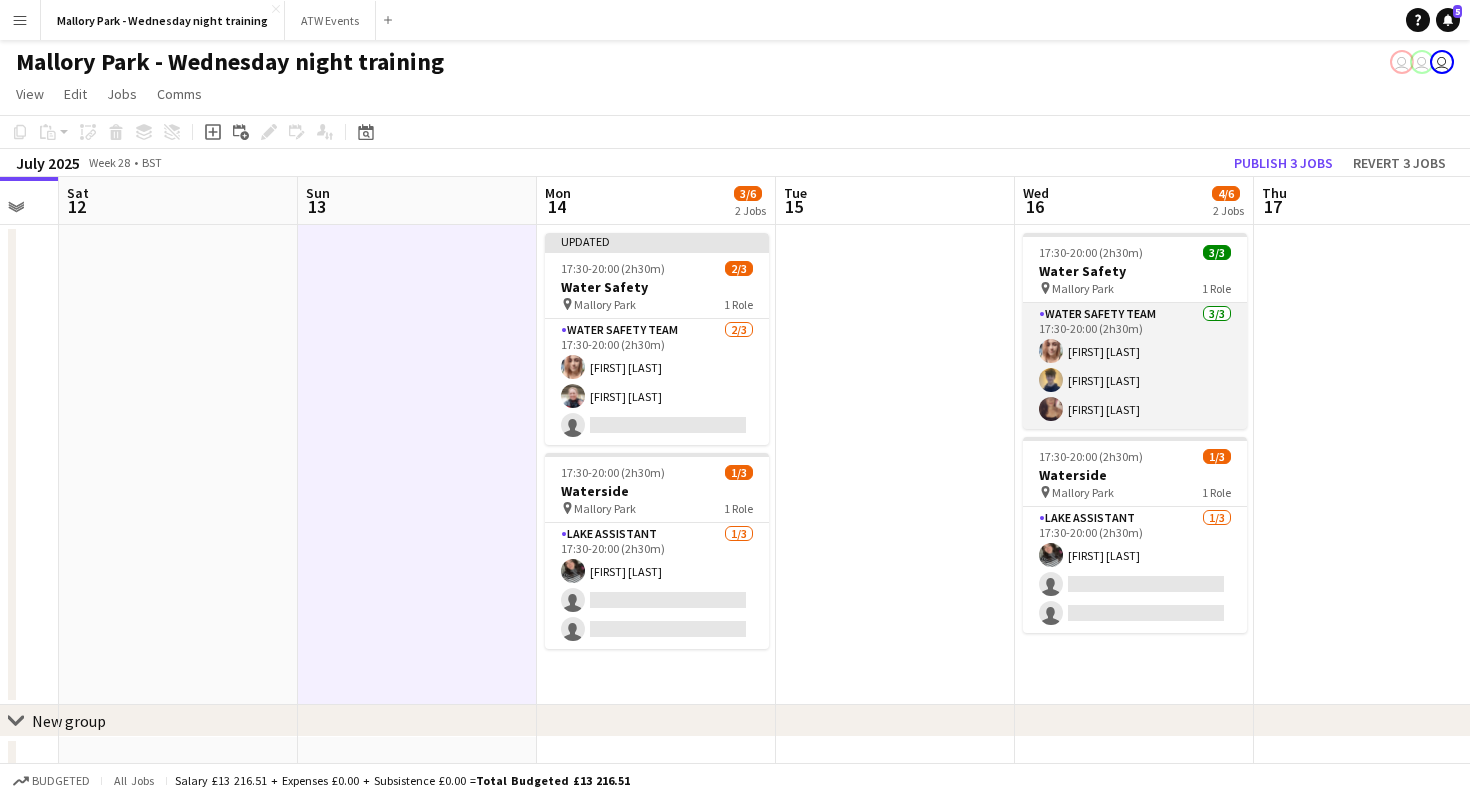 click on "Water Safety Team 3/3 17:30-20:00 (2h30m)
[FIRST] [LAST] [FIRST] [LAST] [FIRST] [LAST]" at bounding box center (1135, 366) 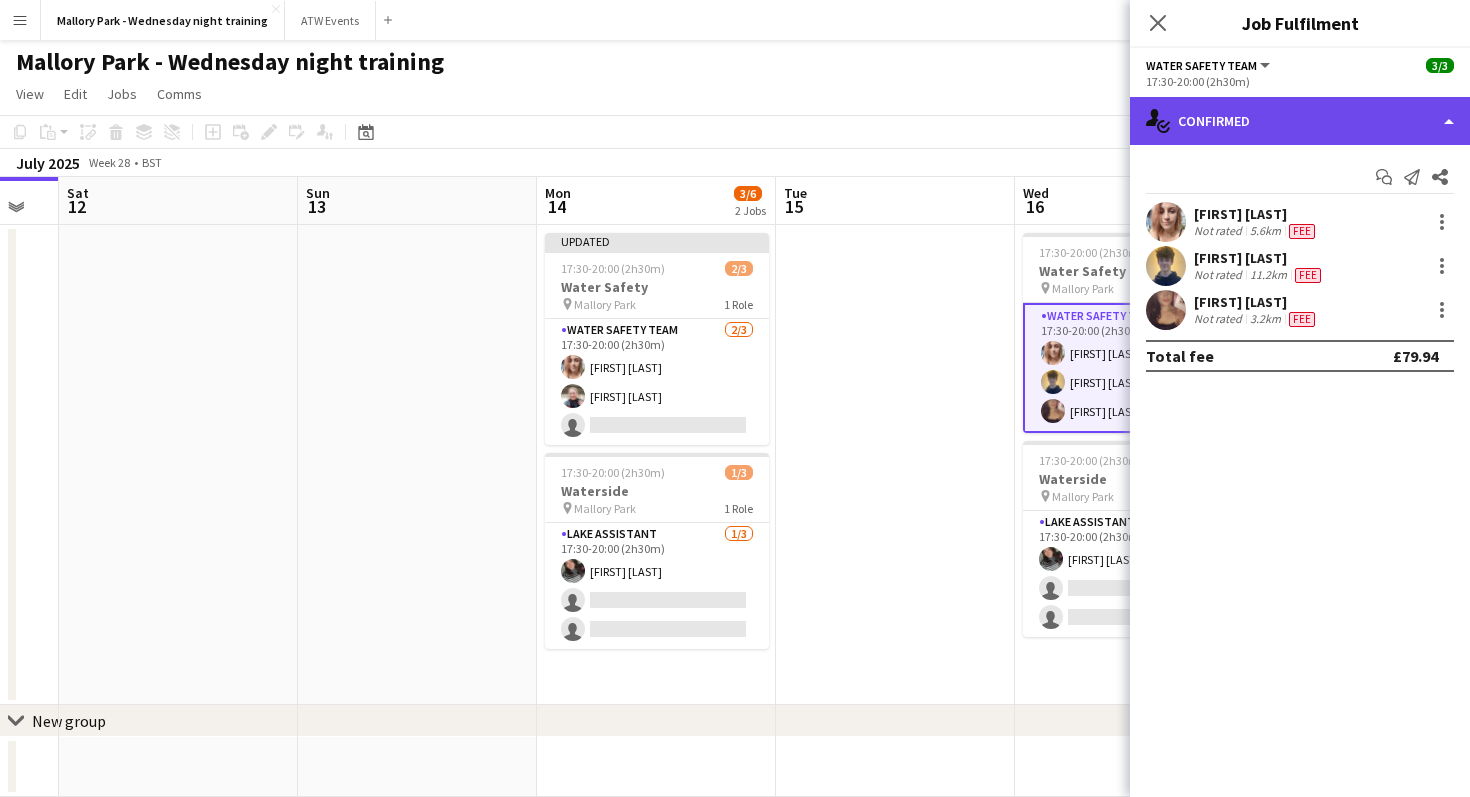 click on "single-neutral-actions-check-2
Confirmed" 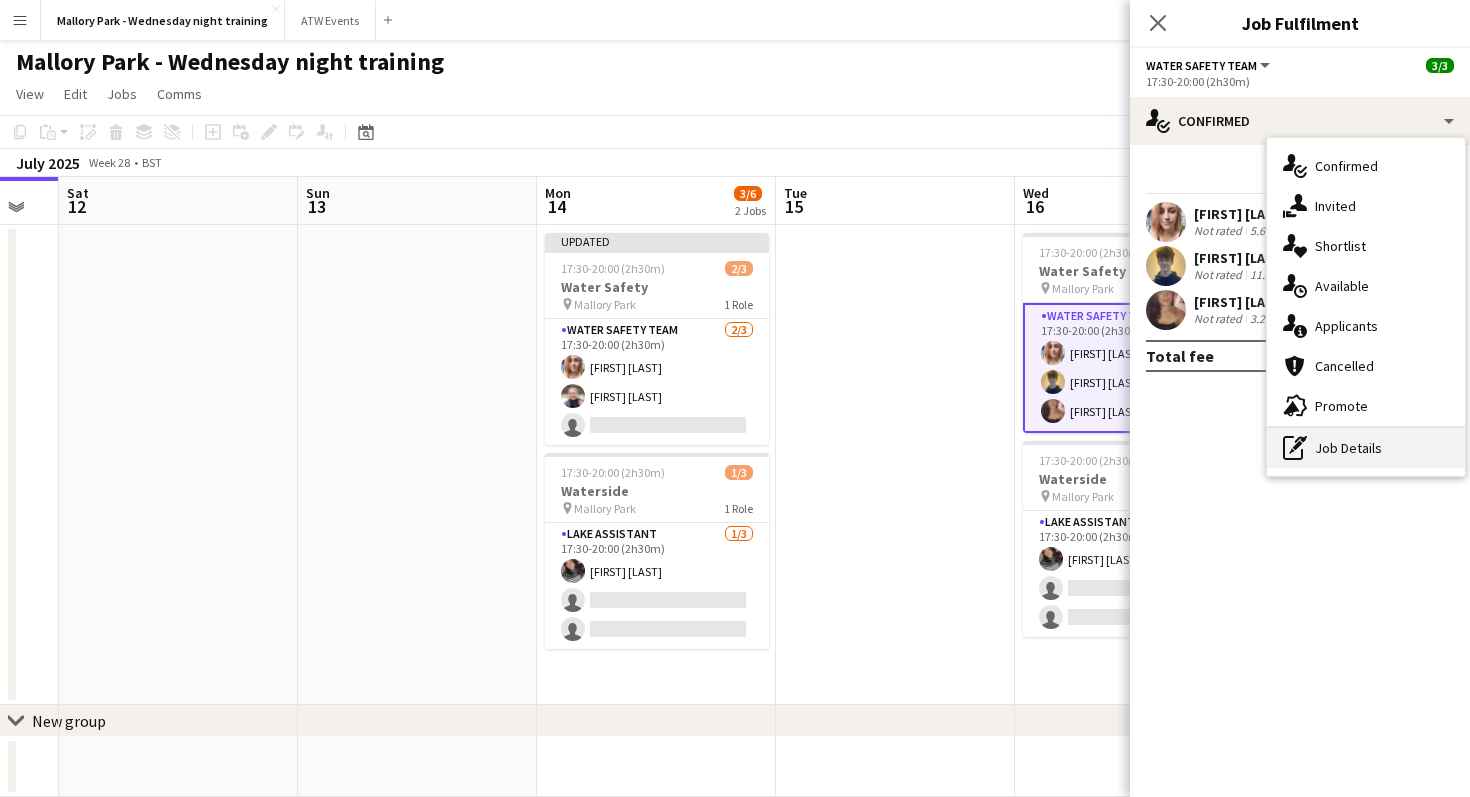 click on "pen-write
Job Details" at bounding box center (1366, 448) 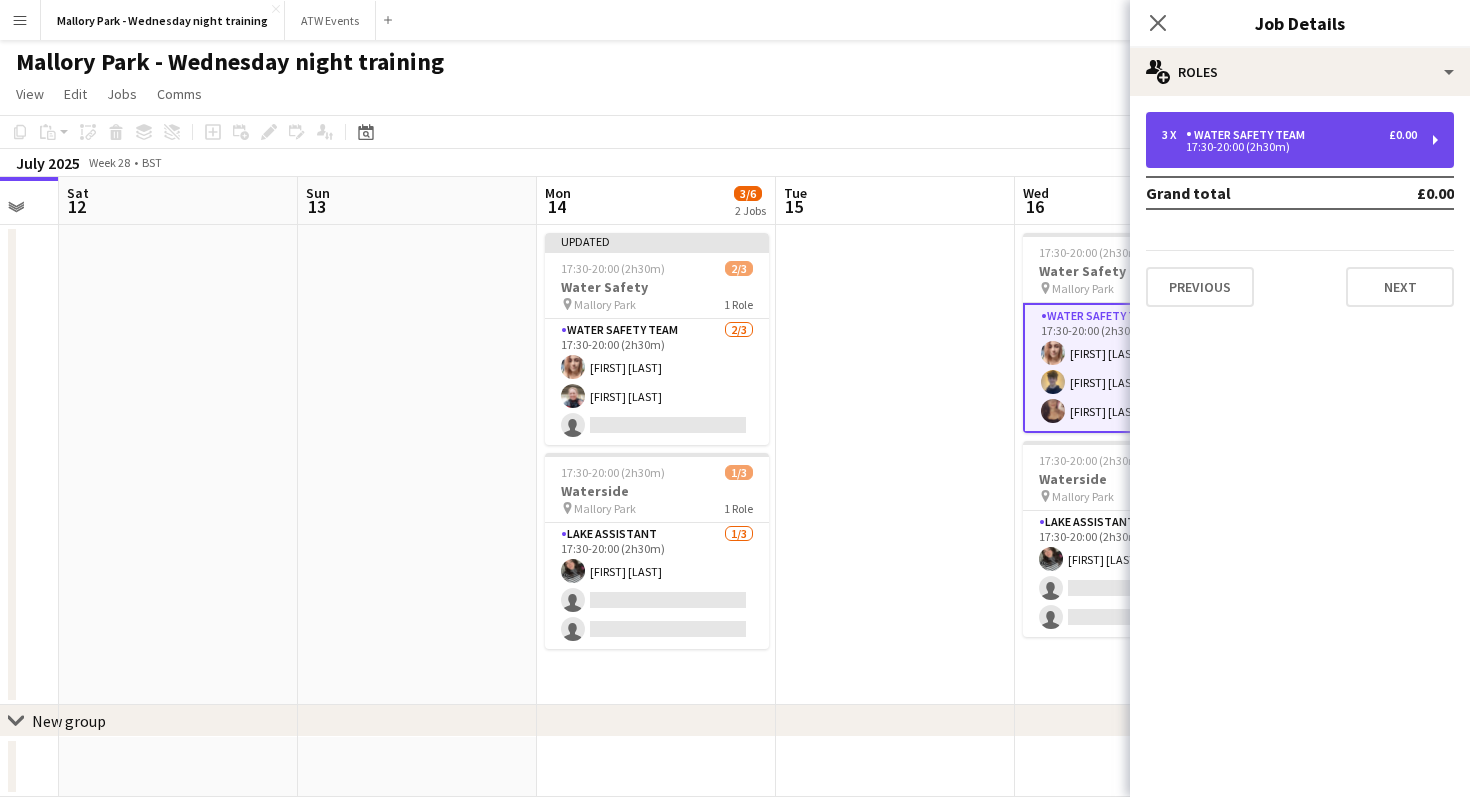 click on "17:30-20:00 (2h30m)" at bounding box center (1289, 147) 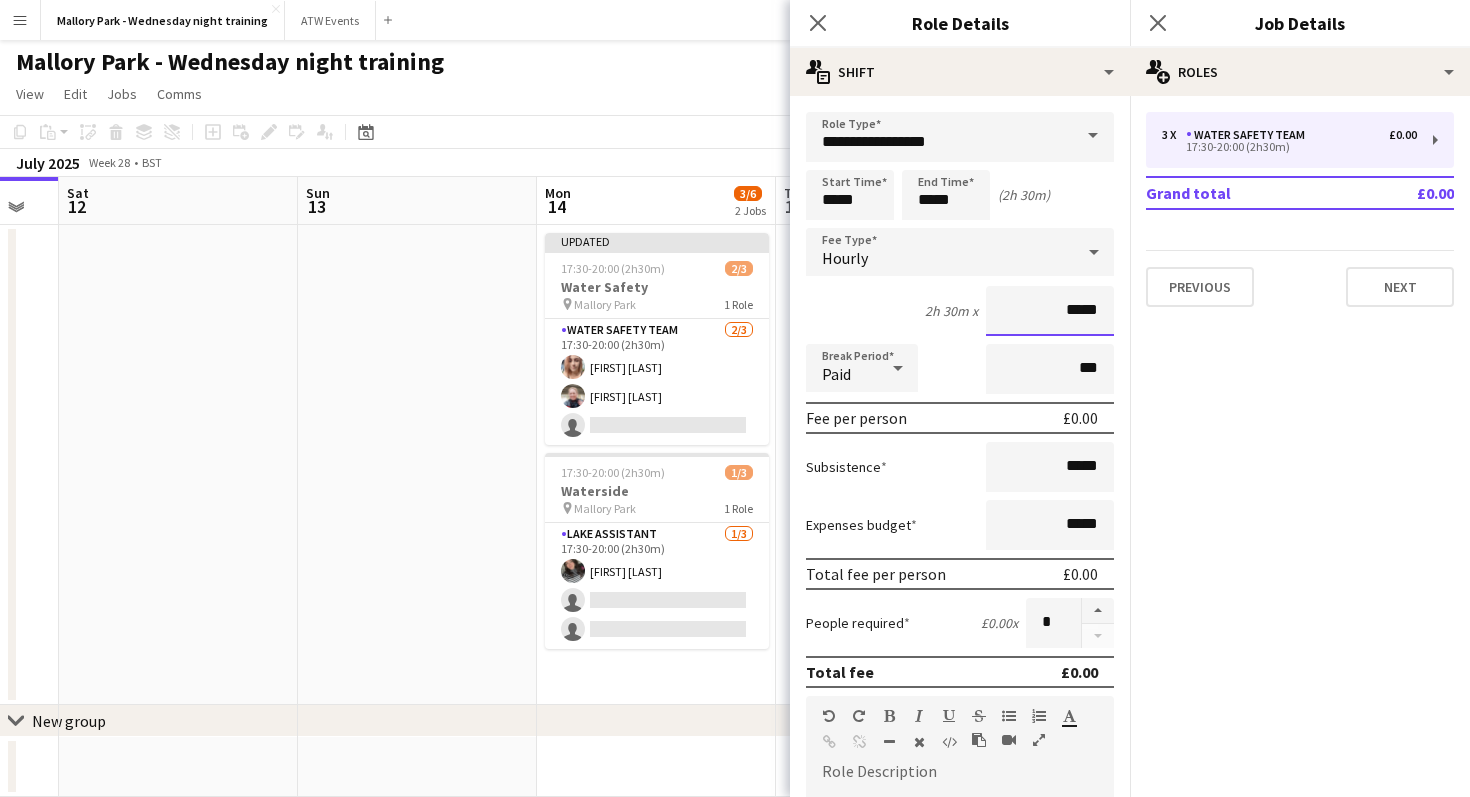 drag, startPoint x: 1074, startPoint y: 318, endPoint x: 1161, endPoint y: 310, distance: 87.36704 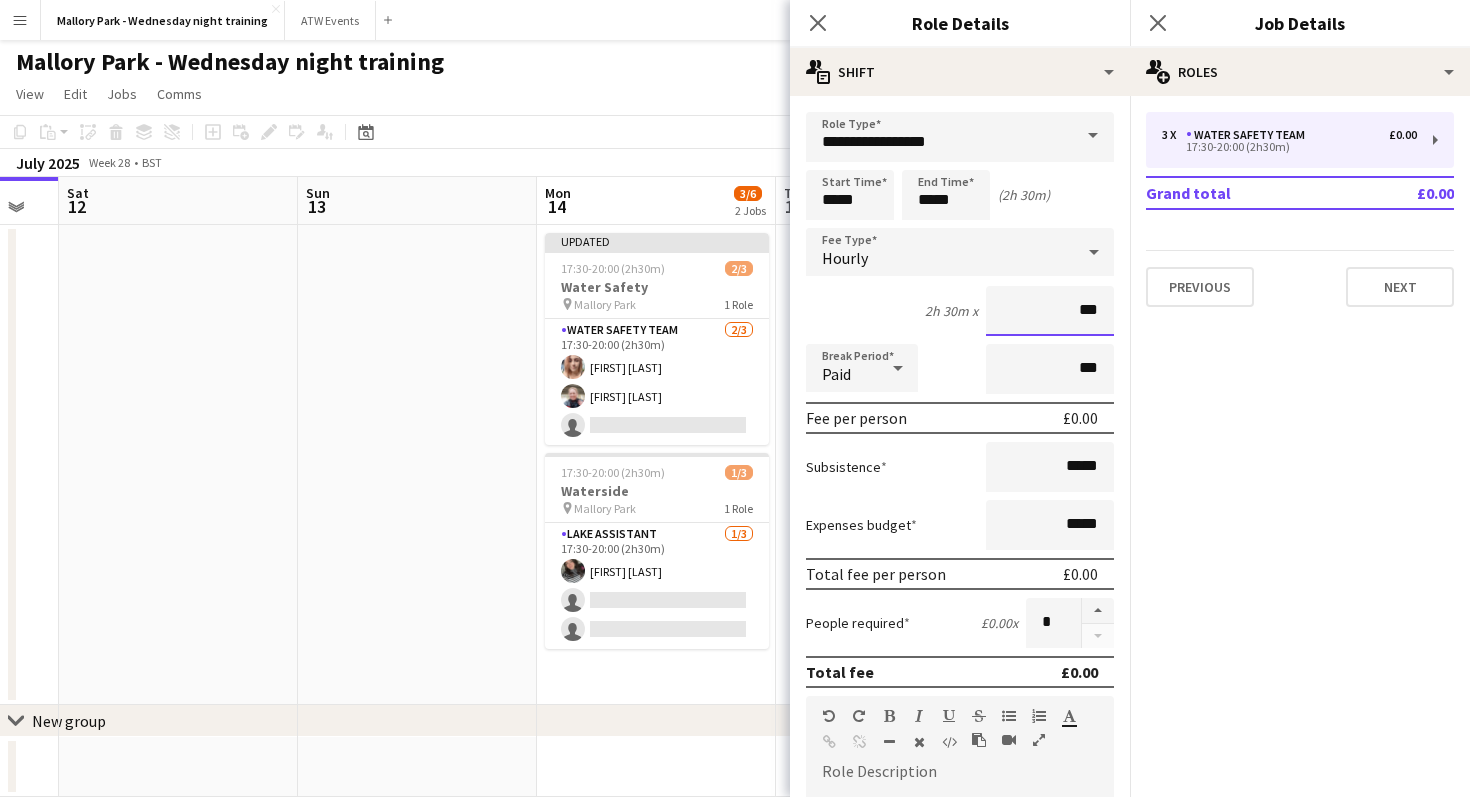 type on "**" 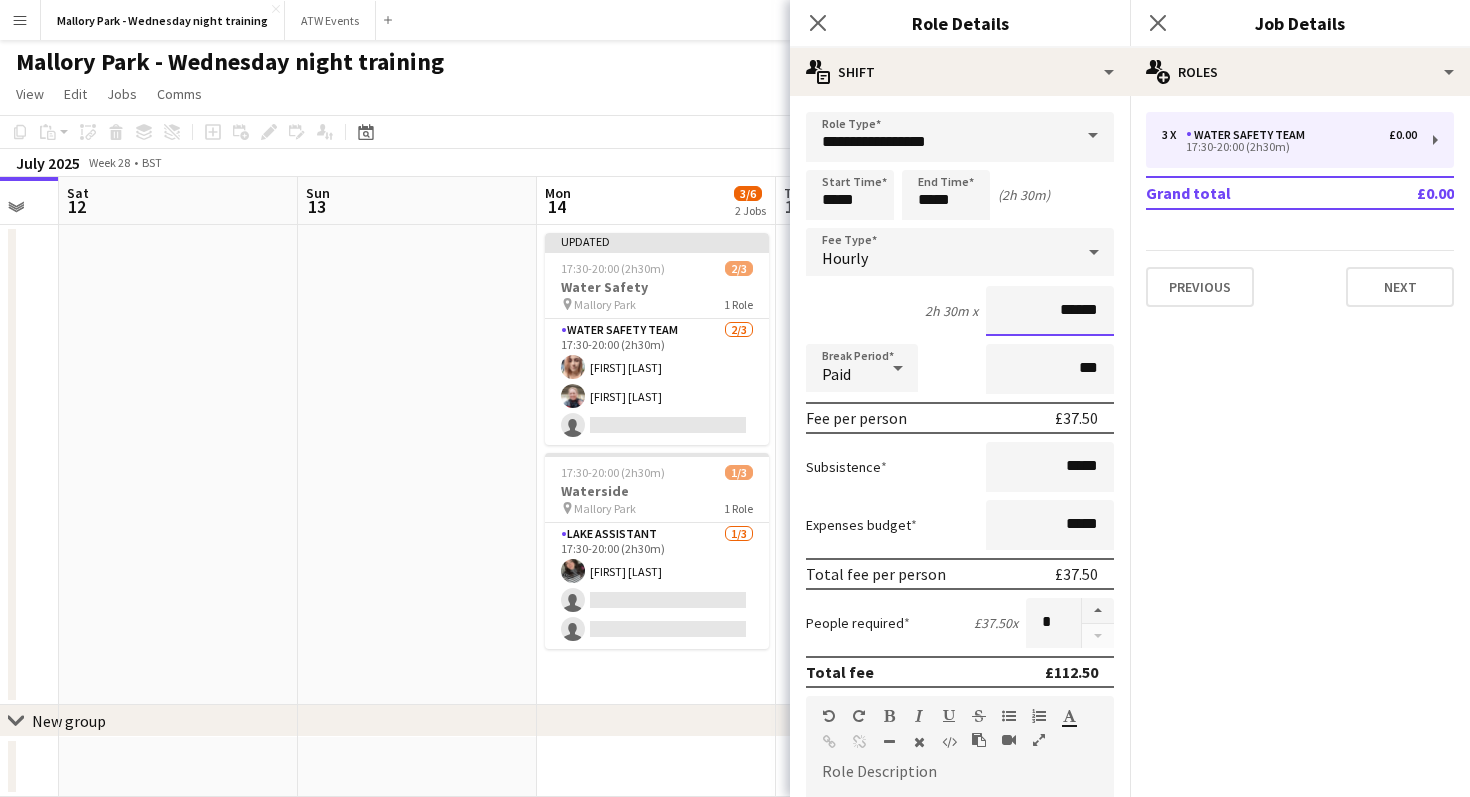 scroll, scrollTop: 557, scrollLeft: 0, axis: vertical 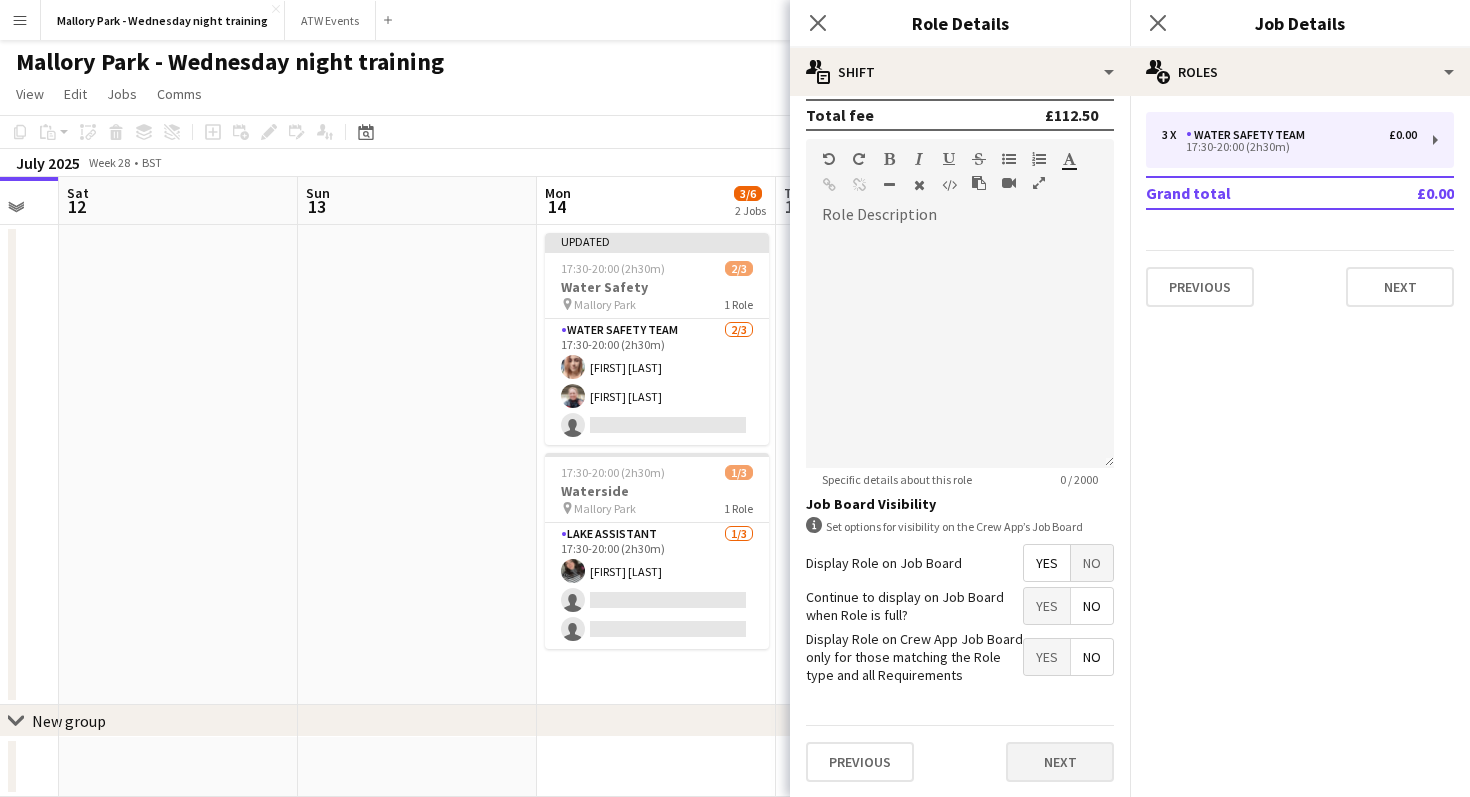 type on "******" 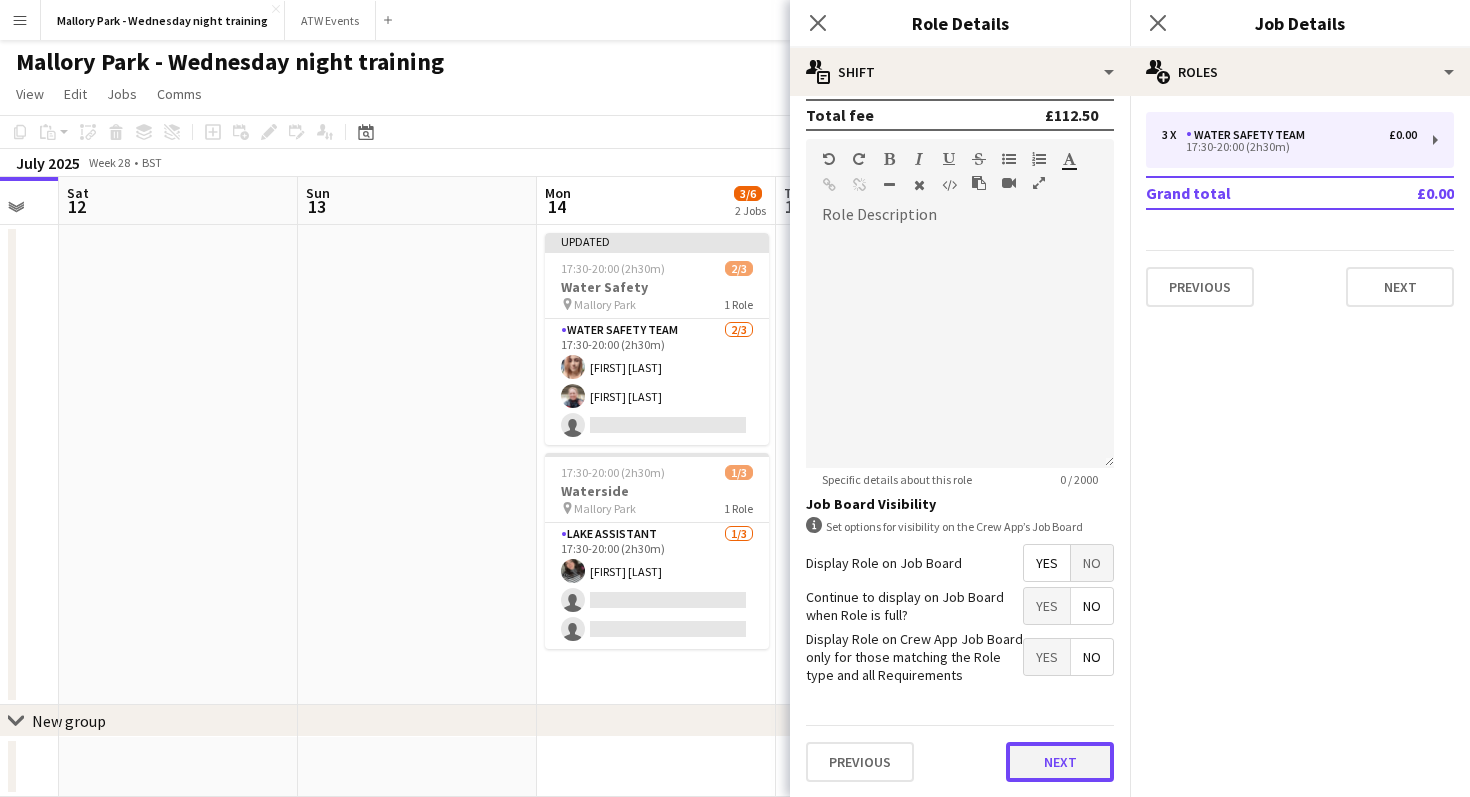 click on "Next" at bounding box center [1060, 762] 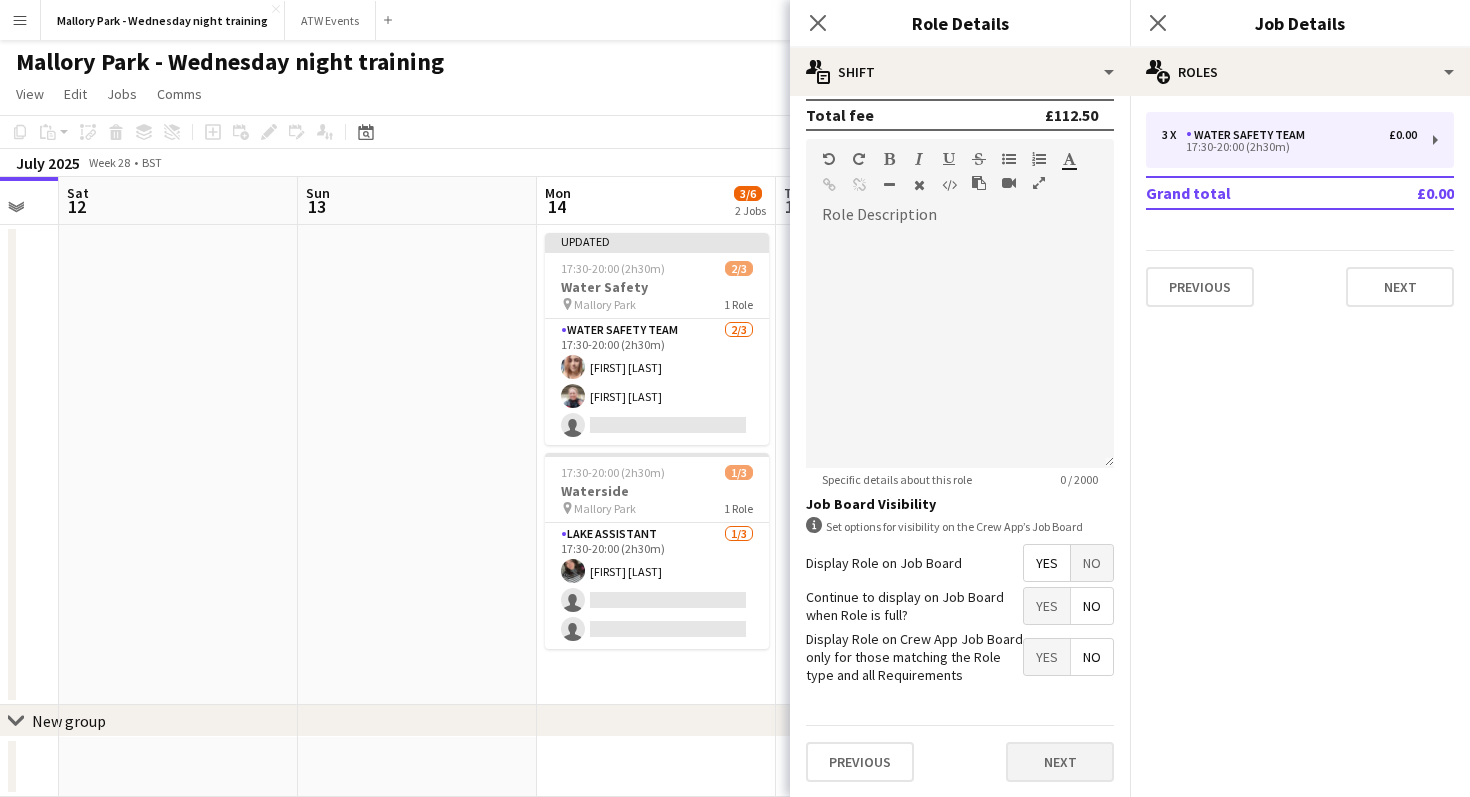 scroll, scrollTop: 0, scrollLeft: 0, axis: both 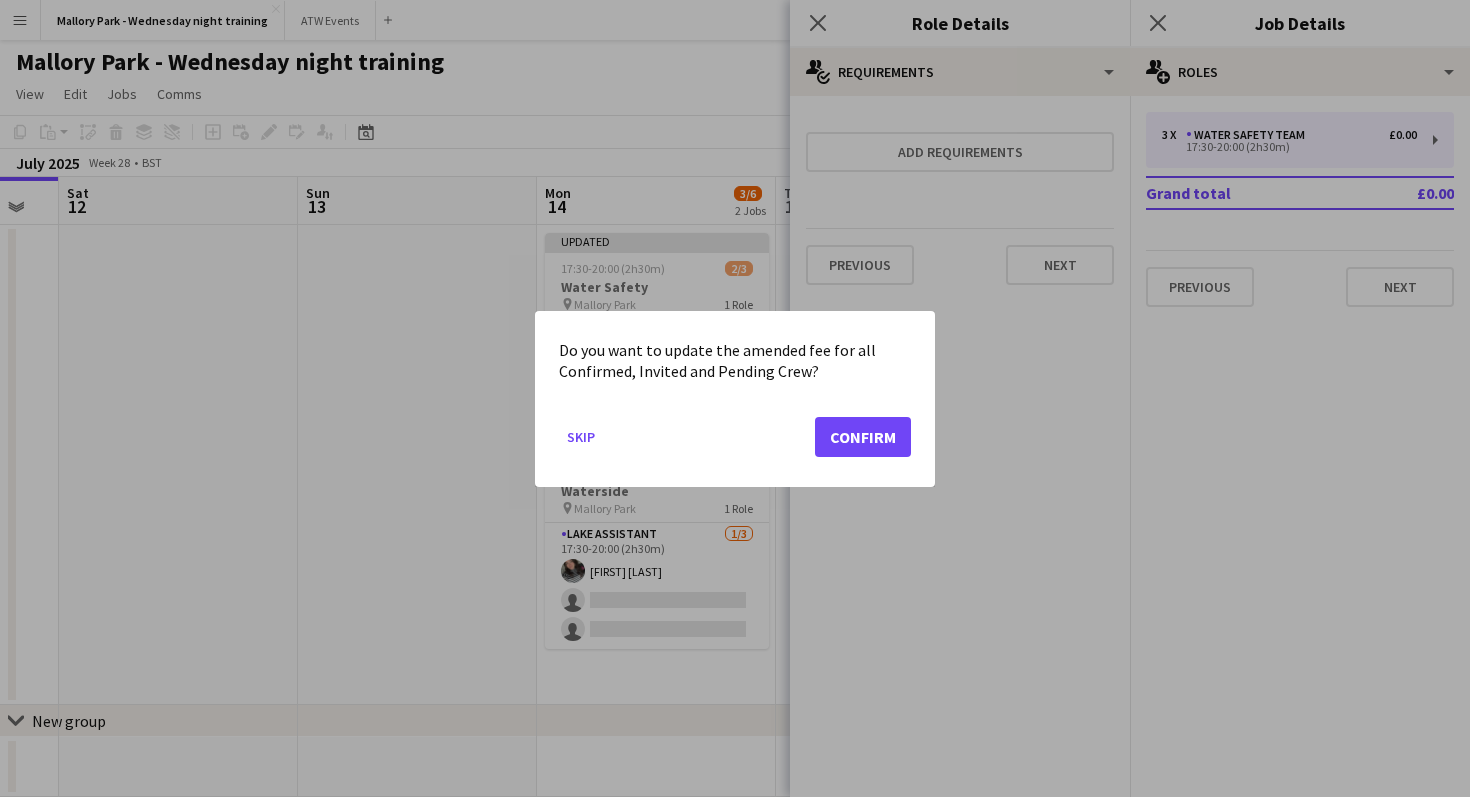 click at bounding box center (735, 398) 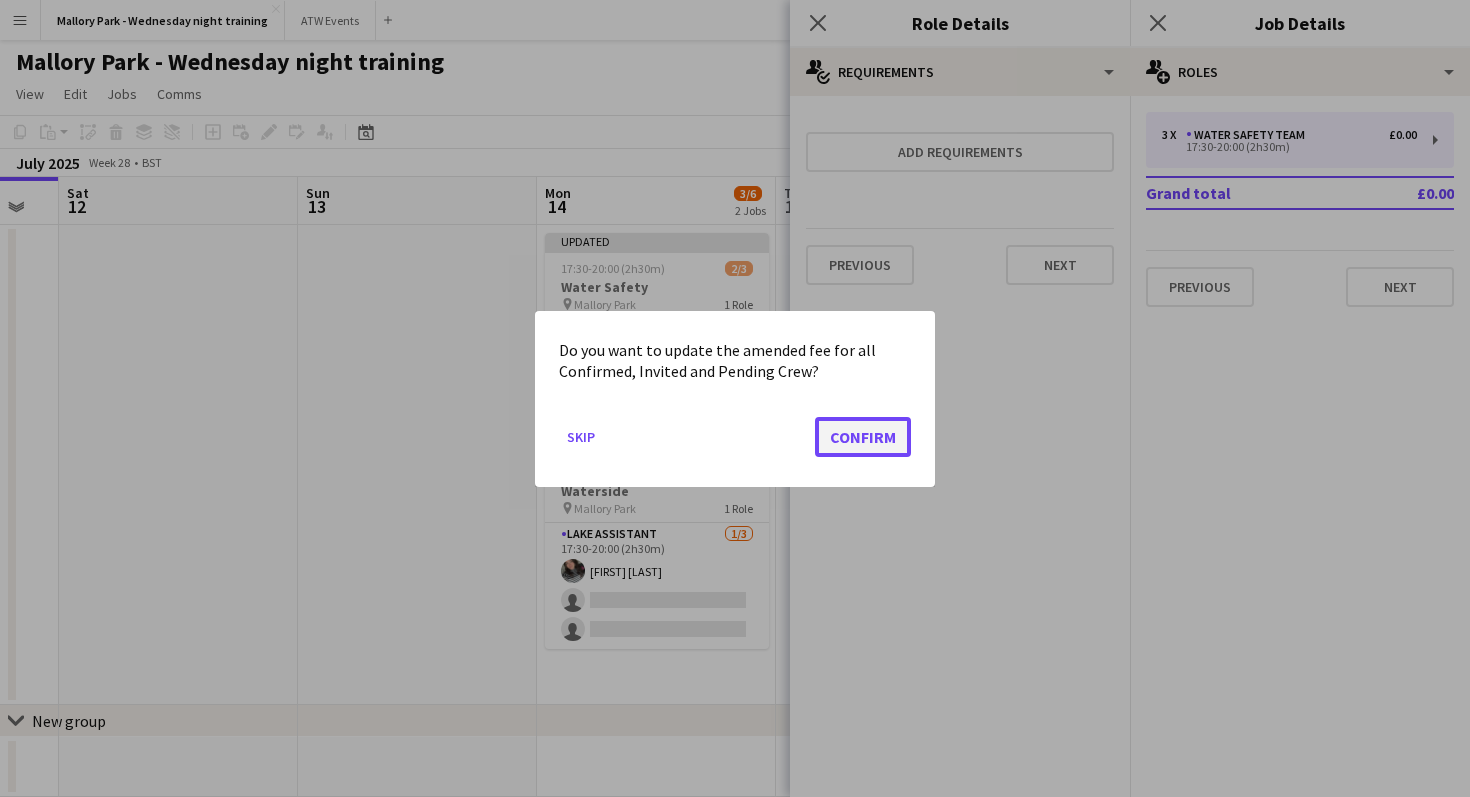 click on "Confirm" 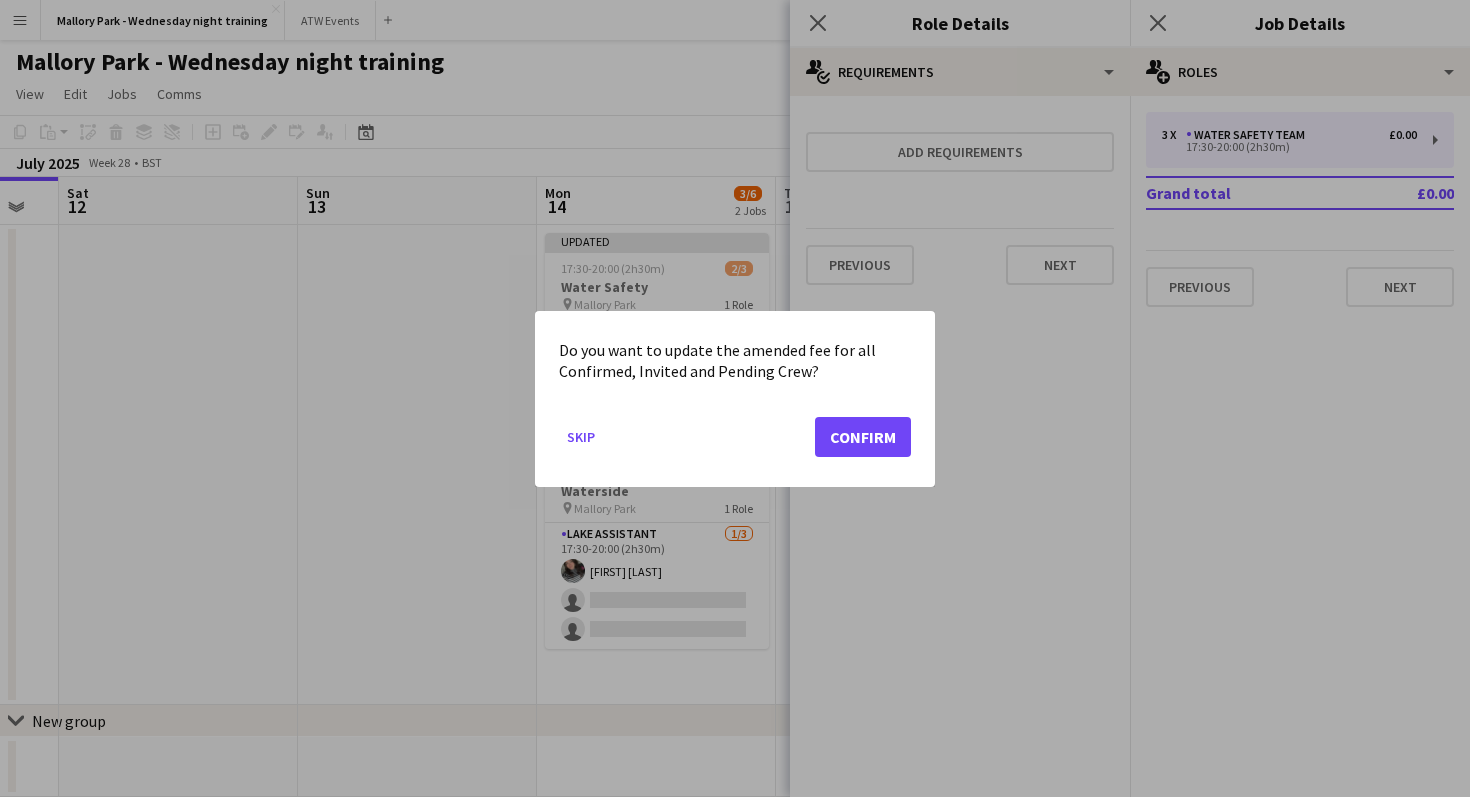 scroll, scrollTop: 1, scrollLeft: 0, axis: vertical 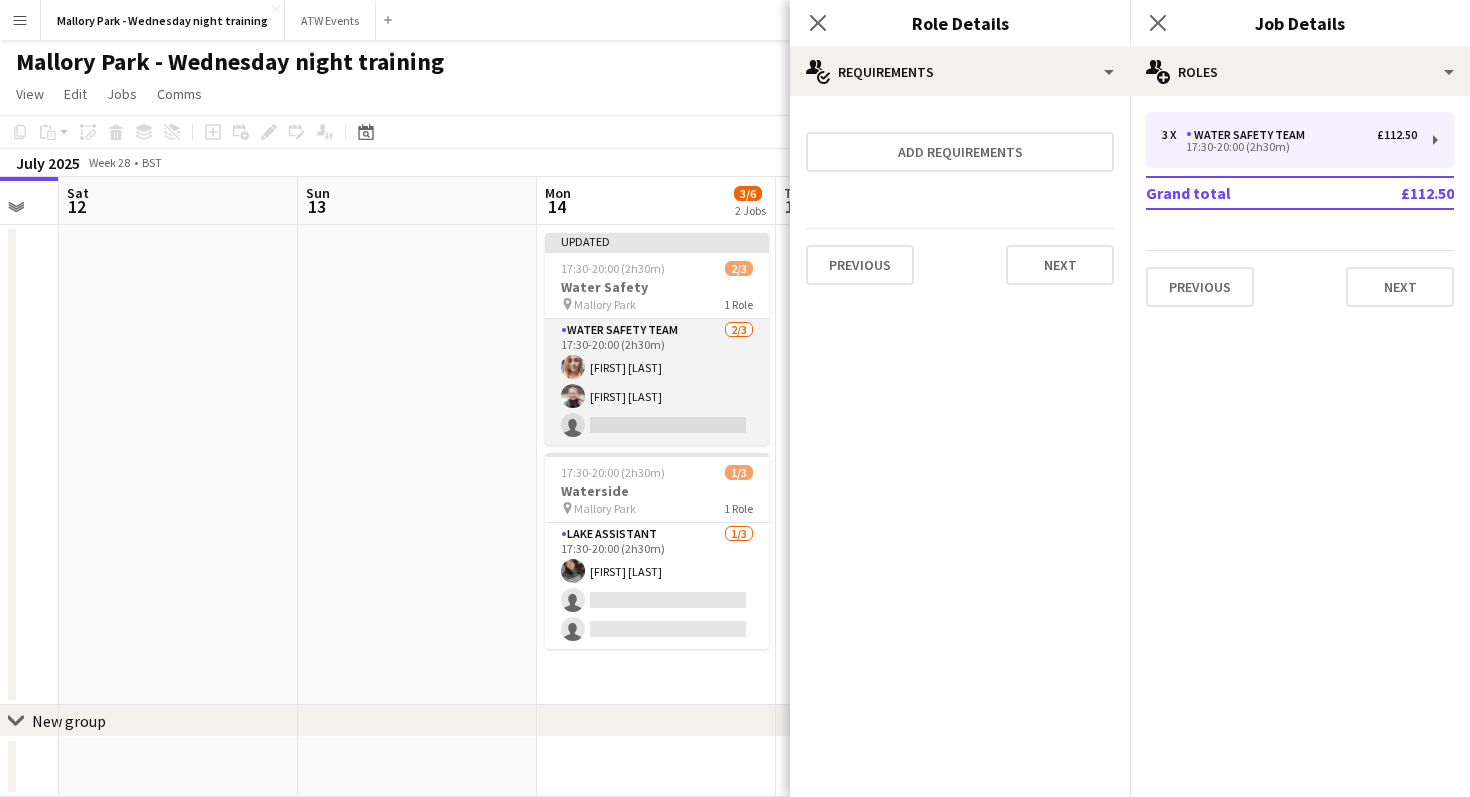 click on "Water Safety Team 2/3 17:30-20:00 (2h30m)
[FIRST] [LAST] [FIRST] [LAST]
single-neutral-actions" at bounding box center (657, 382) 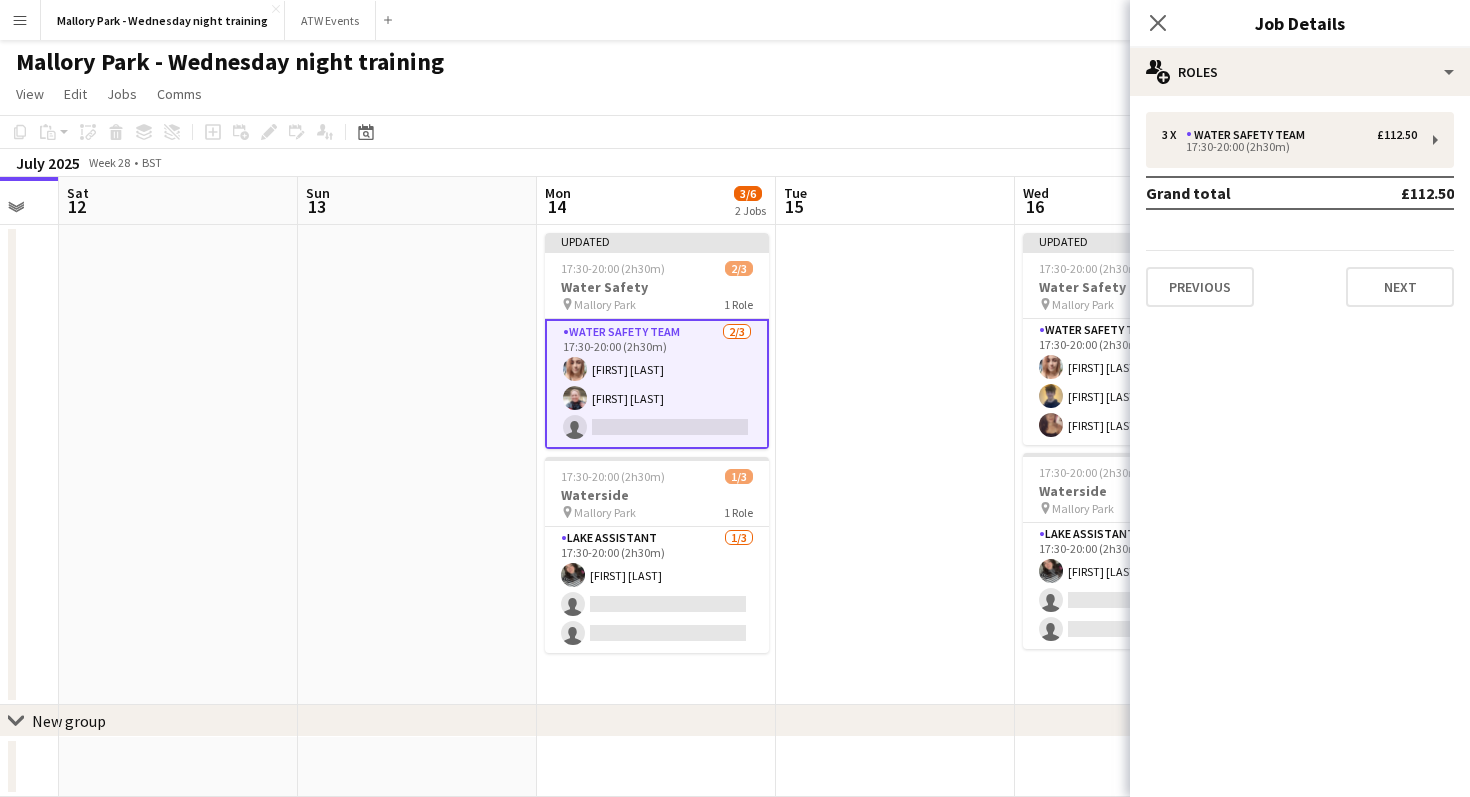 click at bounding box center [417, 465] 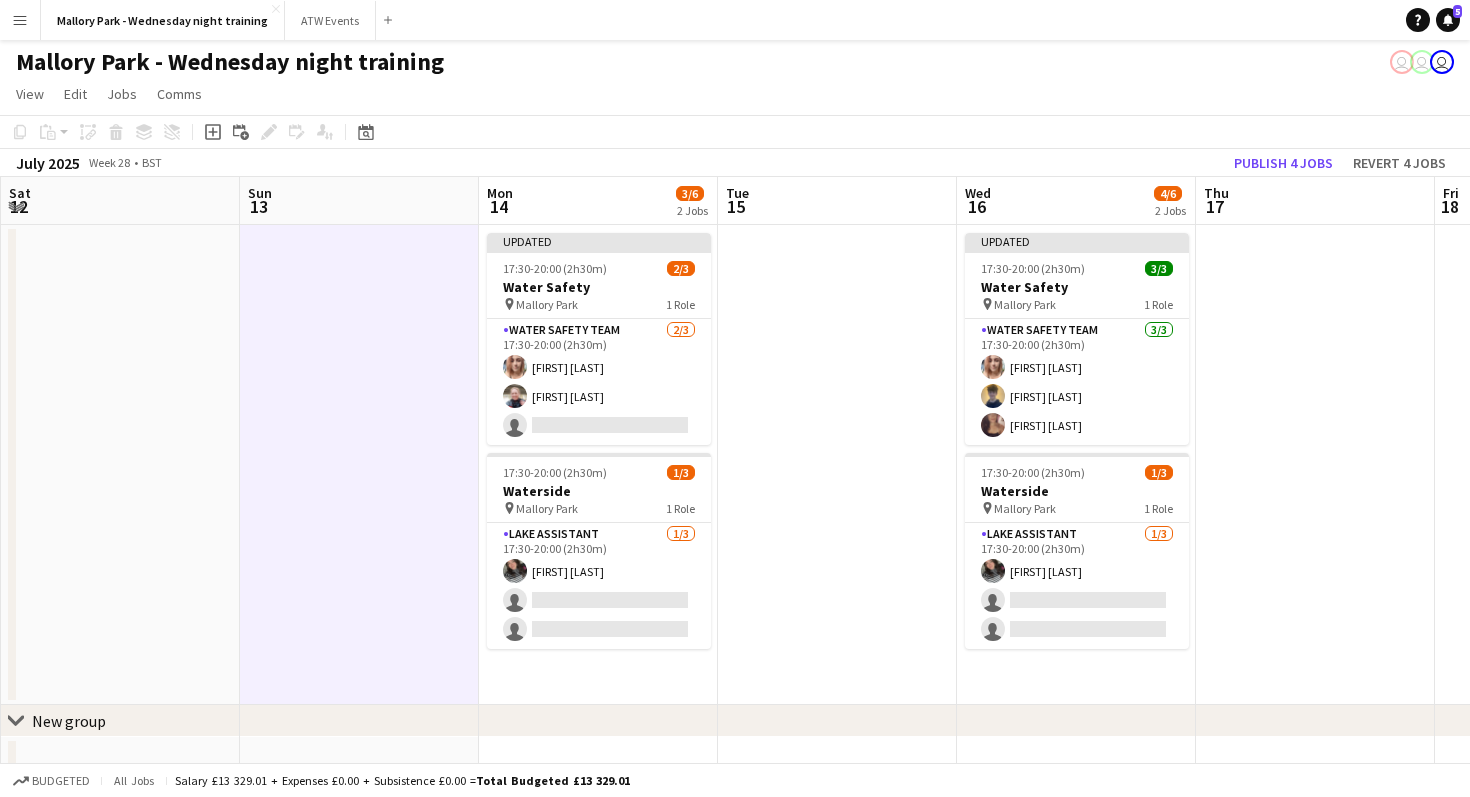 scroll, scrollTop: 0, scrollLeft: 740, axis: horizontal 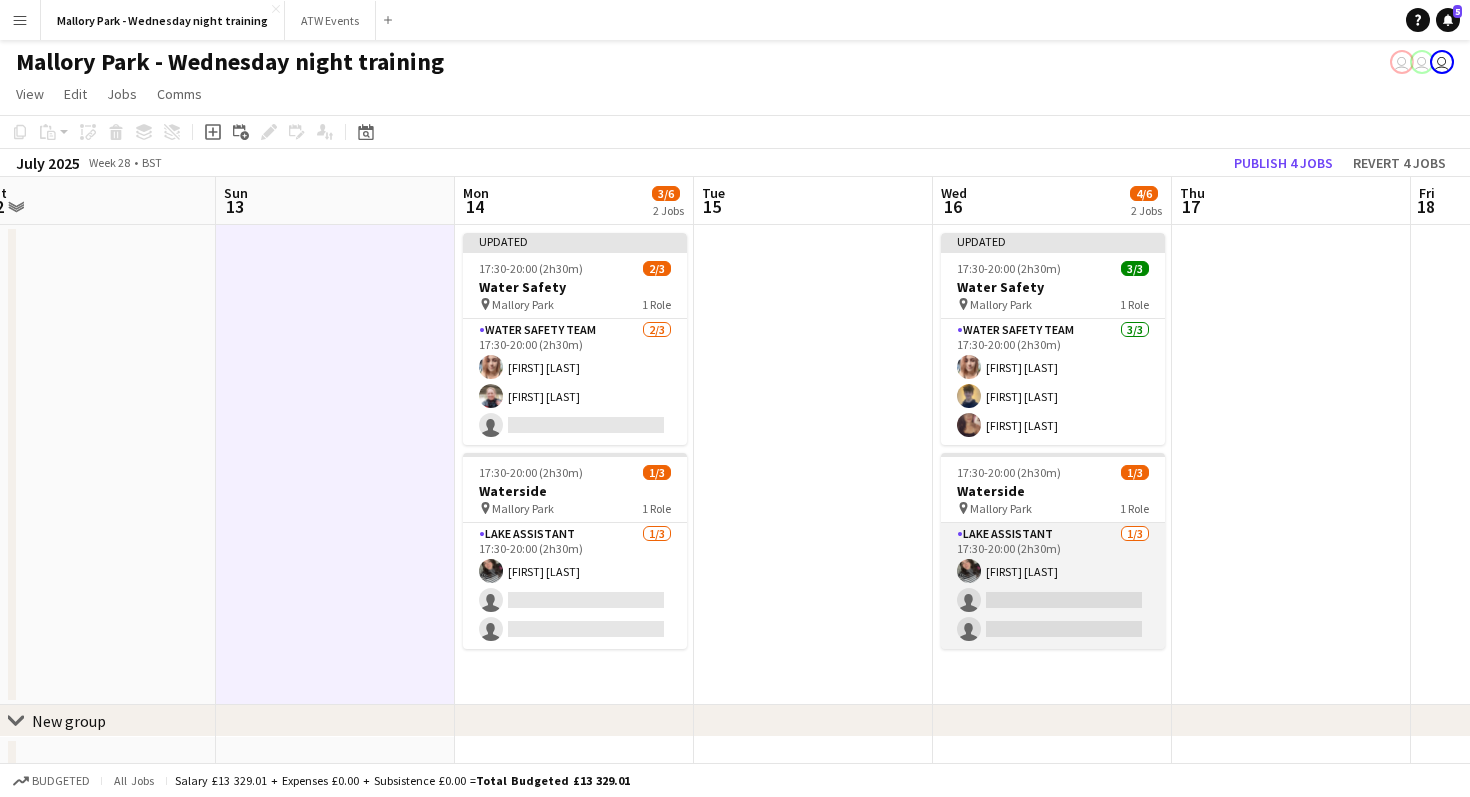 click on "Lake Assistant 1/3 17:30-20:00 (2h30m)
[FIRST] [LAST]
single-neutral-actions
single-neutral-actions" at bounding box center [1053, 586] 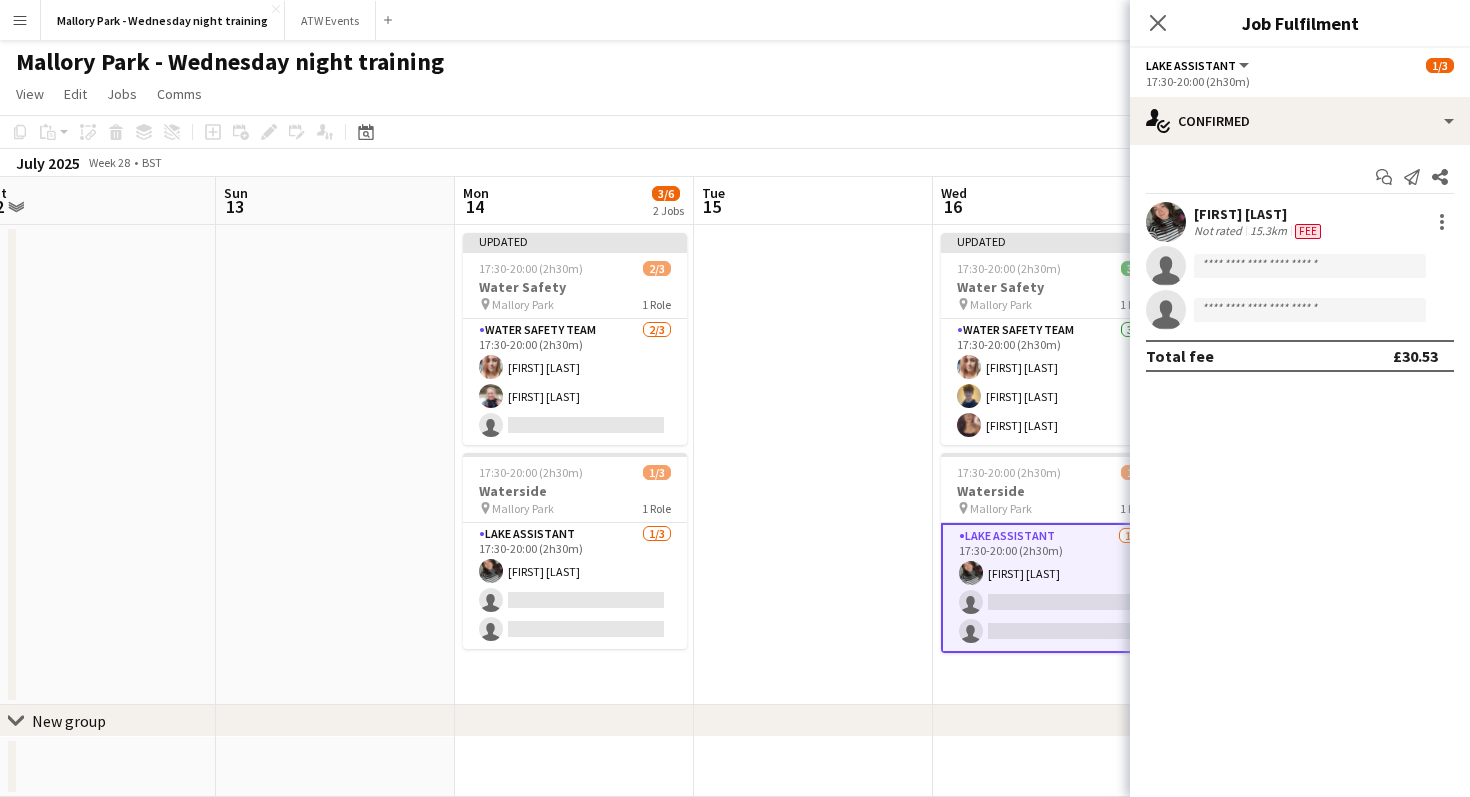 click at bounding box center (813, 465) 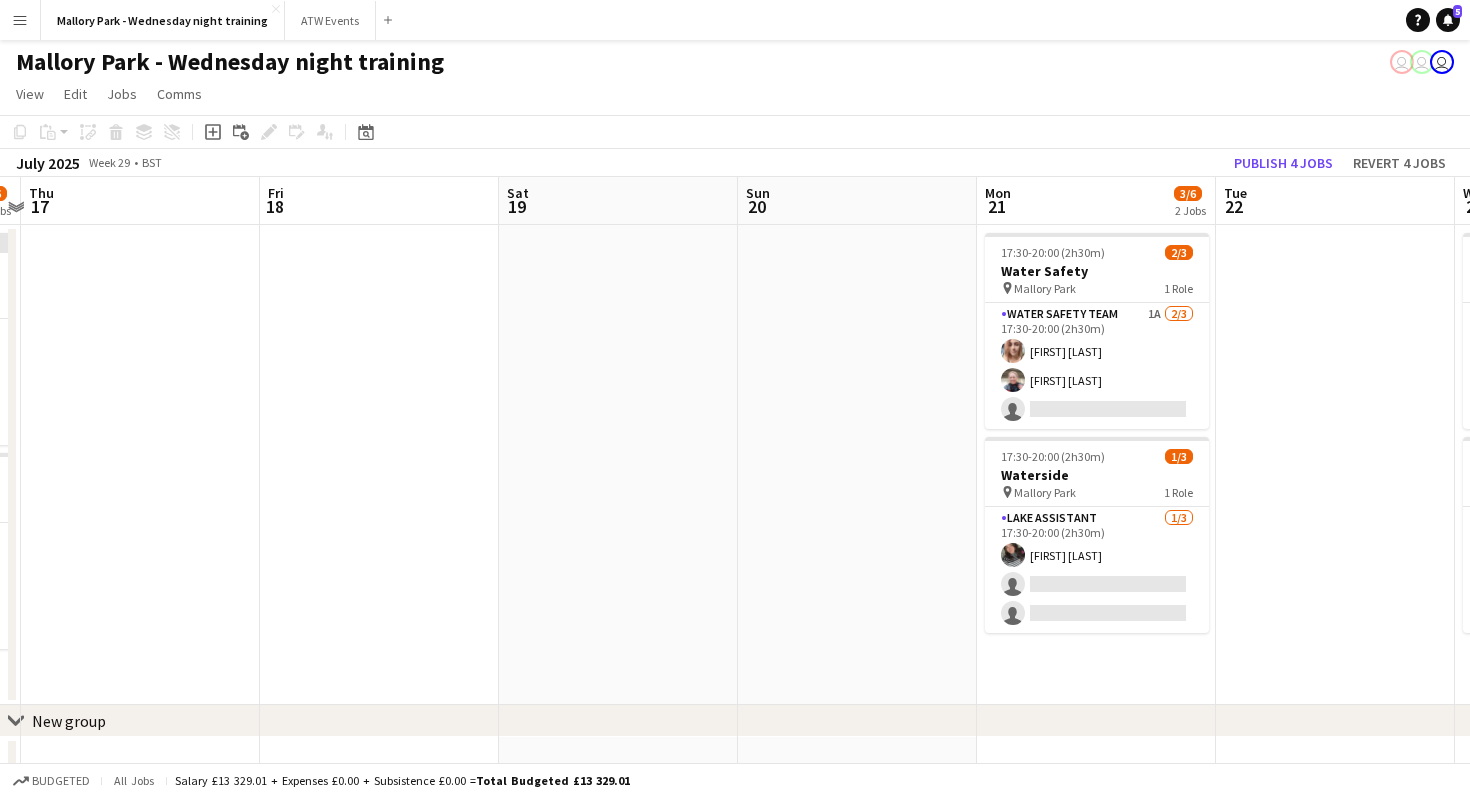 scroll, scrollTop: 0, scrollLeft: 943, axis: horizontal 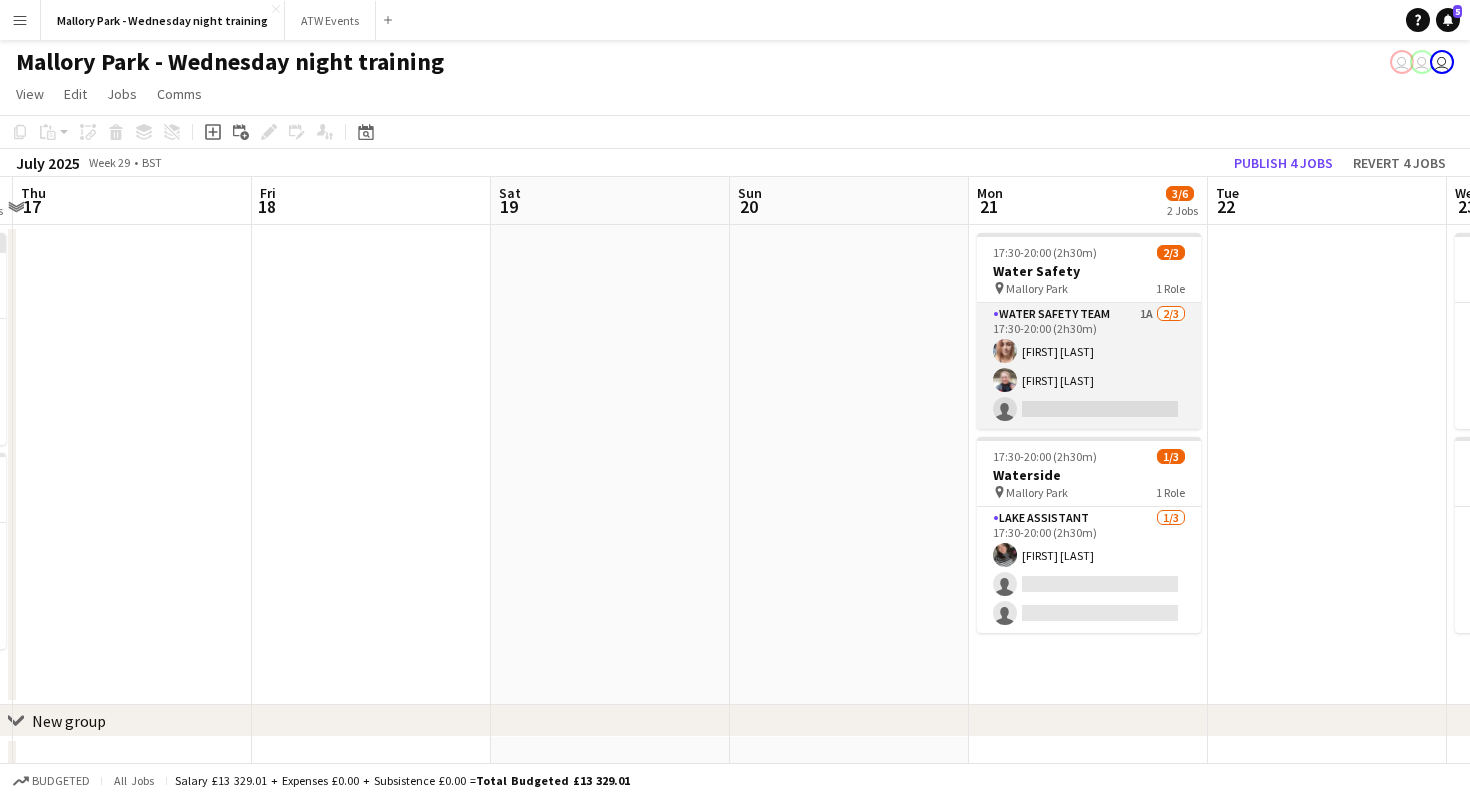 click on "Water Safety Team 1A 2/3 17:30-20:00 (2h30m)
[FIRST] [LAST] [FIRST] [LAST]
single-neutral-actions" at bounding box center (1089, 366) 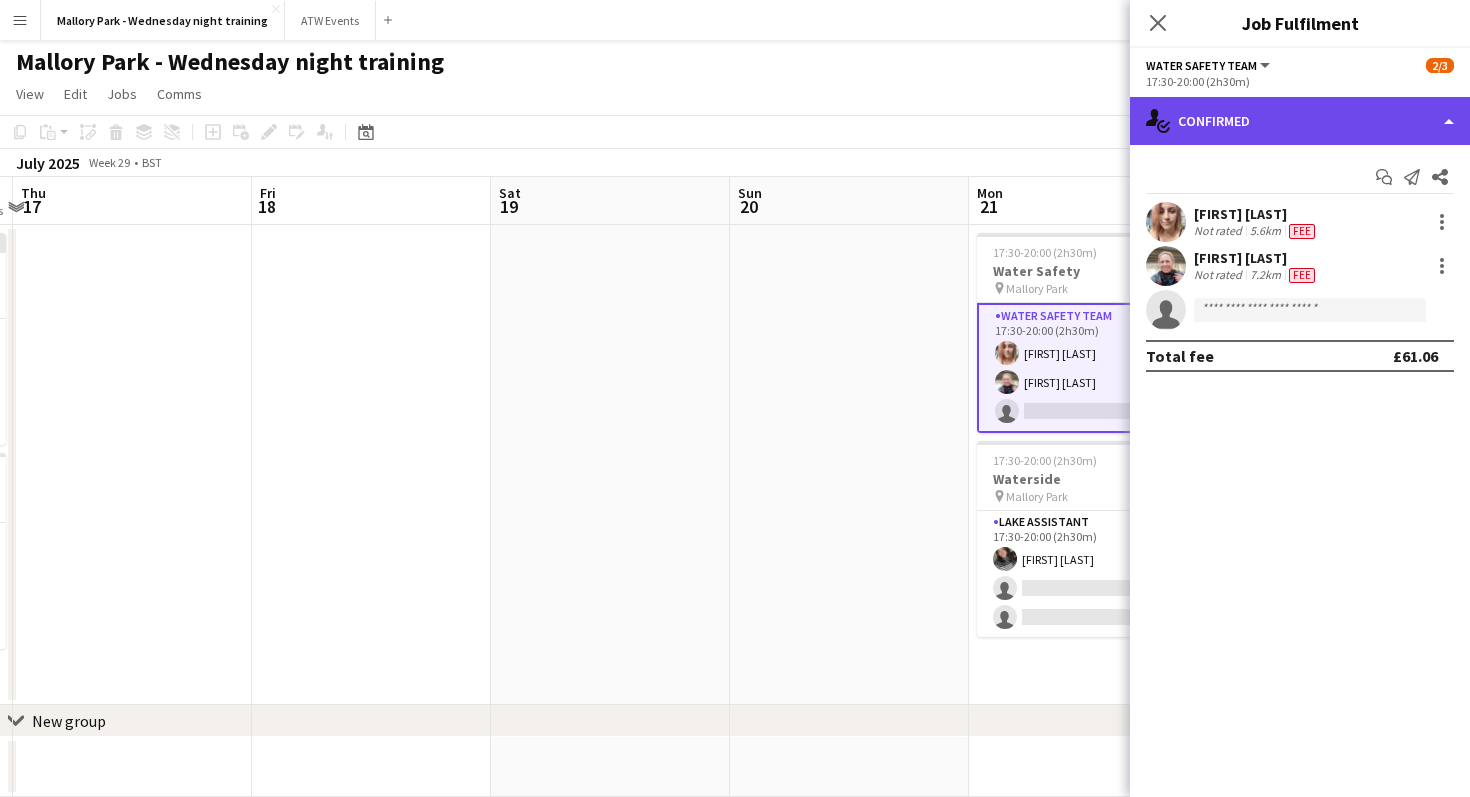 click on "single-neutral-actions-check-2
Confirmed" 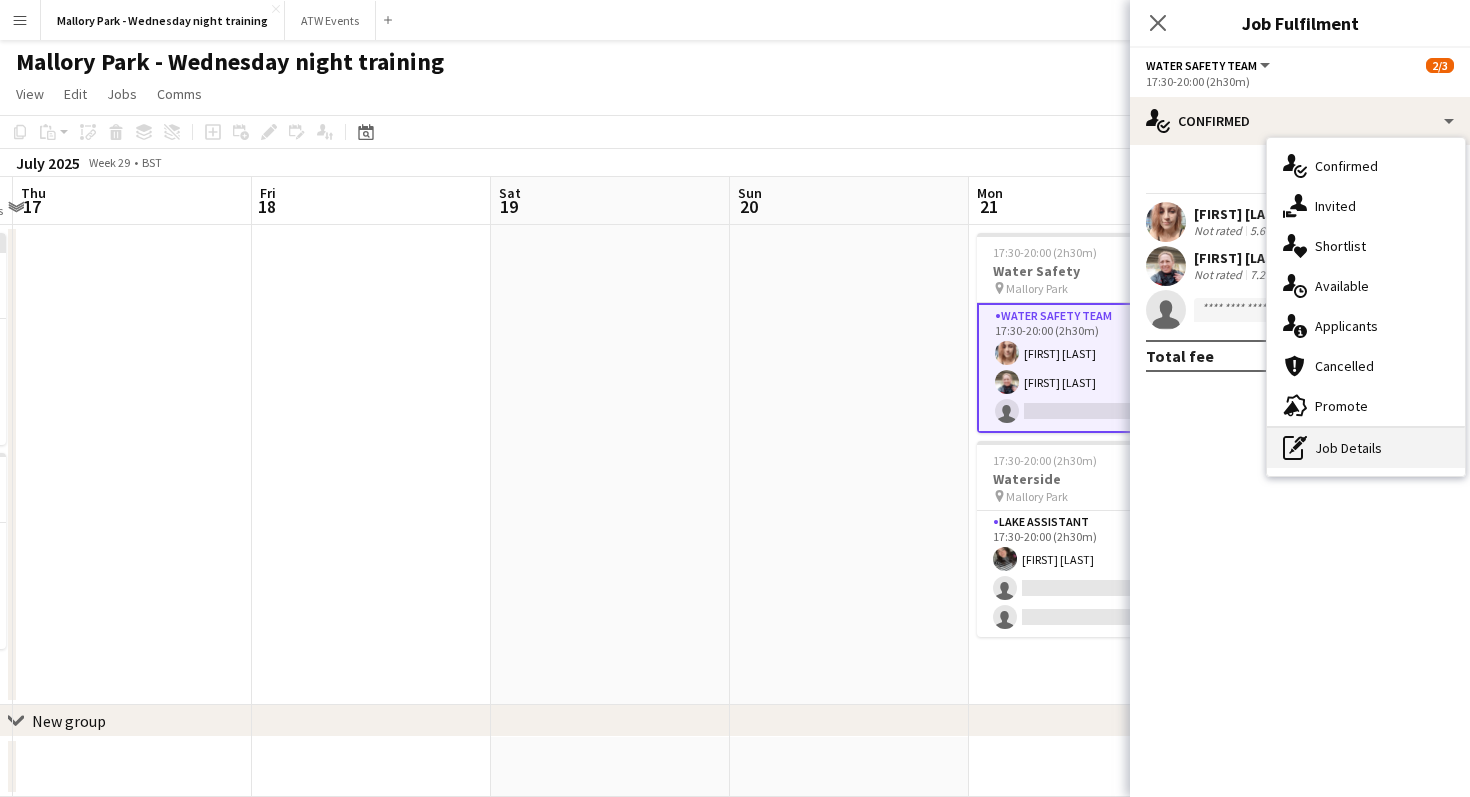 click on "pen-write
Job Details" at bounding box center (1366, 448) 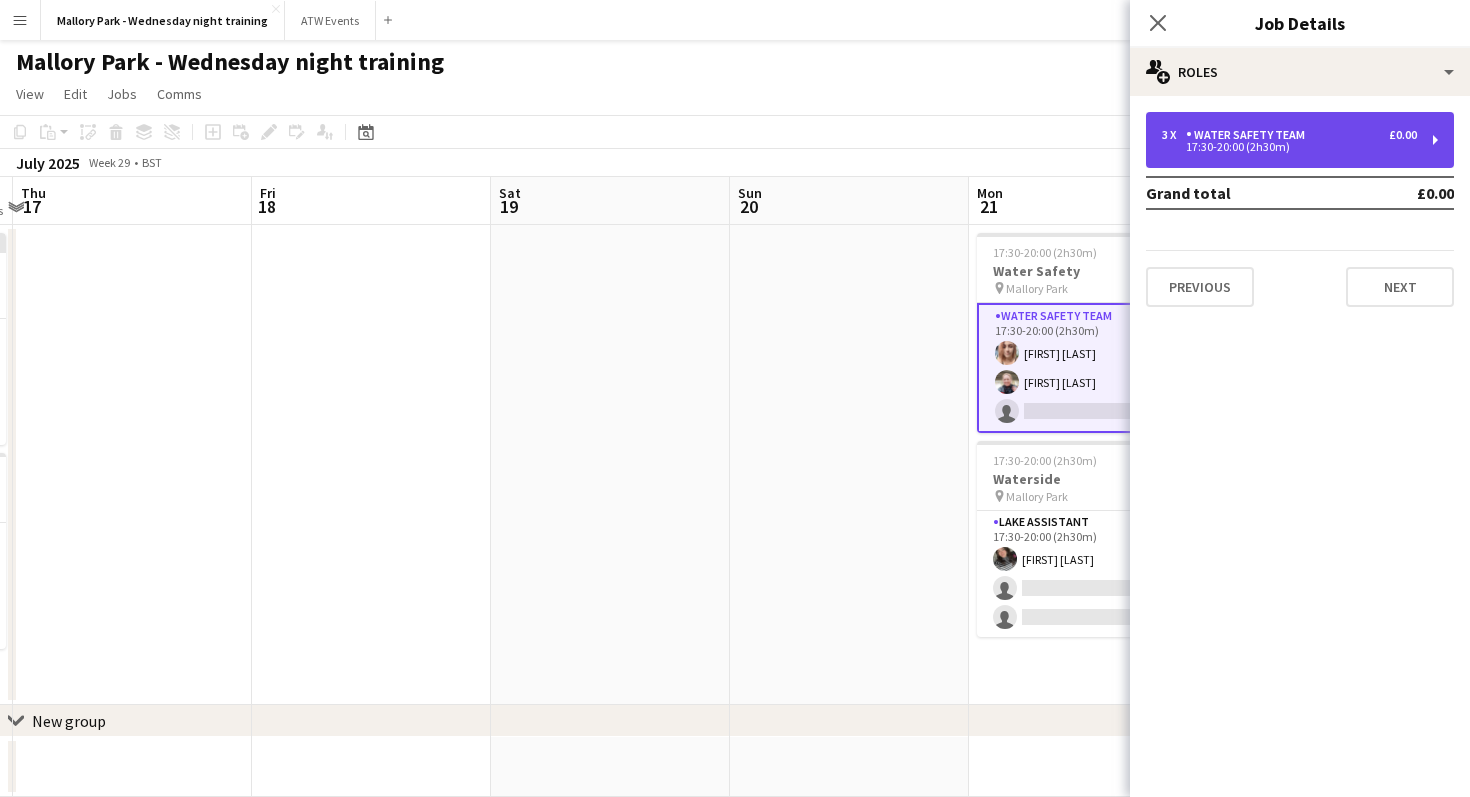 click on "3 x   Water Safety Team   £0.00   17:30-20:00 (2h30m)" at bounding box center (1300, 140) 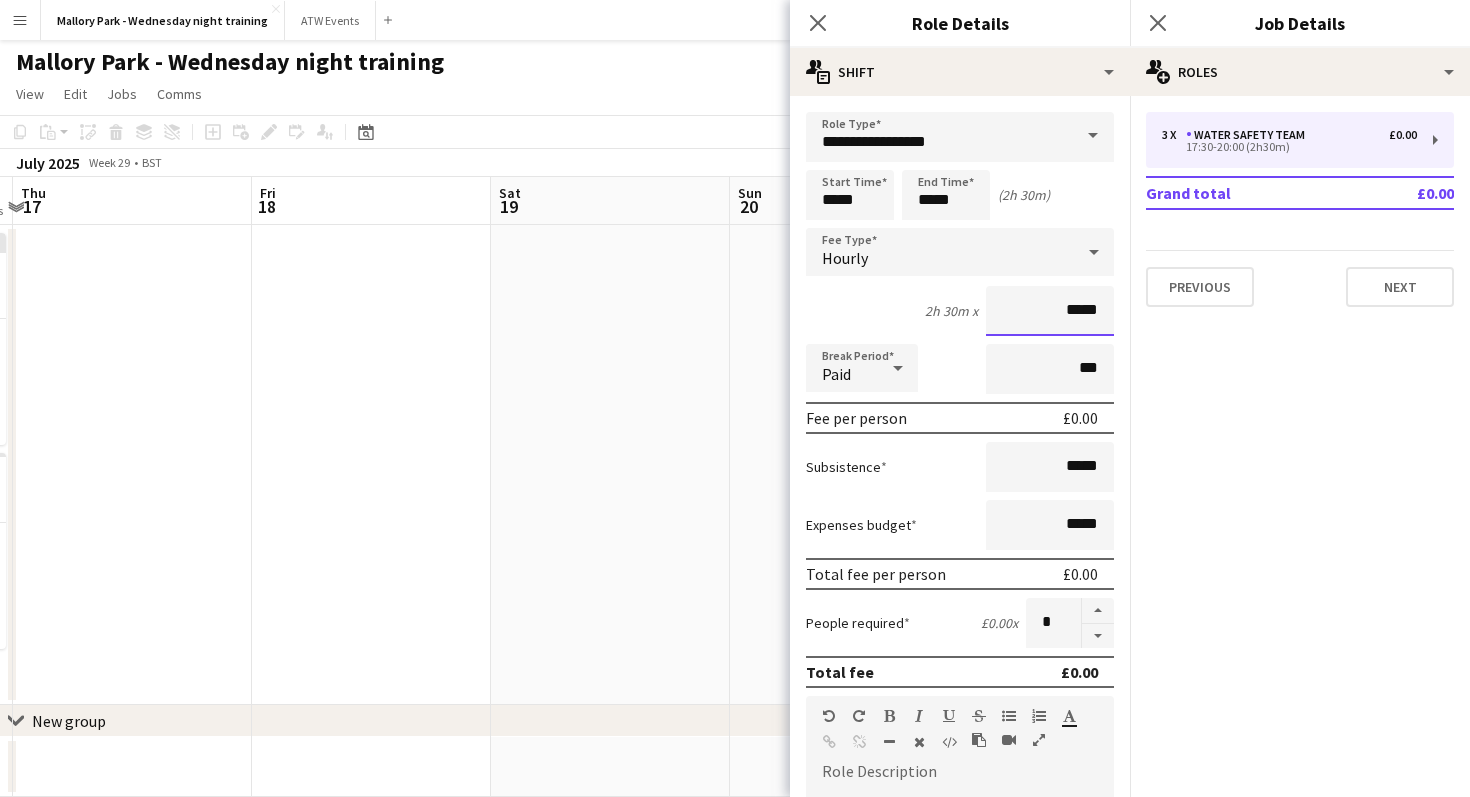click on "*****" at bounding box center [1050, 311] 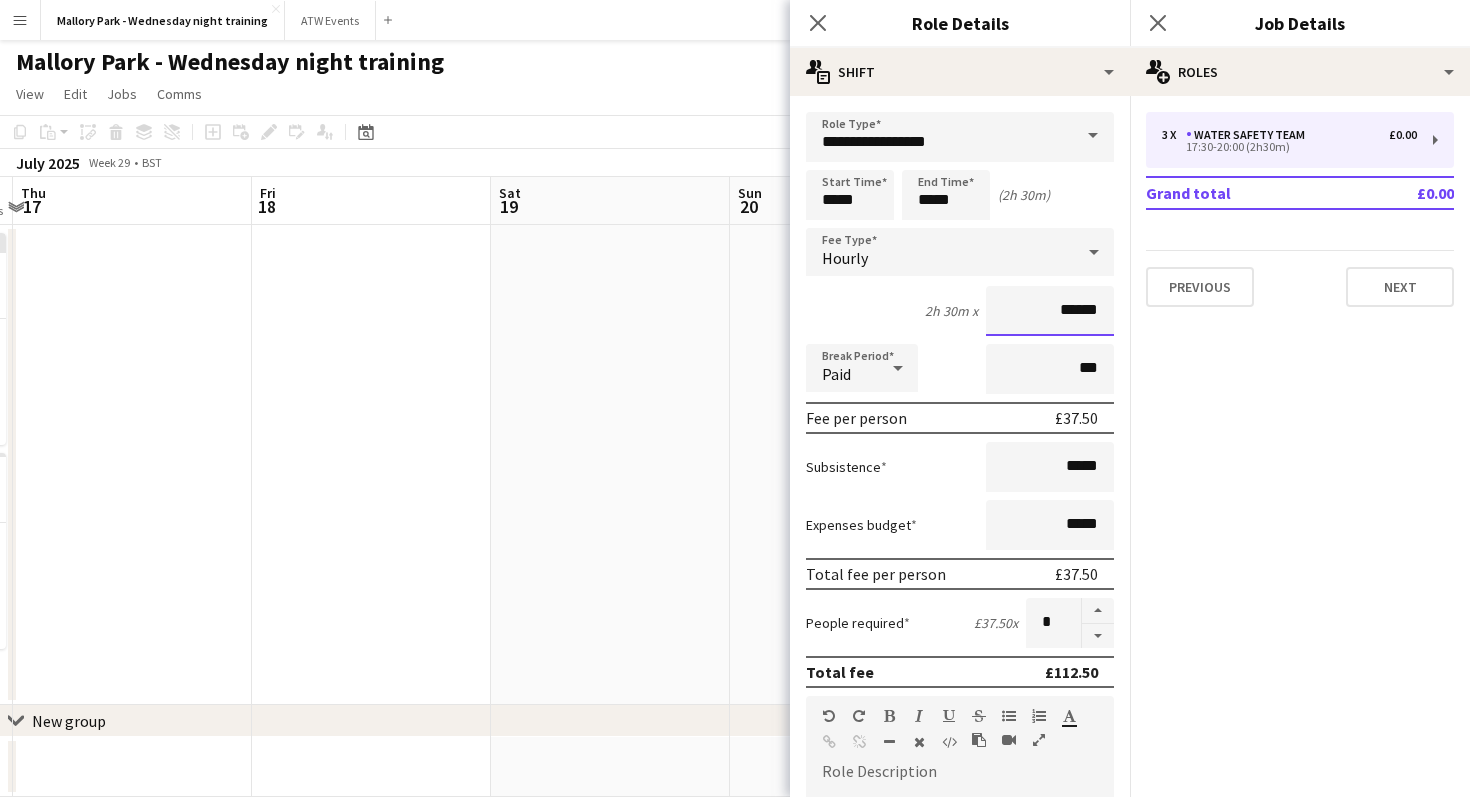 scroll, scrollTop: 557, scrollLeft: 0, axis: vertical 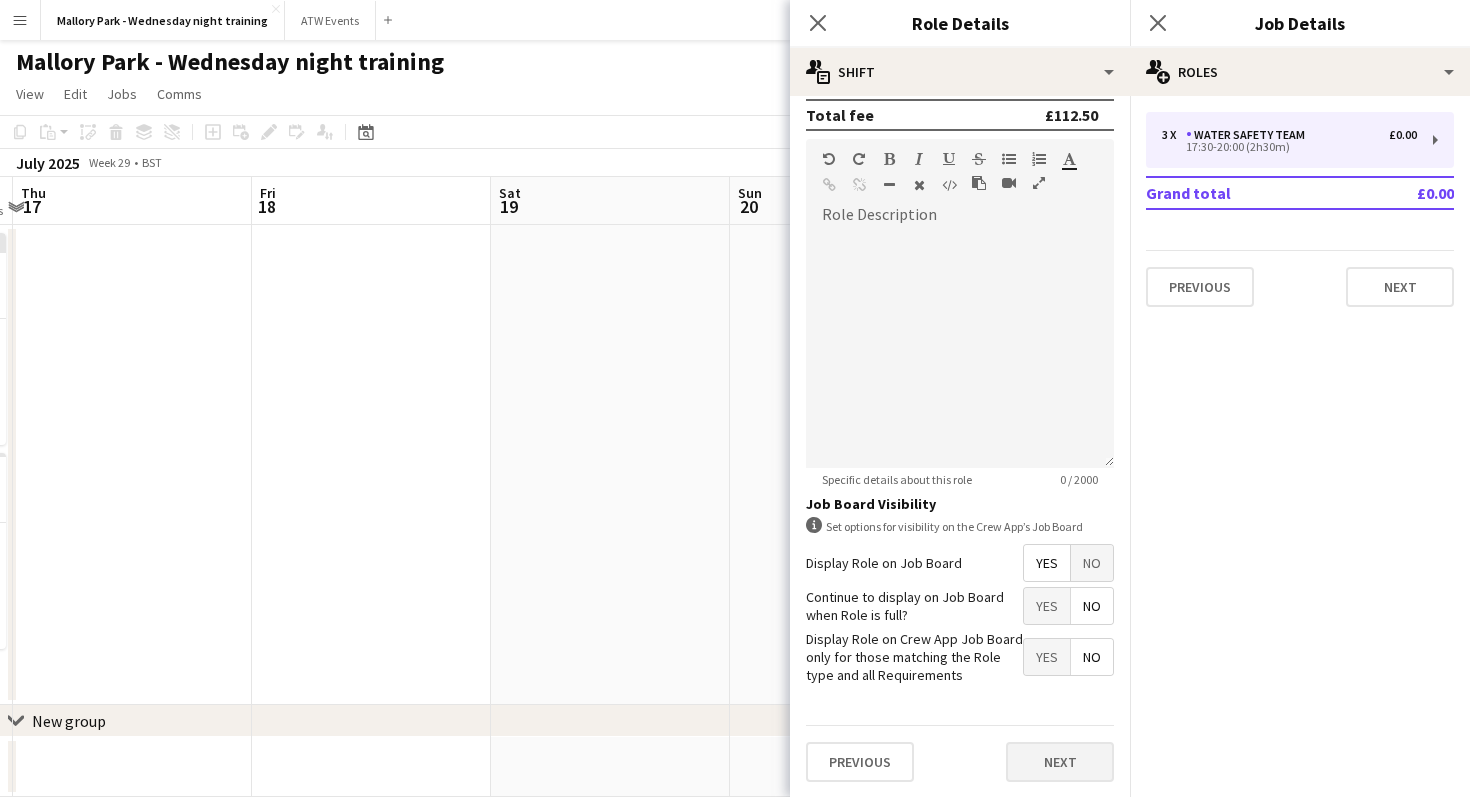 type on "******" 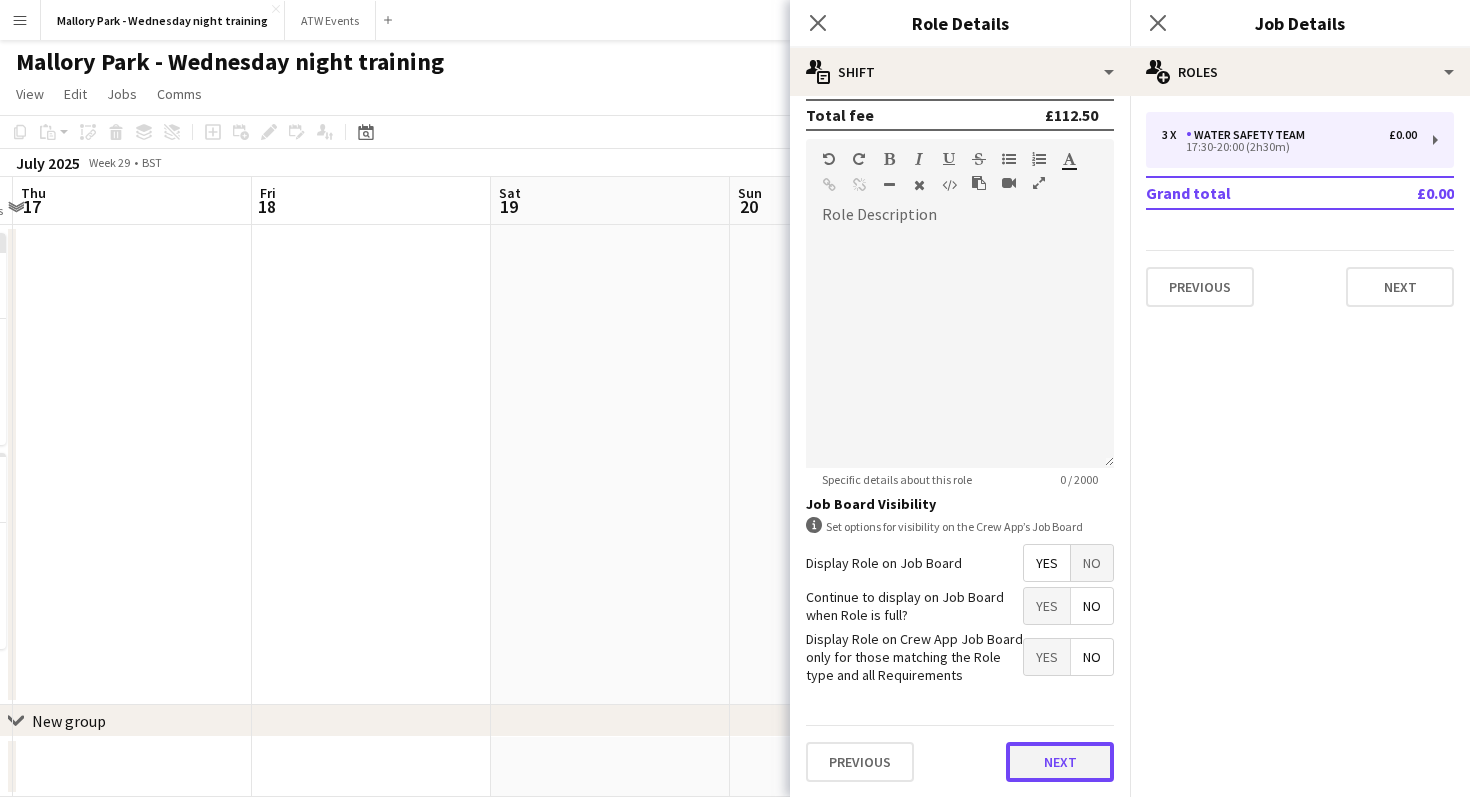 click on "Next" at bounding box center [1060, 762] 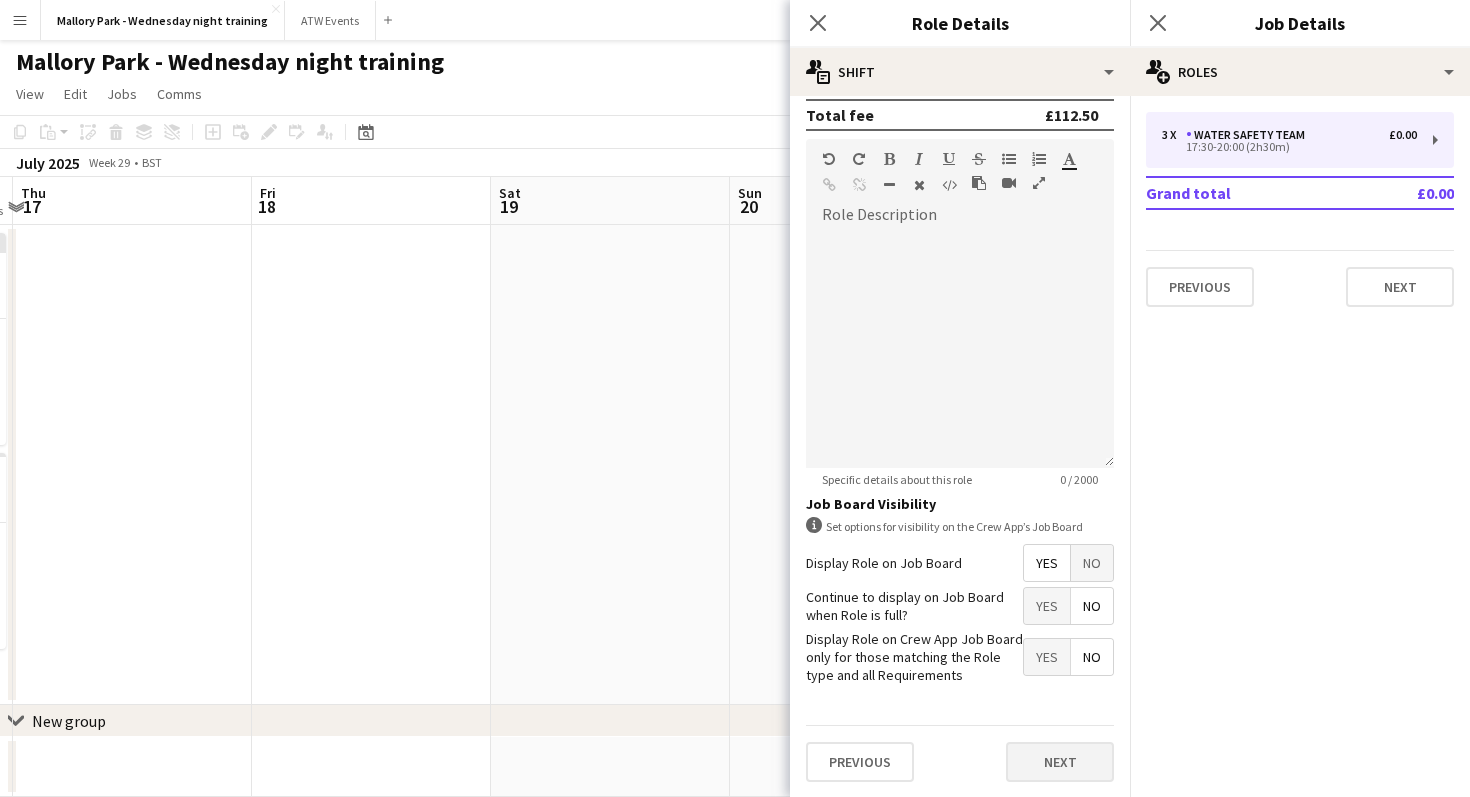 scroll, scrollTop: 0, scrollLeft: 0, axis: both 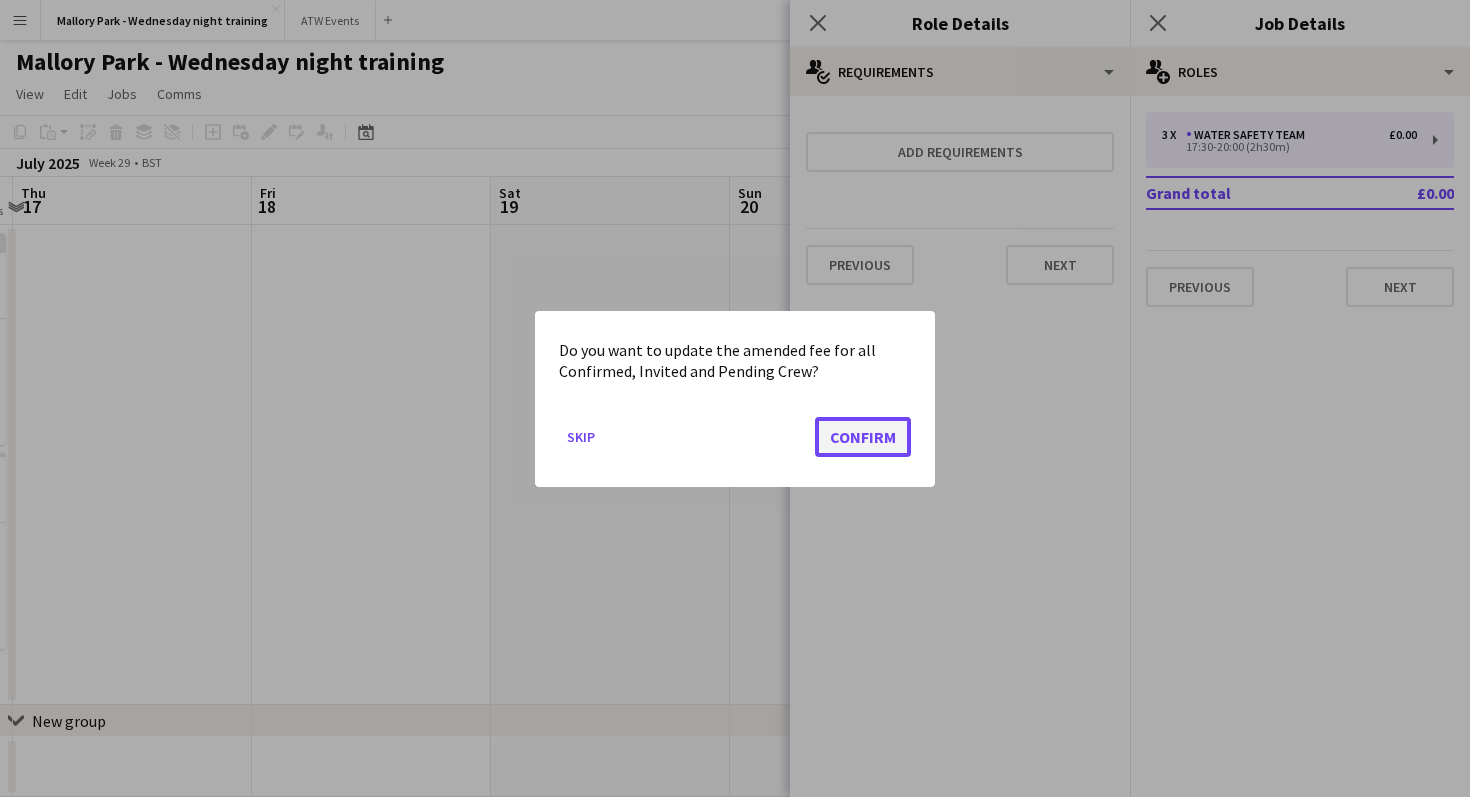 click on "Confirm" 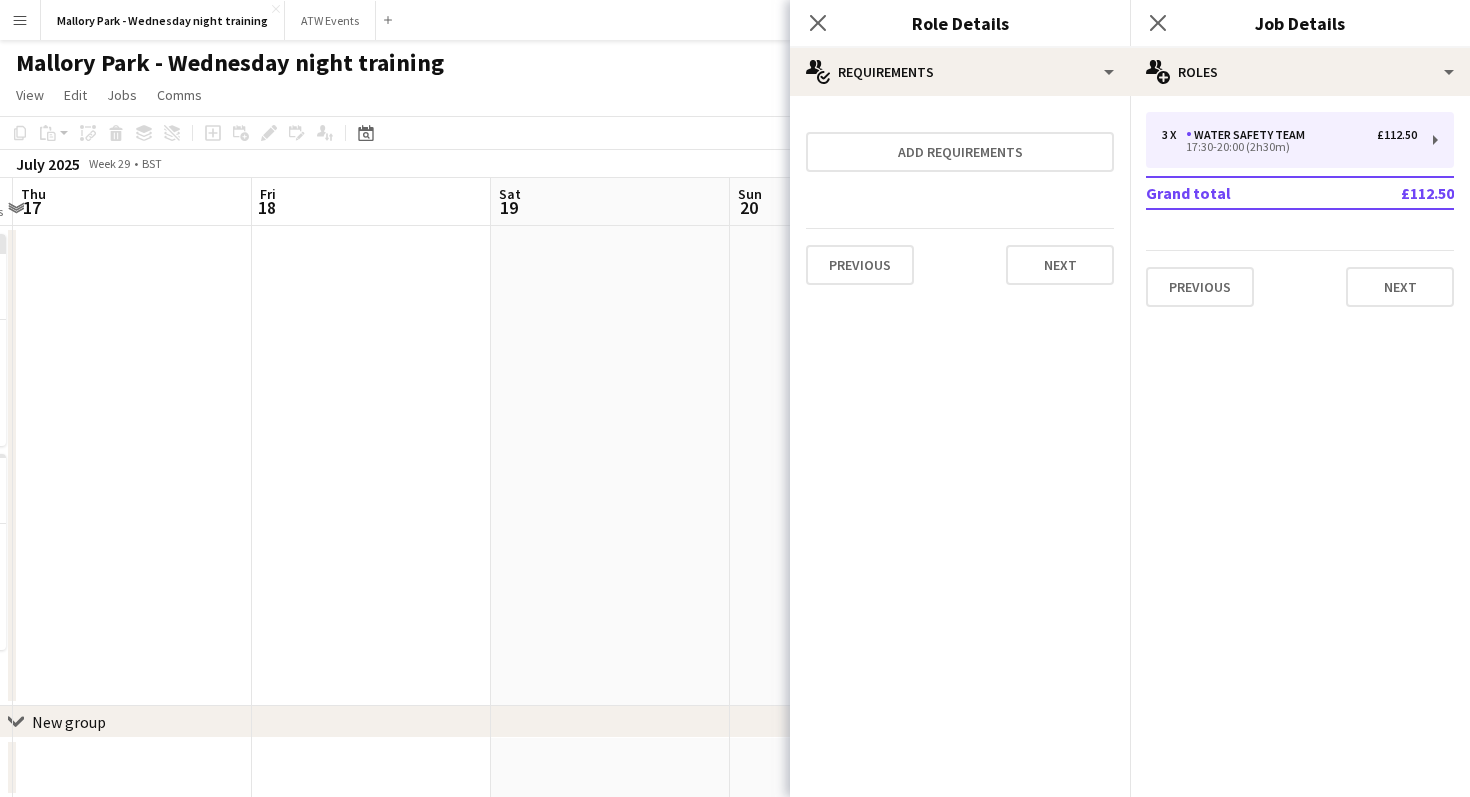 scroll, scrollTop: 1, scrollLeft: 0, axis: vertical 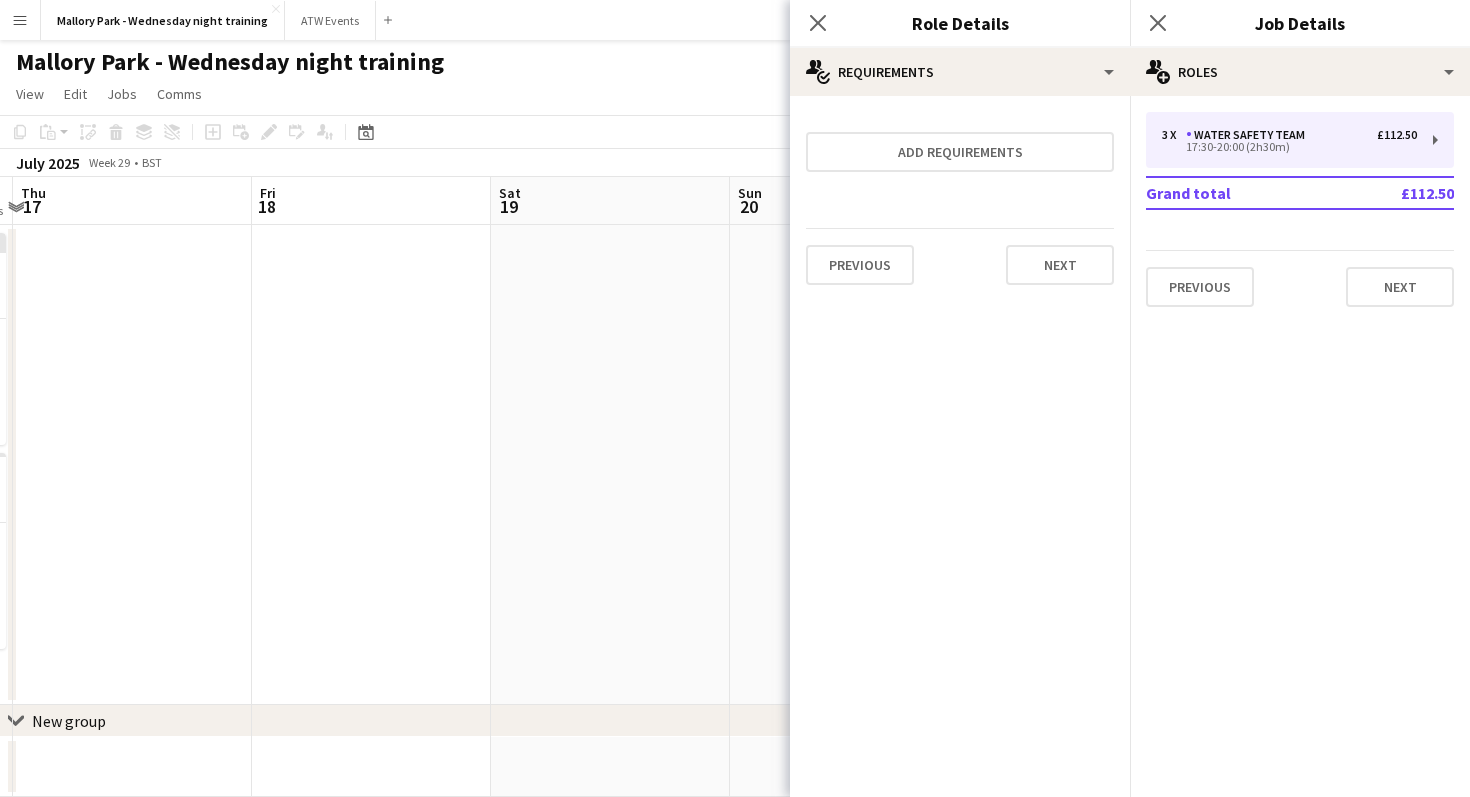 click at bounding box center (610, 465) 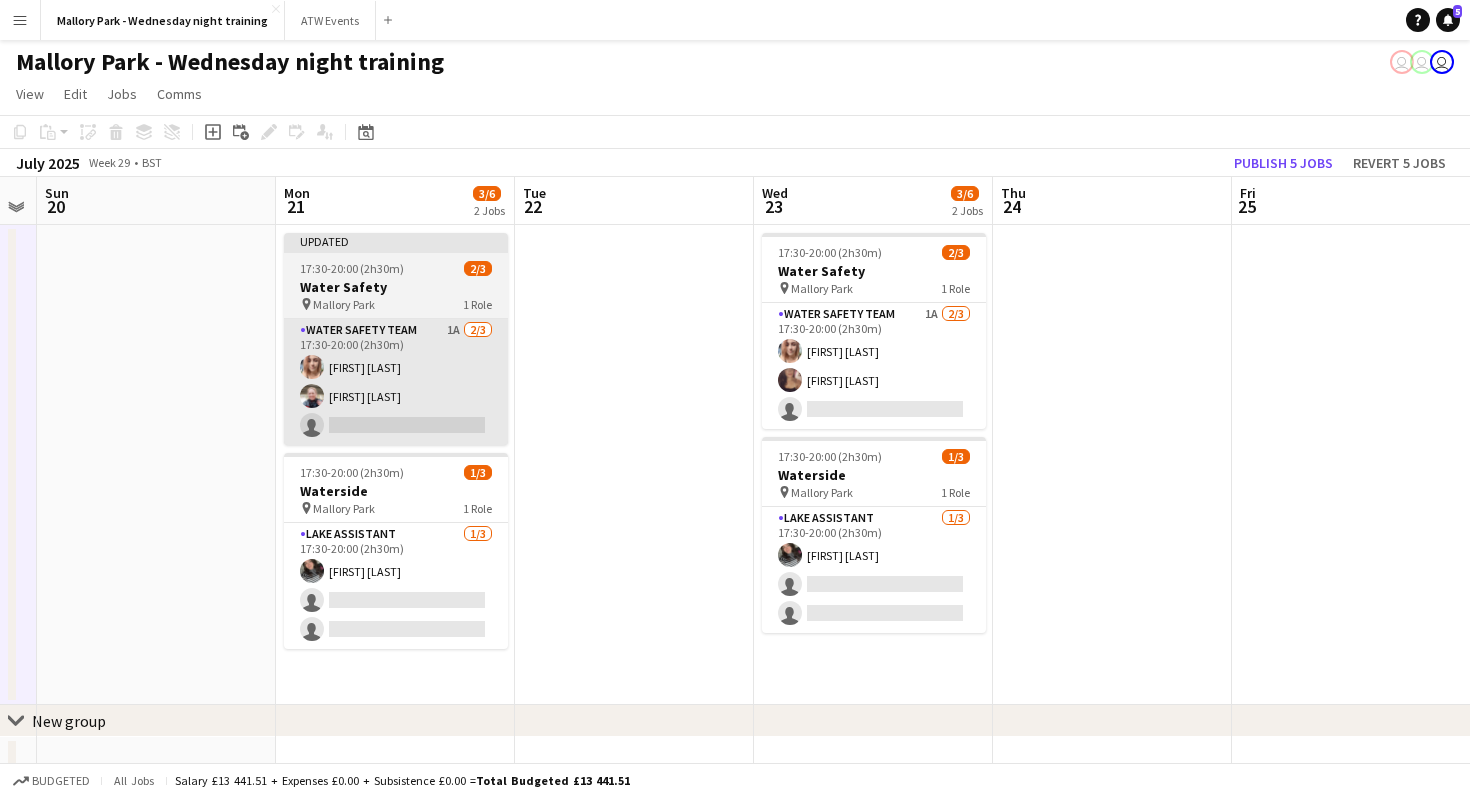 scroll, scrollTop: 0, scrollLeft: 713, axis: horizontal 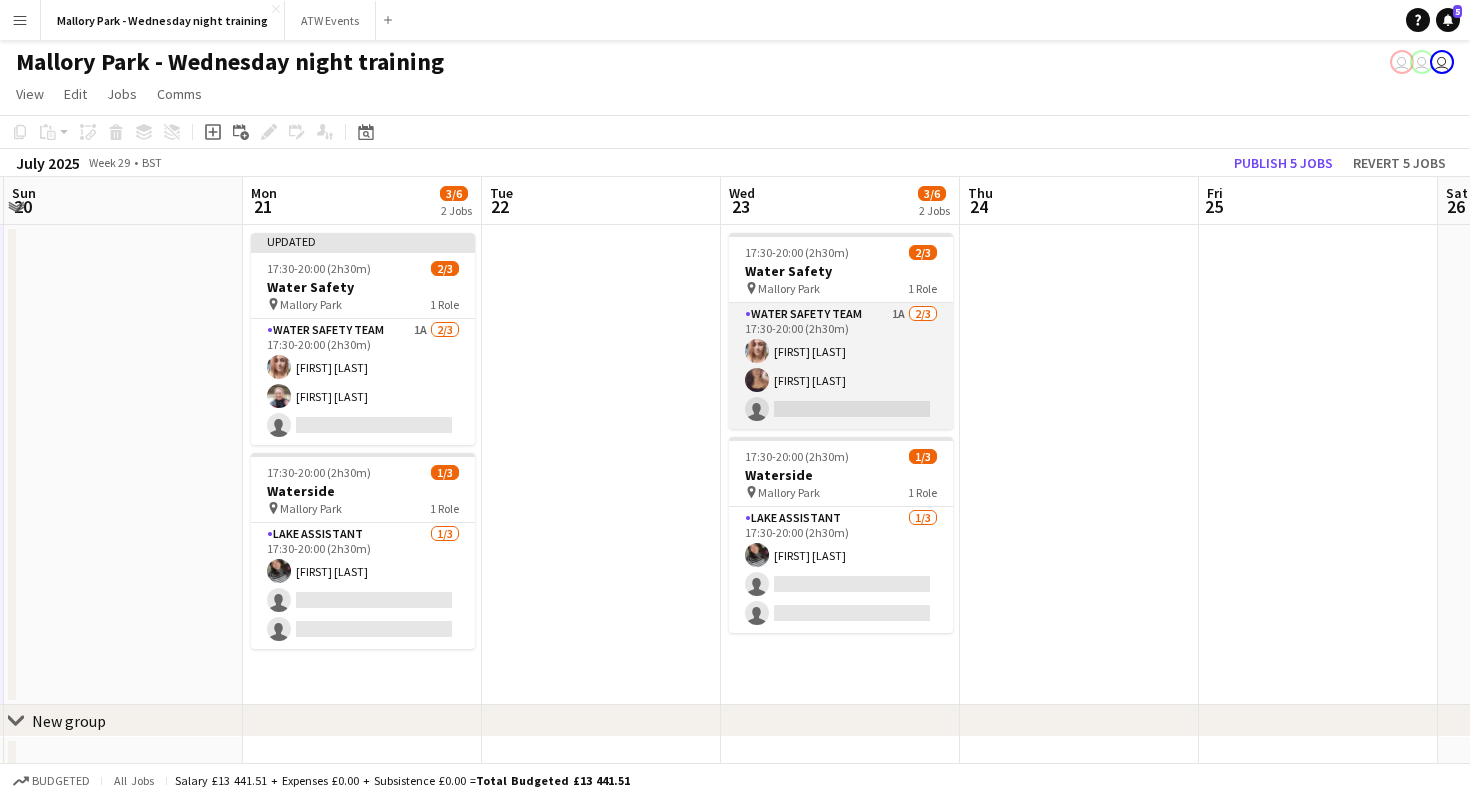 click on "Water Safety Team 1A 2/3 17:30-20:00 (2h30m)
[FIRST] [LAST] [FIRST] [LAST]
single-neutral-actions" at bounding box center [841, 366] 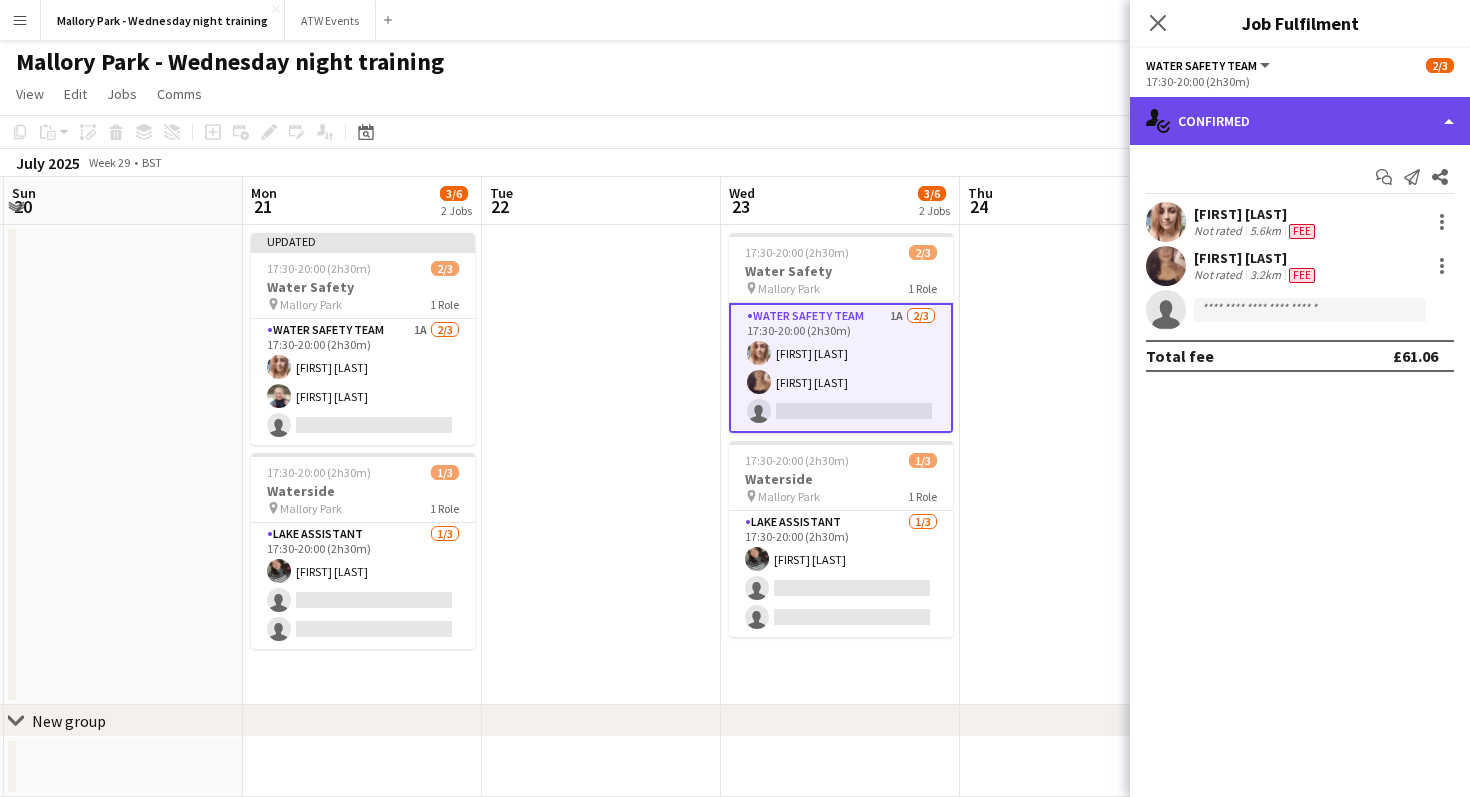 click on "single-neutral-actions-check-2
Confirmed" 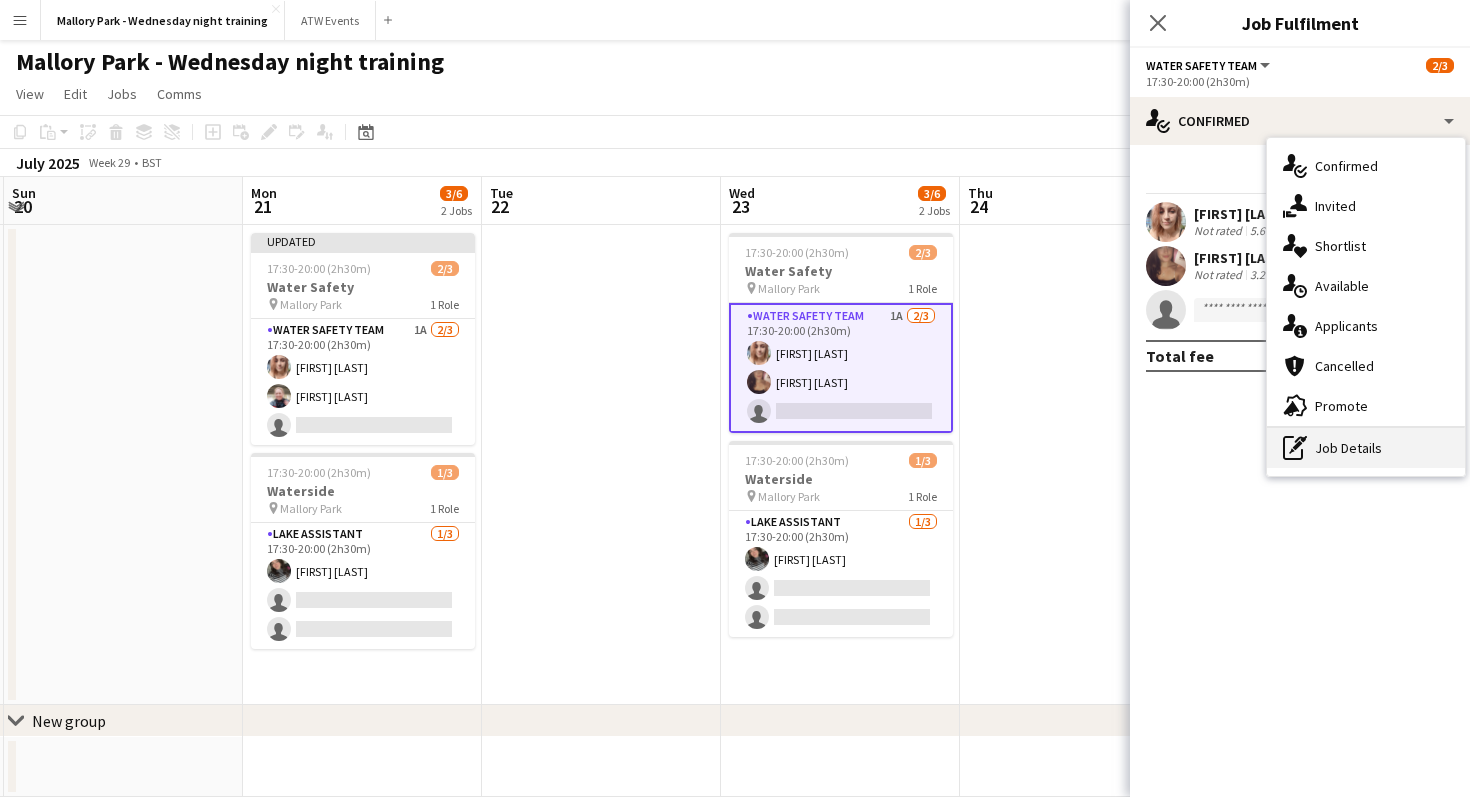 click on "pen-write
Job Details" at bounding box center [1366, 448] 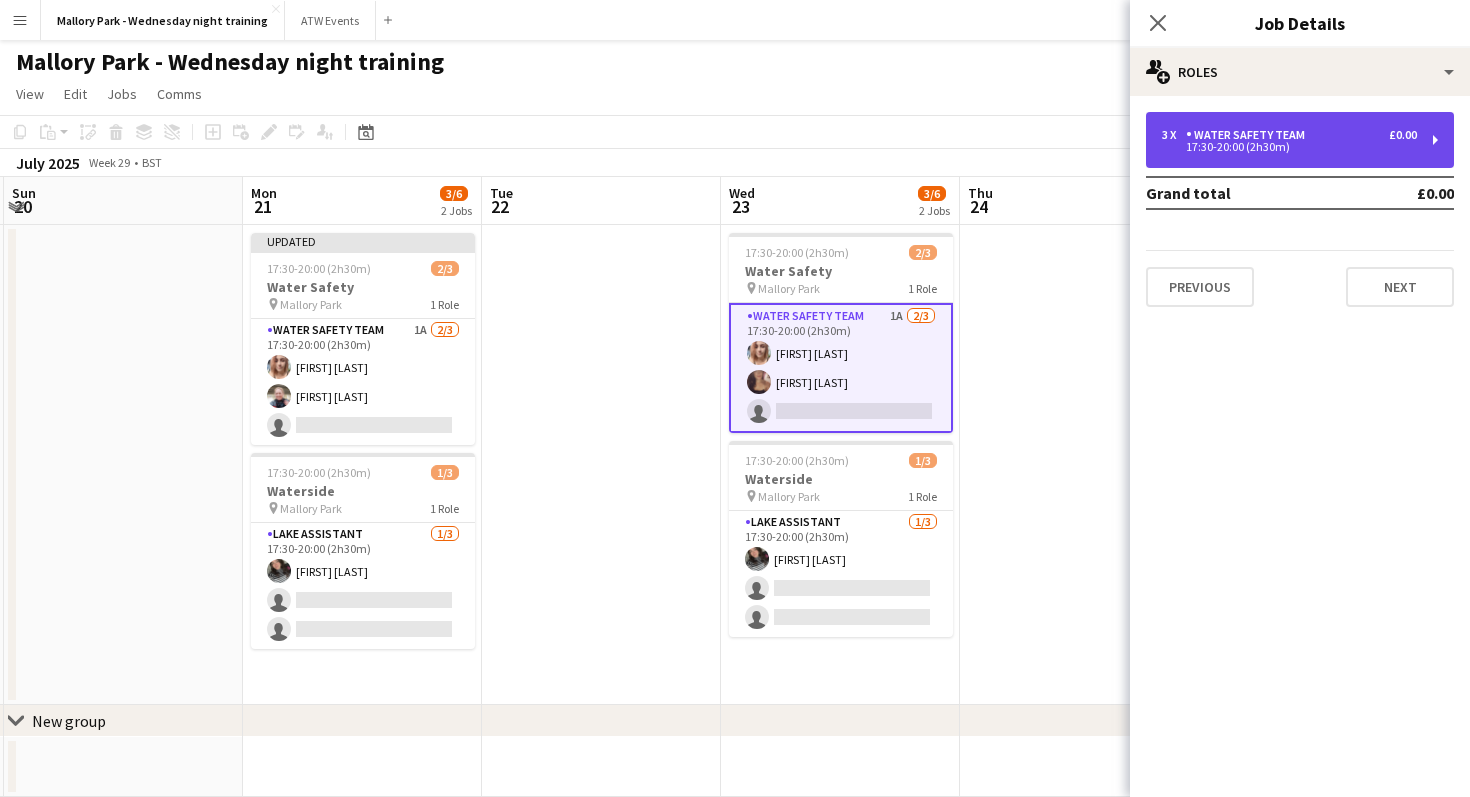 click on "17:30-20:00 (2h30m)" at bounding box center [1289, 147] 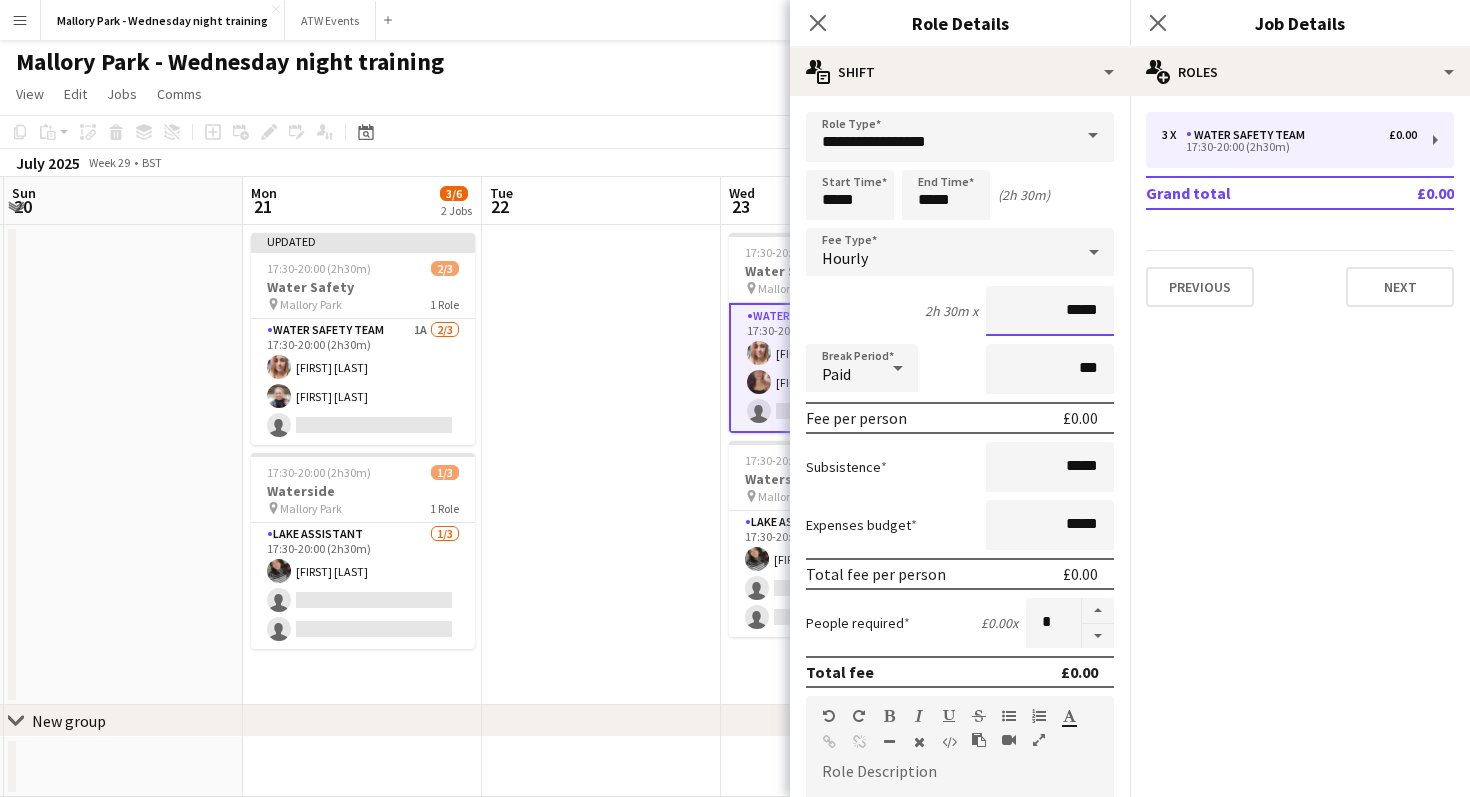 click on "*****" at bounding box center (1050, 311) 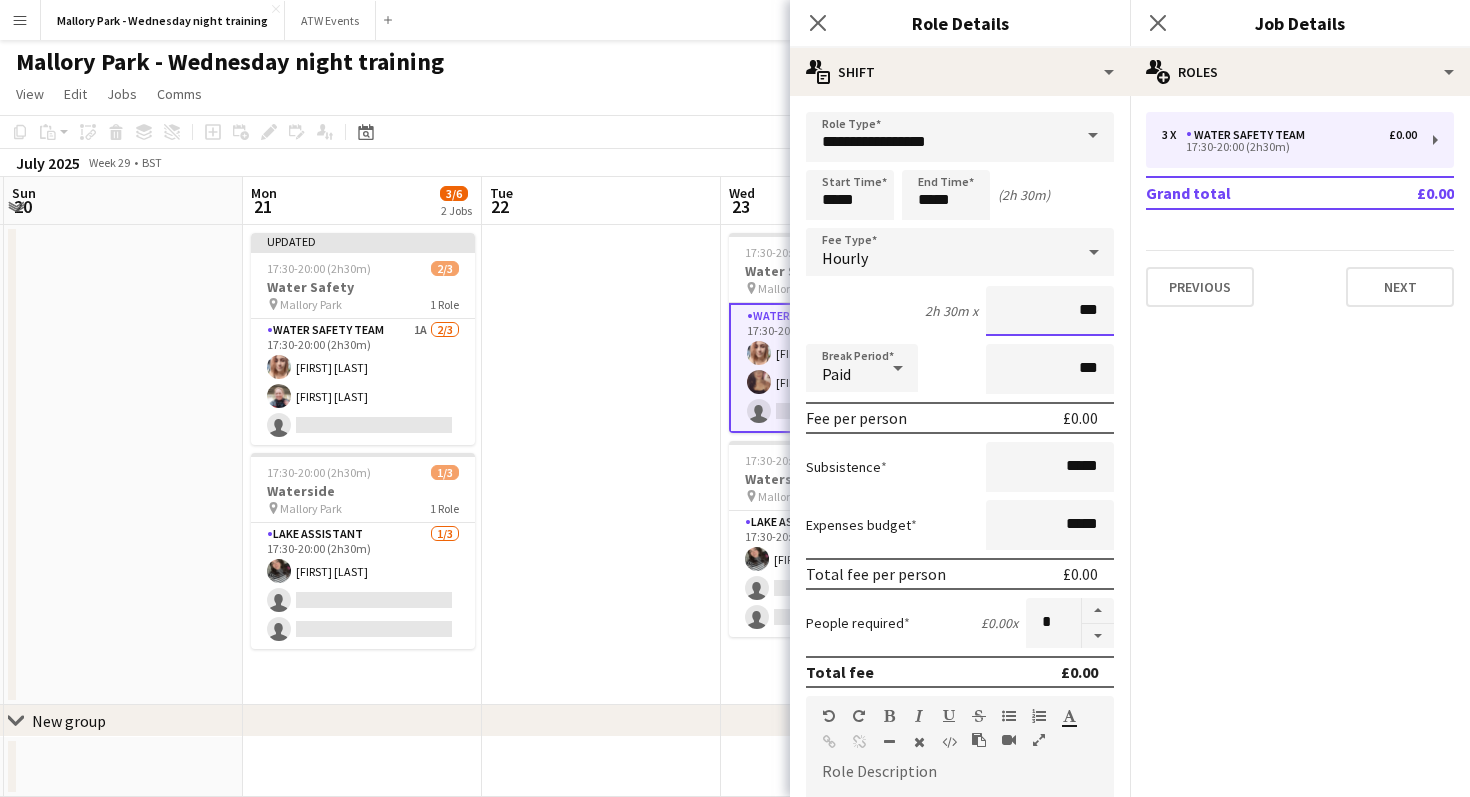type on "**" 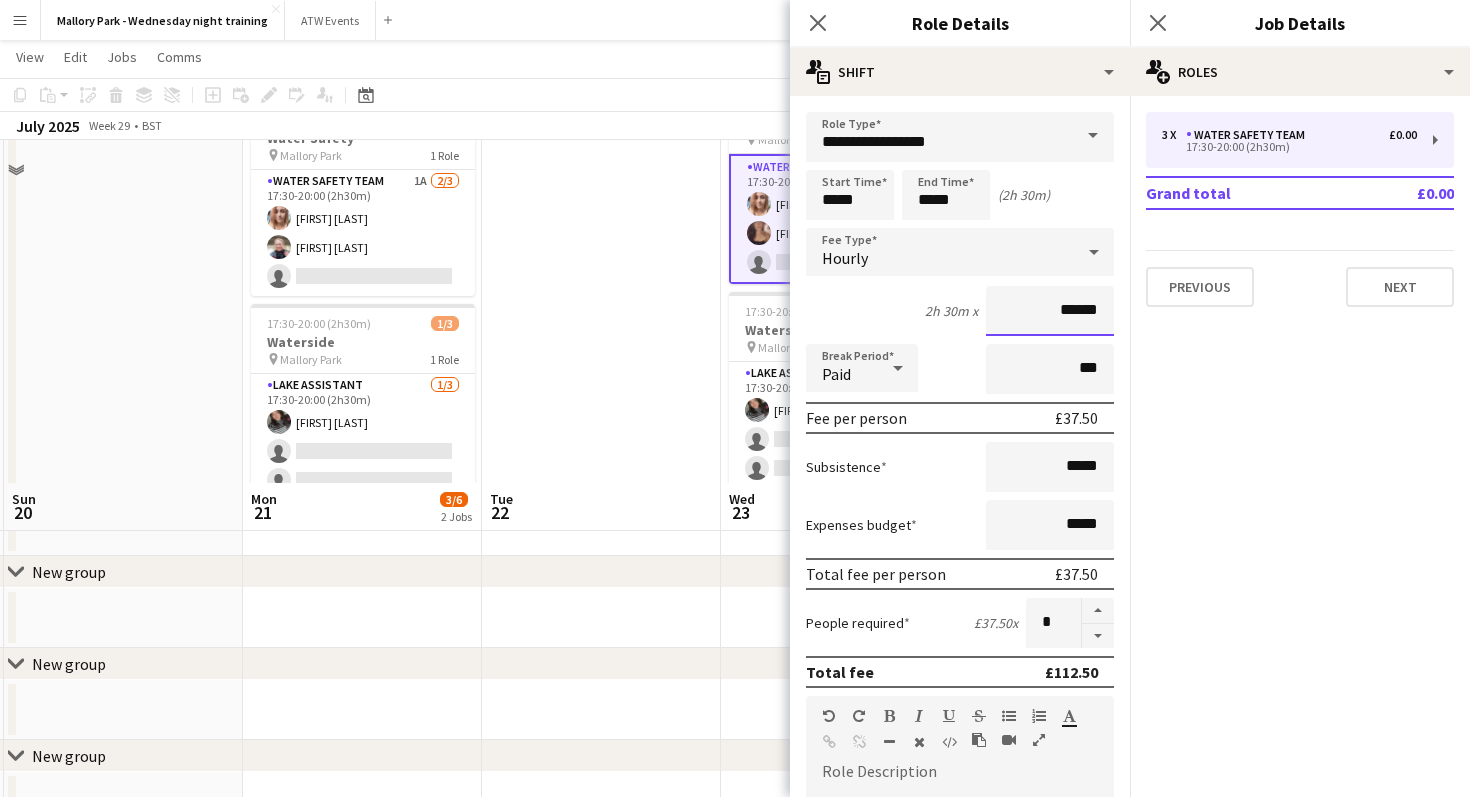 scroll, scrollTop: 585, scrollLeft: 0, axis: vertical 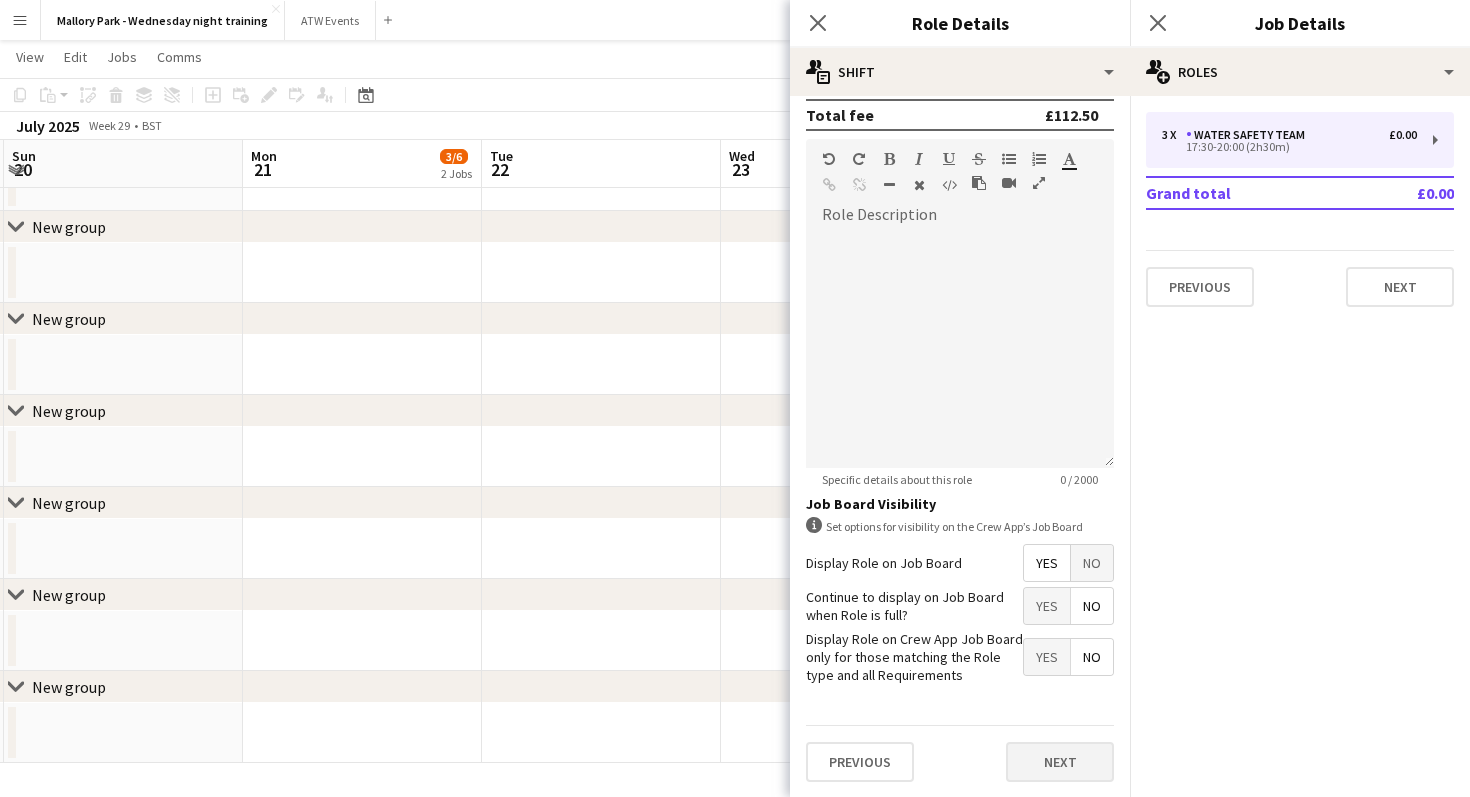 type on "******" 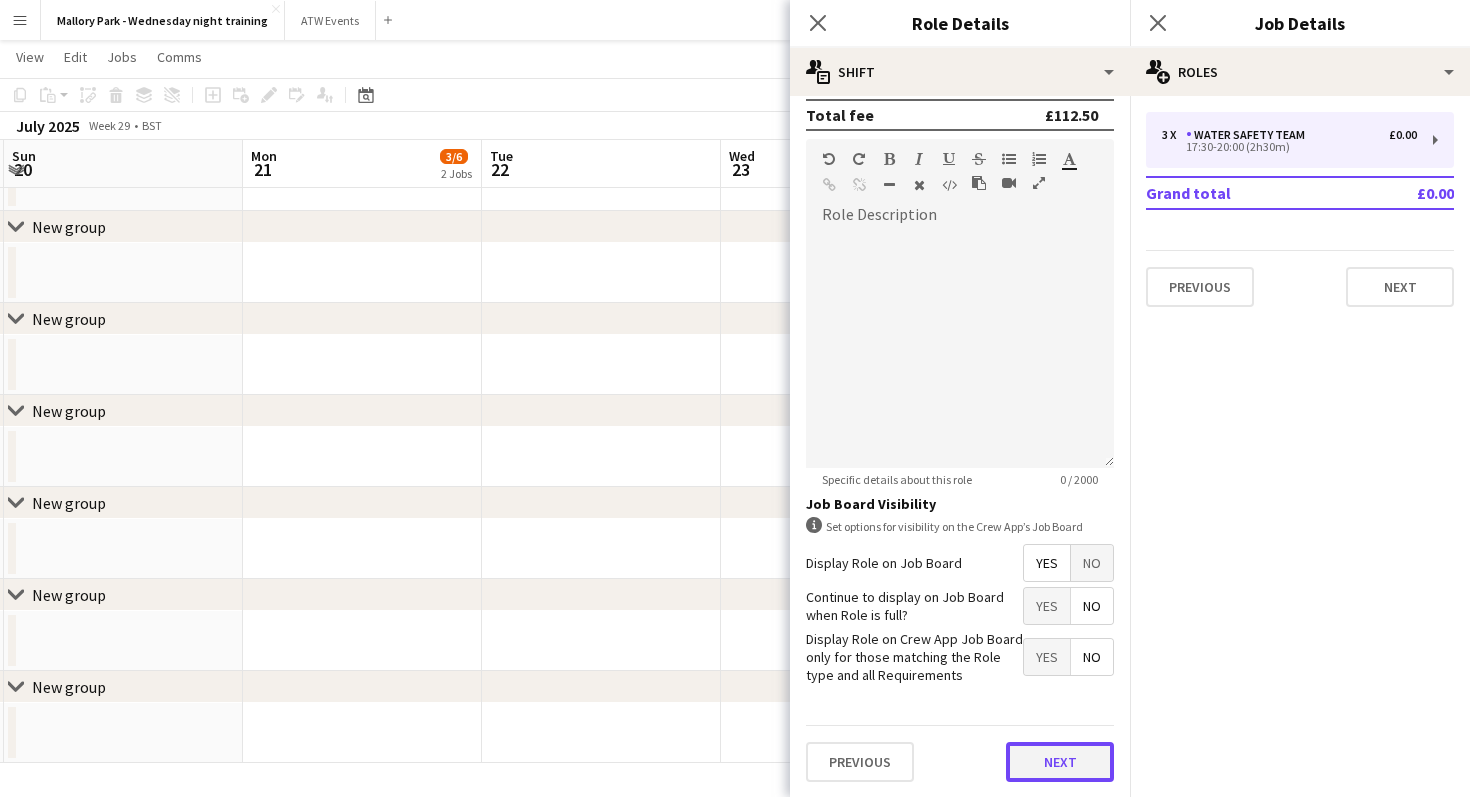 click on "Next" at bounding box center [1060, 762] 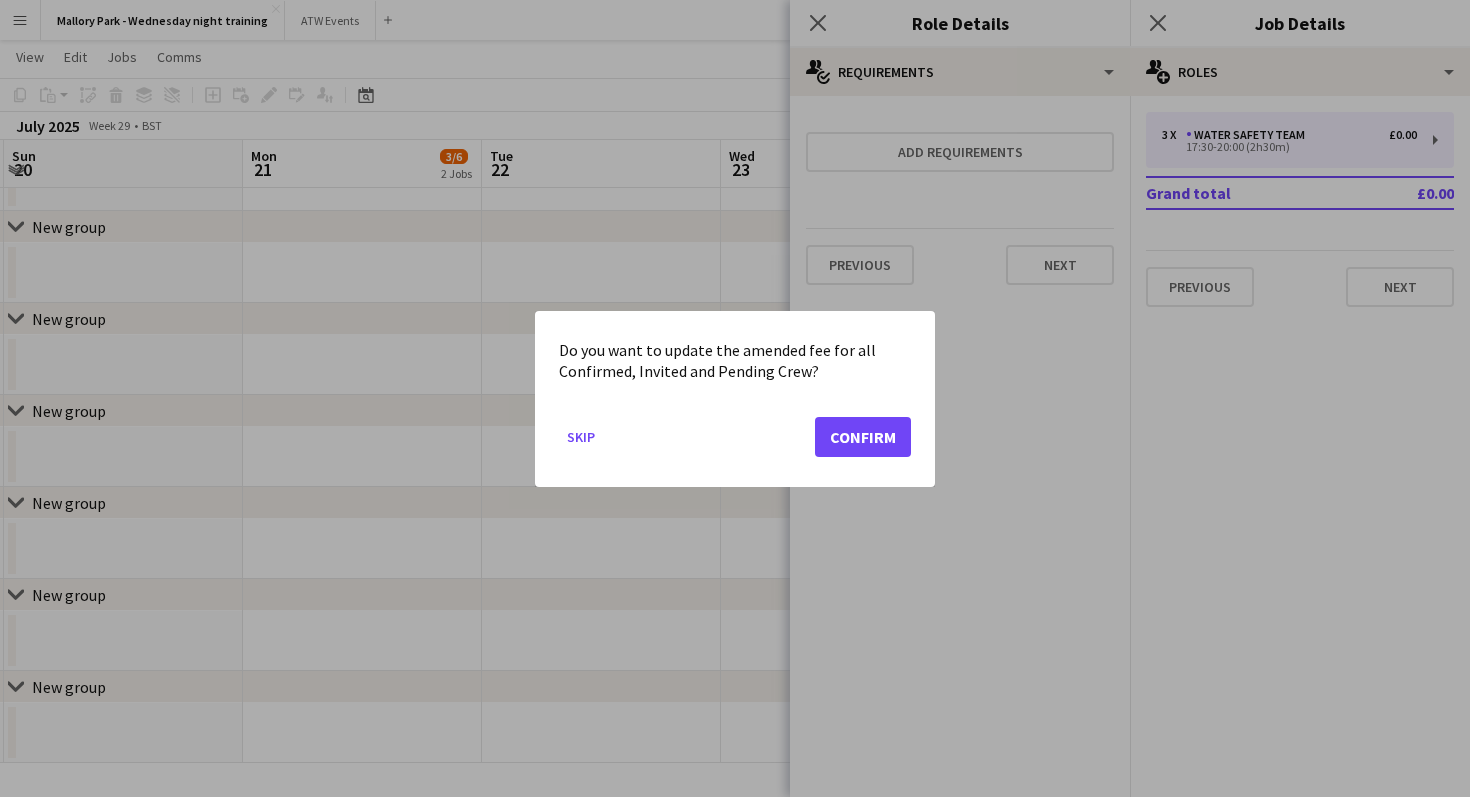 scroll, scrollTop: 0, scrollLeft: 0, axis: both 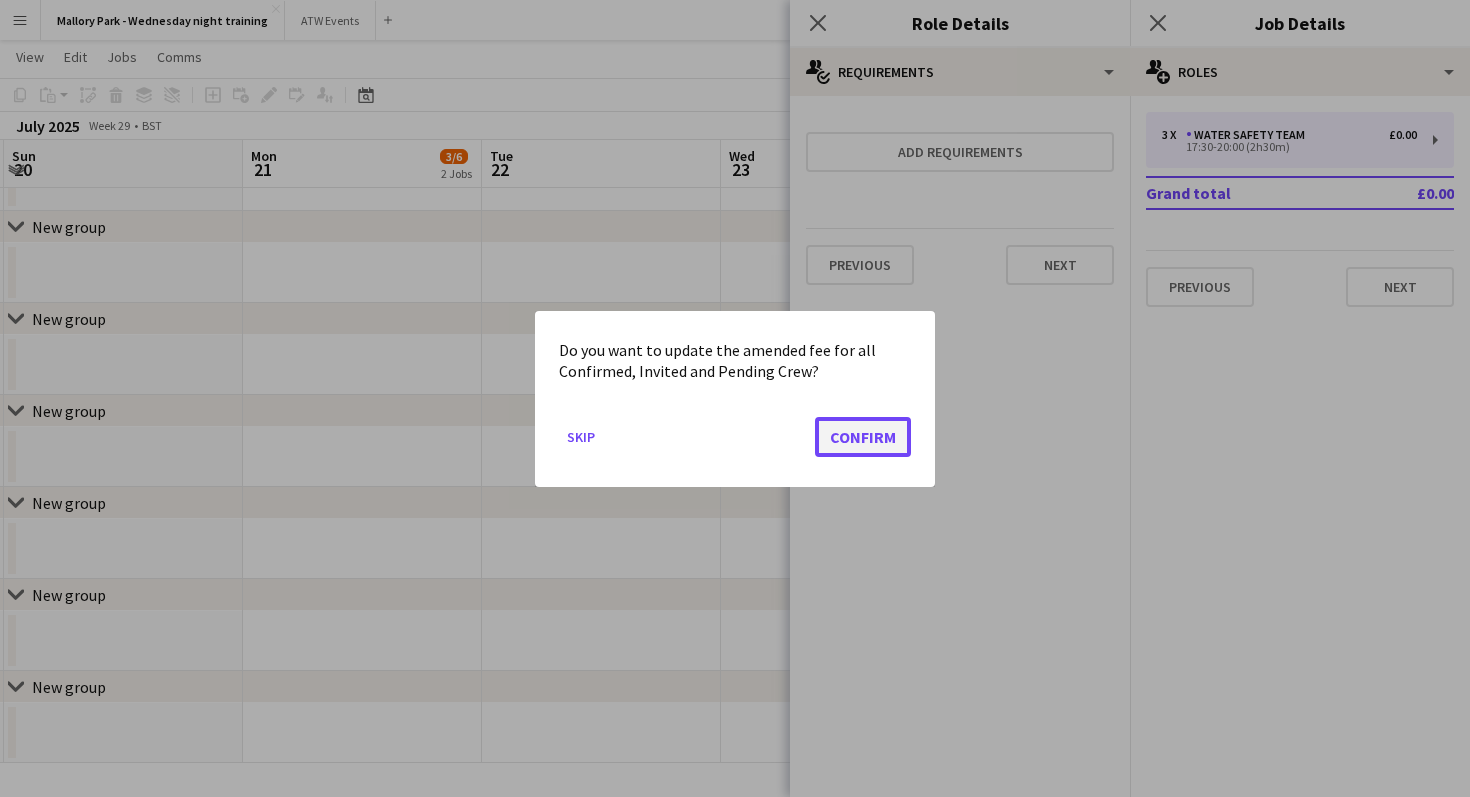click on "Confirm" 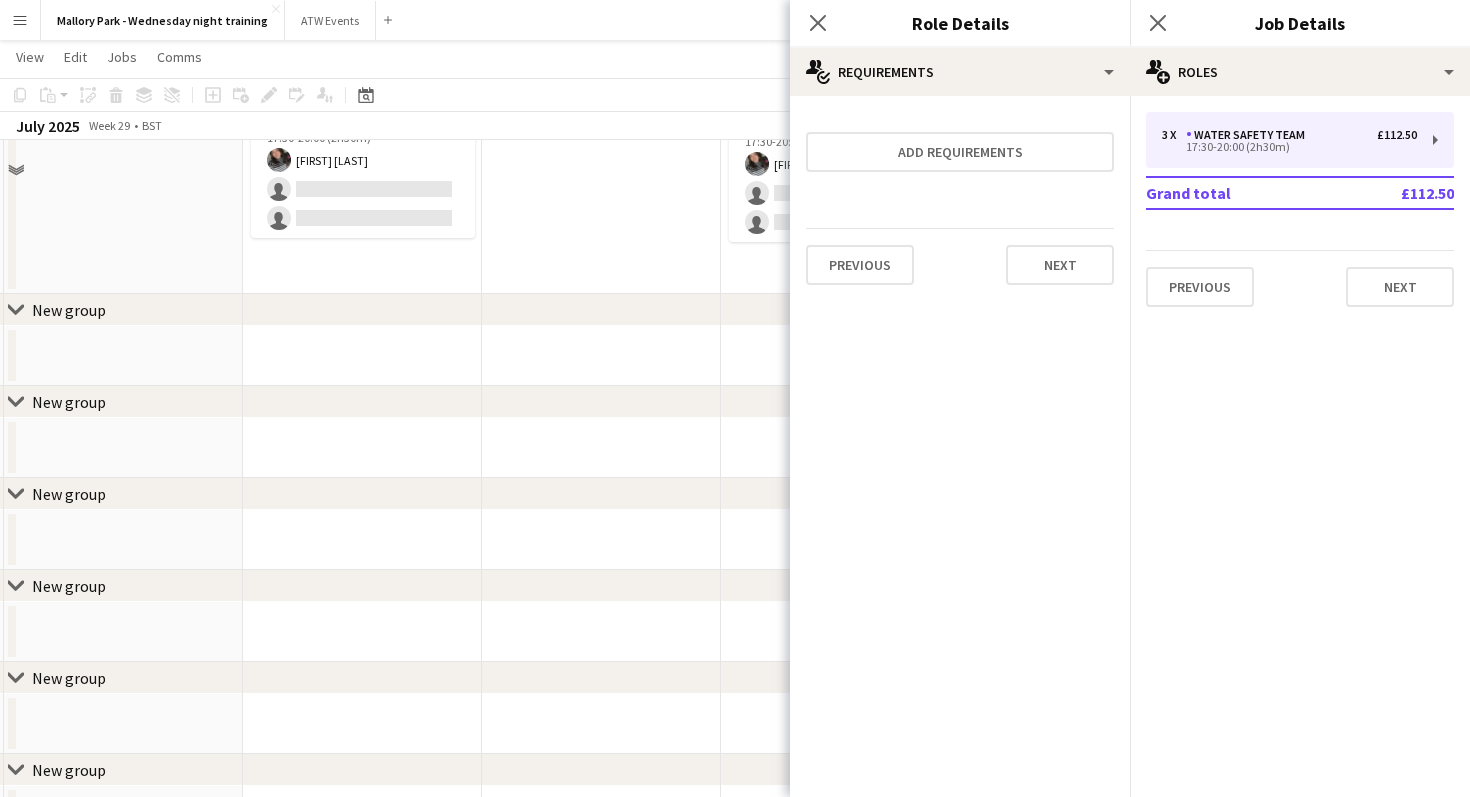scroll, scrollTop: 0, scrollLeft: 0, axis: both 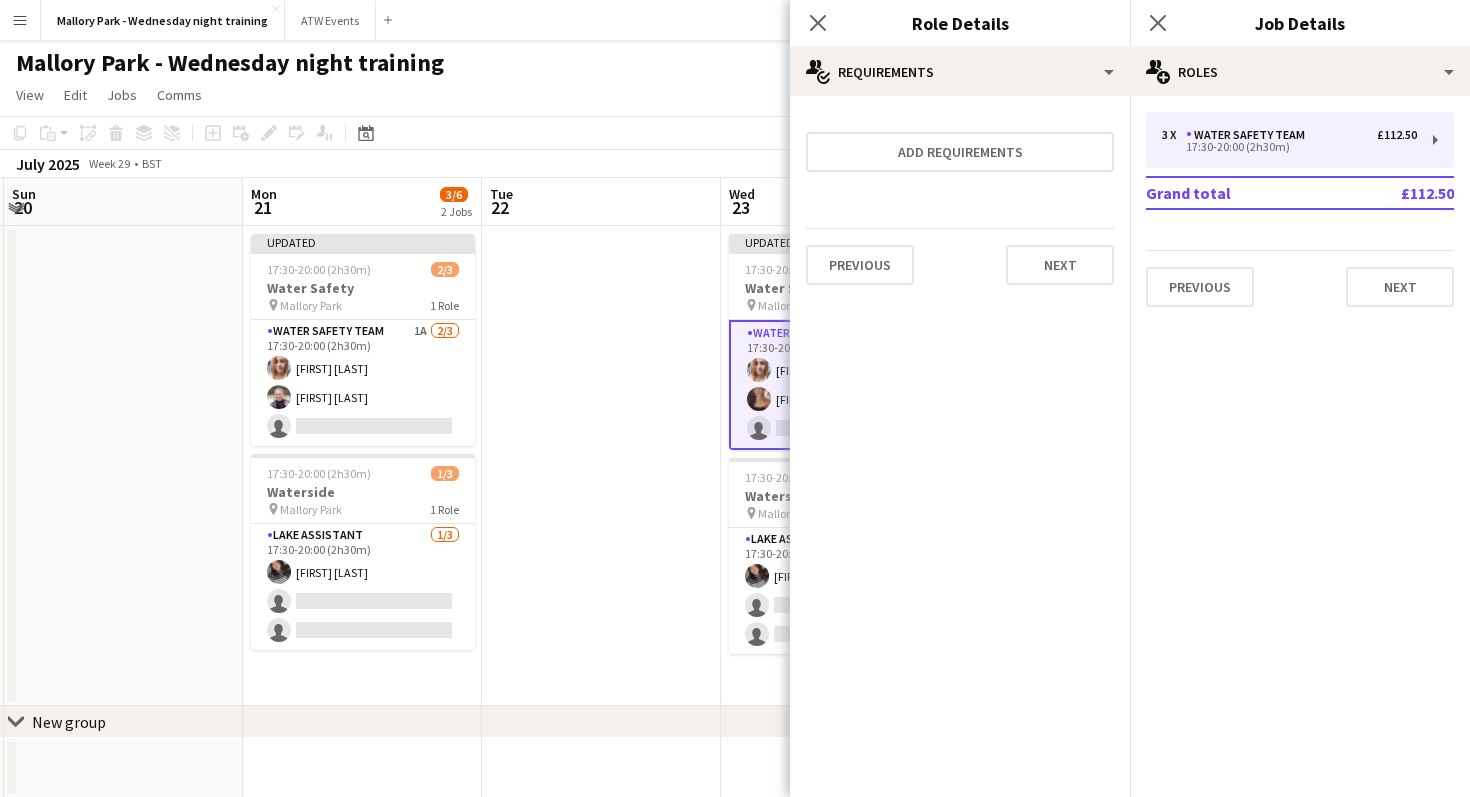 click at bounding box center [601, 466] 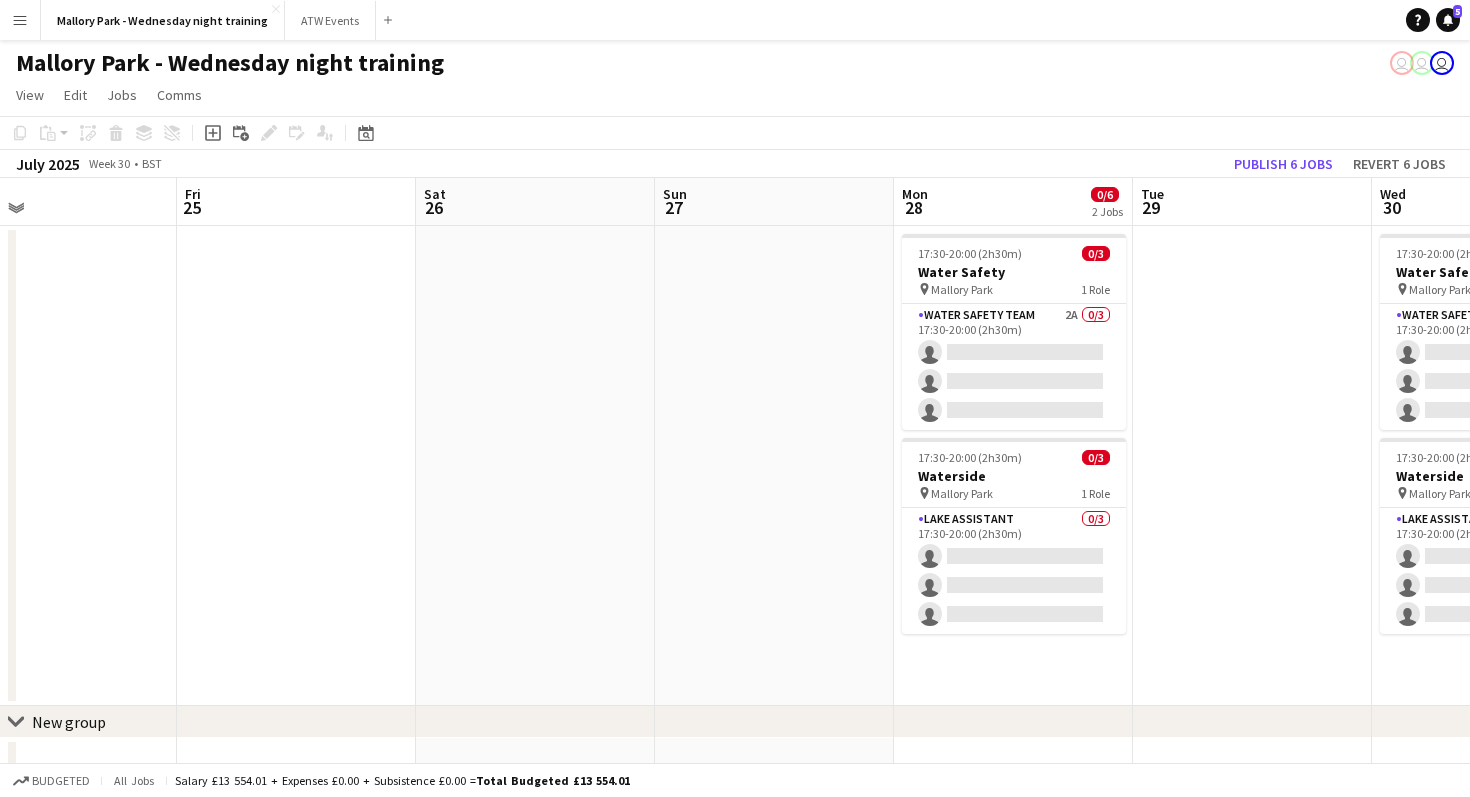 scroll, scrollTop: 0, scrollLeft: 798, axis: horizontal 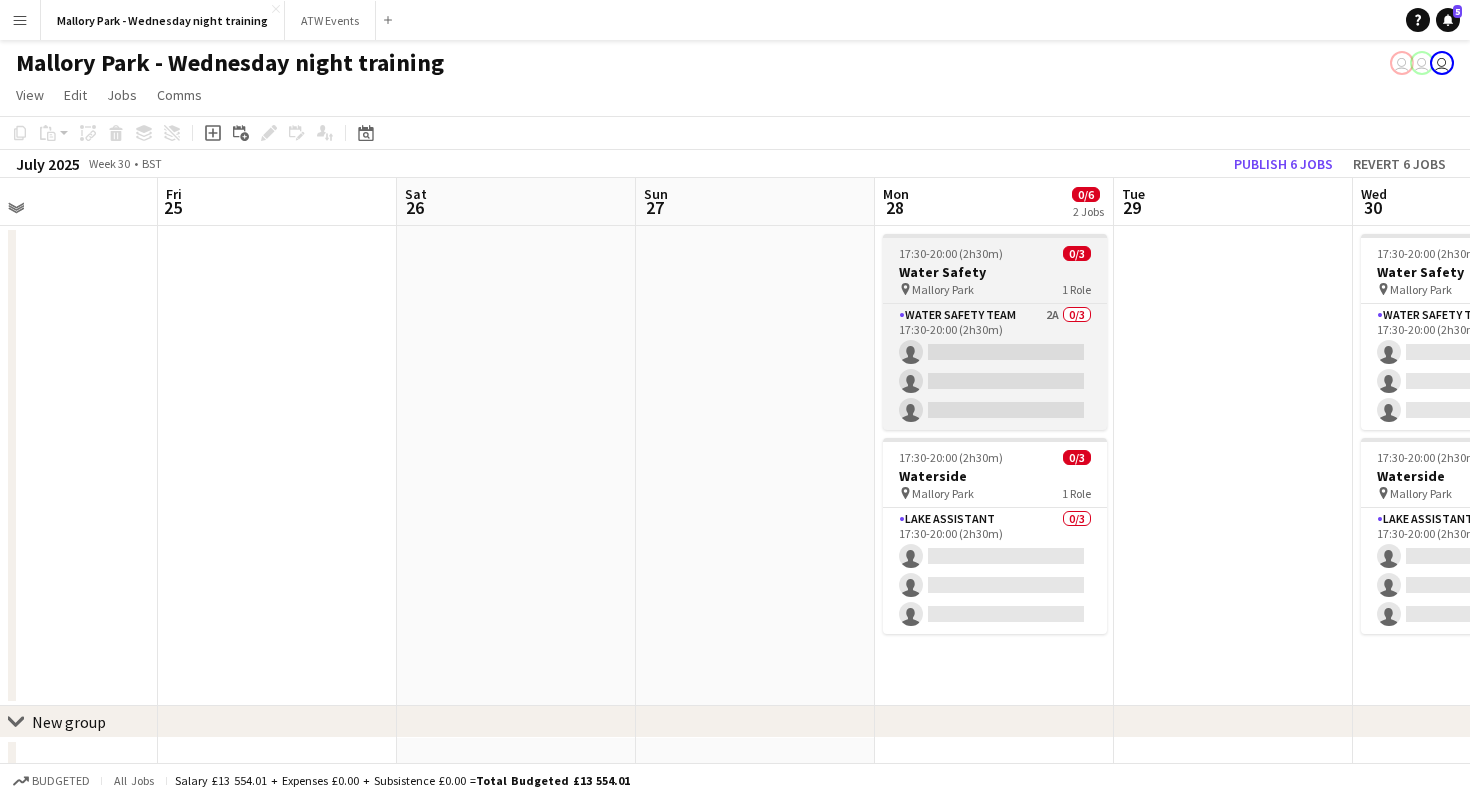 click on "pin
Mallory Park 1 Role" at bounding box center [995, 289] 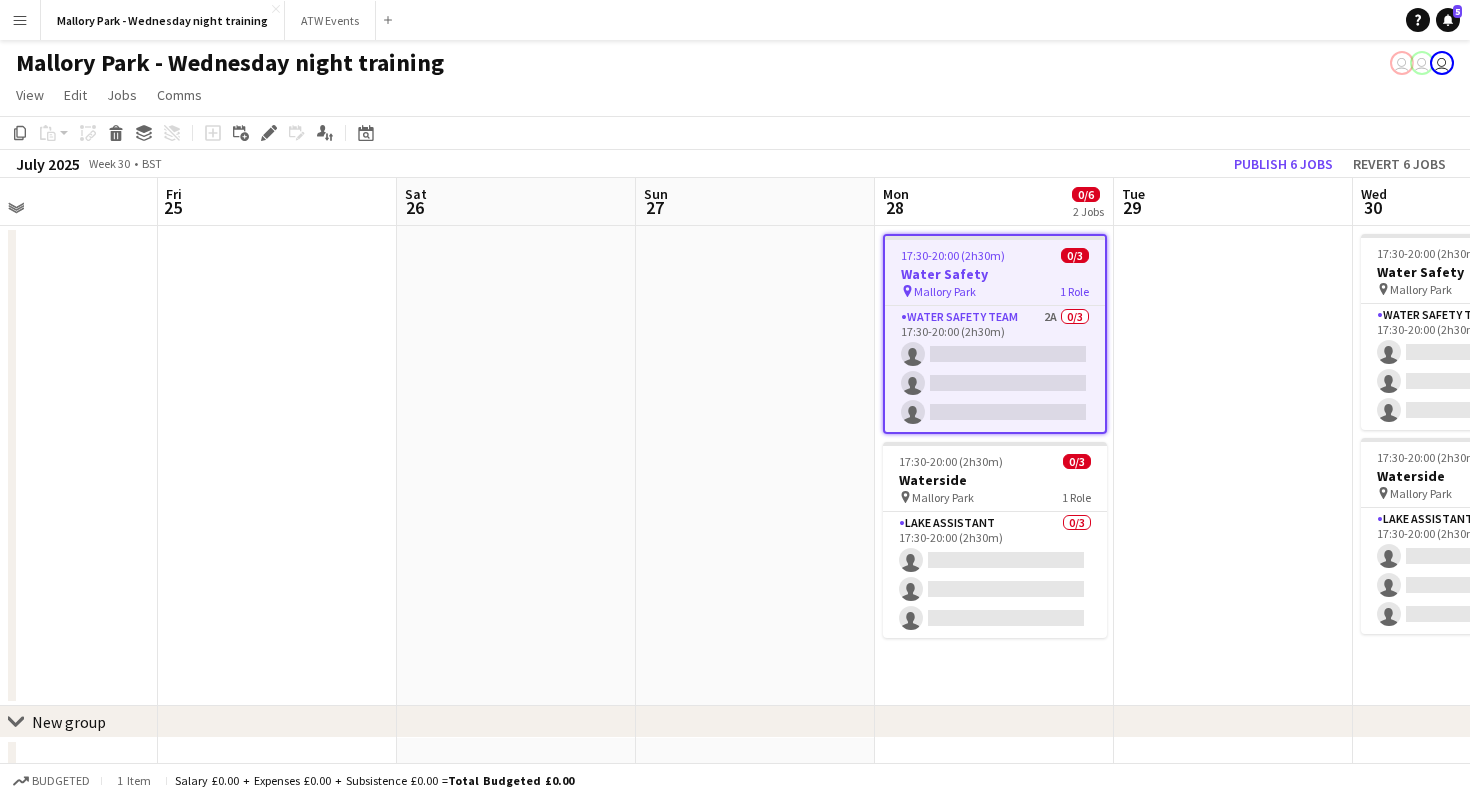 click on "17:30-20:00 (2h30m) 0/3 Water Safety
pin
Mallory Park 1 Role Water Safety Team 2A 0/3 17:30-20:00 (2h30m)
single-neutral-actions
single-neutral-actions
single-neutral-actions" at bounding box center [995, 334] 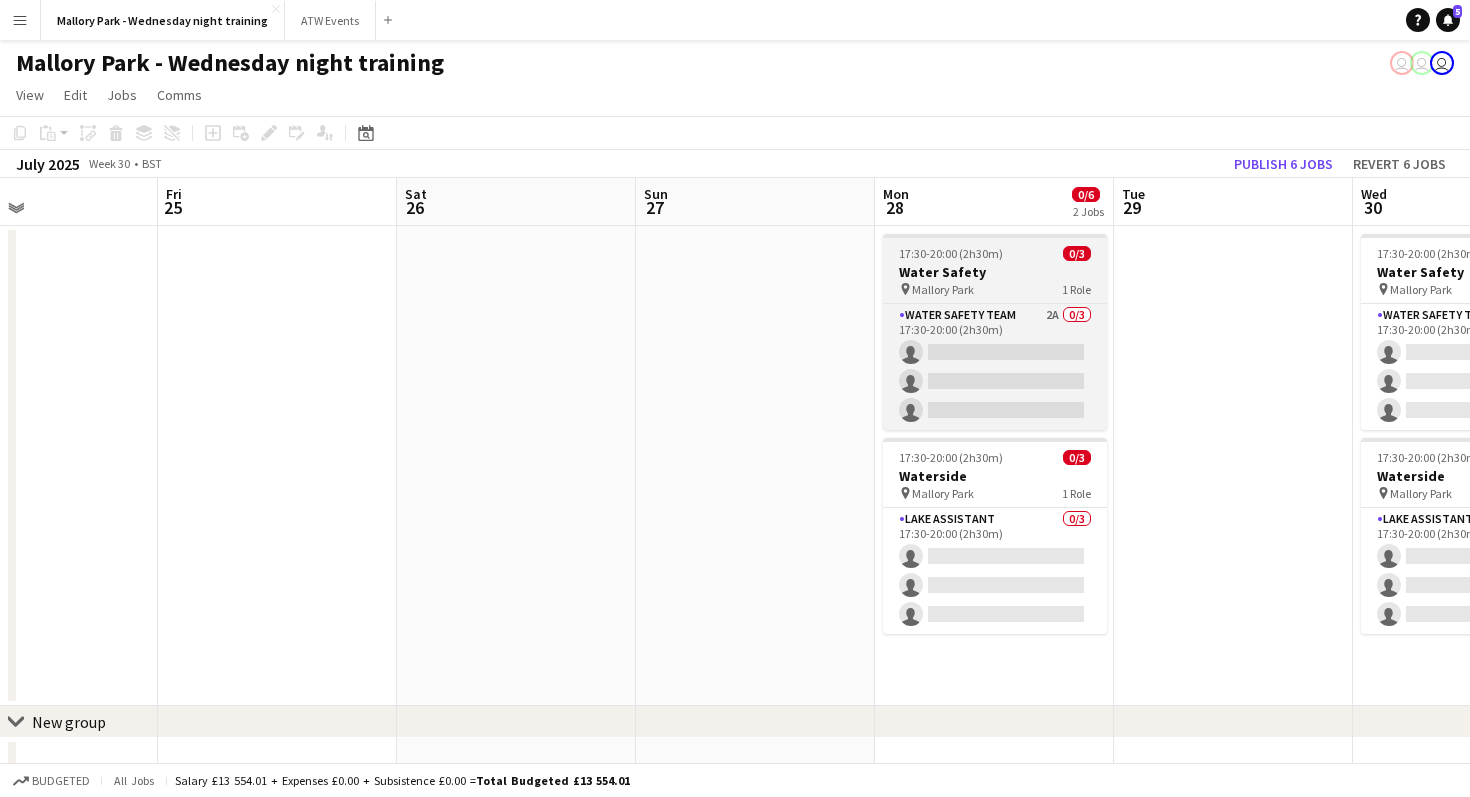 click on "Water Safety Team   2A   0/3   17:30-20:00 (2h30m)
single-neutral-actions
single-neutral-actions
single-neutral-actions" at bounding box center [995, 366] 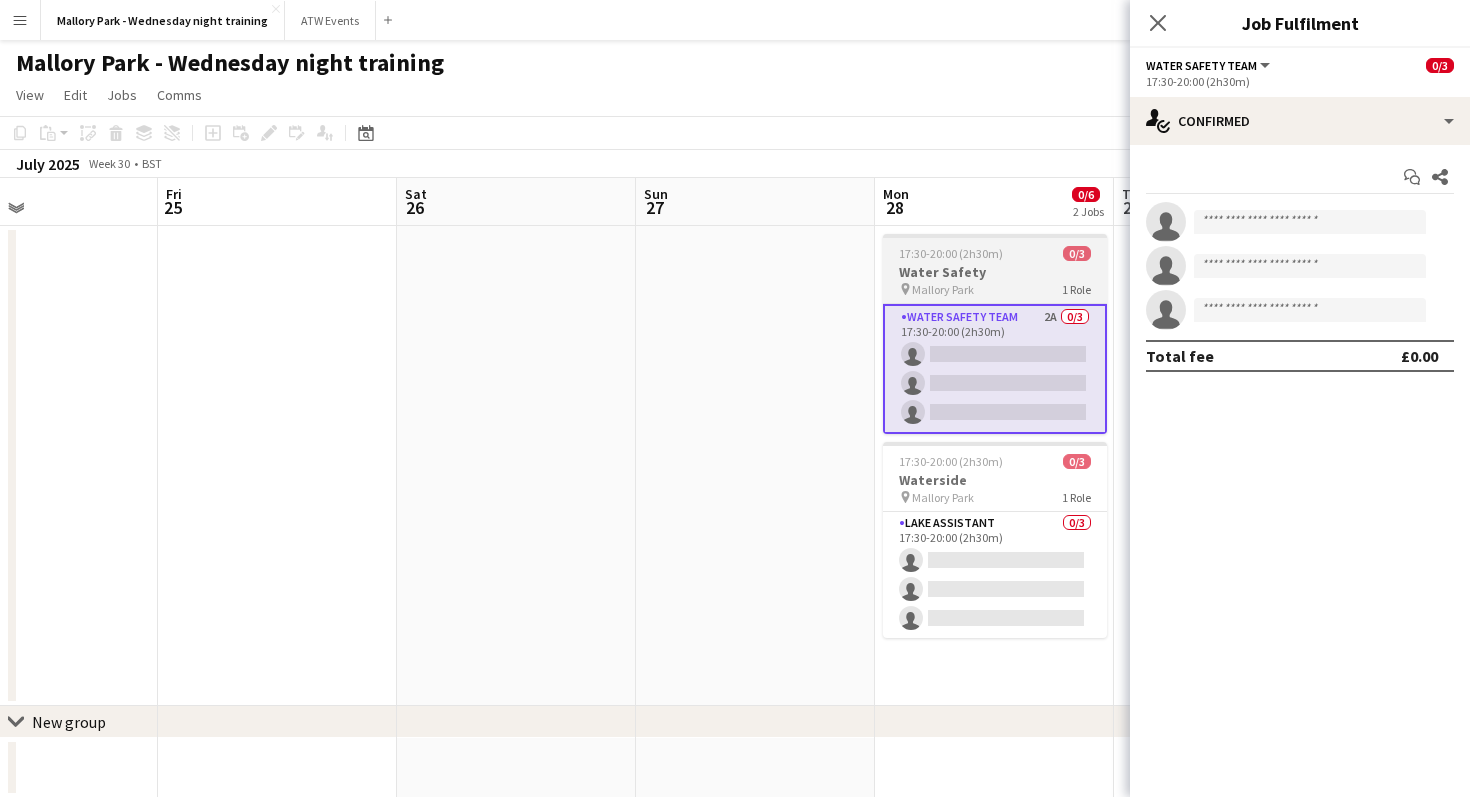 click on "Water Safety Team   2A   0/3   17:30-20:00 (2h30m)
single-neutral-actions
single-neutral-actions
single-neutral-actions" at bounding box center [995, 368] 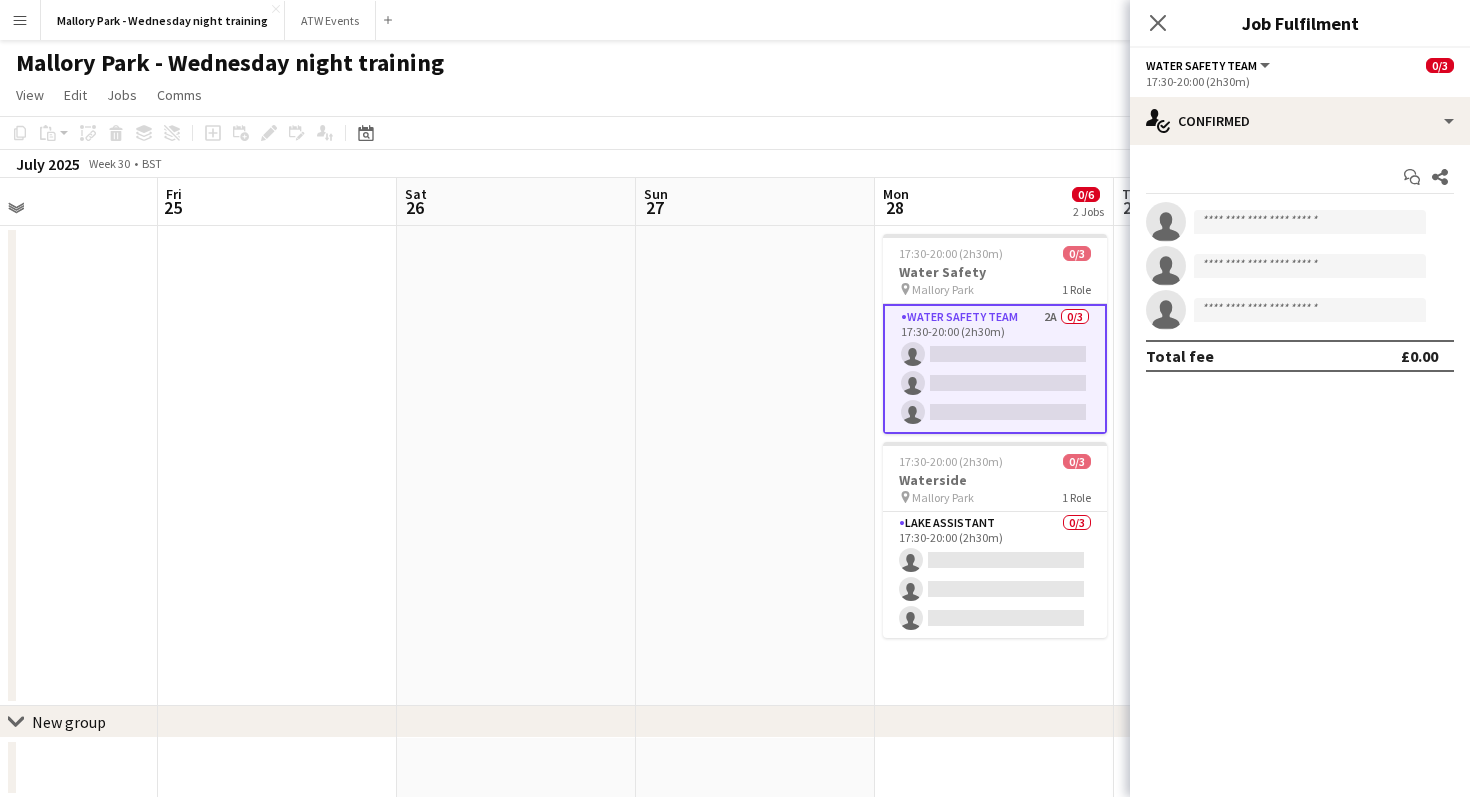 click at bounding box center (516, 466) 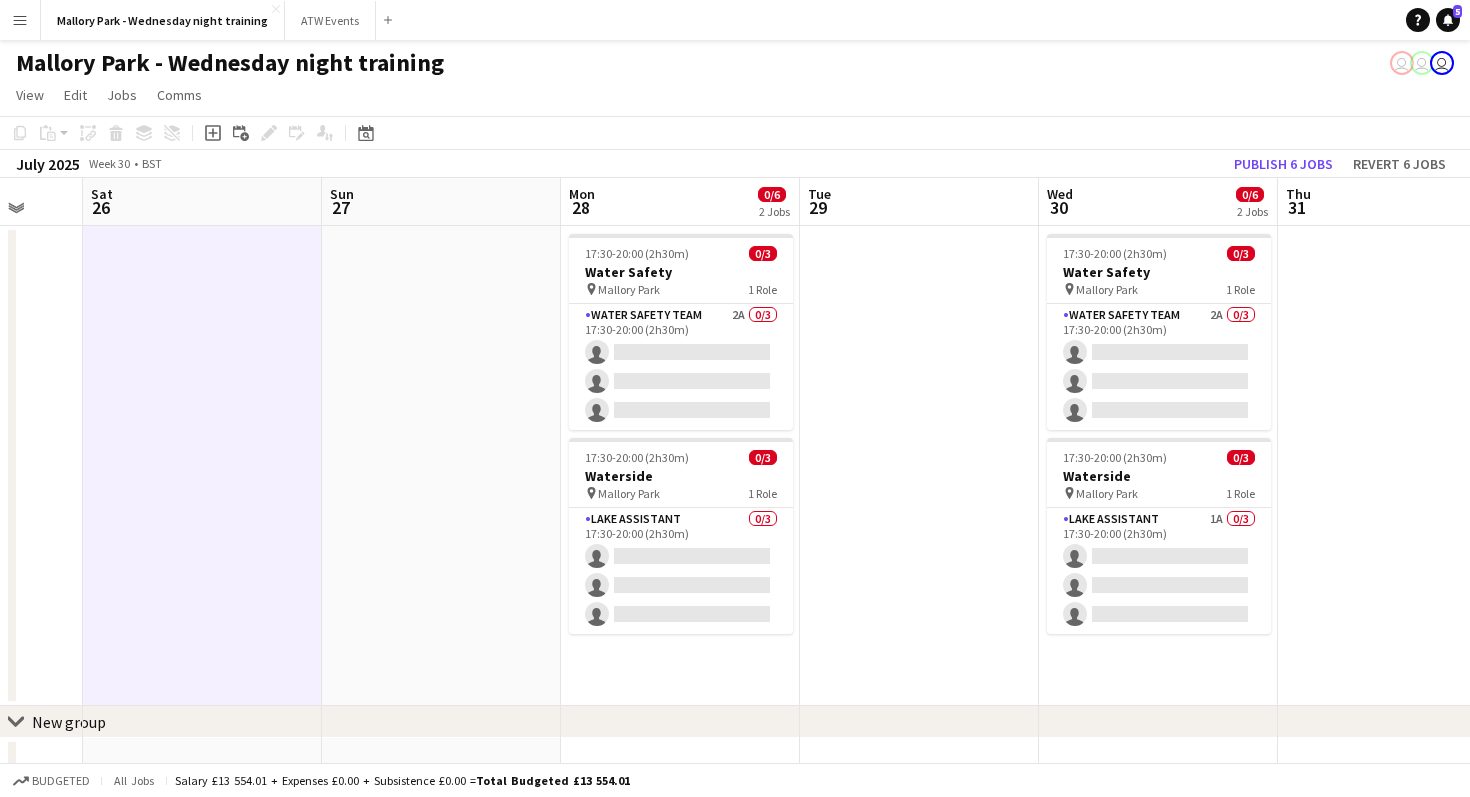 scroll, scrollTop: 0, scrollLeft: 757, axis: horizontal 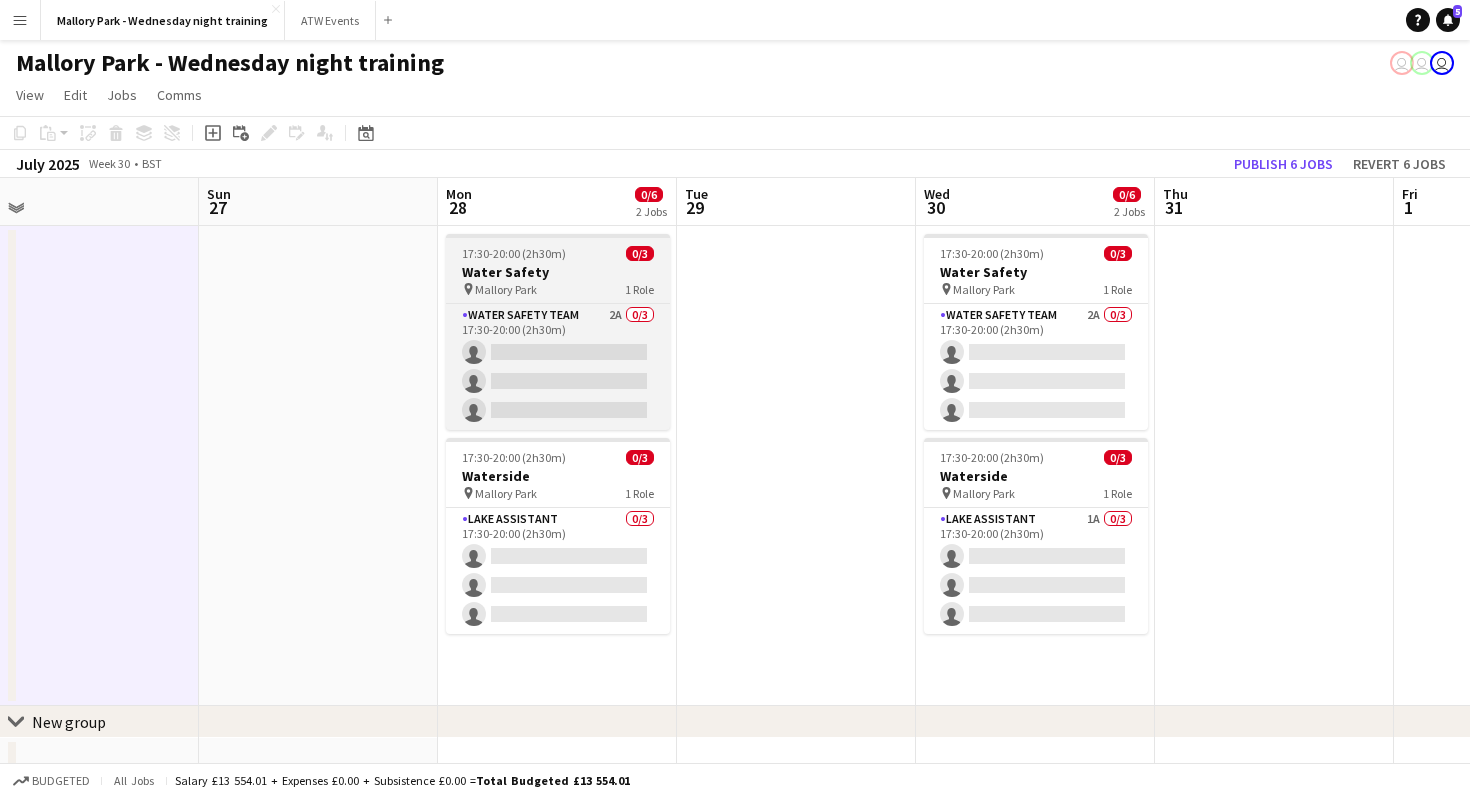 click on "Water Safety" at bounding box center (558, 272) 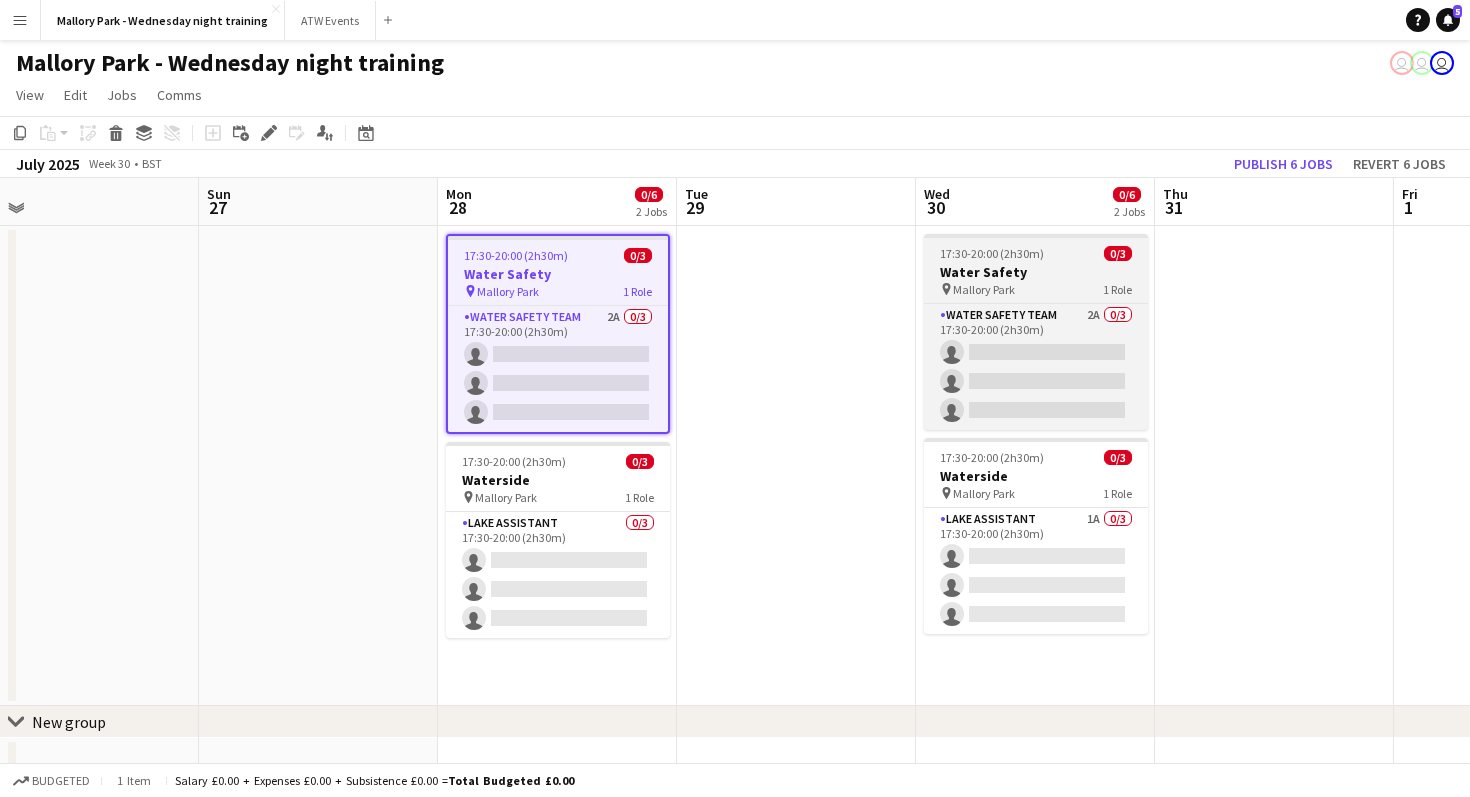 click on "pin
Mallory Park 1 Role" at bounding box center (1036, 289) 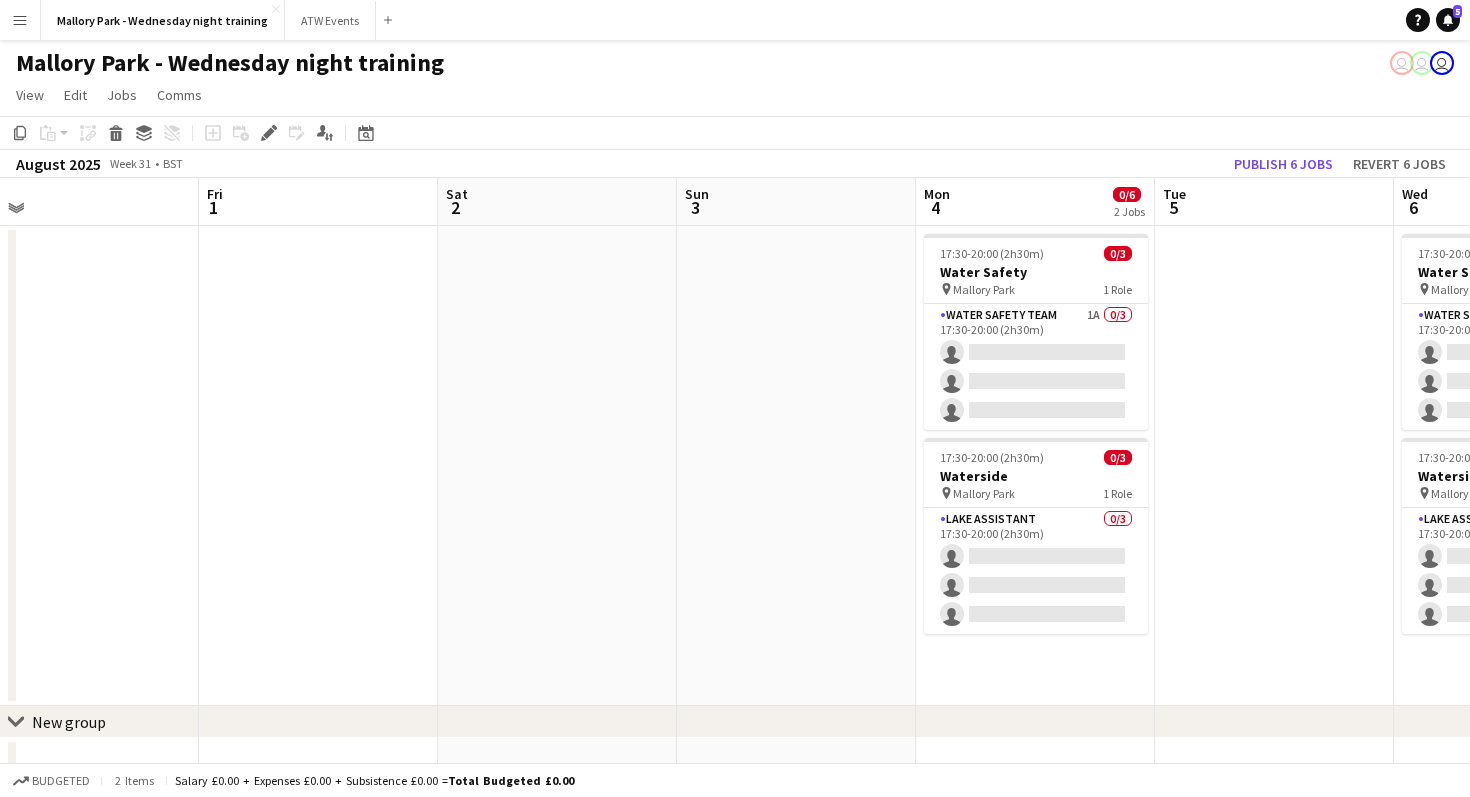 click on "pin
Mallory Park 1 Role" at bounding box center [1036, 289] 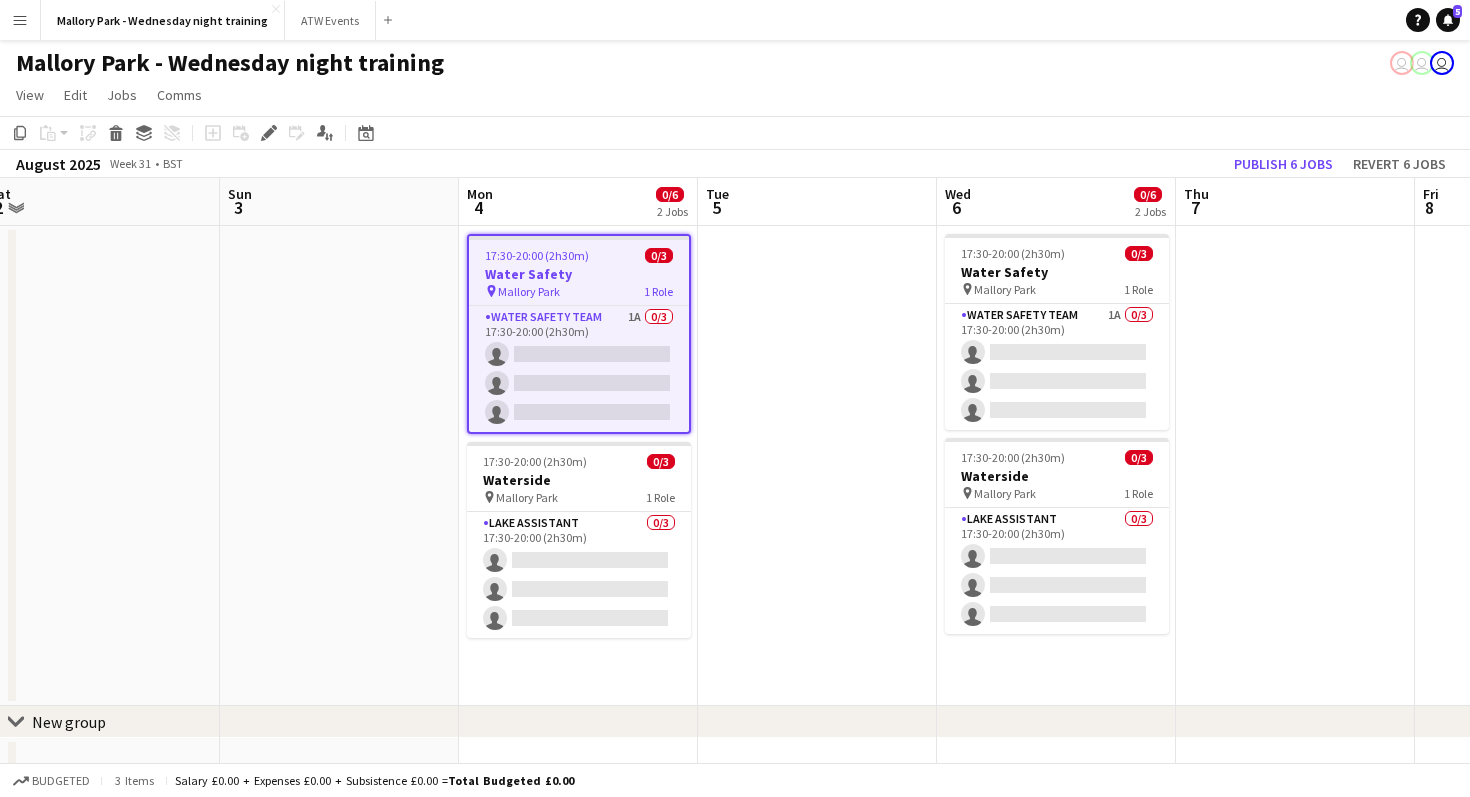 click on "pin
Mallory Park 1 Role" at bounding box center [1057, 289] 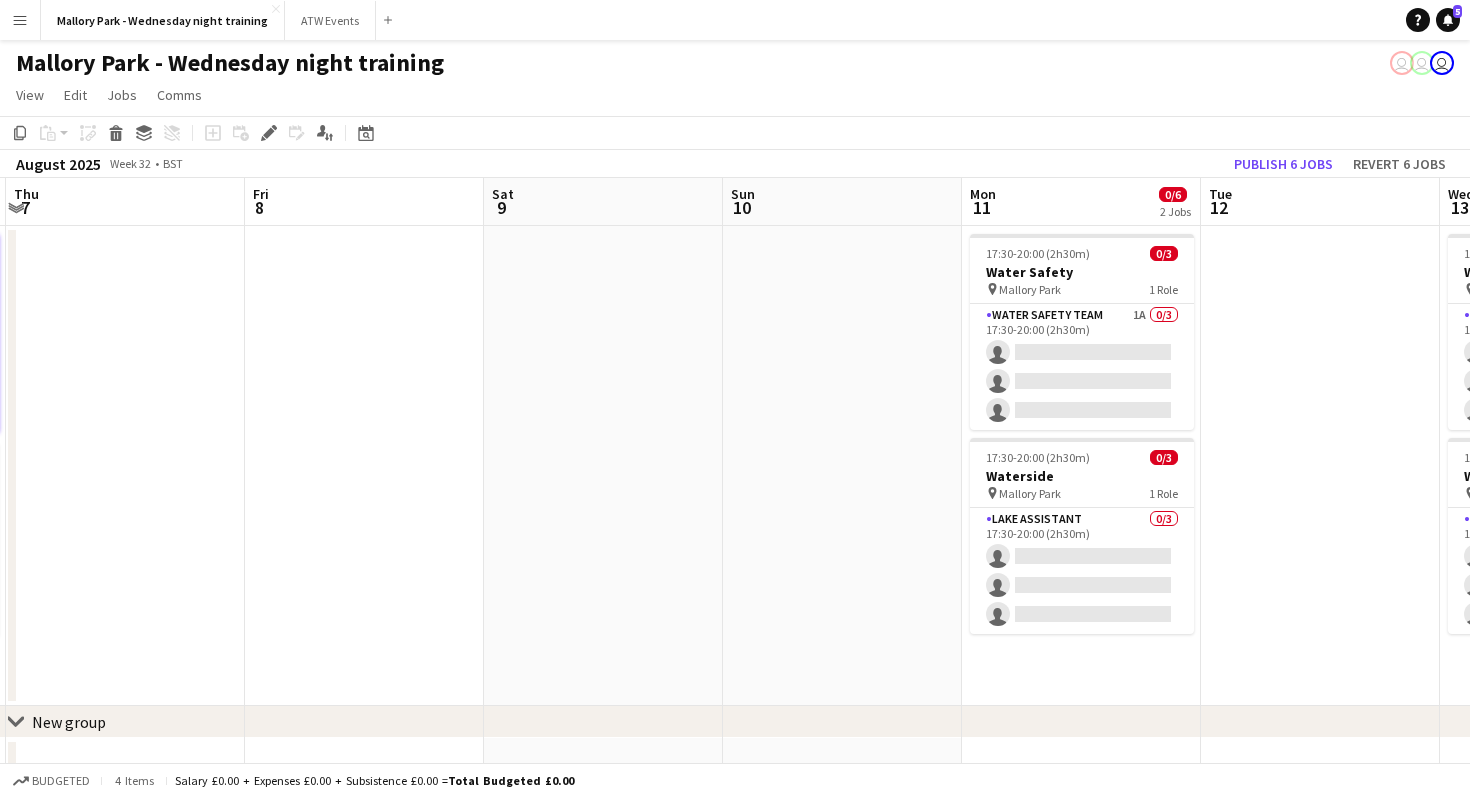 click on "Mallory Park" at bounding box center [1030, 289] 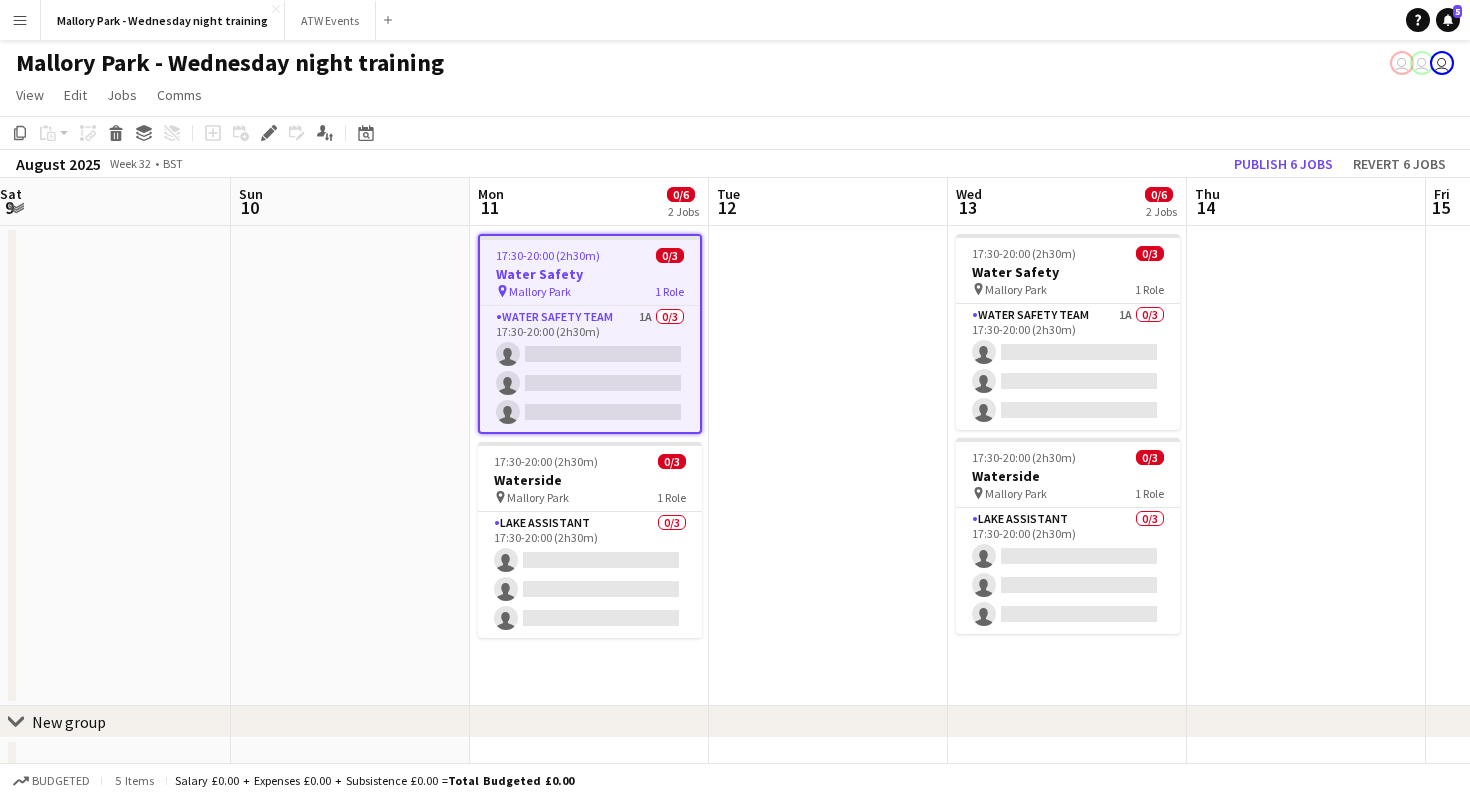 click on "pin
Mallory Park 1 Role" at bounding box center (1068, 289) 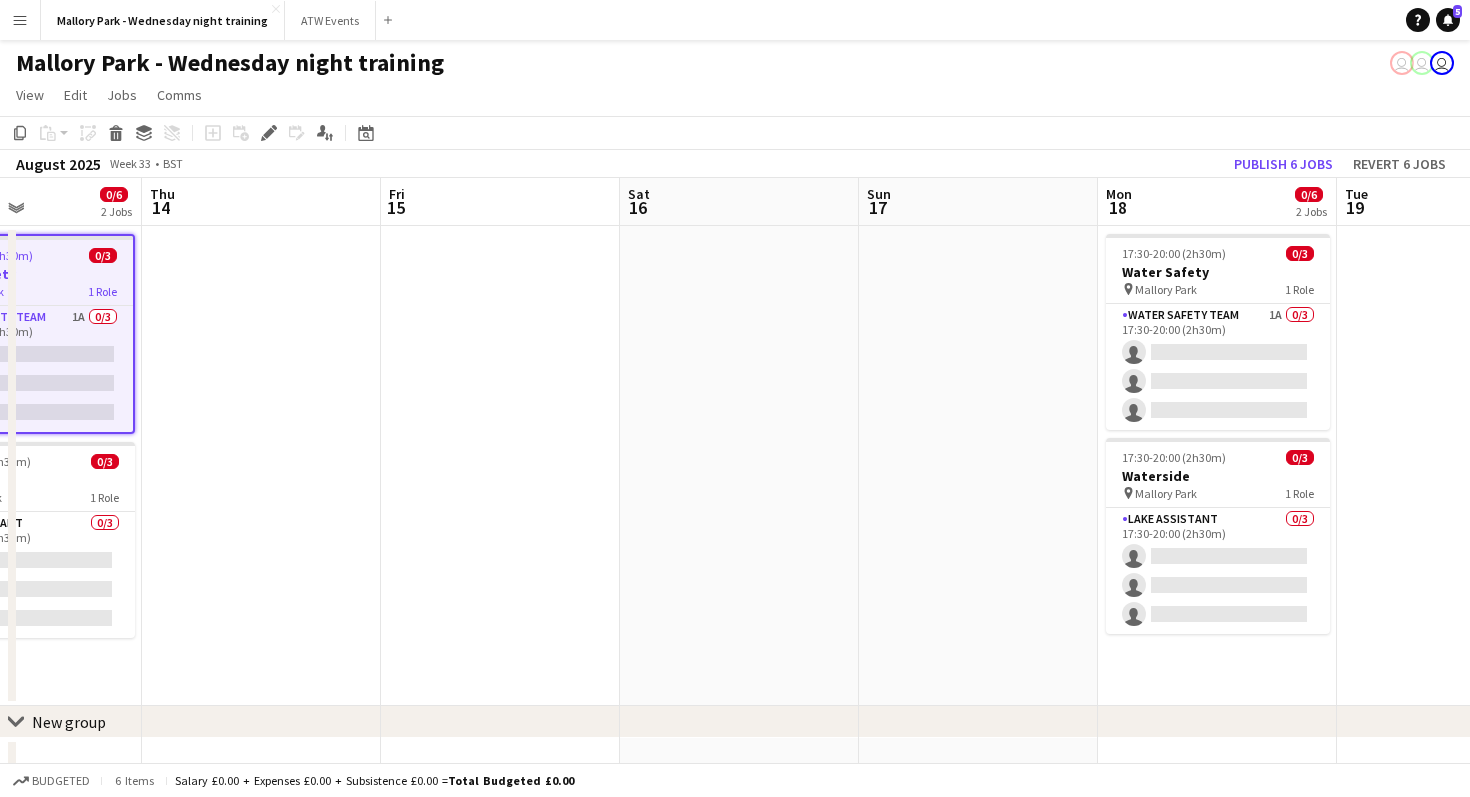 scroll, scrollTop: 0, scrollLeft: 656, axis: horizontal 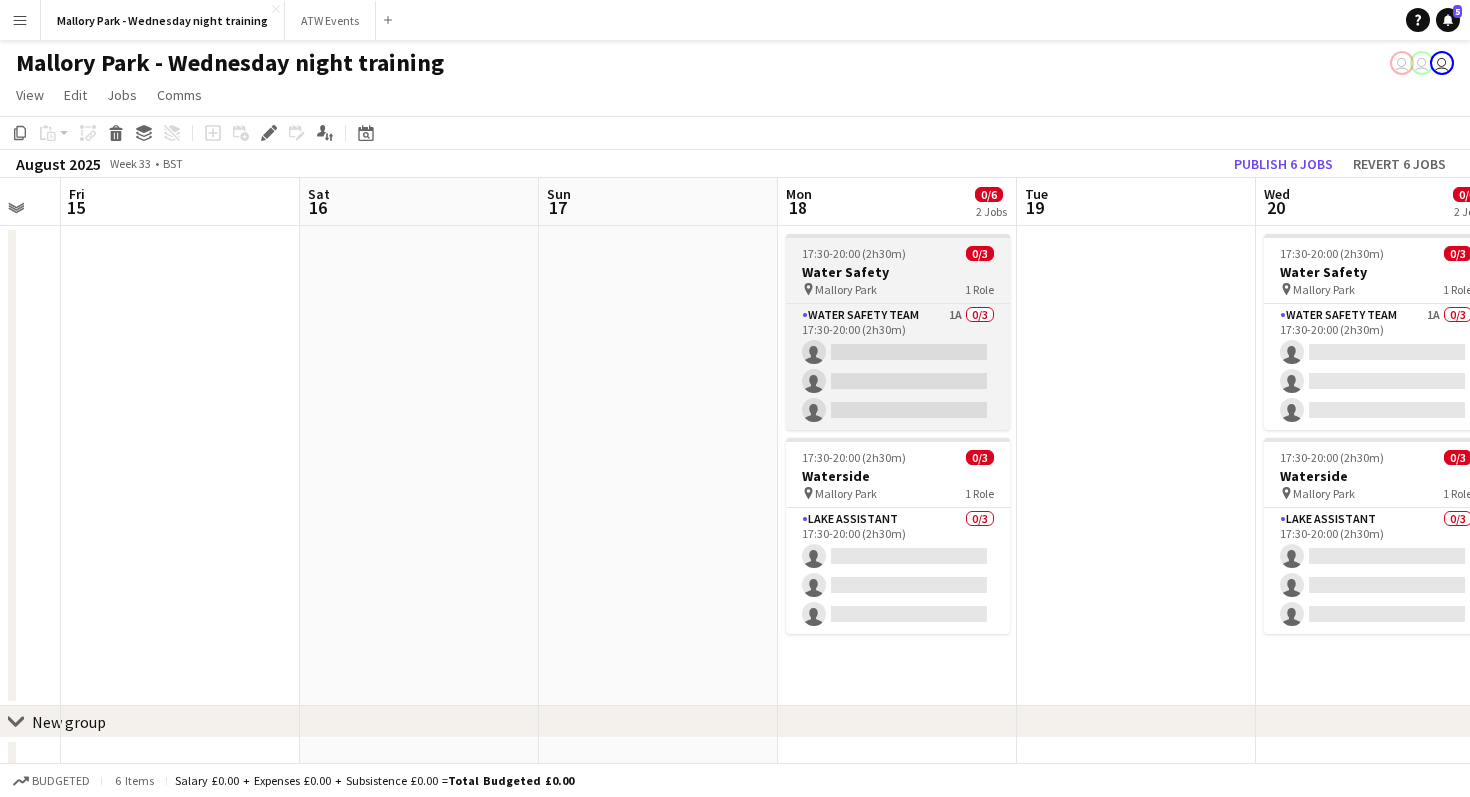 click on "Water Safety" at bounding box center (898, 272) 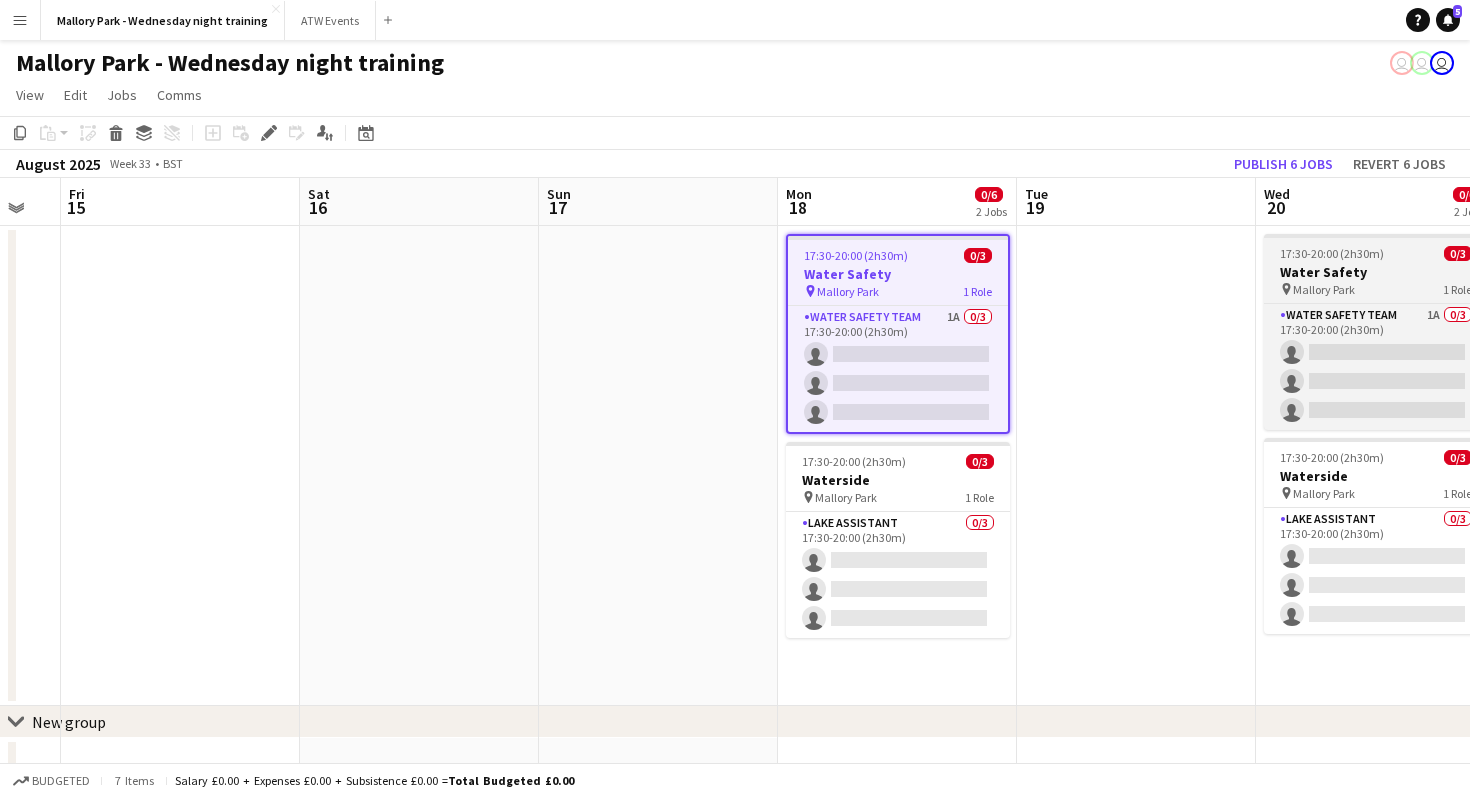 click on "Mallory Park" at bounding box center (1324, 289) 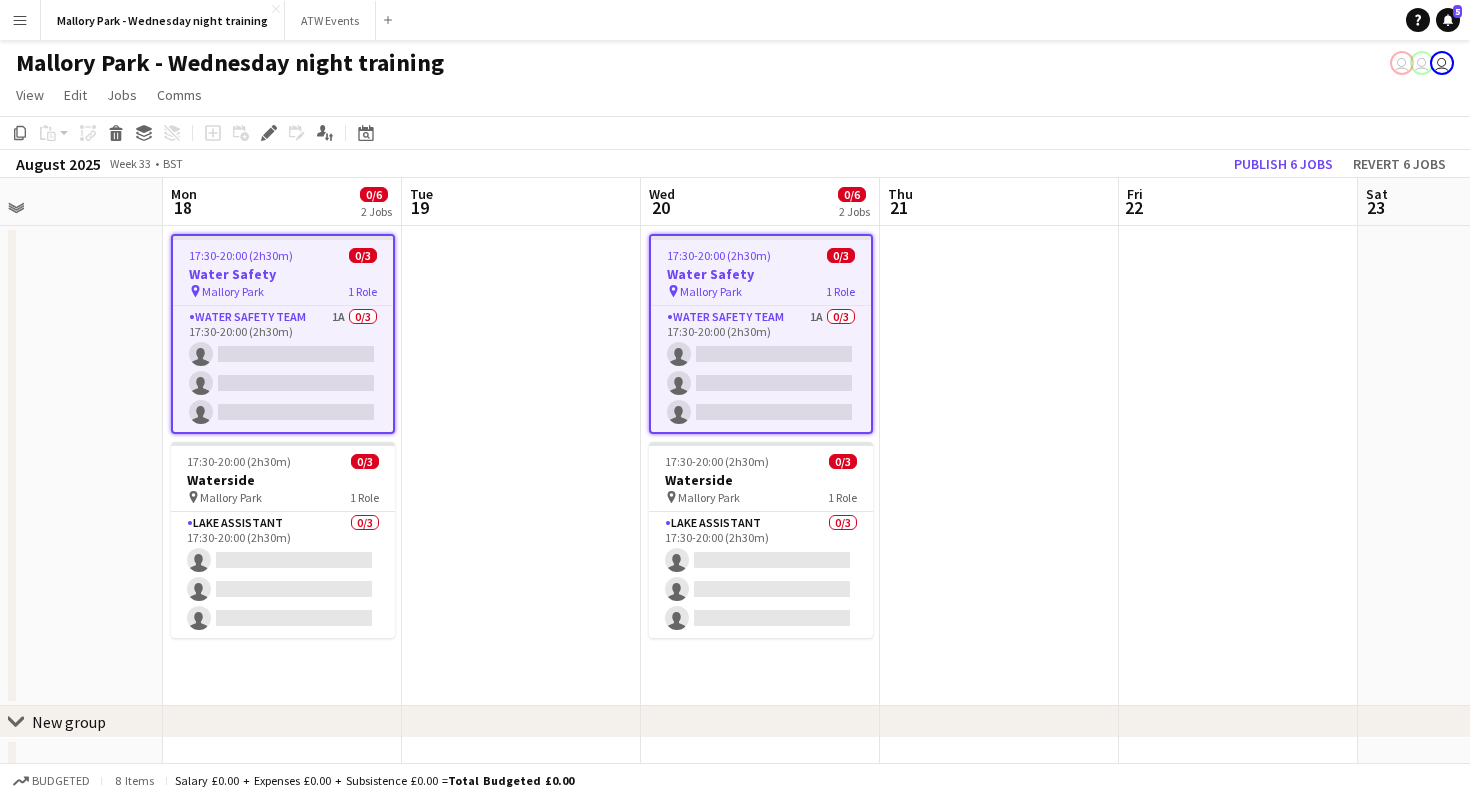 scroll, scrollTop: 0, scrollLeft: 856, axis: horizontal 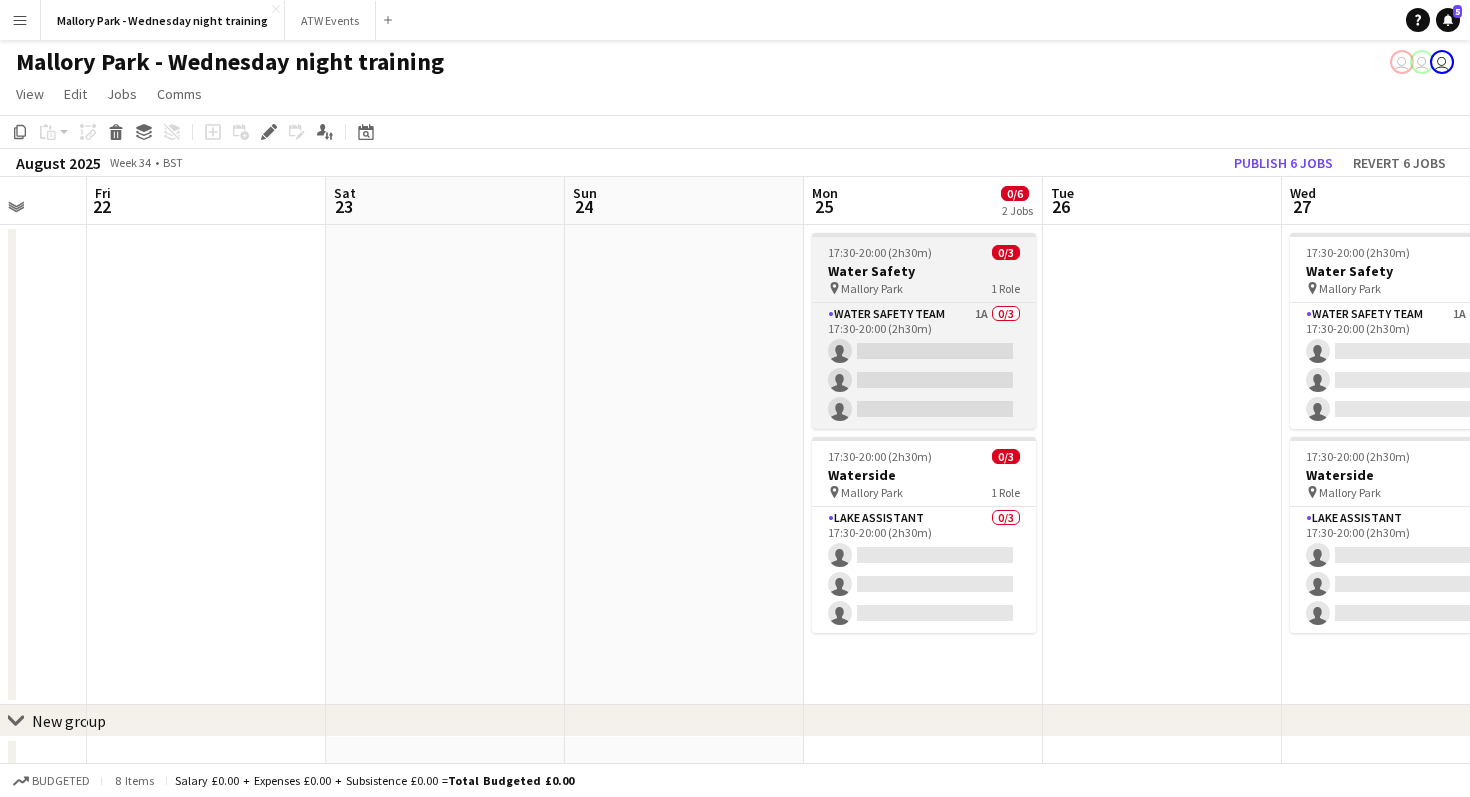click on "Water Safety" at bounding box center [924, 271] 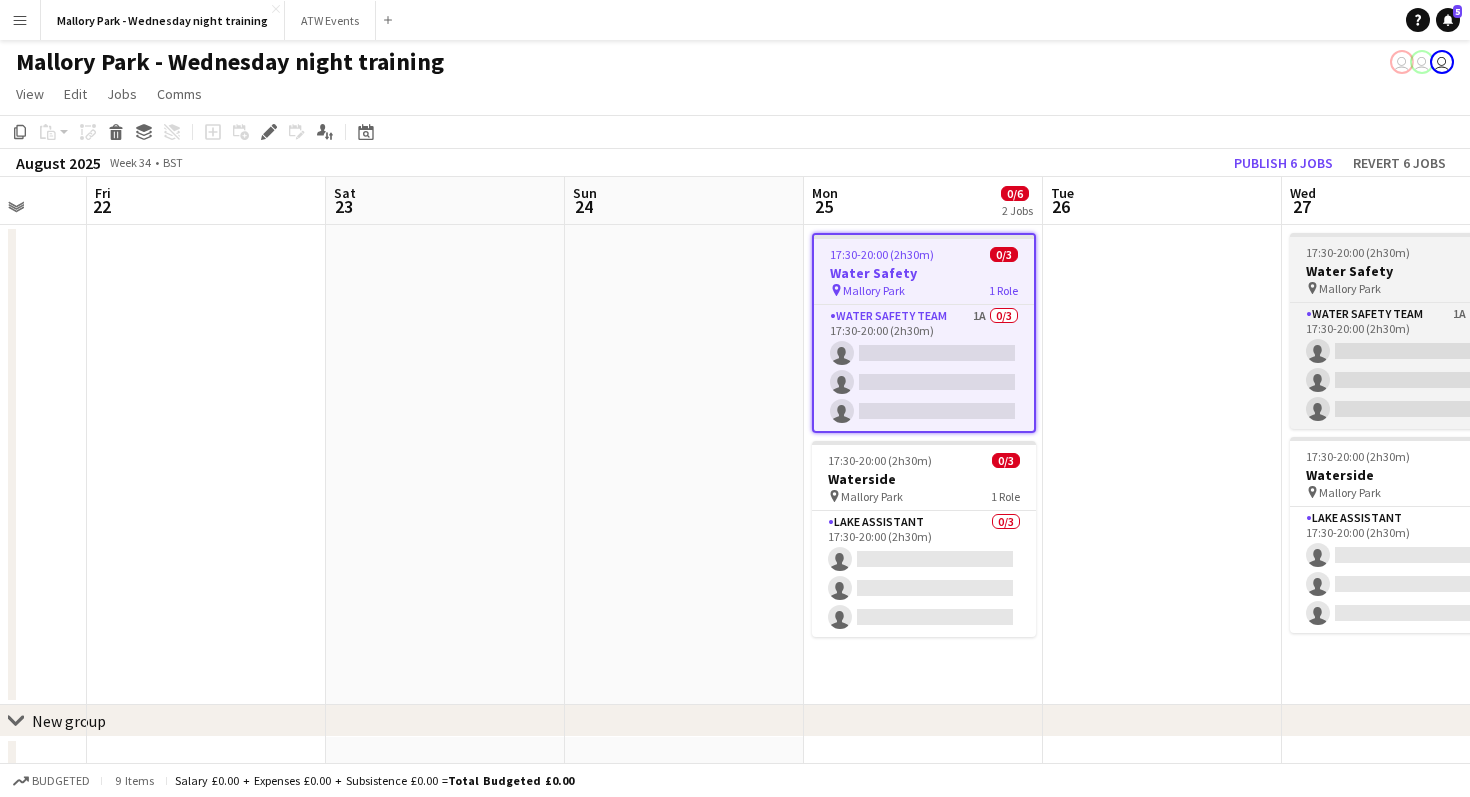 click on "17:30-20:00 (2h30m)" at bounding box center (1358, 252) 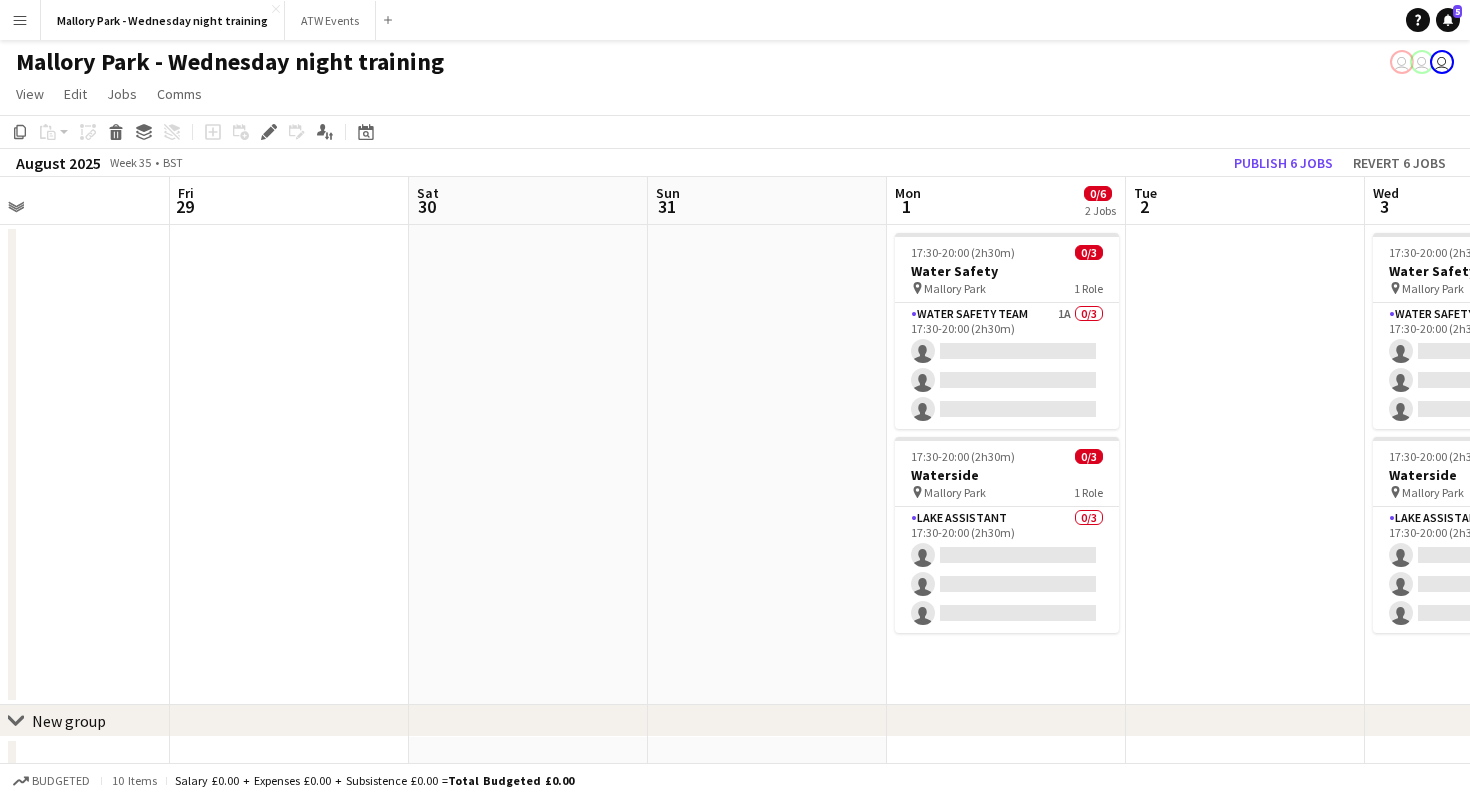 scroll, scrollTop: 0, scrollLeft: 552, axis: horizontal 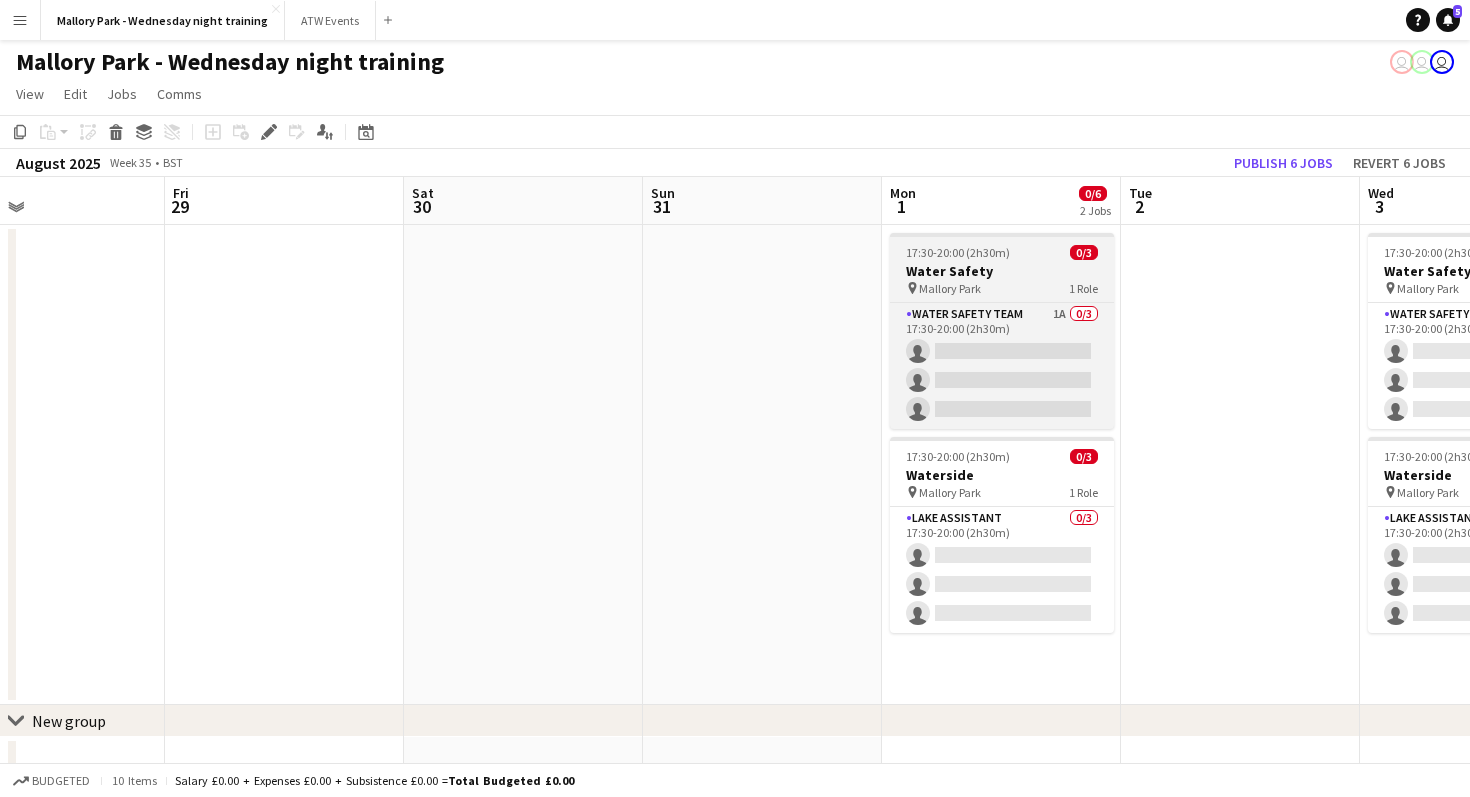click on "pin
Mallory Park 1 Role" at bounding box center (1002, 288) 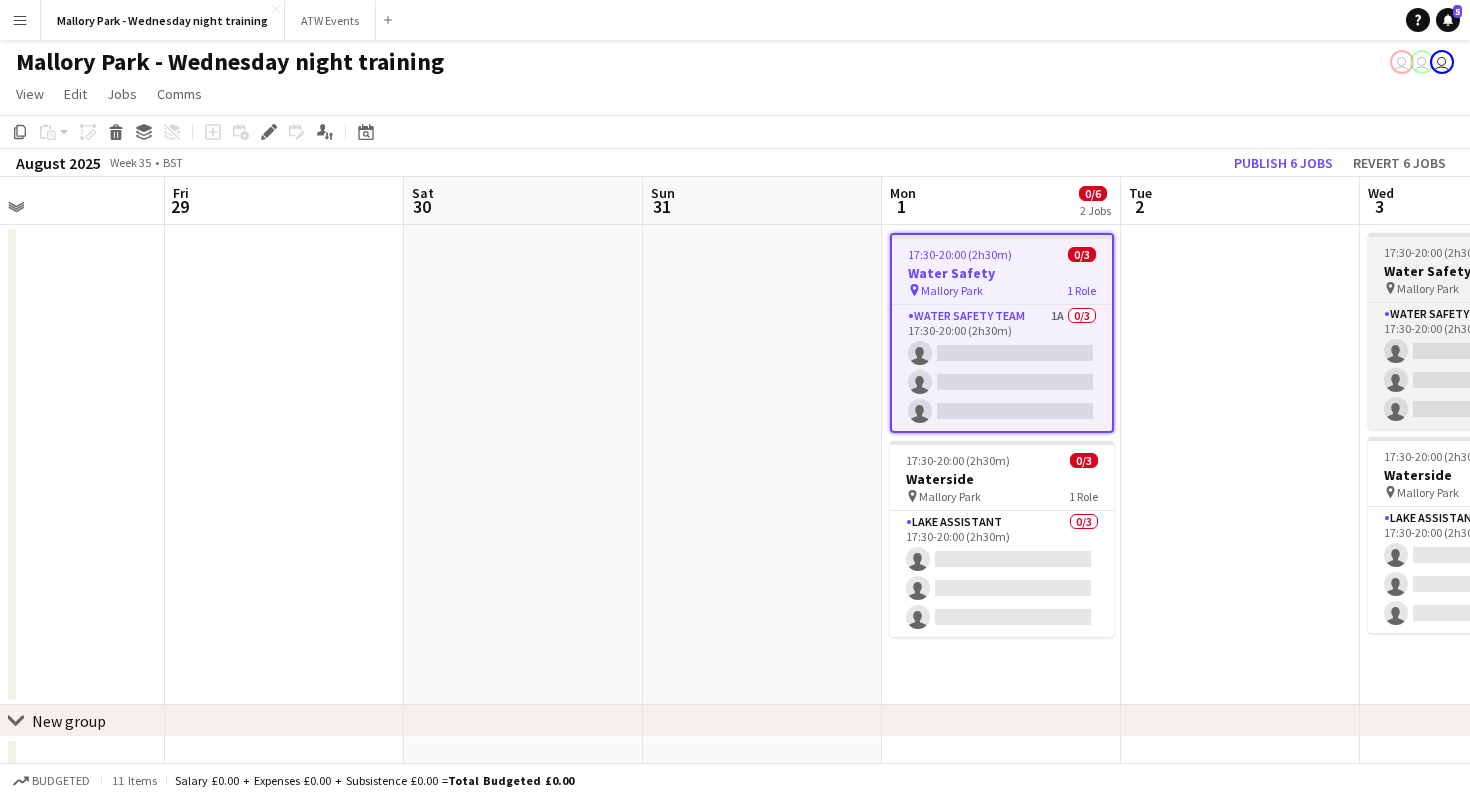 click on "Mallory Park" at bounding box center (1428, 288) 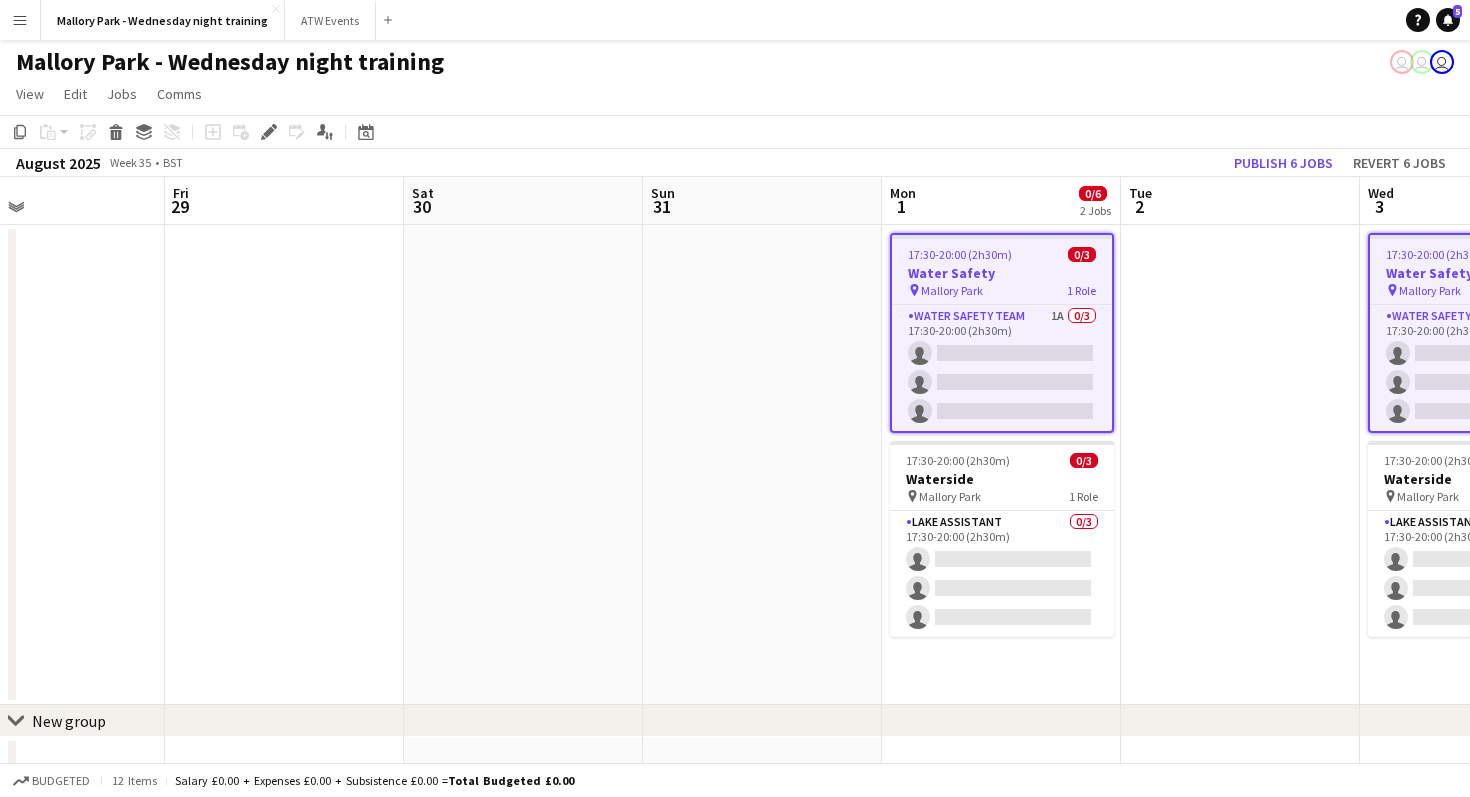 scroll, scrollTop: 0, scrollLeft: 599, axis: horizontal 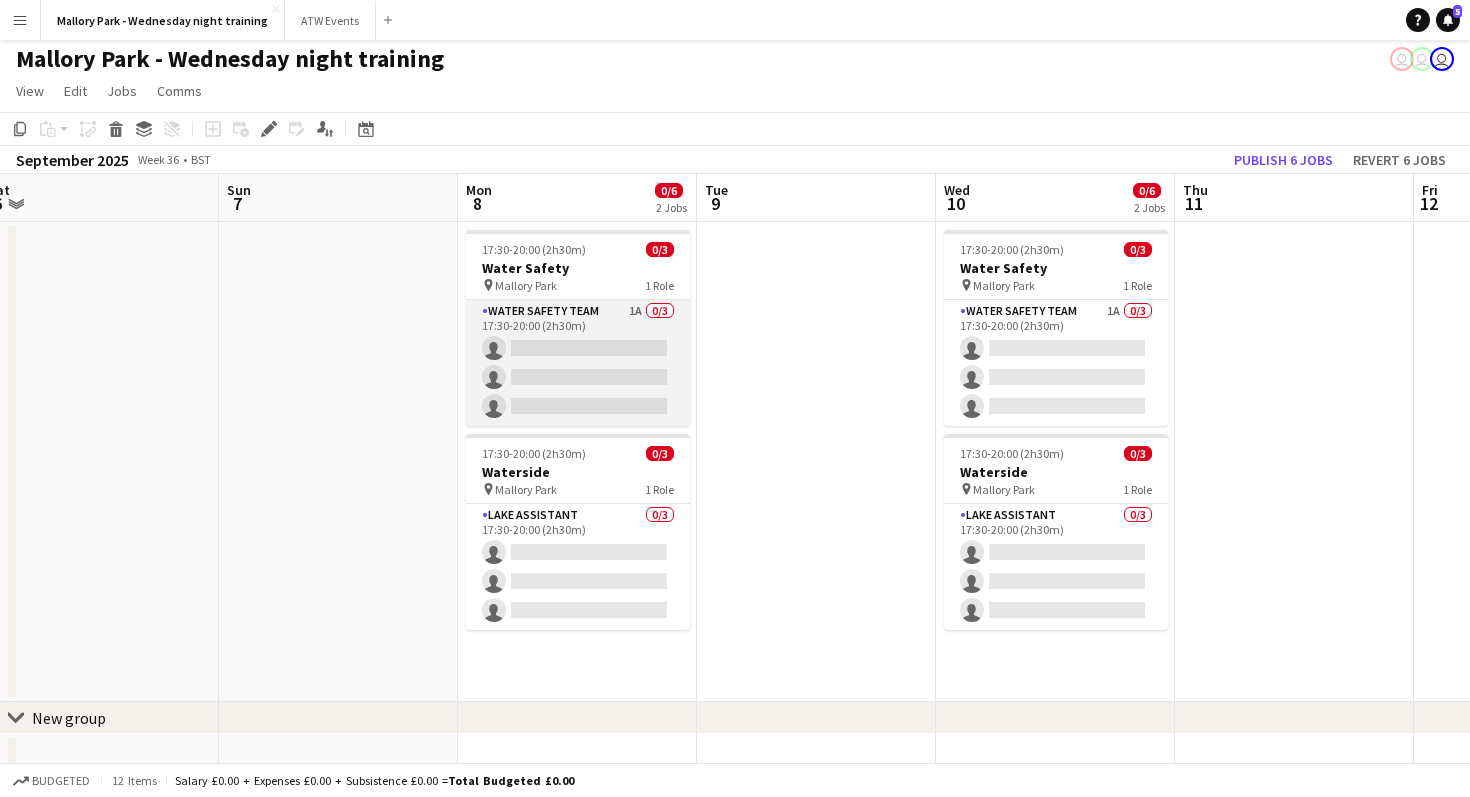 click on "Water Safety Team 1A 0/3 17:30-20:00 (2h30m)
single-neutral-actions
single-neutral-actions
single-neutral-actions" at bounding box center (578, 363) 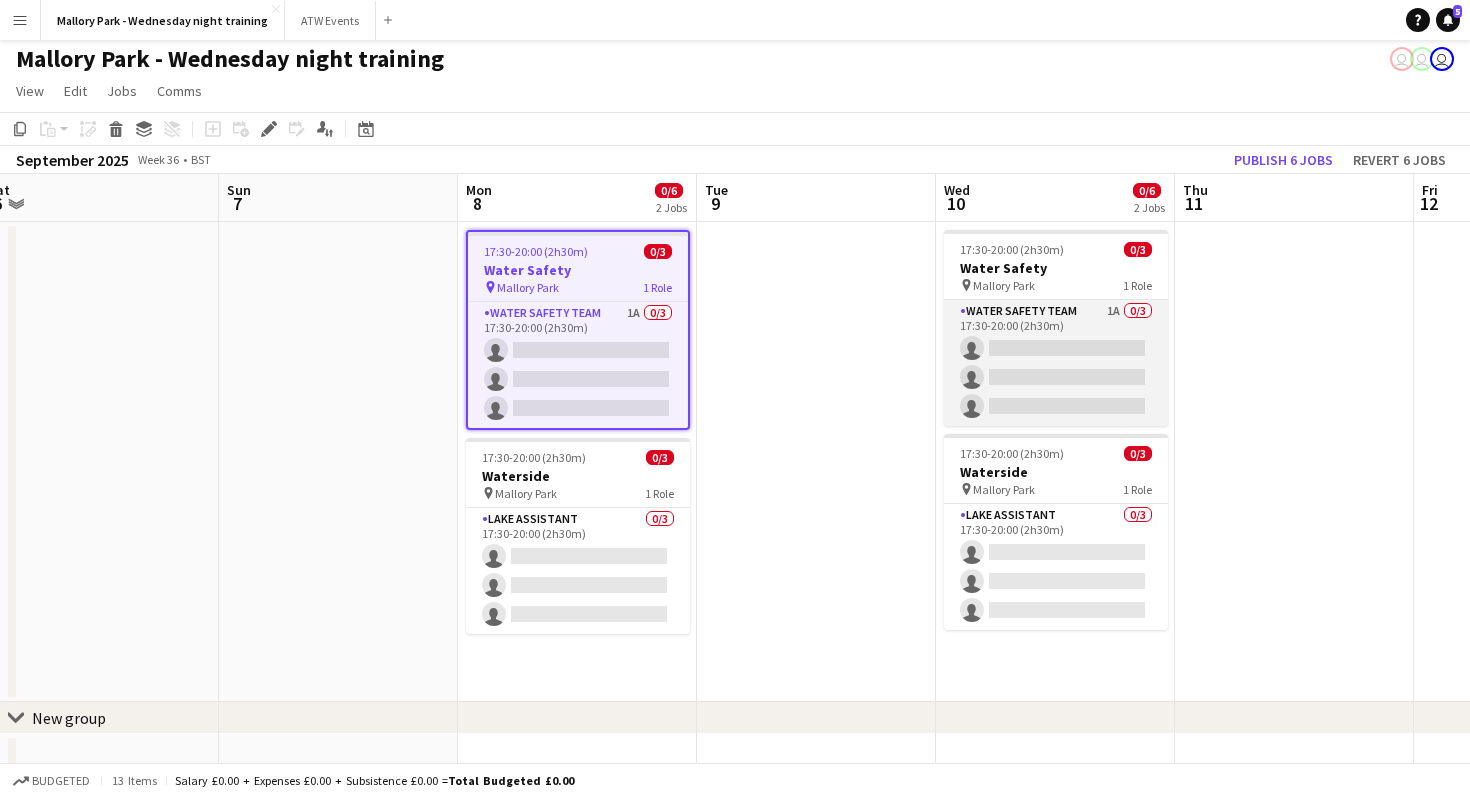 click on "Water Safety Team 1A 0/3 17:30-20:00 (2h30m)
single-neutral-actions
single-neutral-actions
single-neutral-actions" at bounding box center [1056, 363] 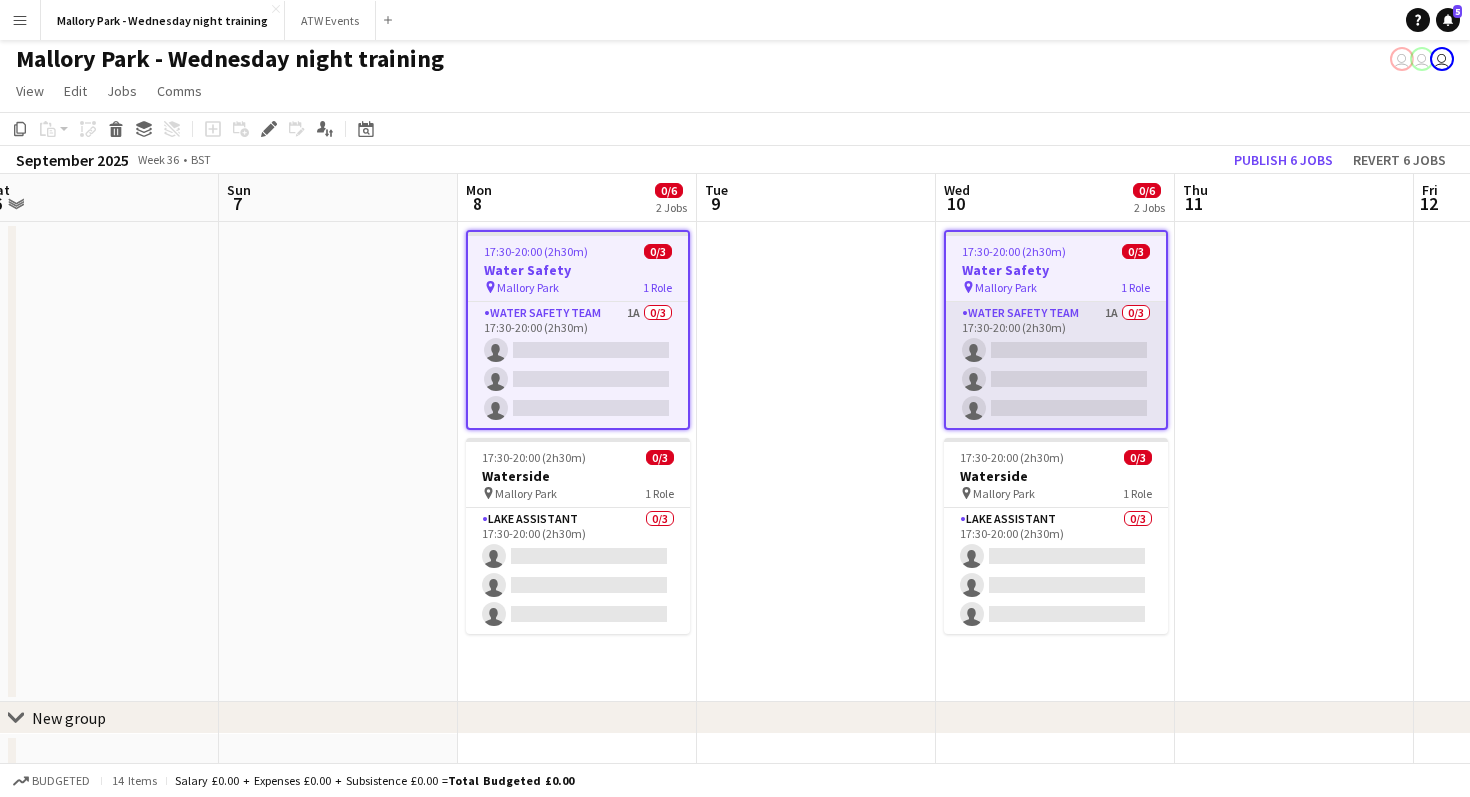 scroll, scrollTop: 3, scrollLeft: 0, axis: vertical 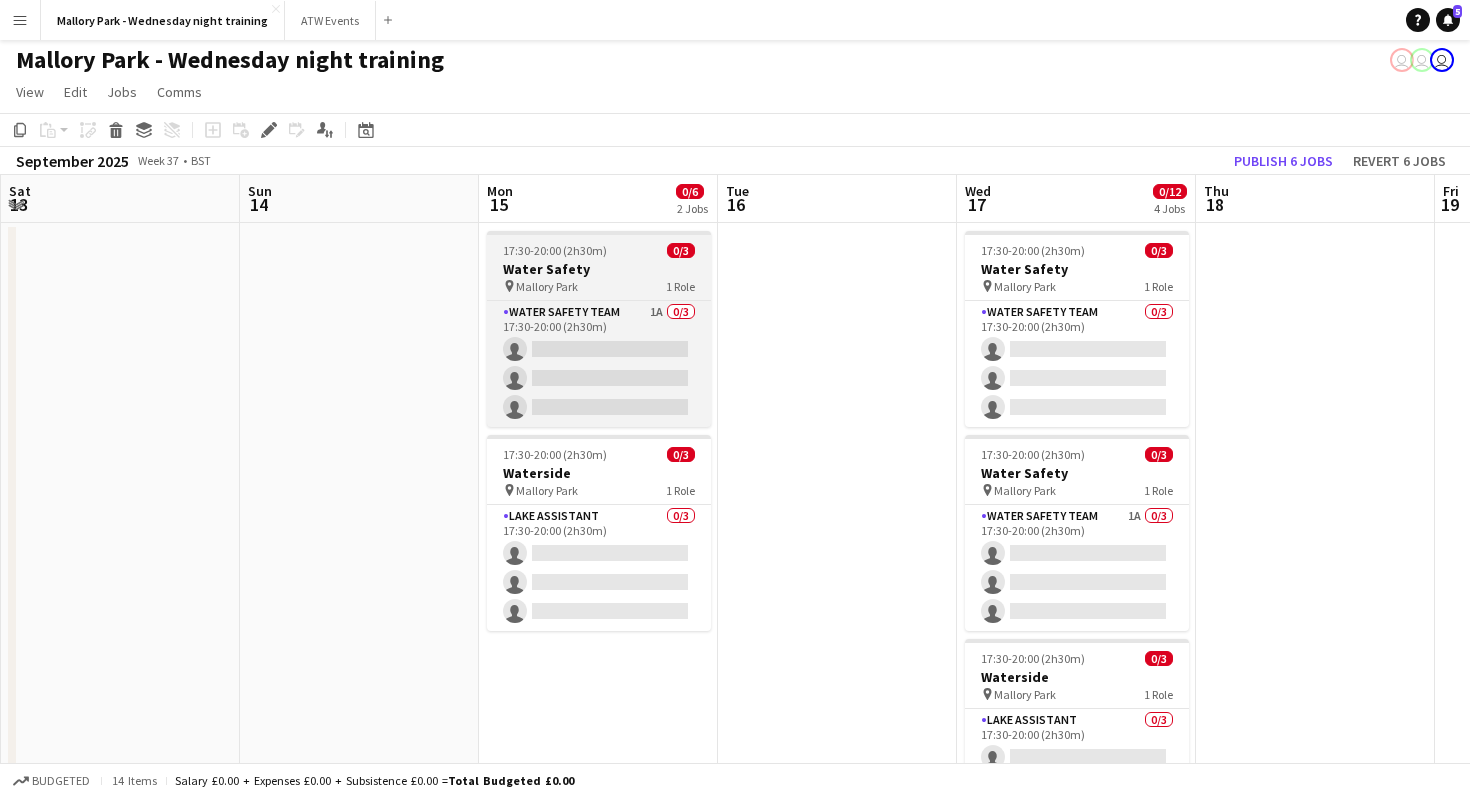 click on "Water Safety" at bounding box center [599, 269] 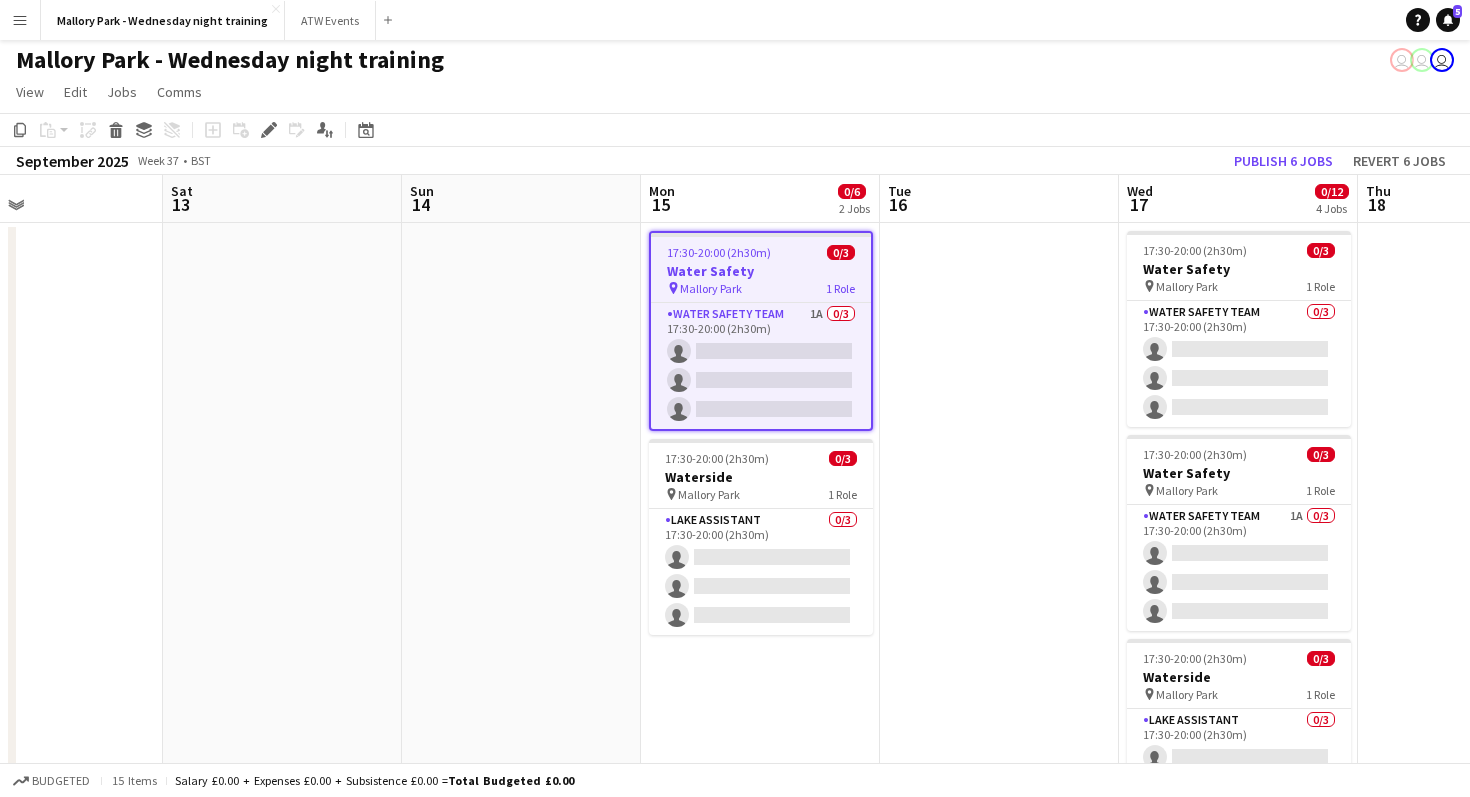 scroll, scrollTop: 0, scrollLeft: 811, axis: horizontal 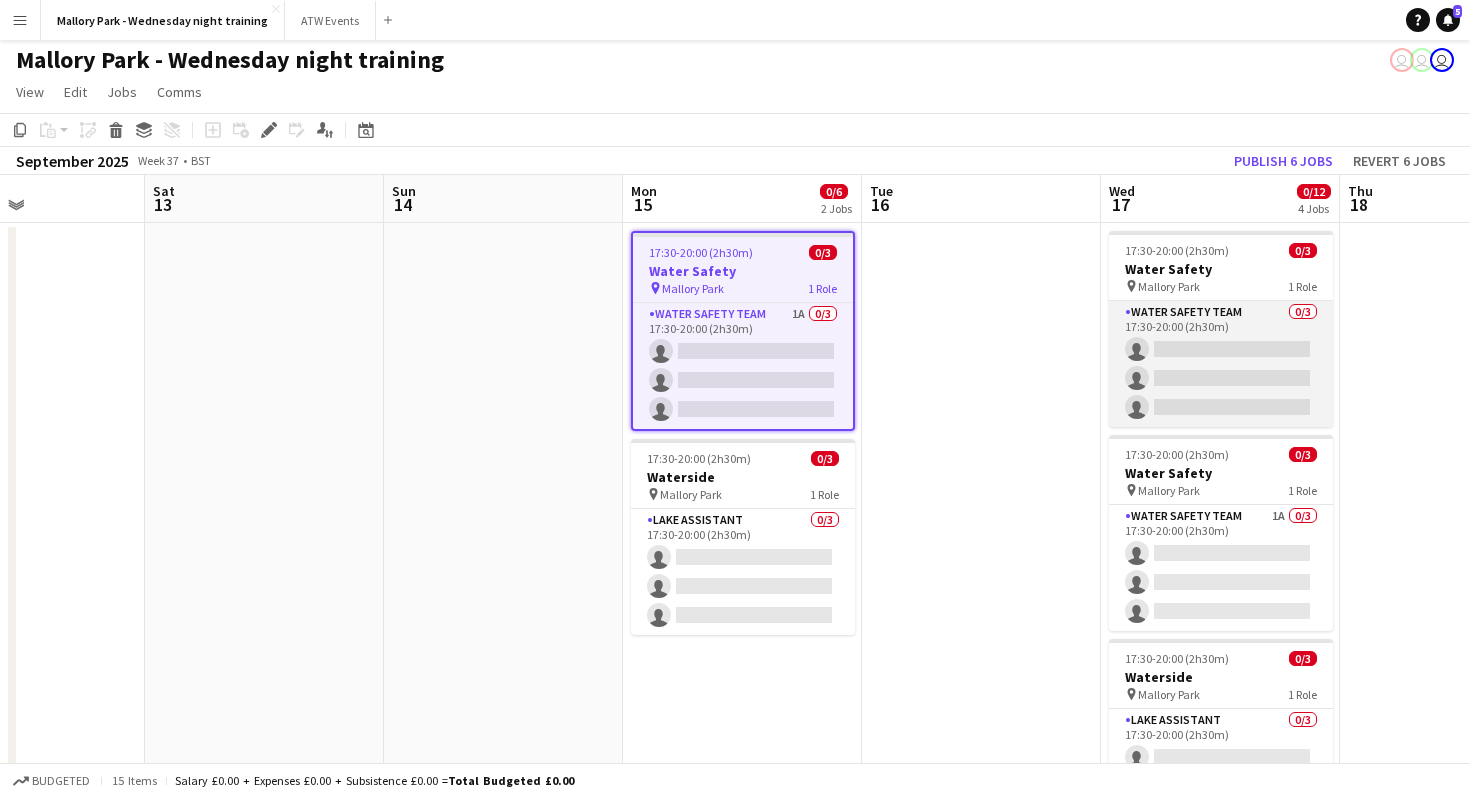 click on "Water Safety Team   0/3   17:30-20:00 (2h30m)
single-neutral-actions
single-neutral-actions
single-neutral-actions" at bounding box center (1221, 364) 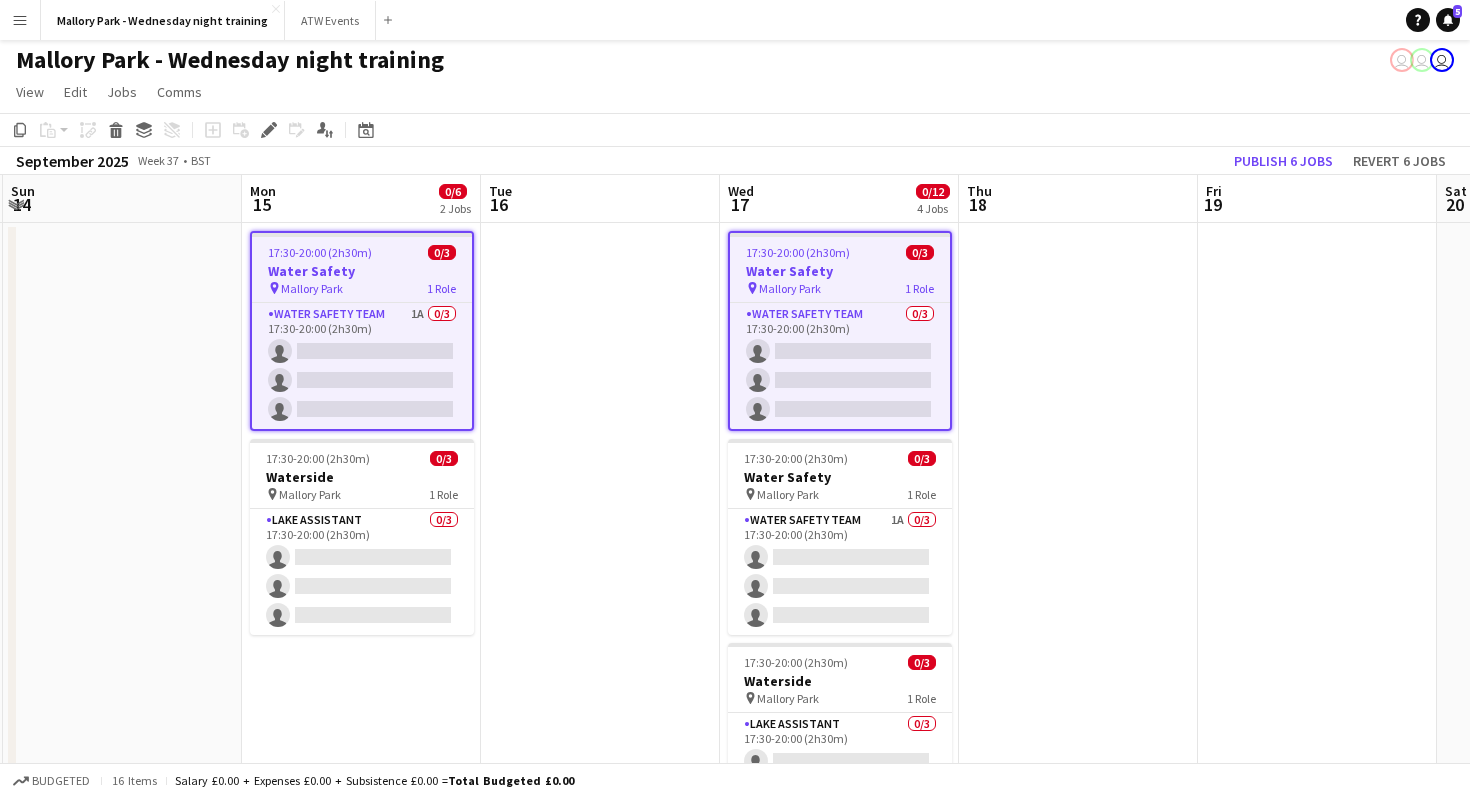 scroll, scrollTop: 0, scrollLeft: 708, axis: horizontal 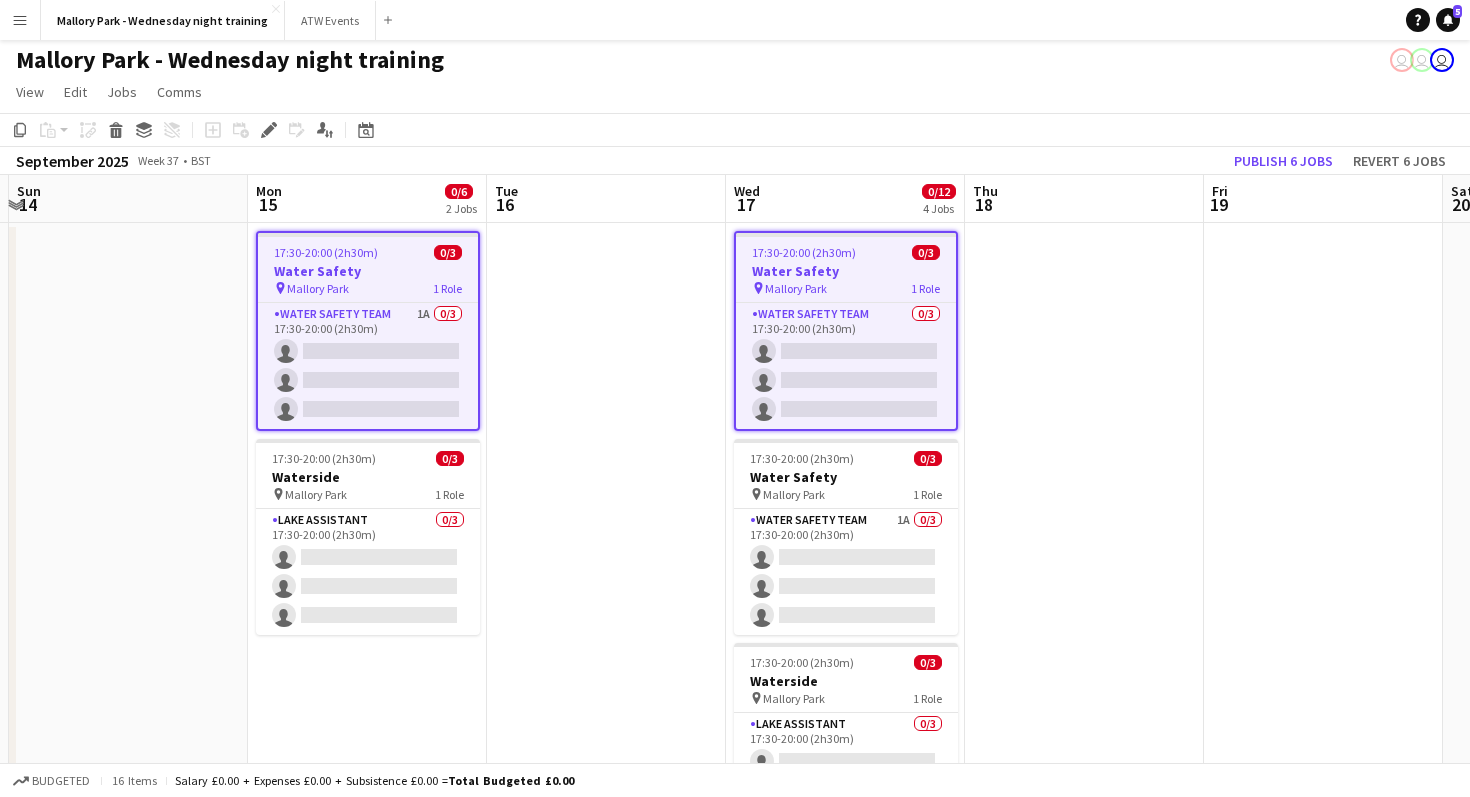 click at bounding box center [1084, 654] 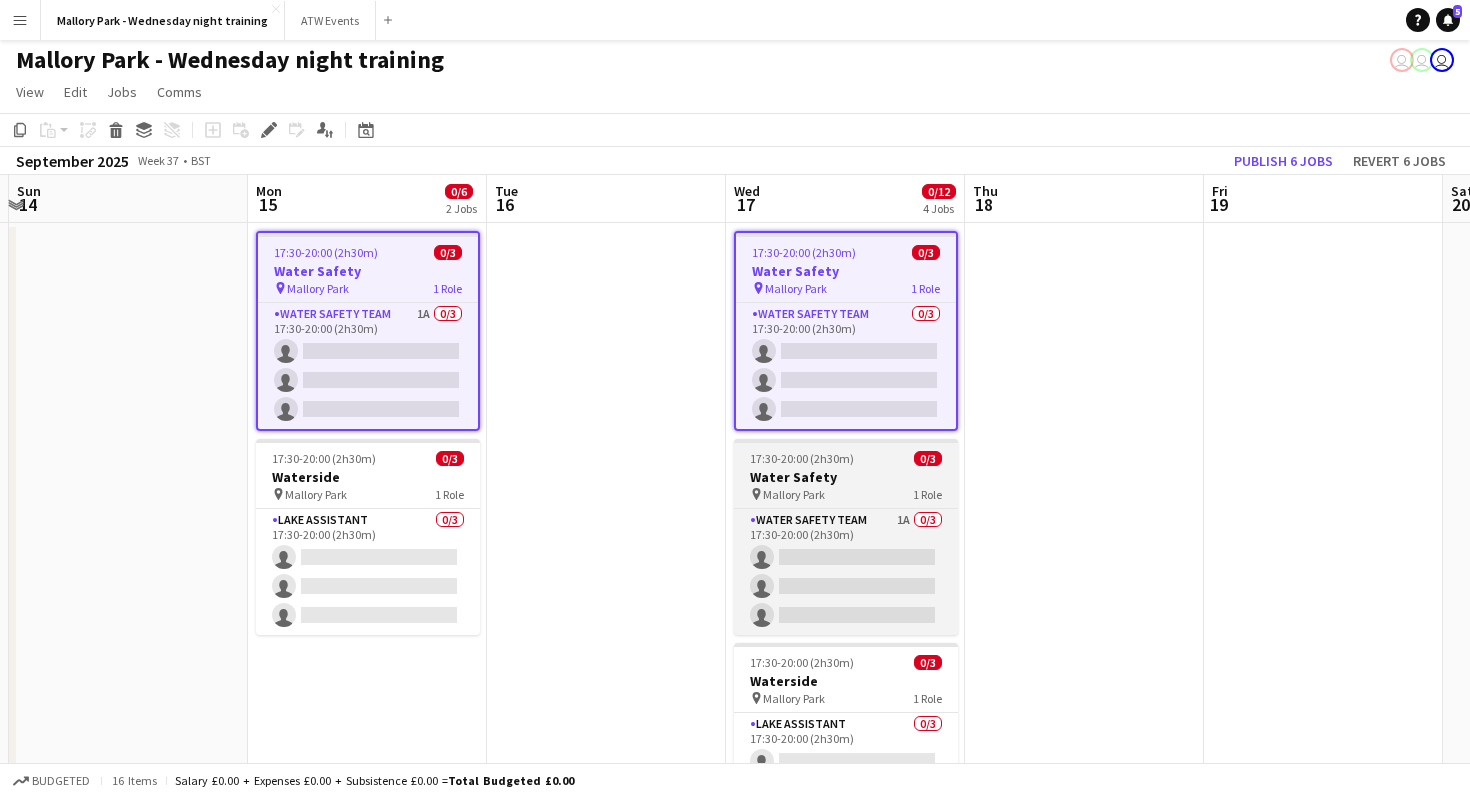click on "17:30-20:00 (2h30m)    0/3" at bounding box center (846, 458) 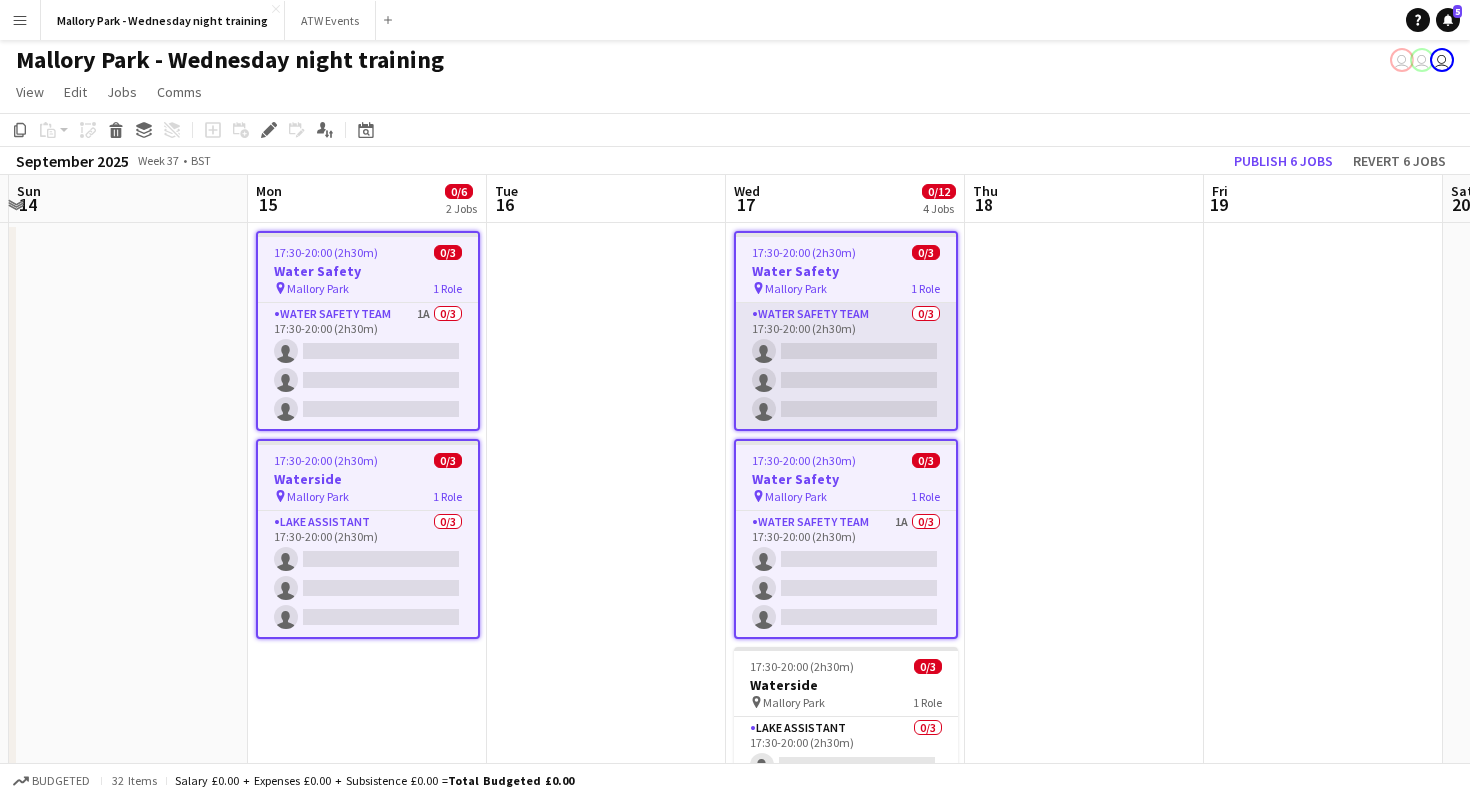 click on "Water Safety Team   0/3   17:30-20:00 (2h30m)
single-neutral-actions
single-neutral-actions
single-neutral-actions" at bounding box center (846, 366) 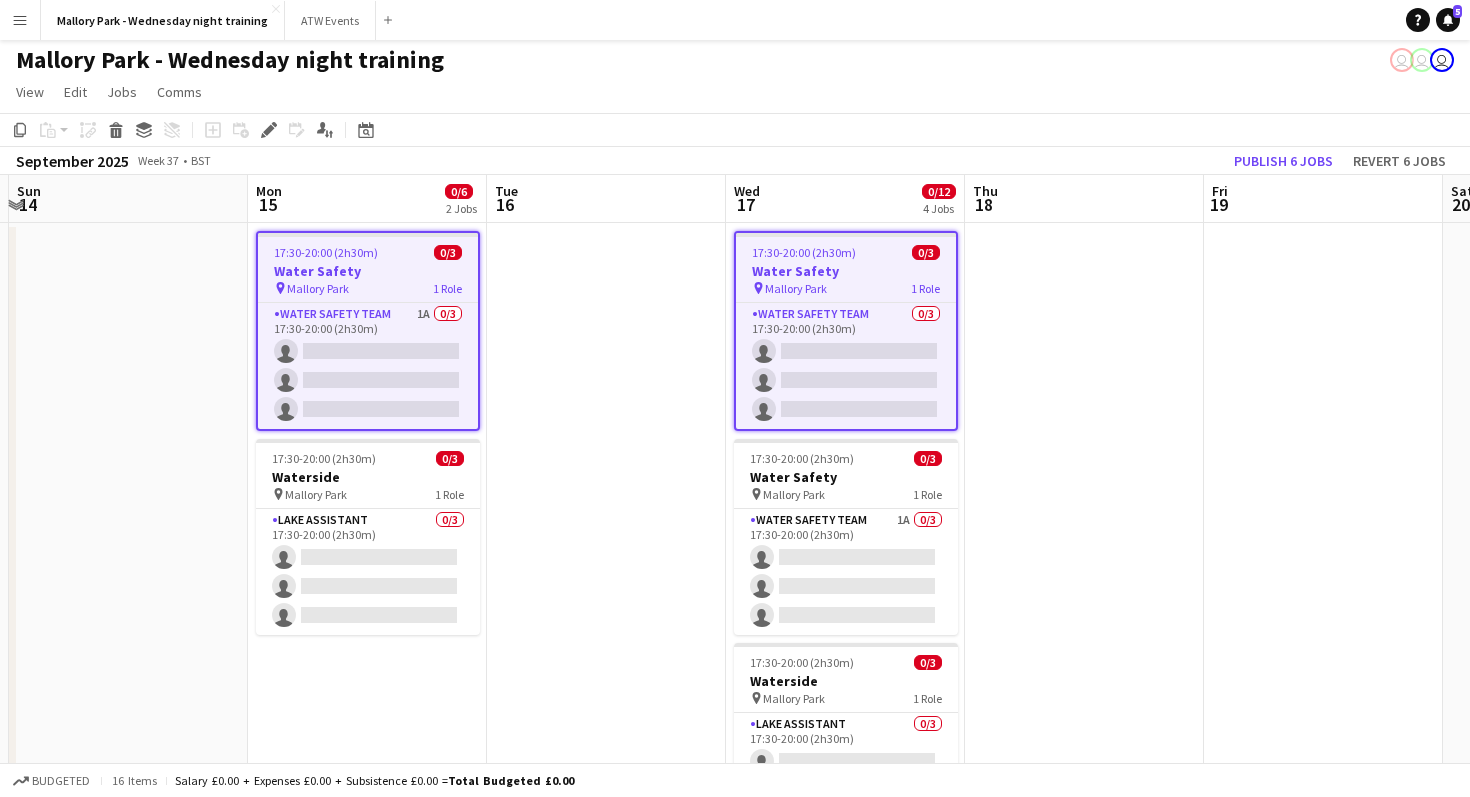 click on "17:30-20:00 (2h30m)    0/3" at bounding box center [846, 252] 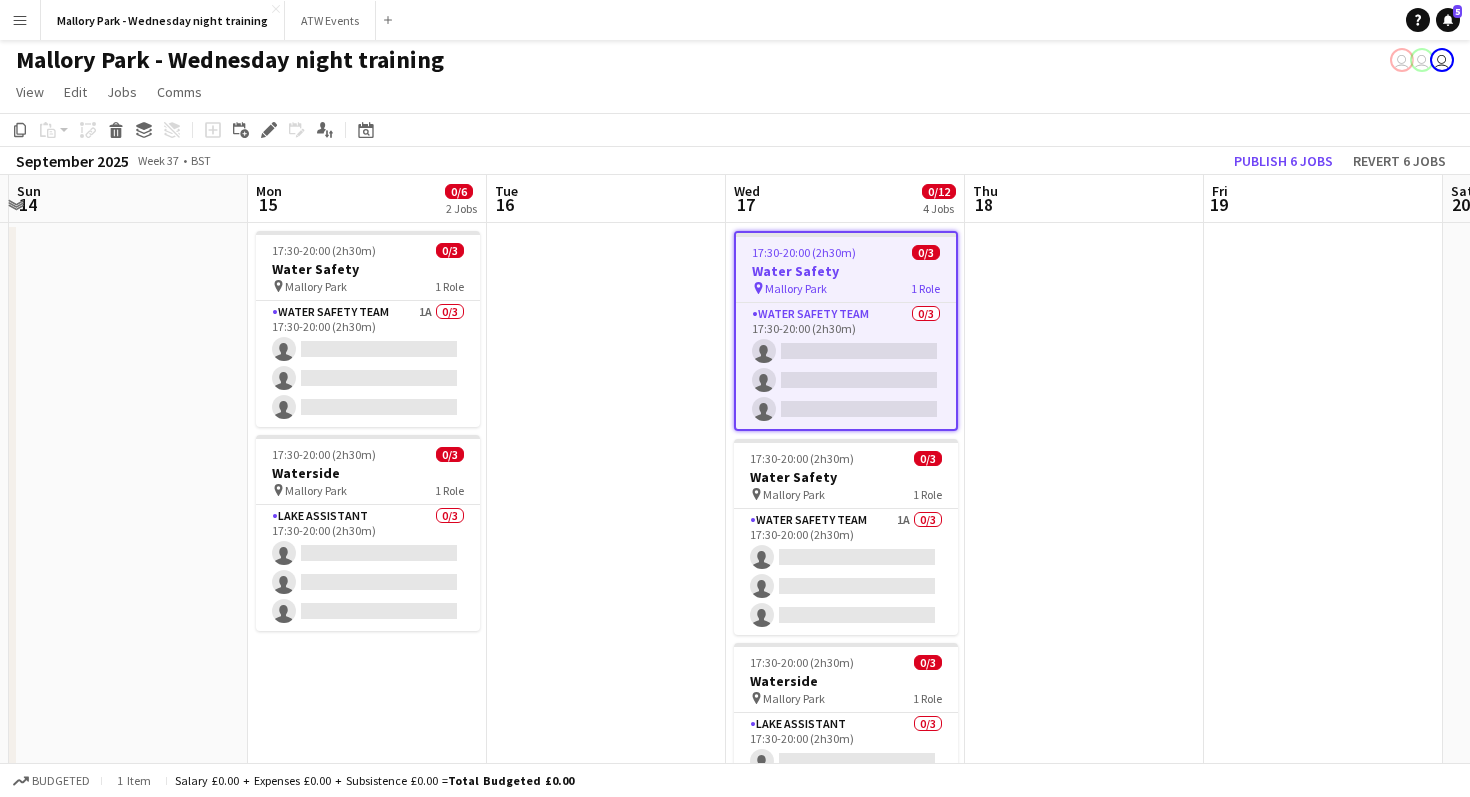 click at bounding box center (1084, 654) 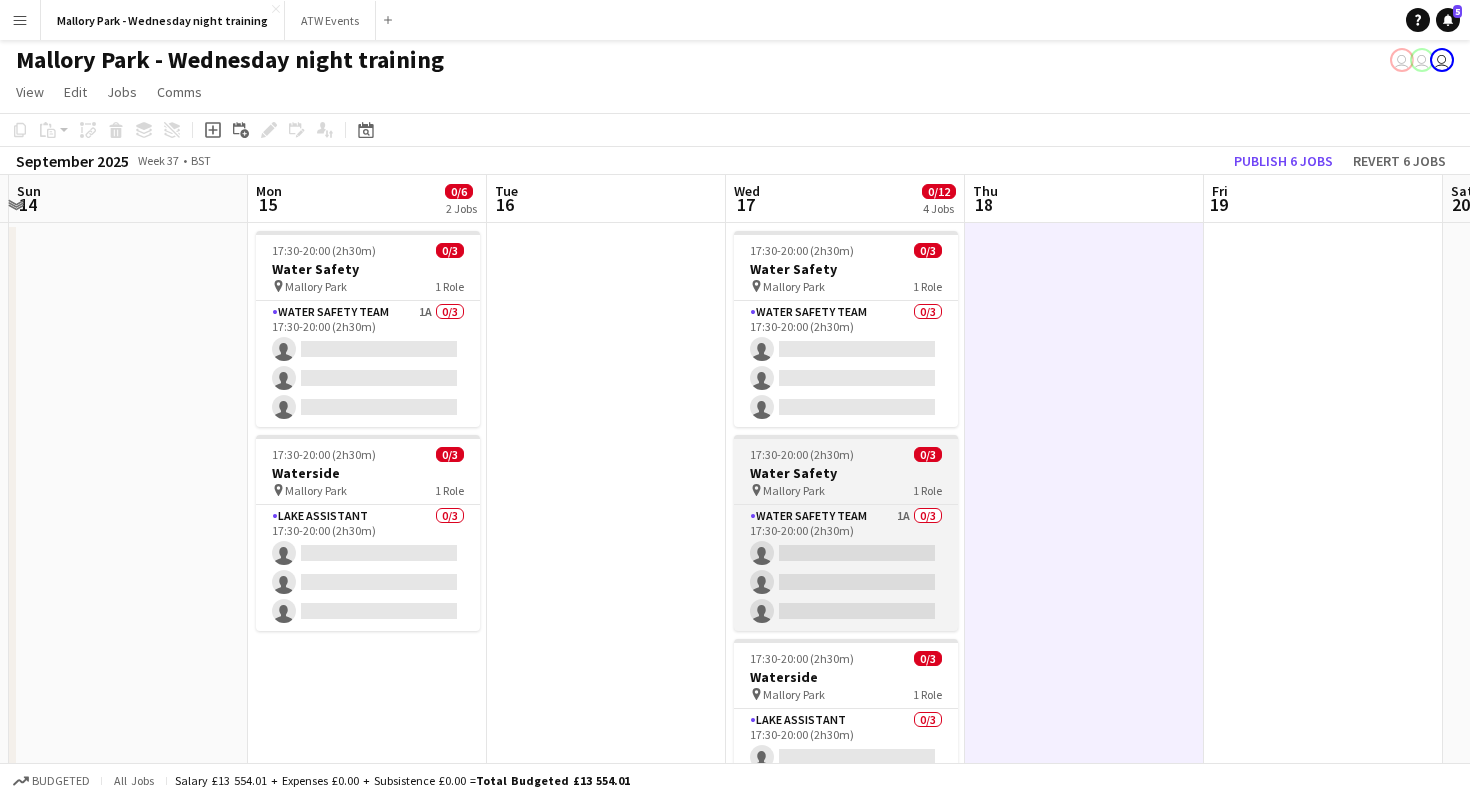 click on "Water Safety" at bounding box center (846, 473) 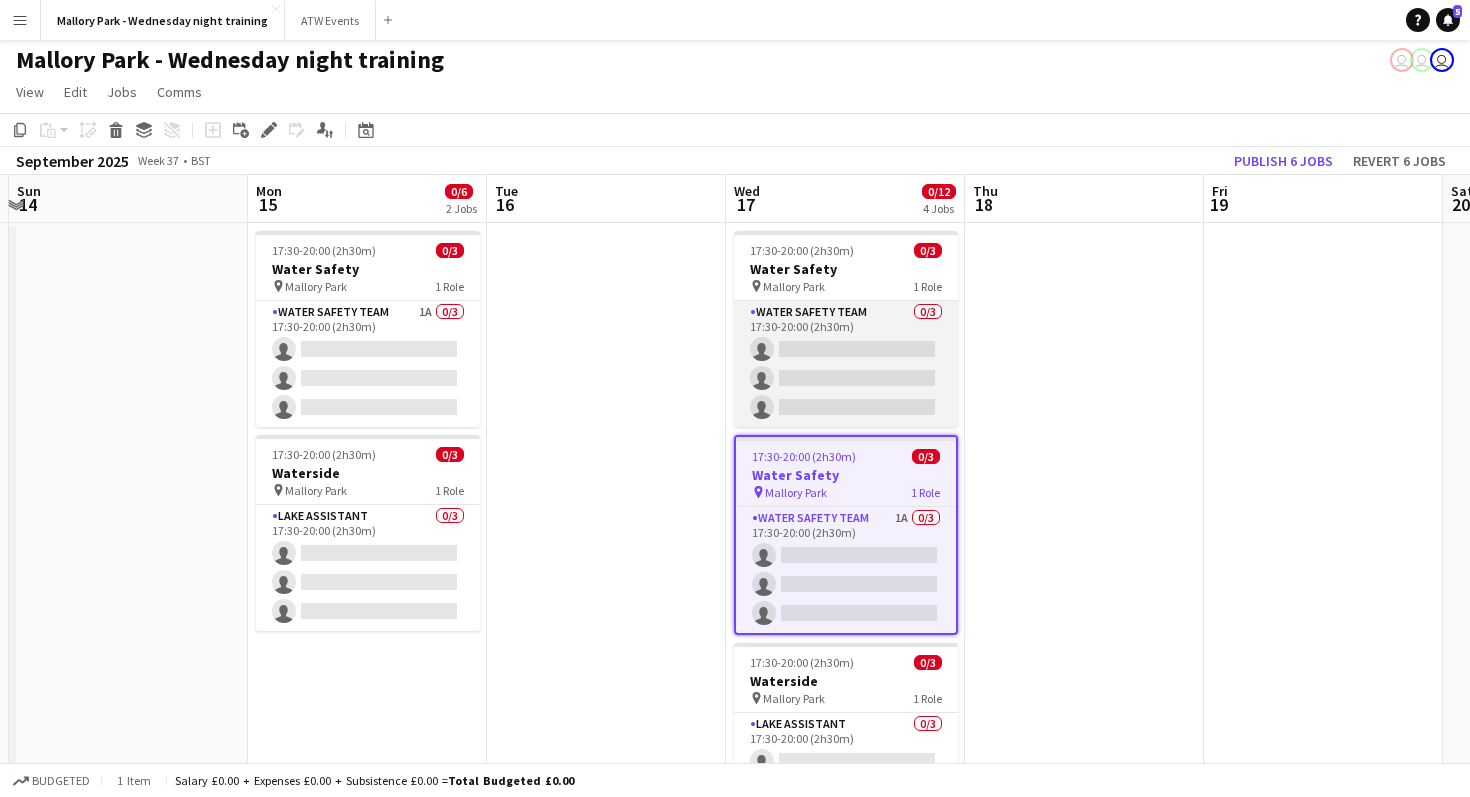 click on "Water Safety Team   0/3   17:30-20:00 (2h30m)
single-neutral-actions
single-neutral-actions
single-neutral-actions" at bounding box center (846, 364) 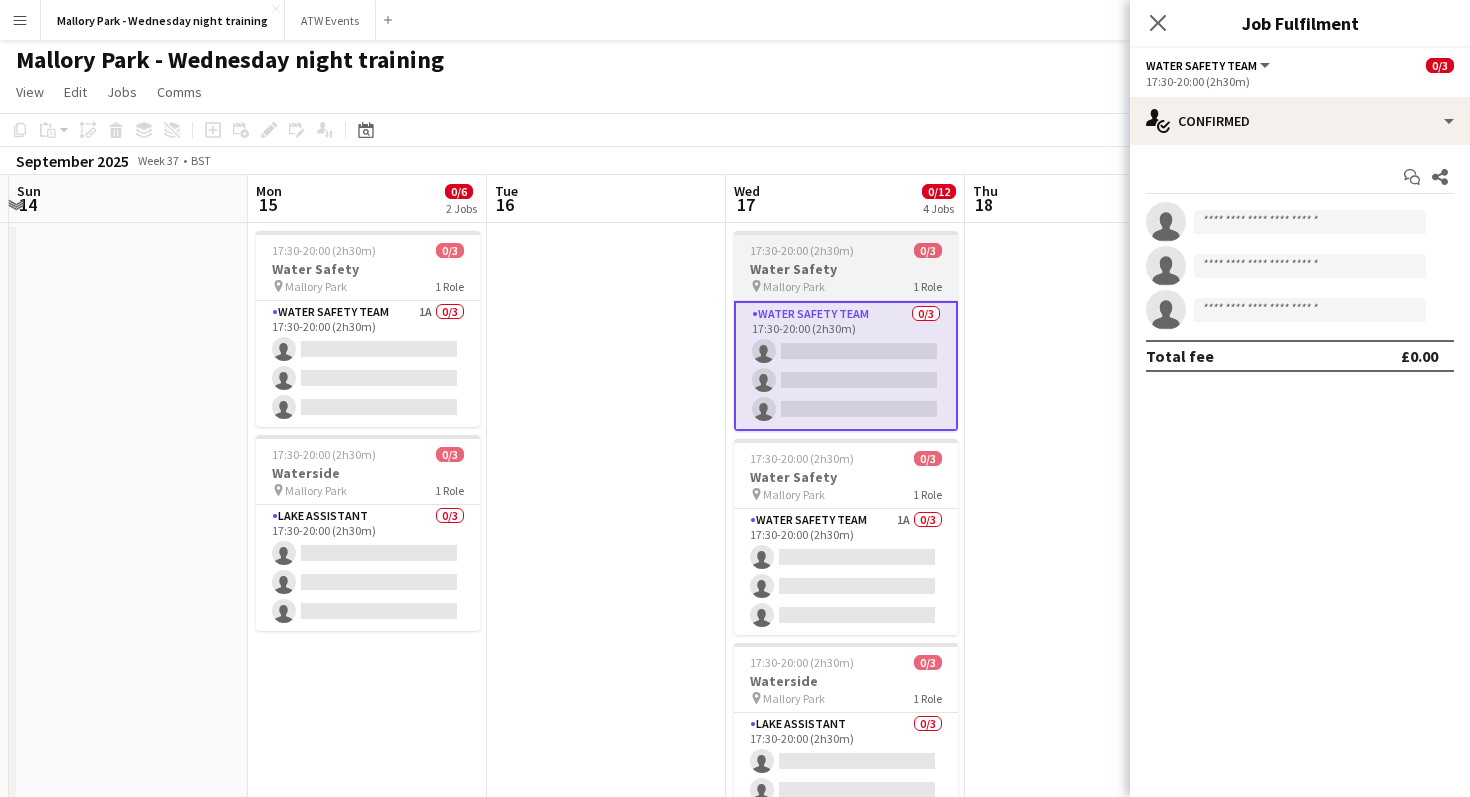 click on "17:30-20:00 (2h30m)" at bounding box center [802, 250] 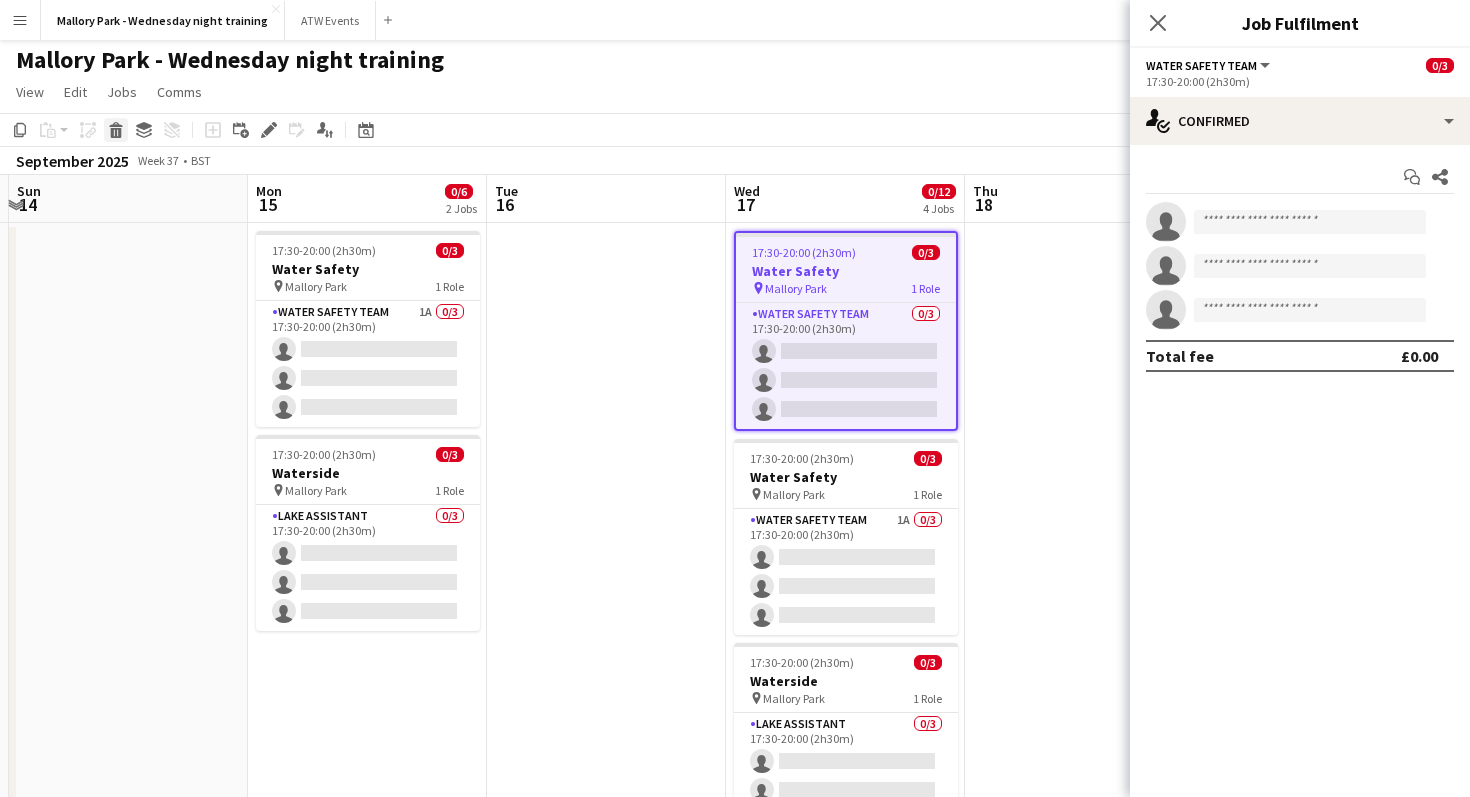 click 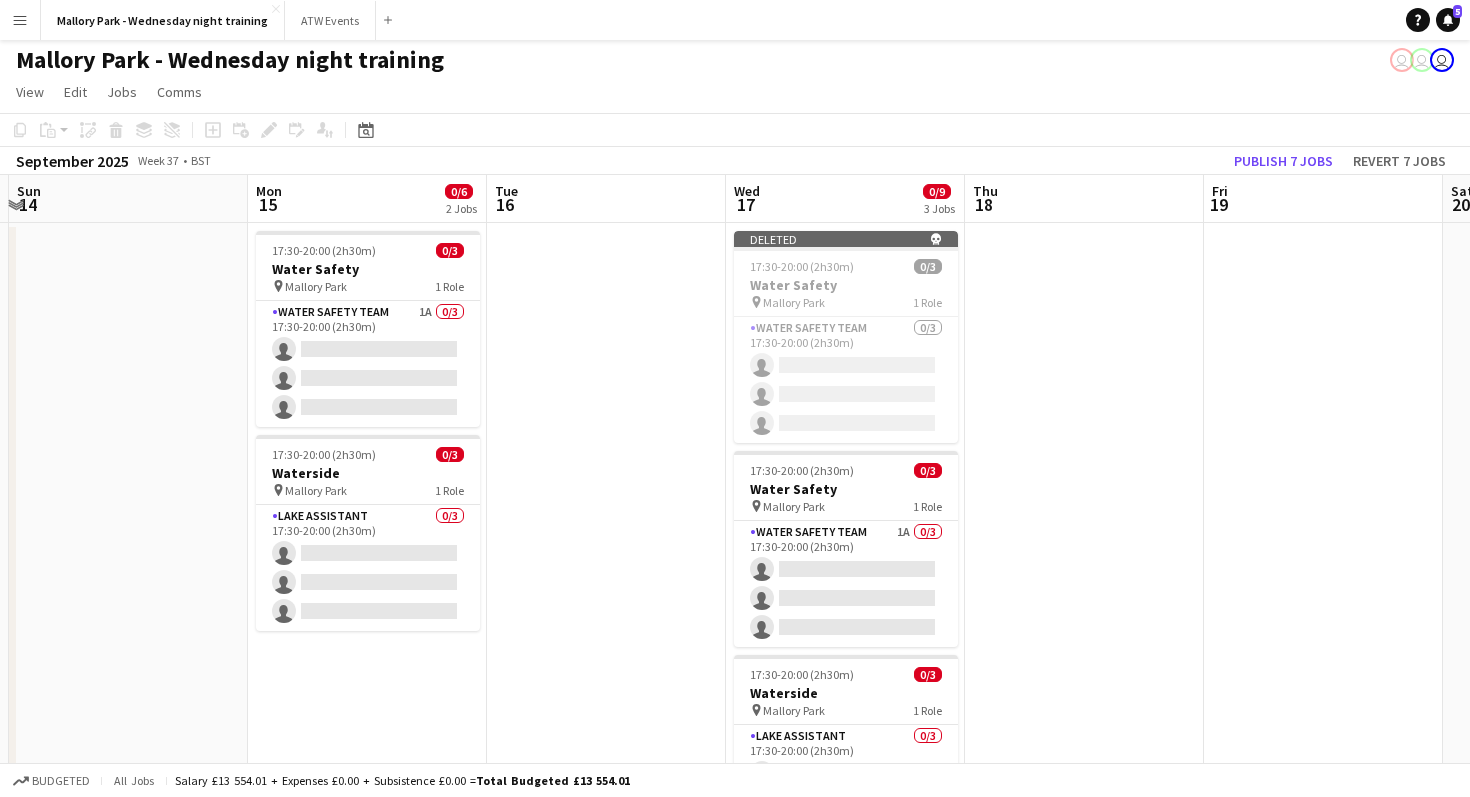 scroll, scrollTop: 5, scrollLeft: 0, axis: vertical 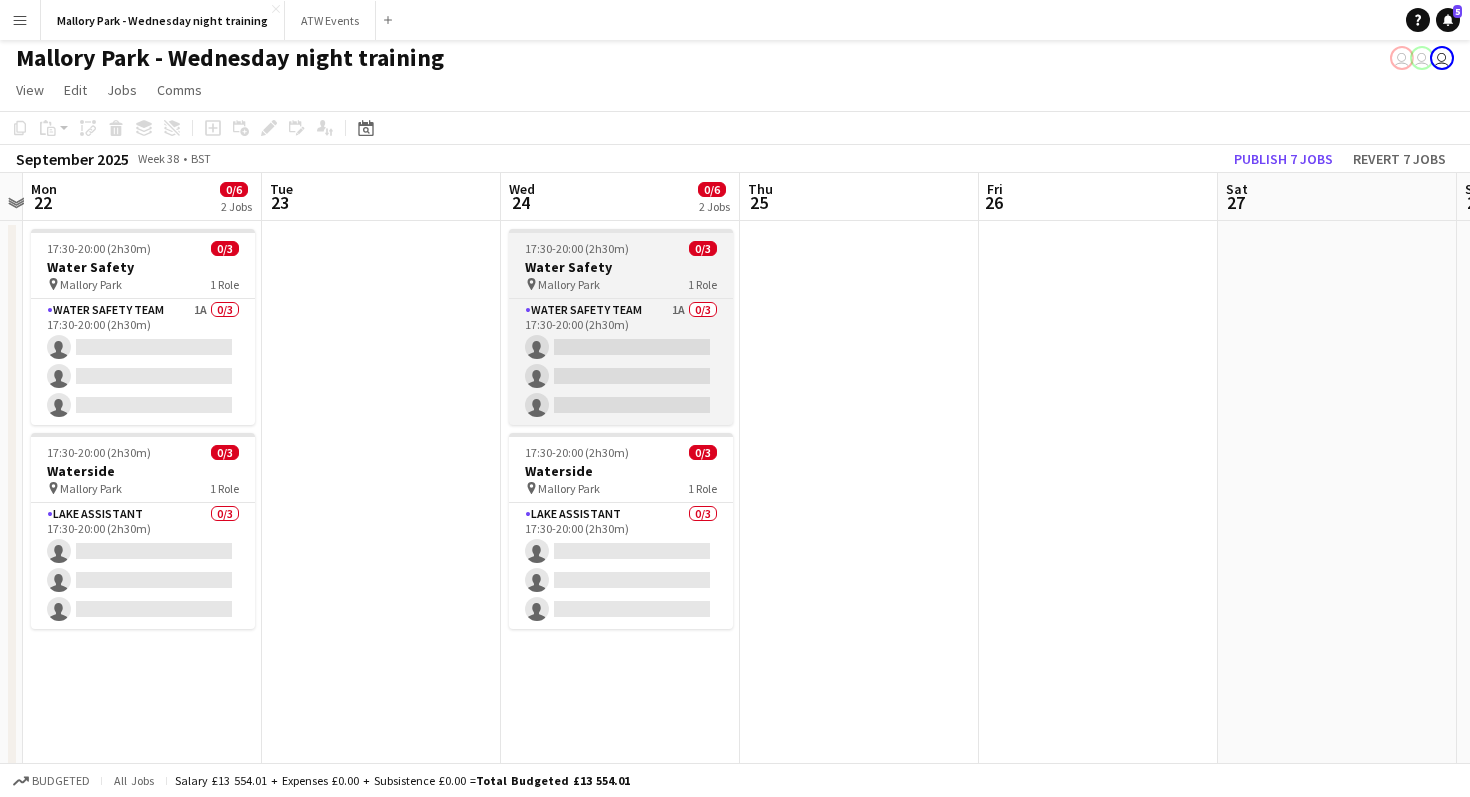 click on "Mallory Park" at bounding box center (569, 284) 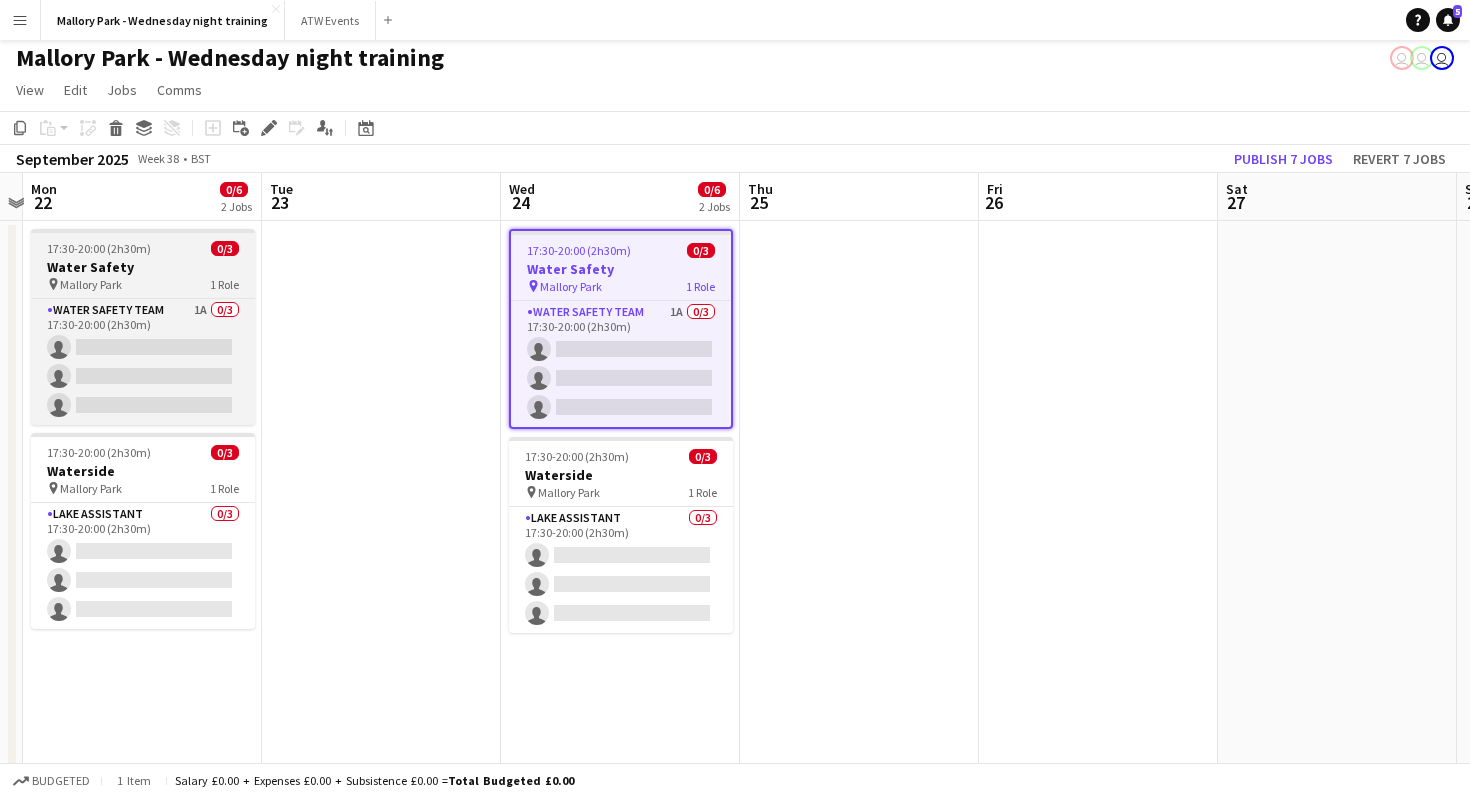 click on "pin
Mallory Park 1 Role" at bounding box center [143, 284] 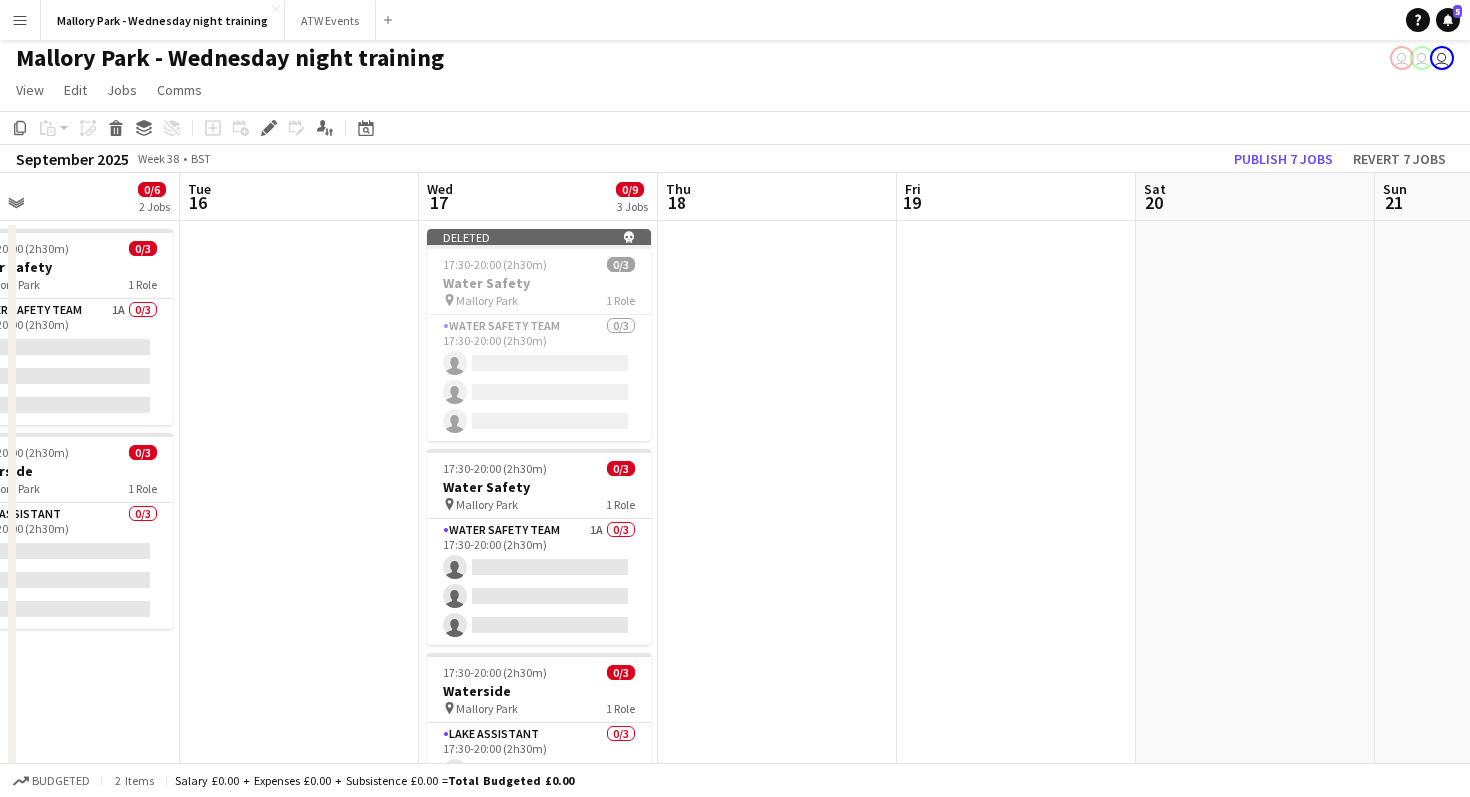 scroll, scrollTop: 0, scrollLeft: 523, axis: horizontal 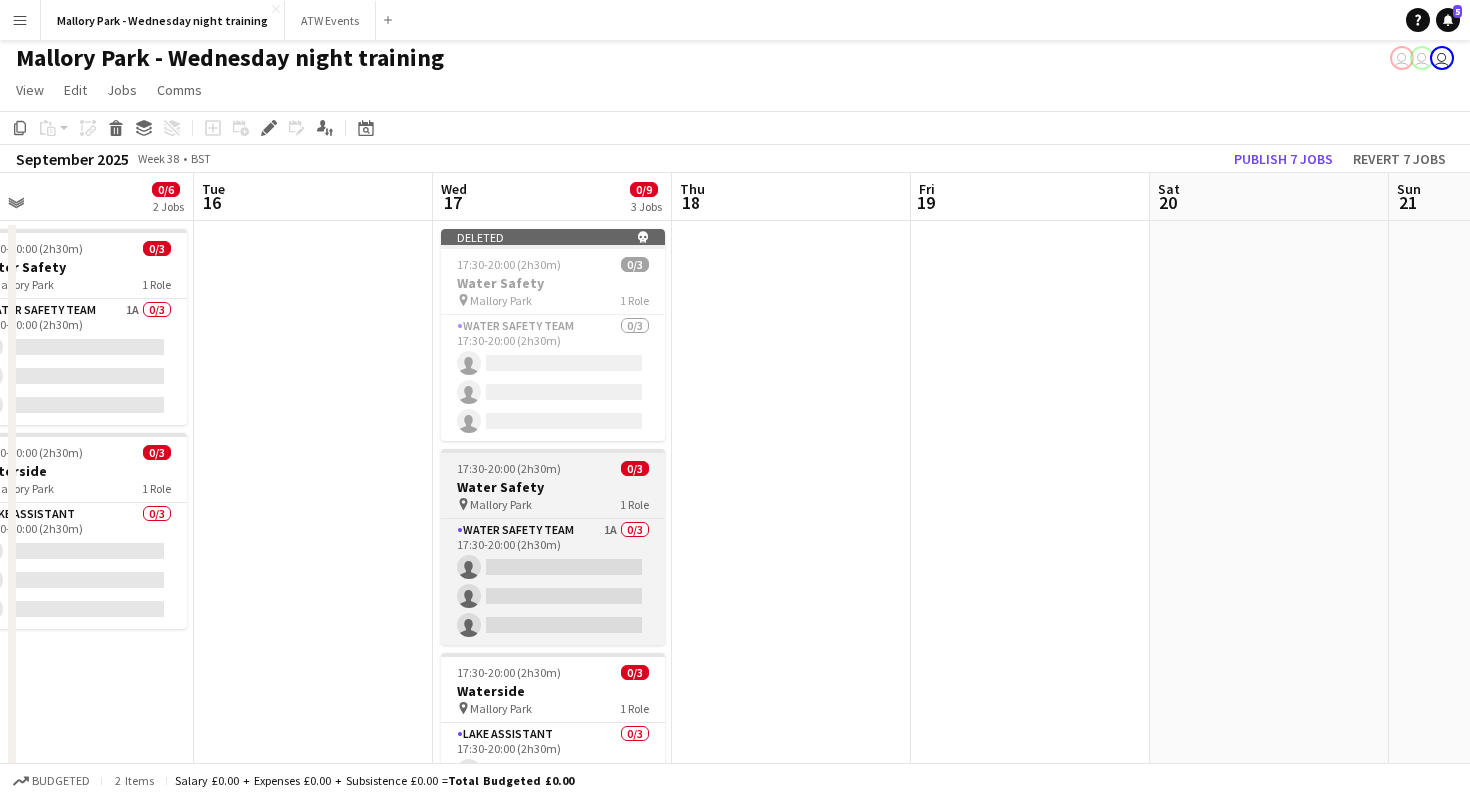 click on "Water Safety" at bounding box center [553, 487] 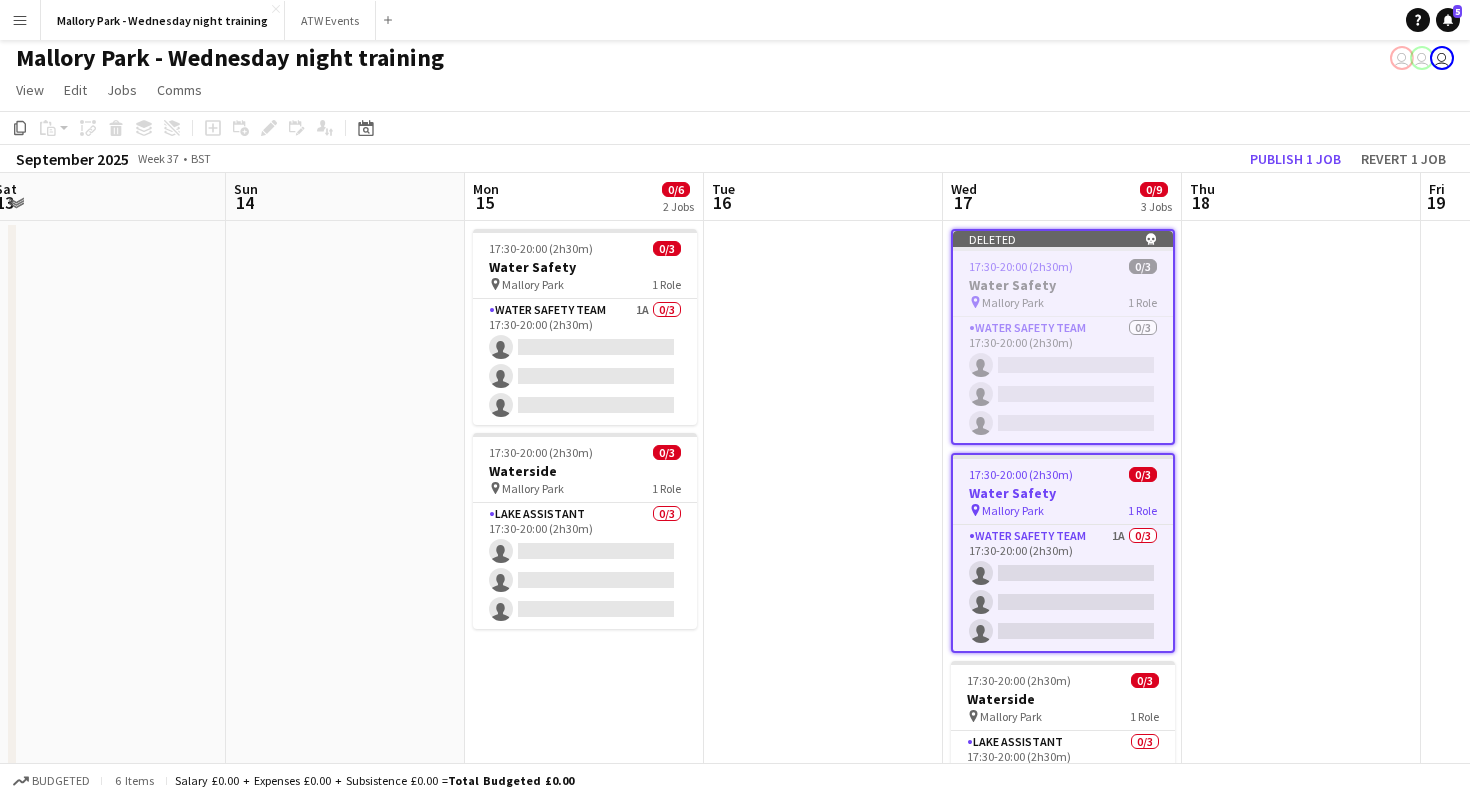 scroll, scrollTop: 0, scrollLeft: 458, axis: horizontal 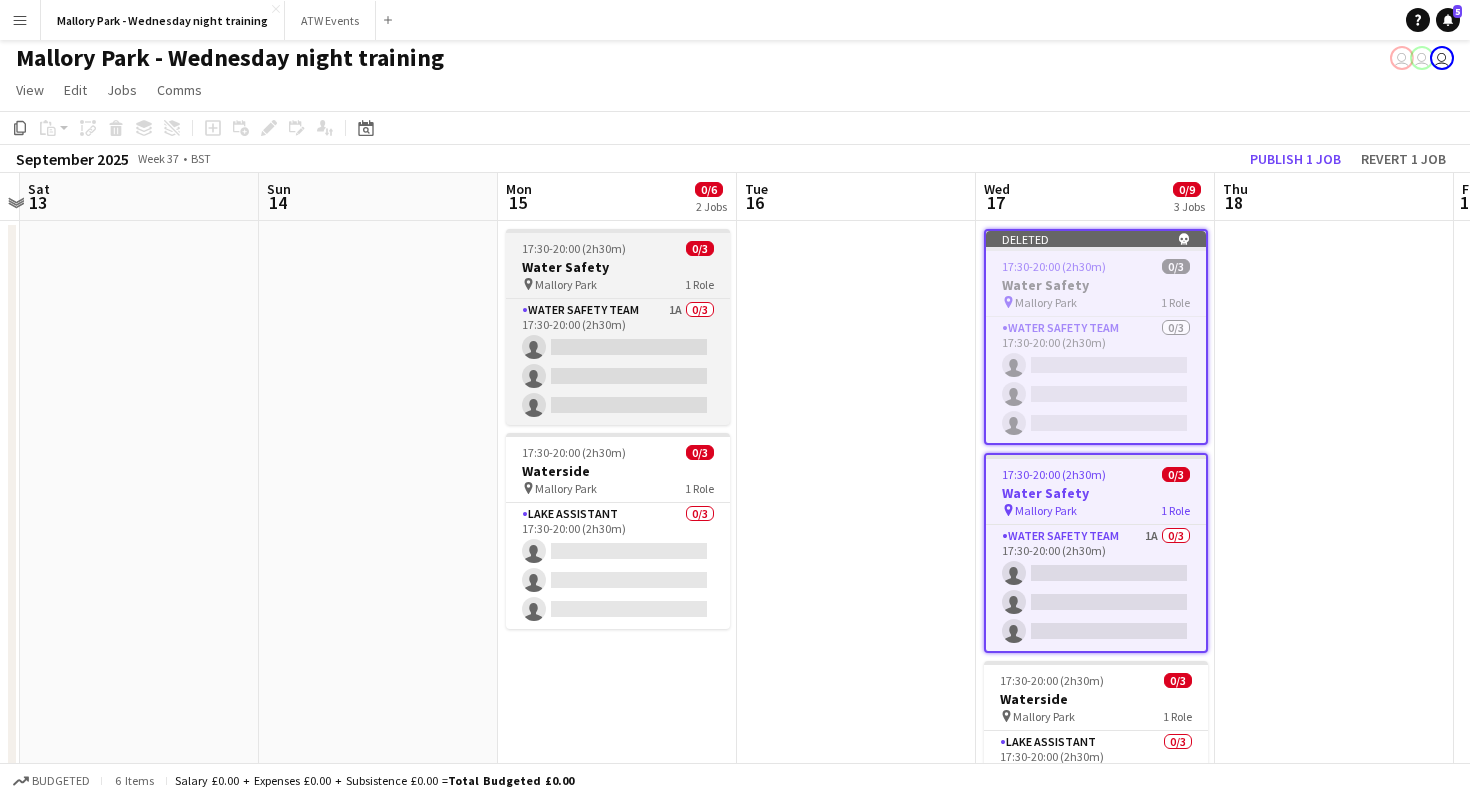 click on "Water Safety" at bounding box center (618, 267) 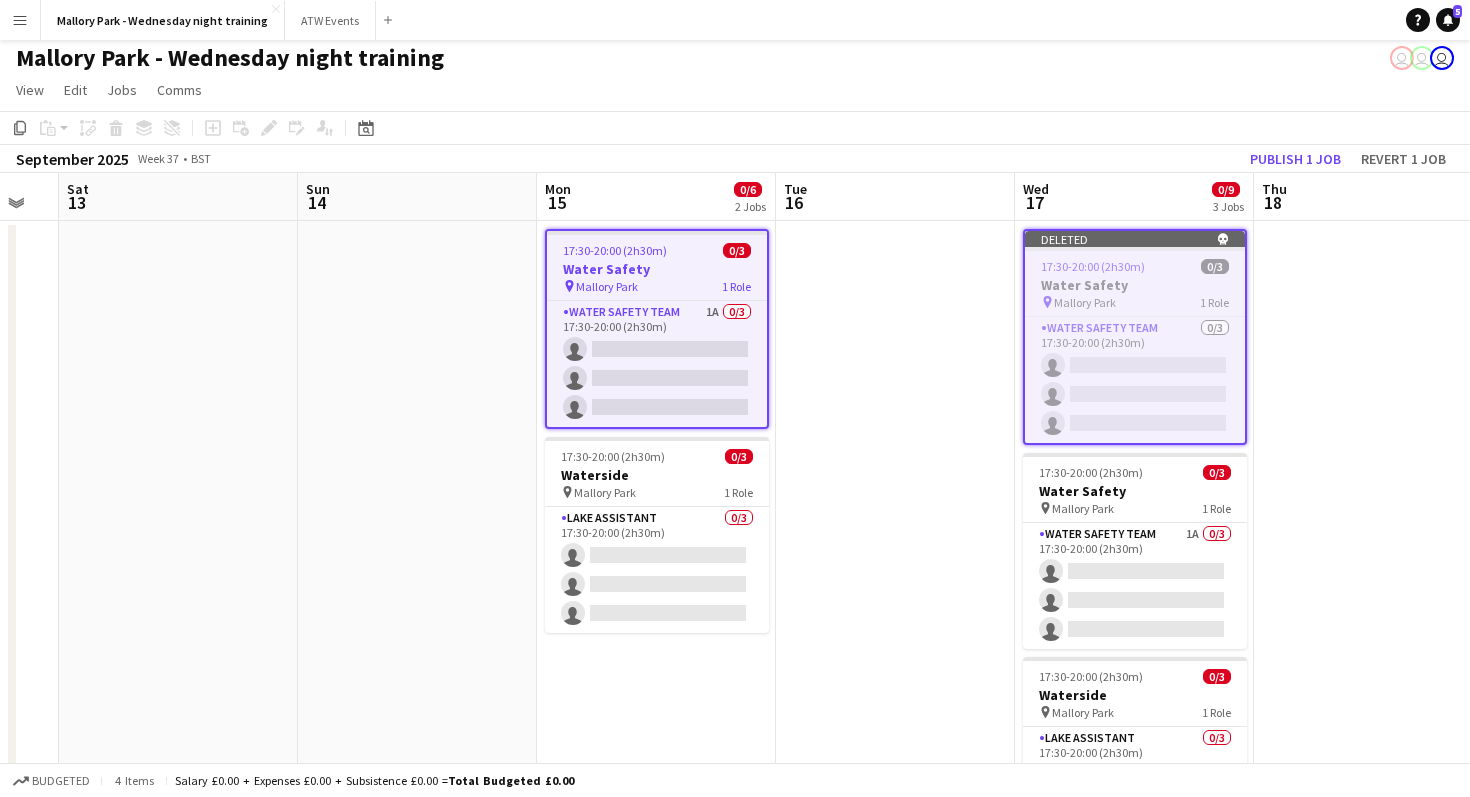 scroll, scrollTop: 0, scrollLeft: 405, axis: horizontal 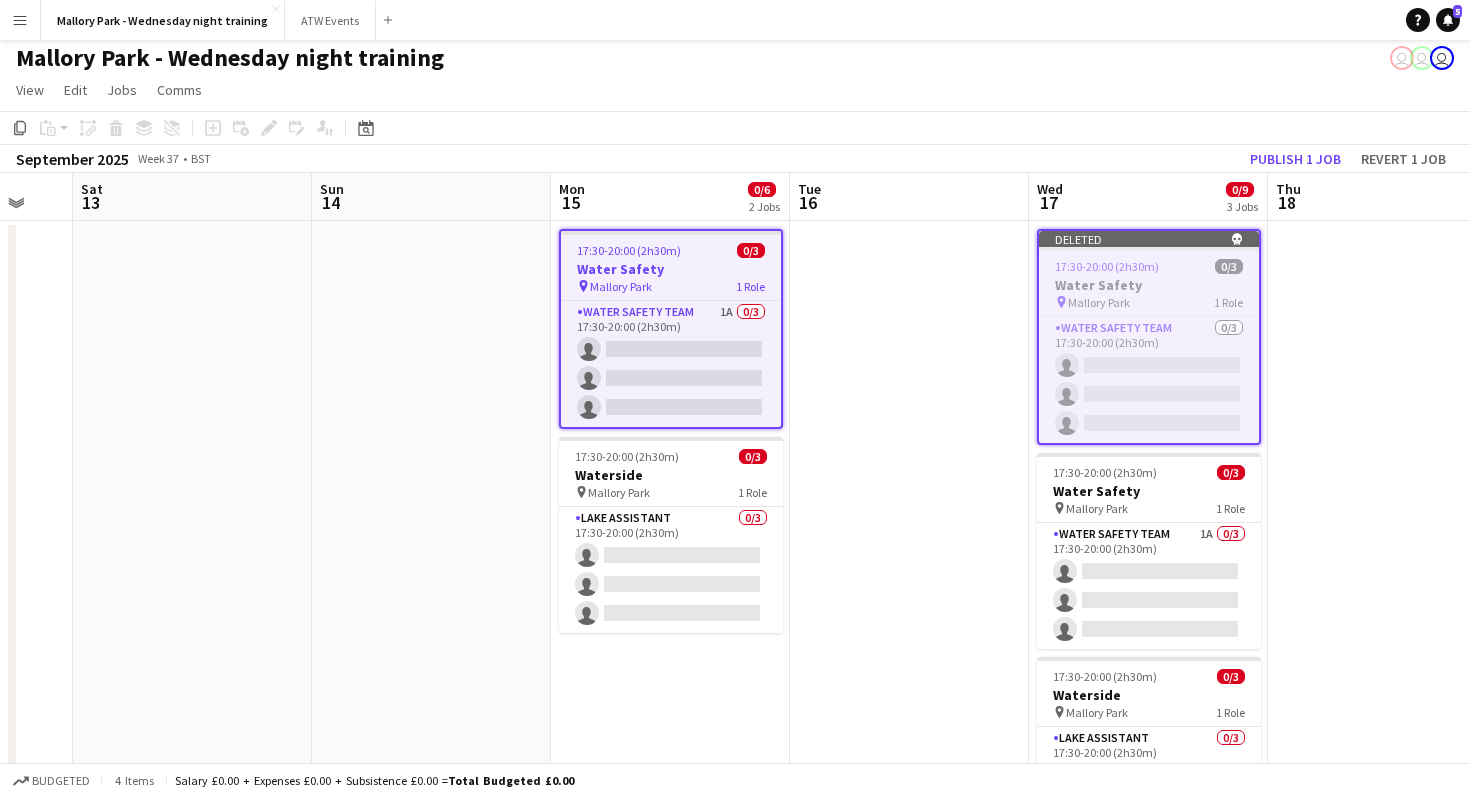 click at bounding box center (909, 652) 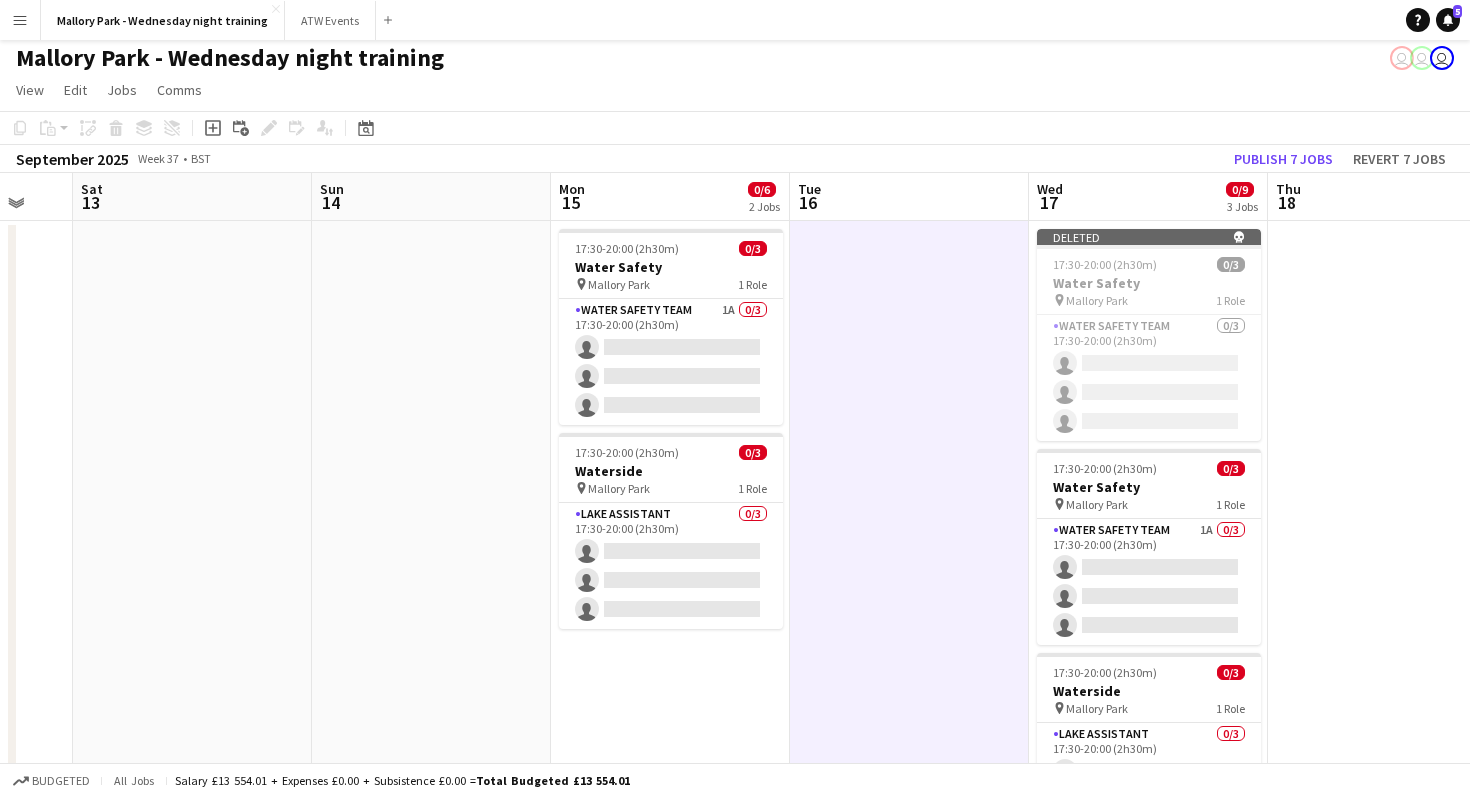click on "Copy
Paste
Paste
Command
V Paste with crew
Command
Shift
V
Paste linked Job
Delete
Group
Ungroup
Add job
Add linked Job
Edit
Edit linked Job
Applicants
Date picker
JUL 2025 JUL 2025 Monday M Tuesday T Wednesday W Thursday T Friday F Saturday S Sunday S  JUL      1   2   3   4   5   6   7   8   9   10   11   12   13   14   15   16   17   18   19   20   21   22   23   24" 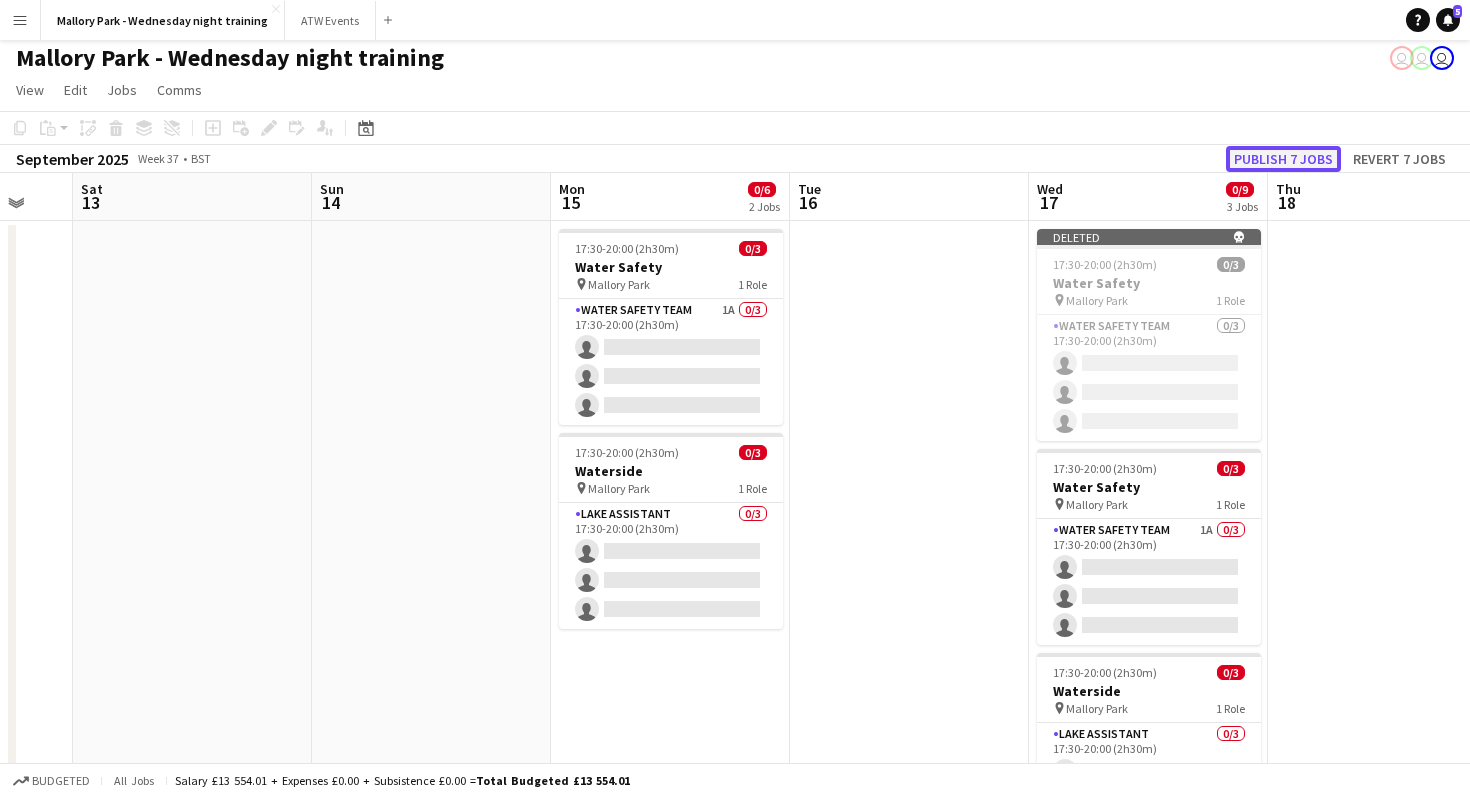 click on "Publish 7 jobs" 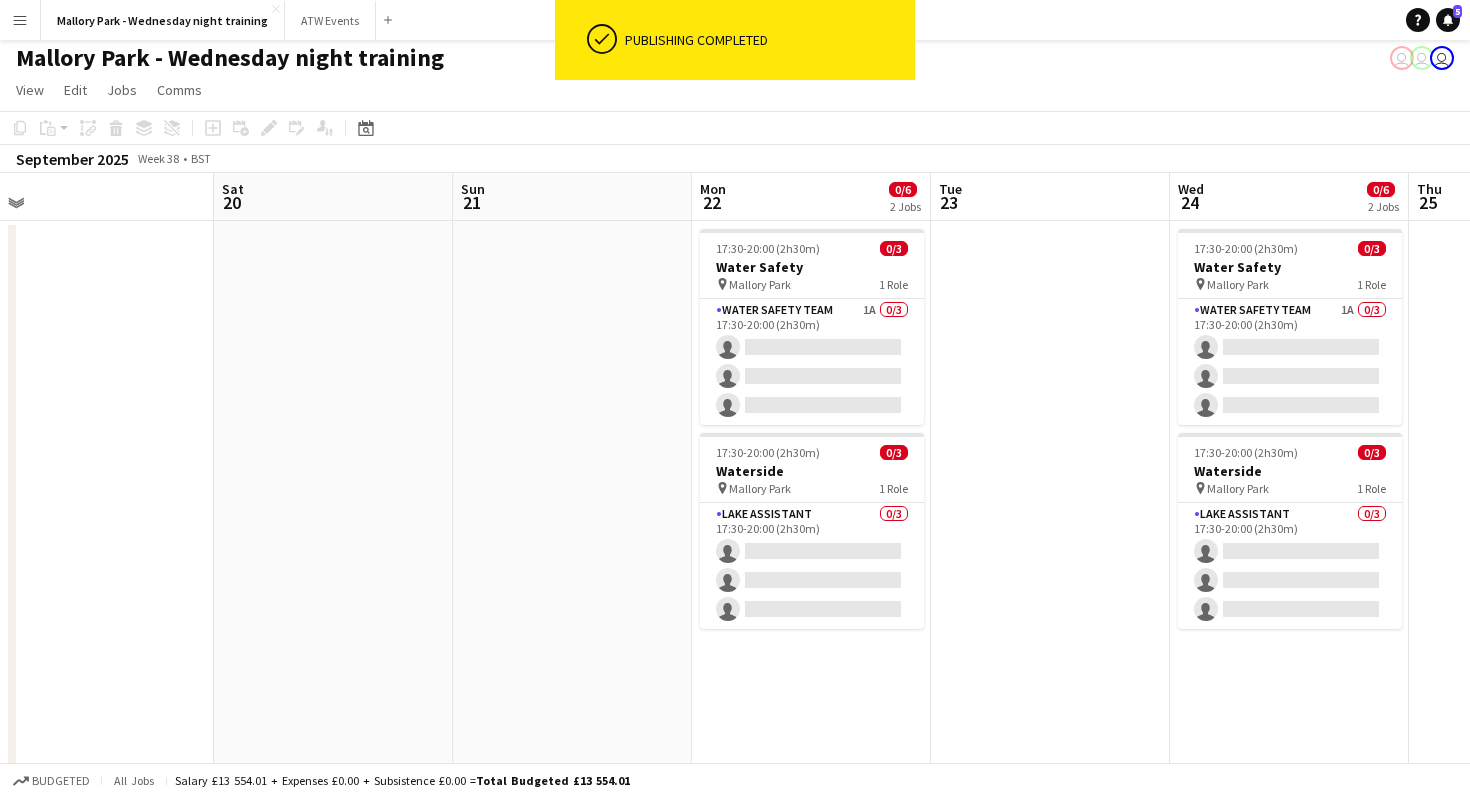 scroll, scrollTop: 0, scrollLeft: 769, axis: horizontal 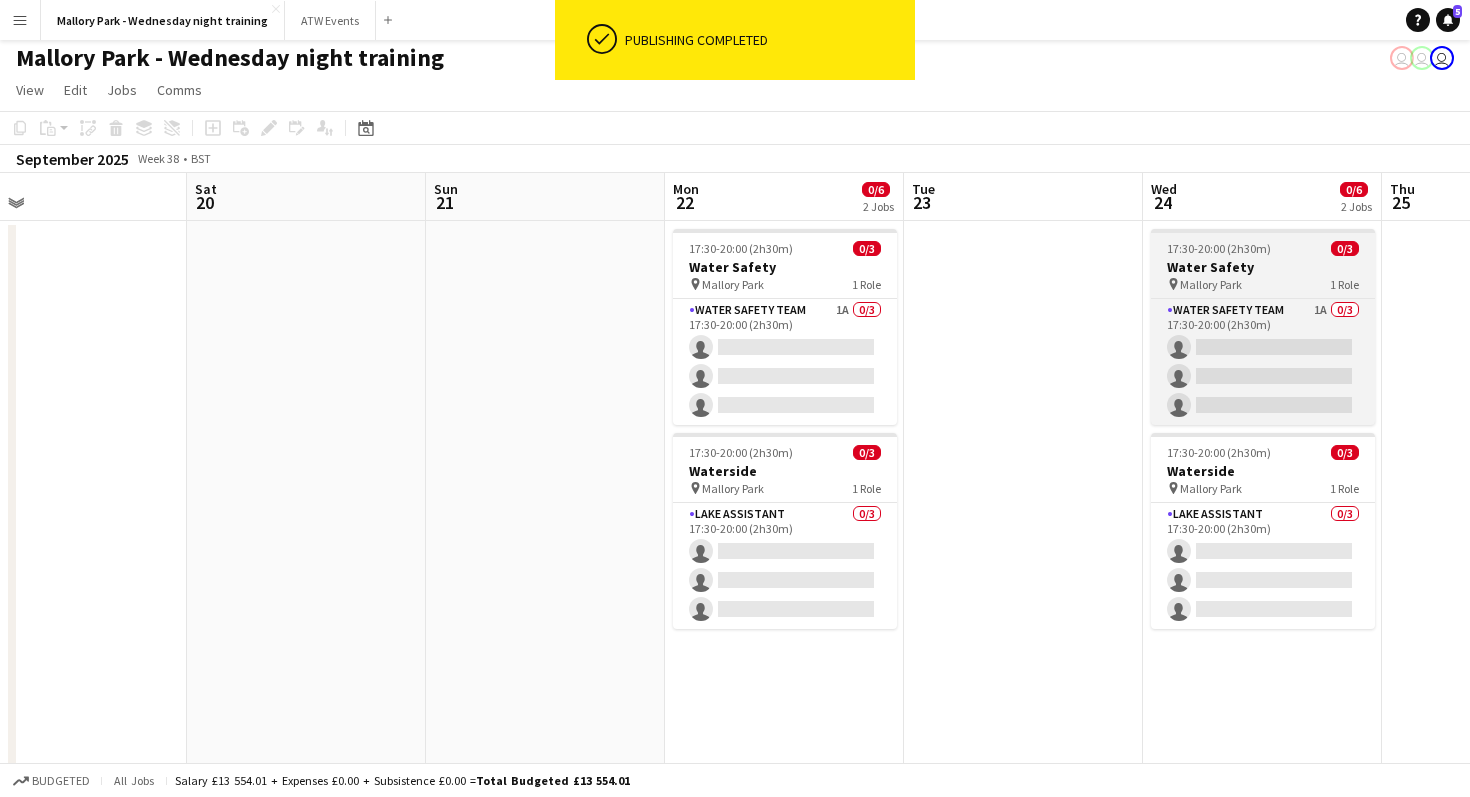 click on "17:30-20:00 (2h30m)    0/3" at bounding box center [1263, 248] 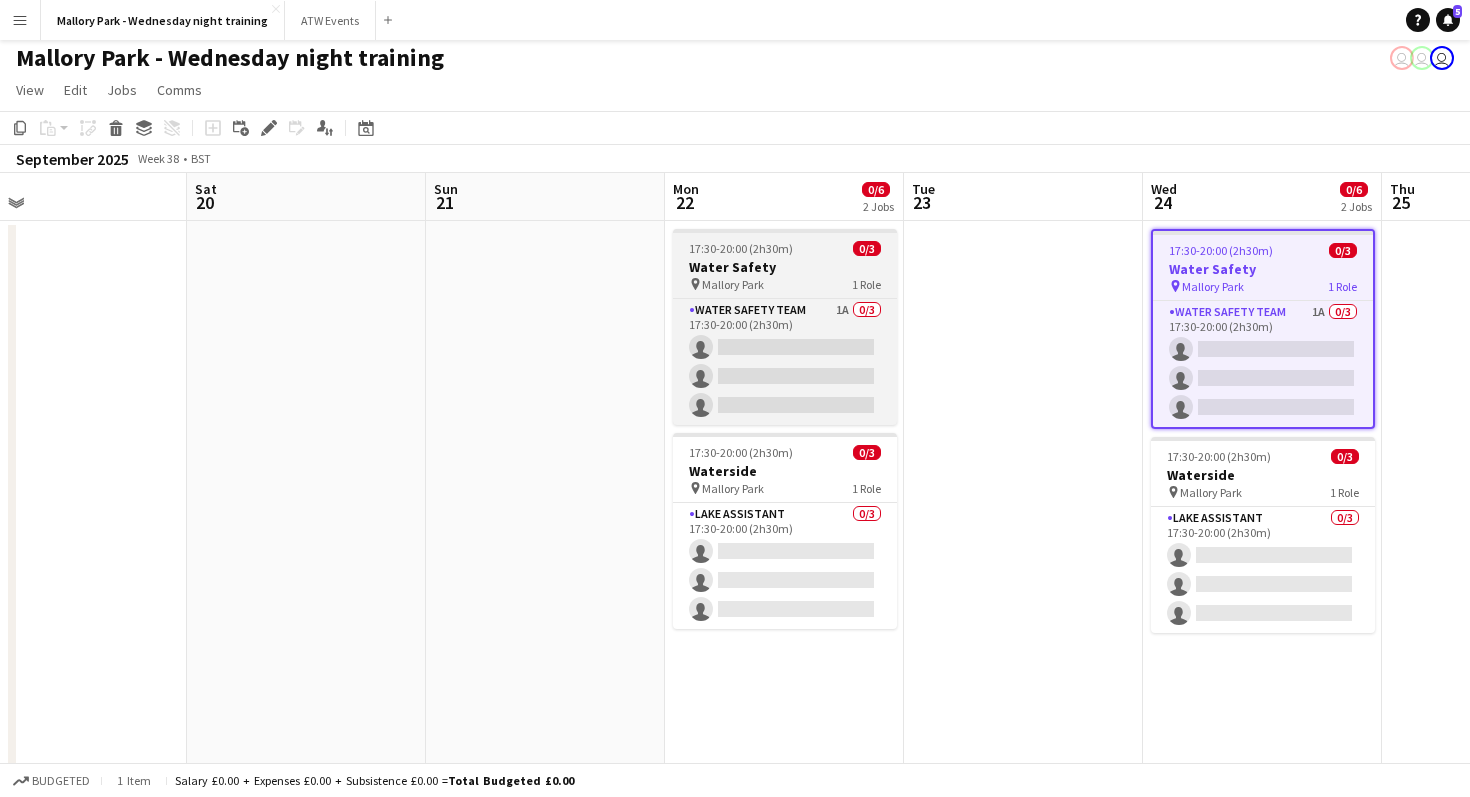 click on "Water Safety" at bounding box center (785, 267) 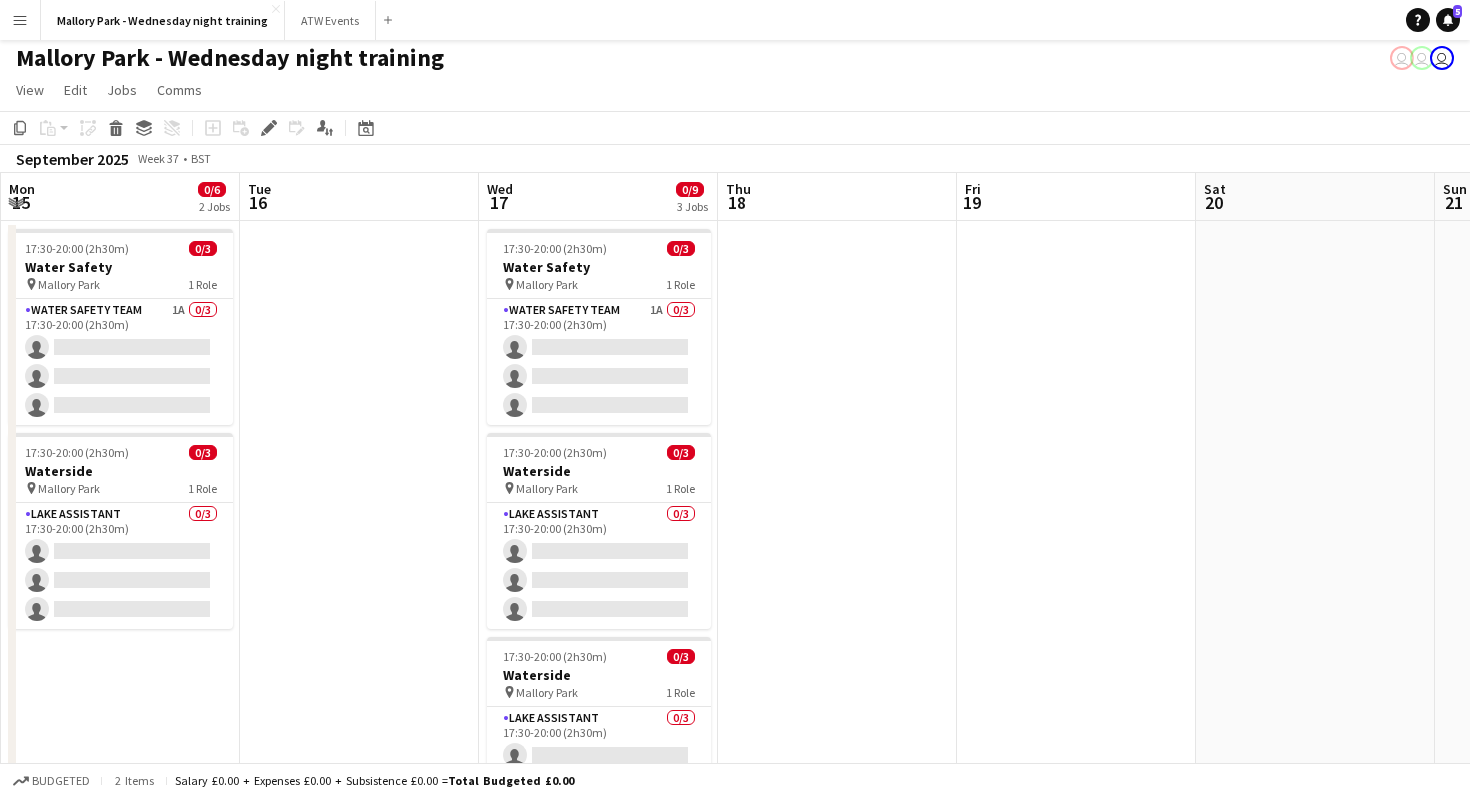 scroll, scrollTop: 0, scrollLeft: 436, axis: horizontal 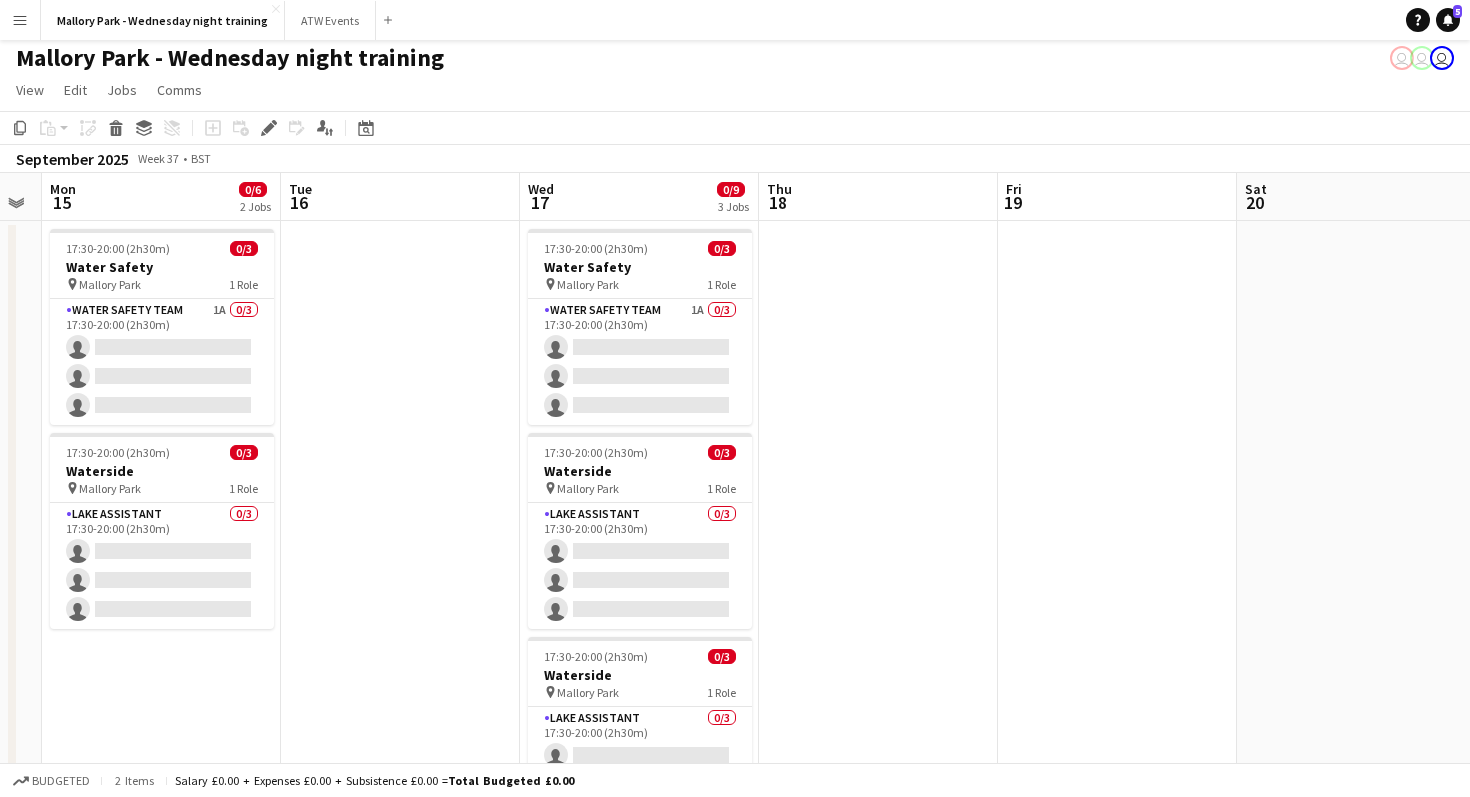 click on "Water Safety" at bounding box center (640, 267) 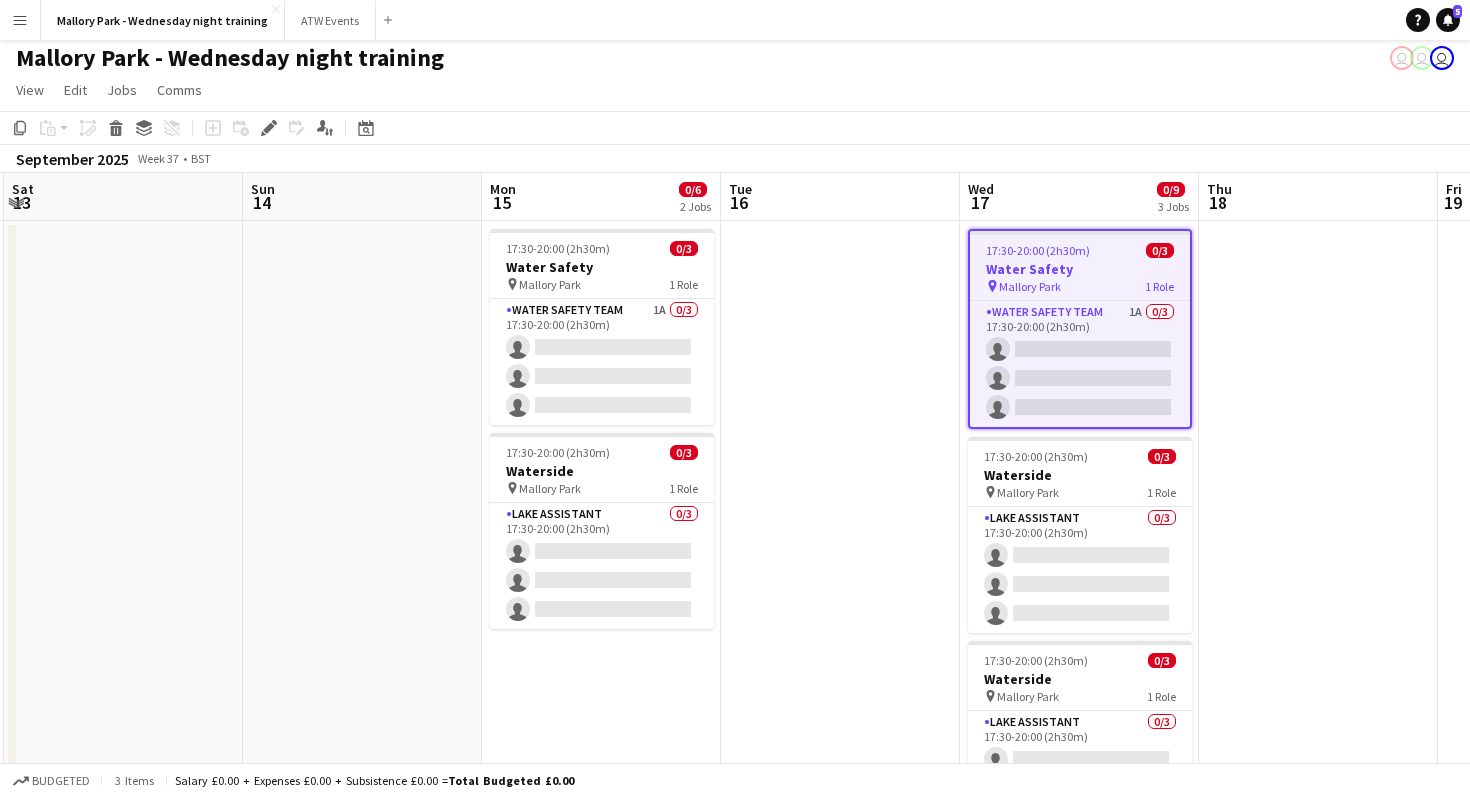 scroll, scrollTop: 0, scrollLeft: 631, axis: horizontal 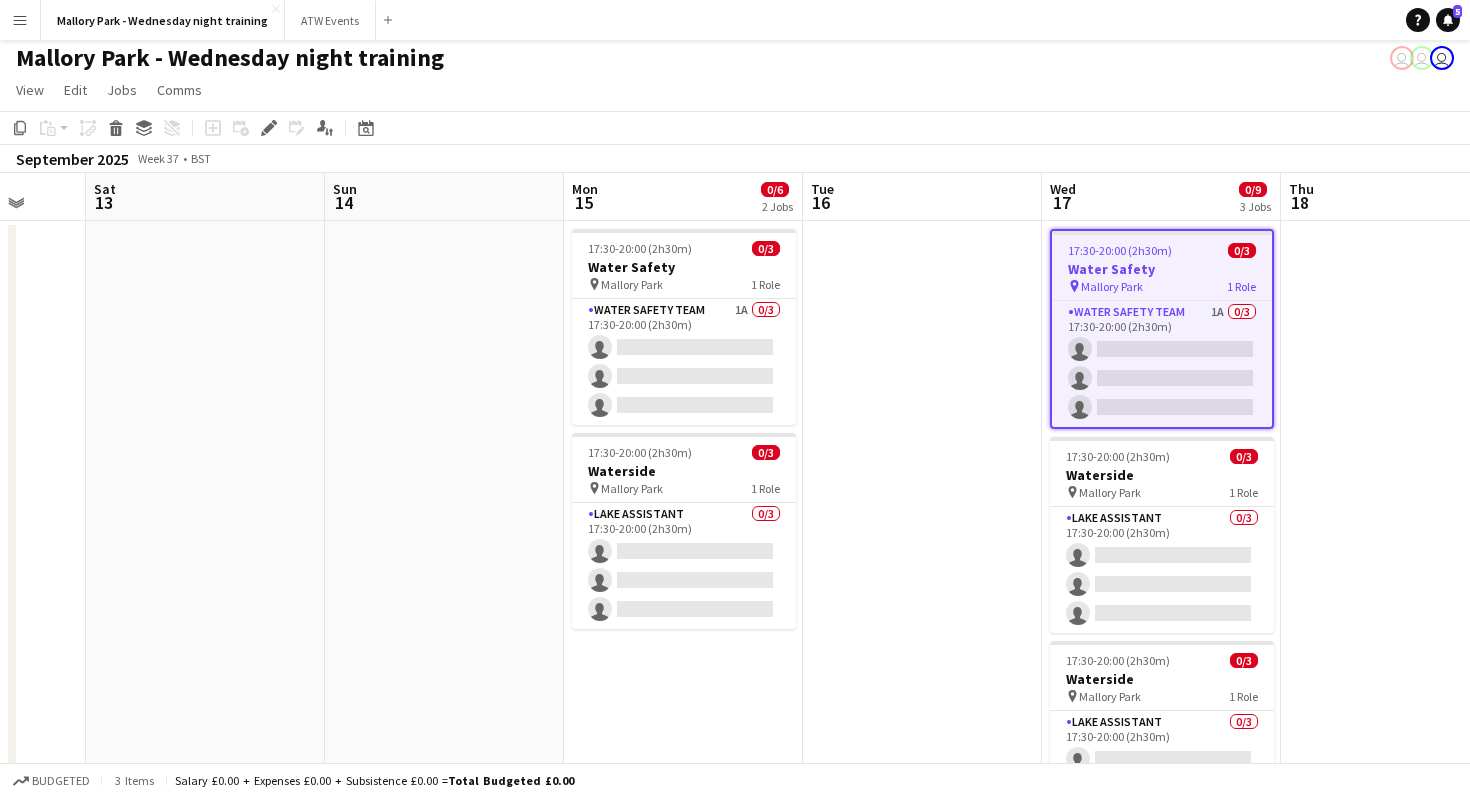 click on "Water Safety" at bounding box center [684, 267] 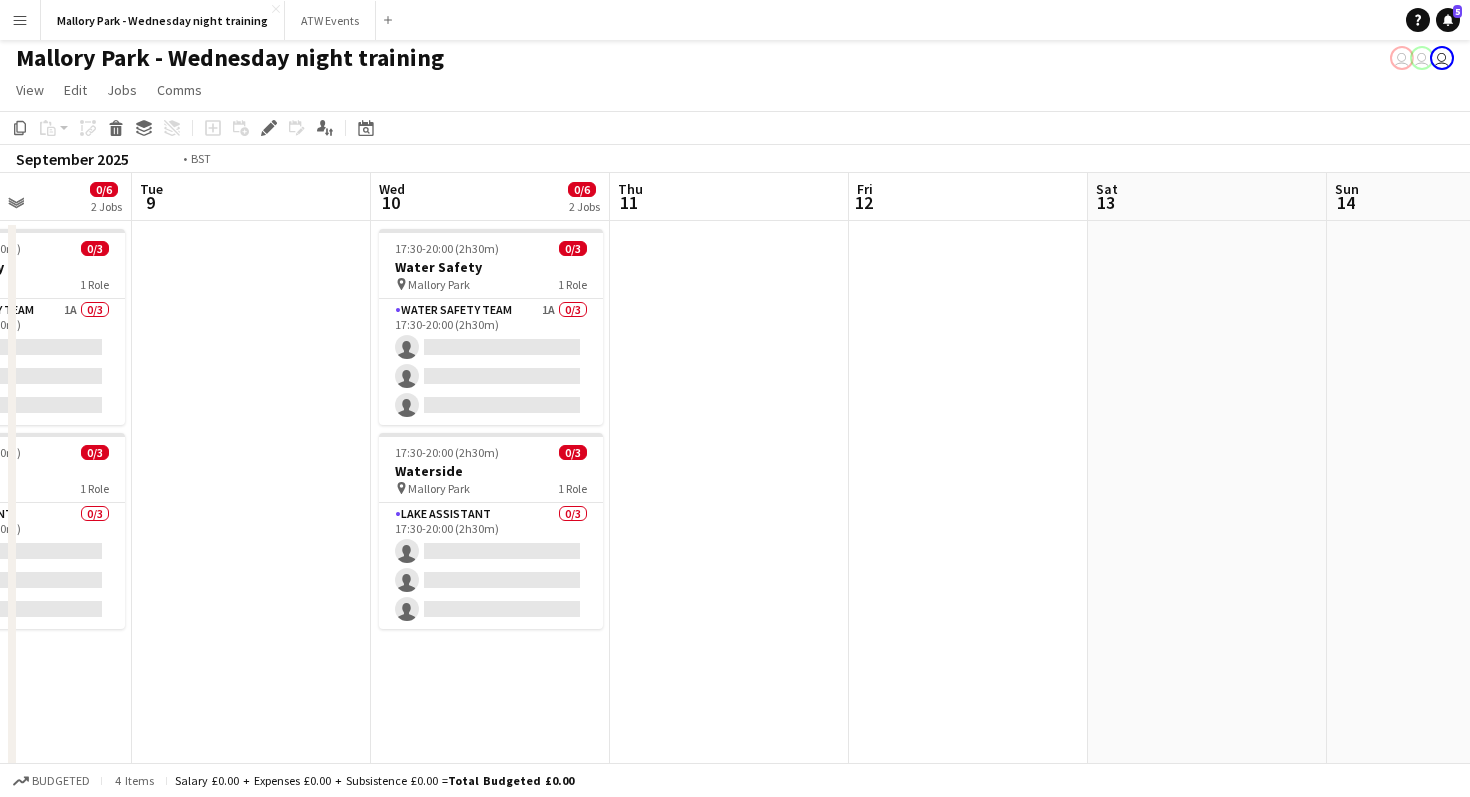 scroll, scrollTop: 0, scrollLeft: 570, axis: horizontal 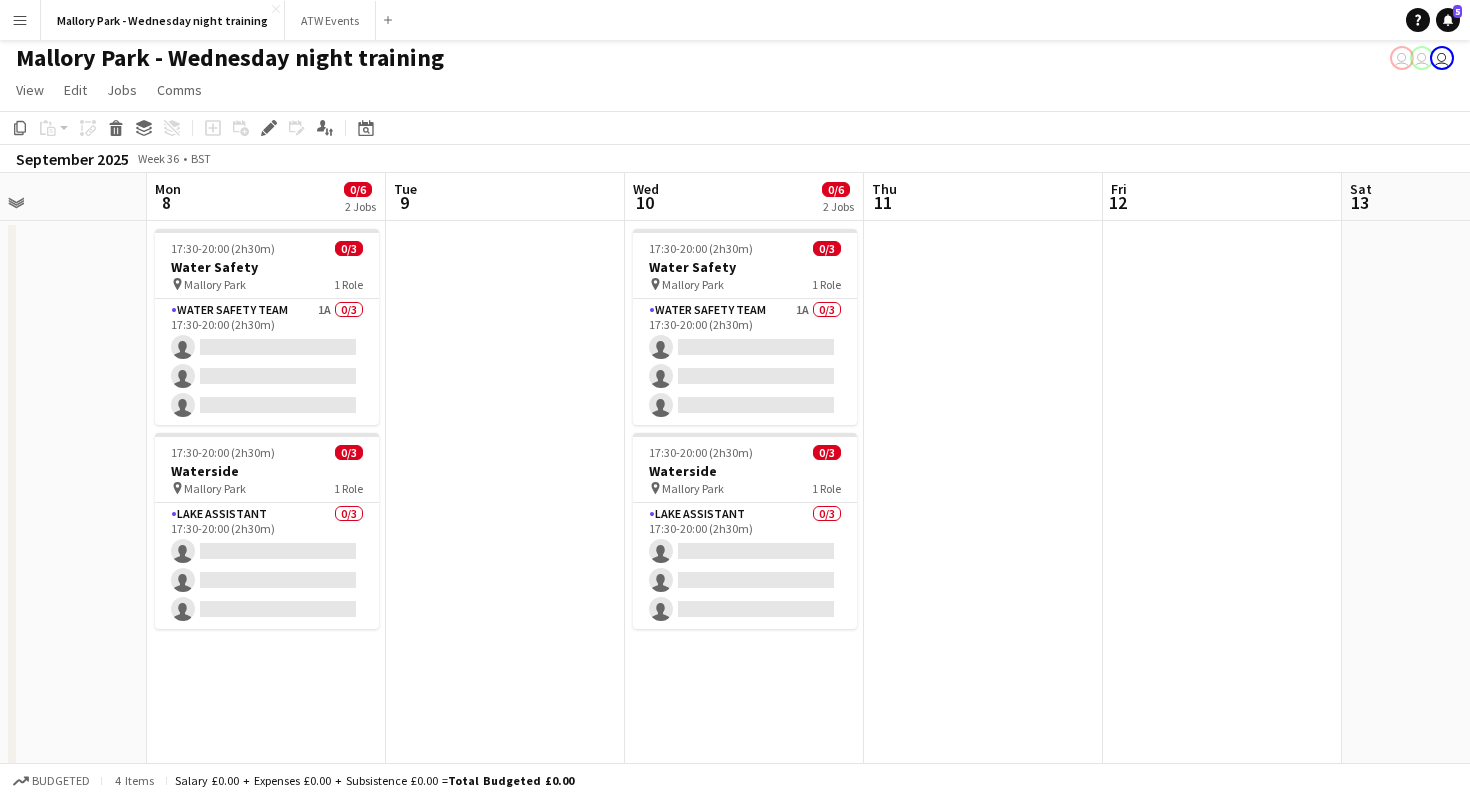 click on "Water Safety" at bounding box center (745, 267) 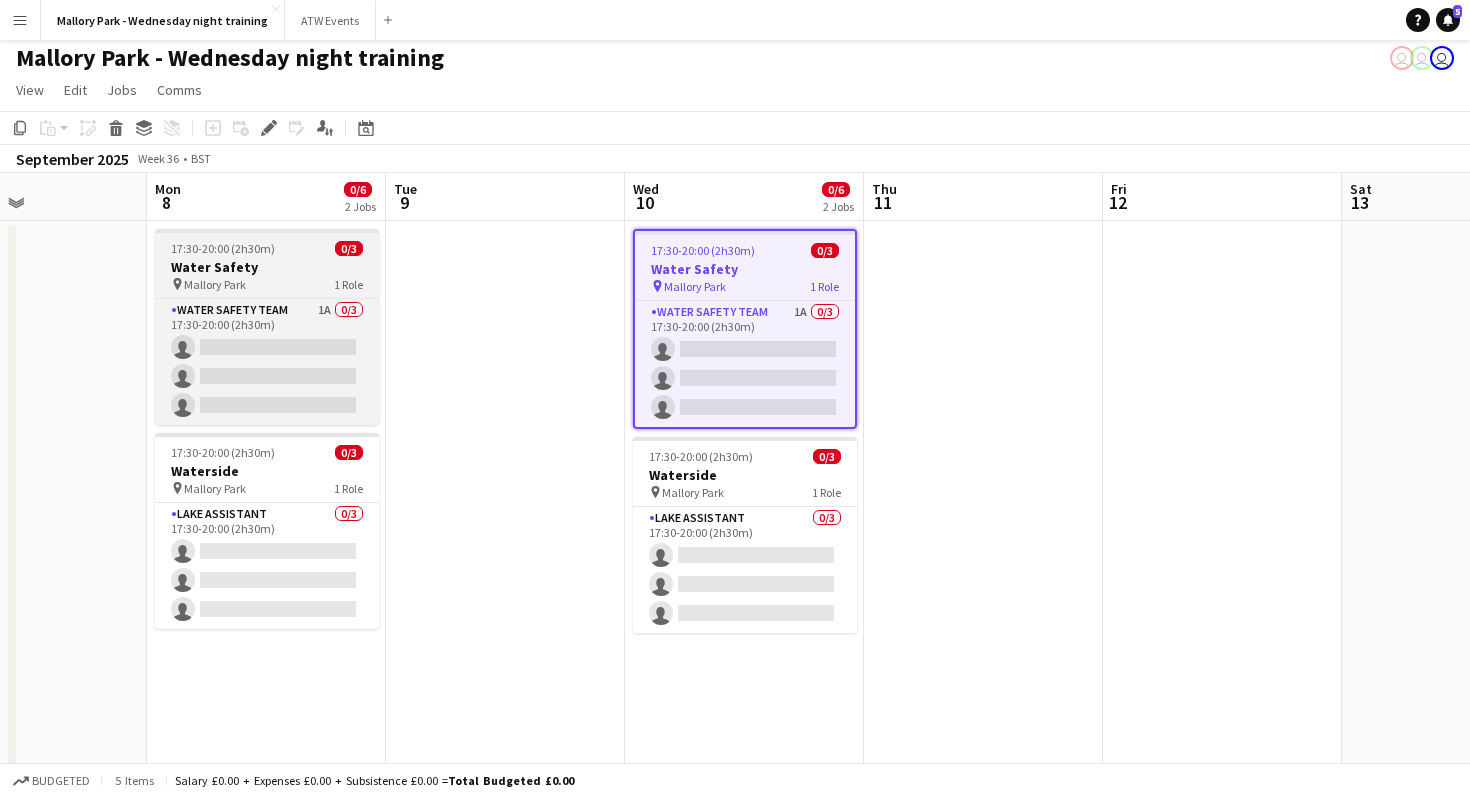 click on "Water Safety" at bounding box center [267, 267] 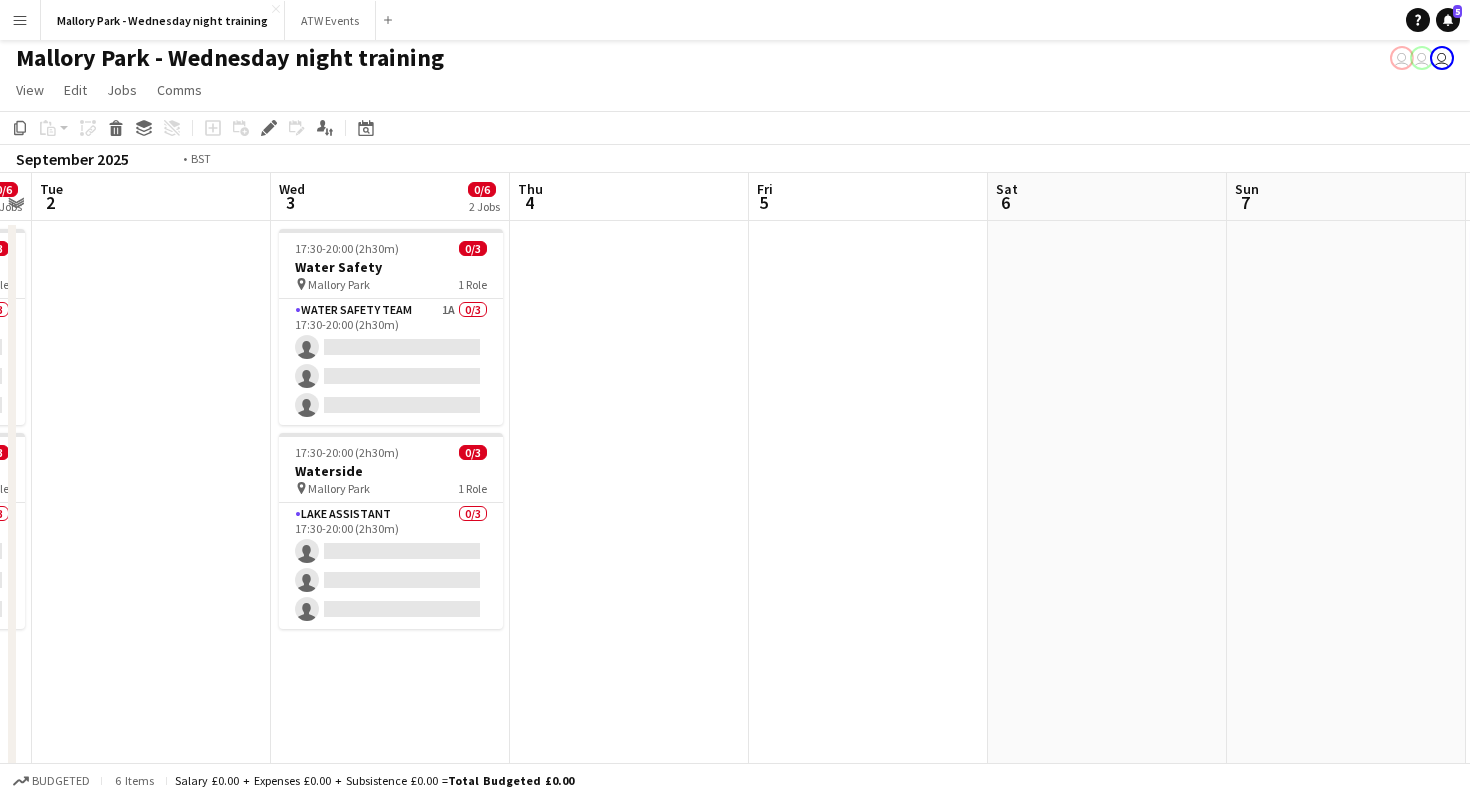 scroll, scrollTop: 0, scrollLeft: 426, axis: horizontal 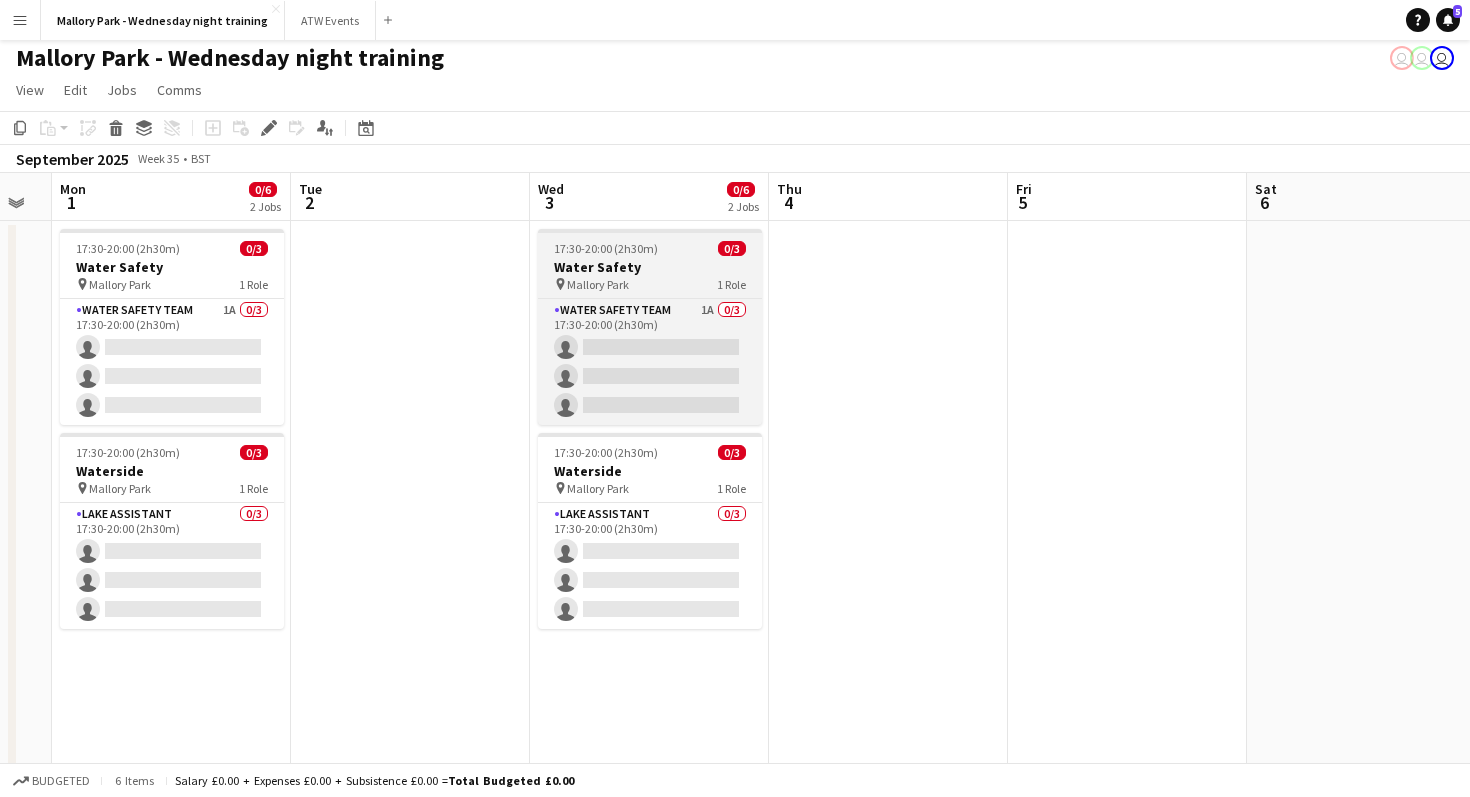 click on "pin
Mallory Park 1 Role" at bounding box center (650, 284) 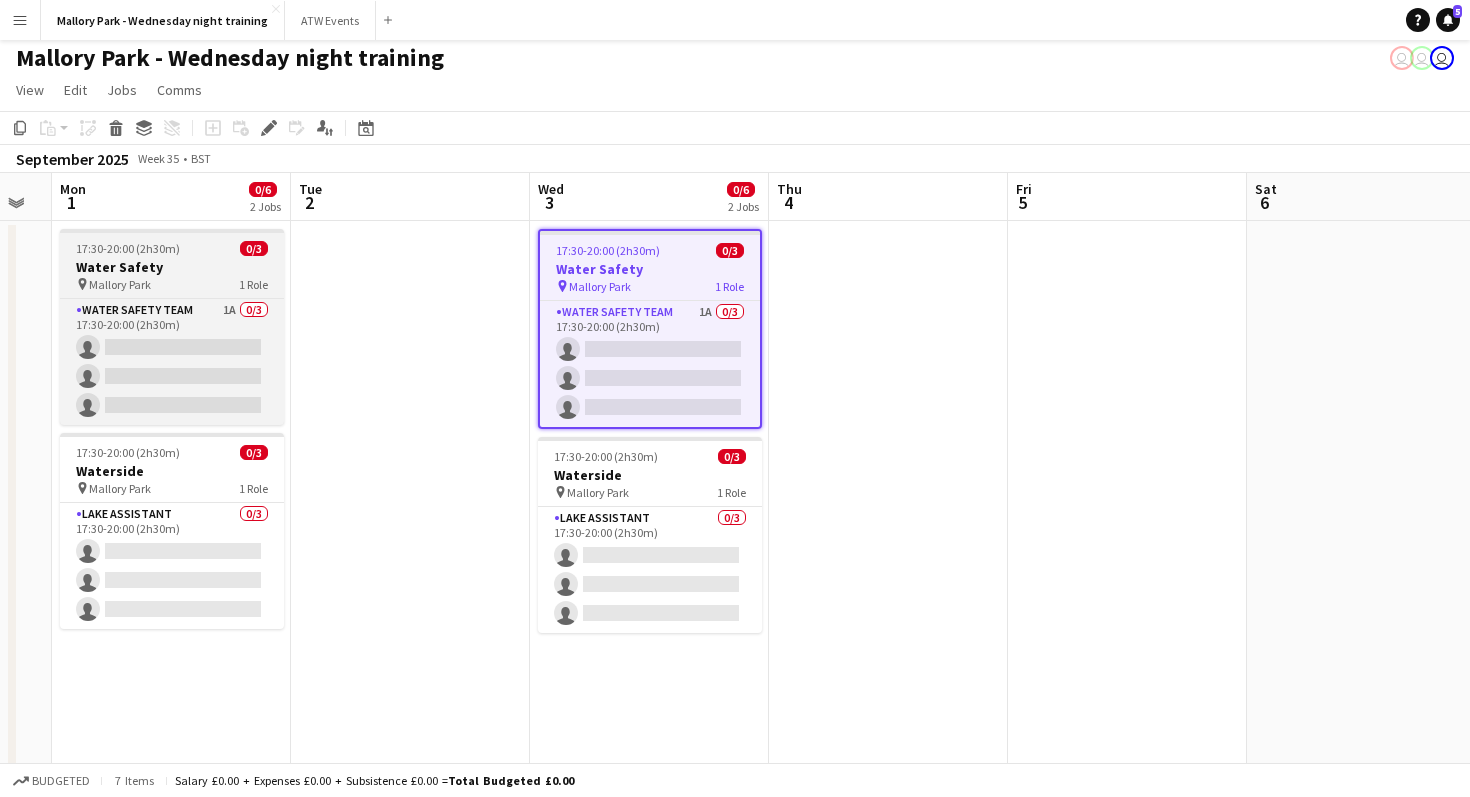 click on "pin
Mallory Park 1 Role" at bounding box center (172, 284) 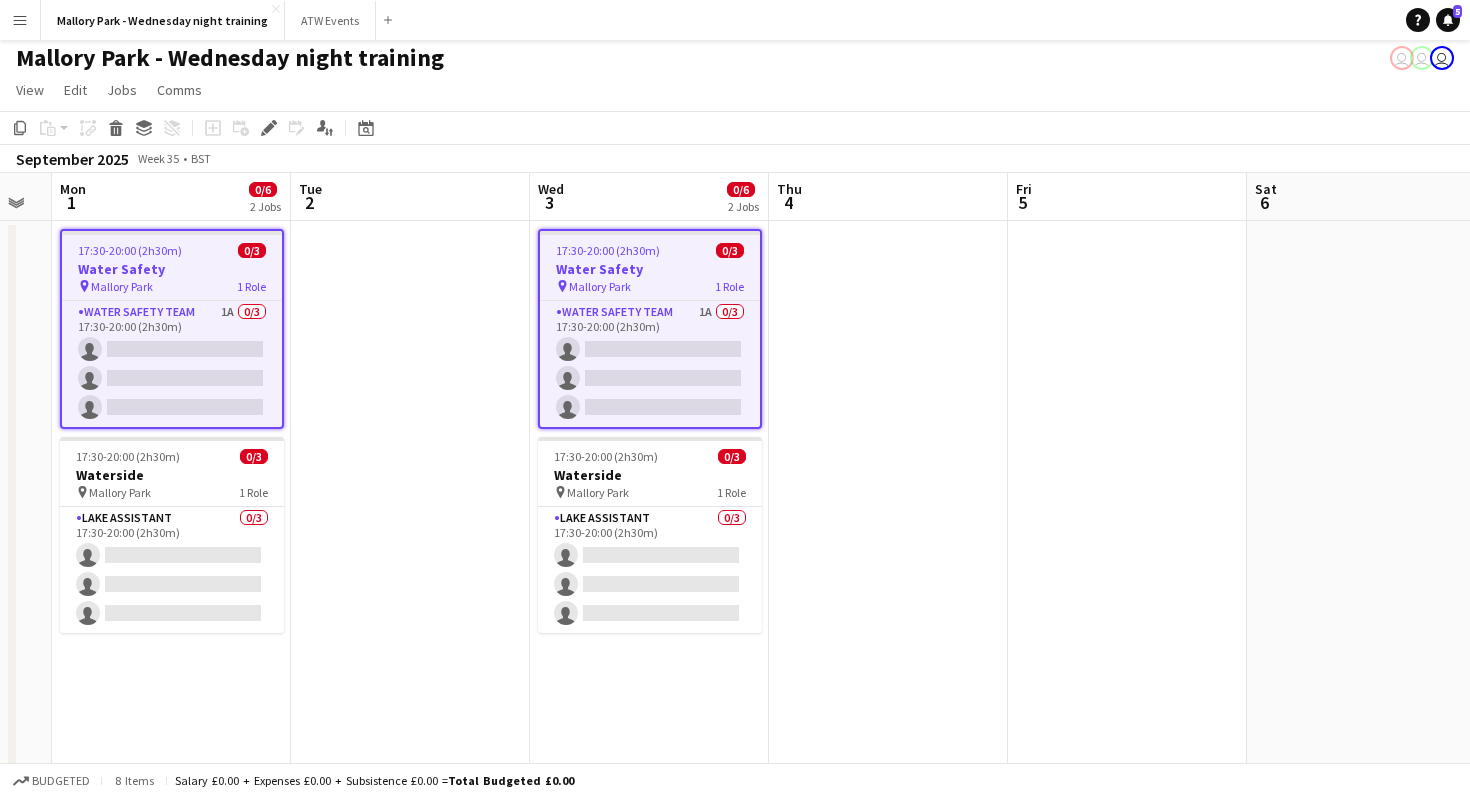 scroll, scrollTop: 4, scrollLeft: 0, axis: vertical 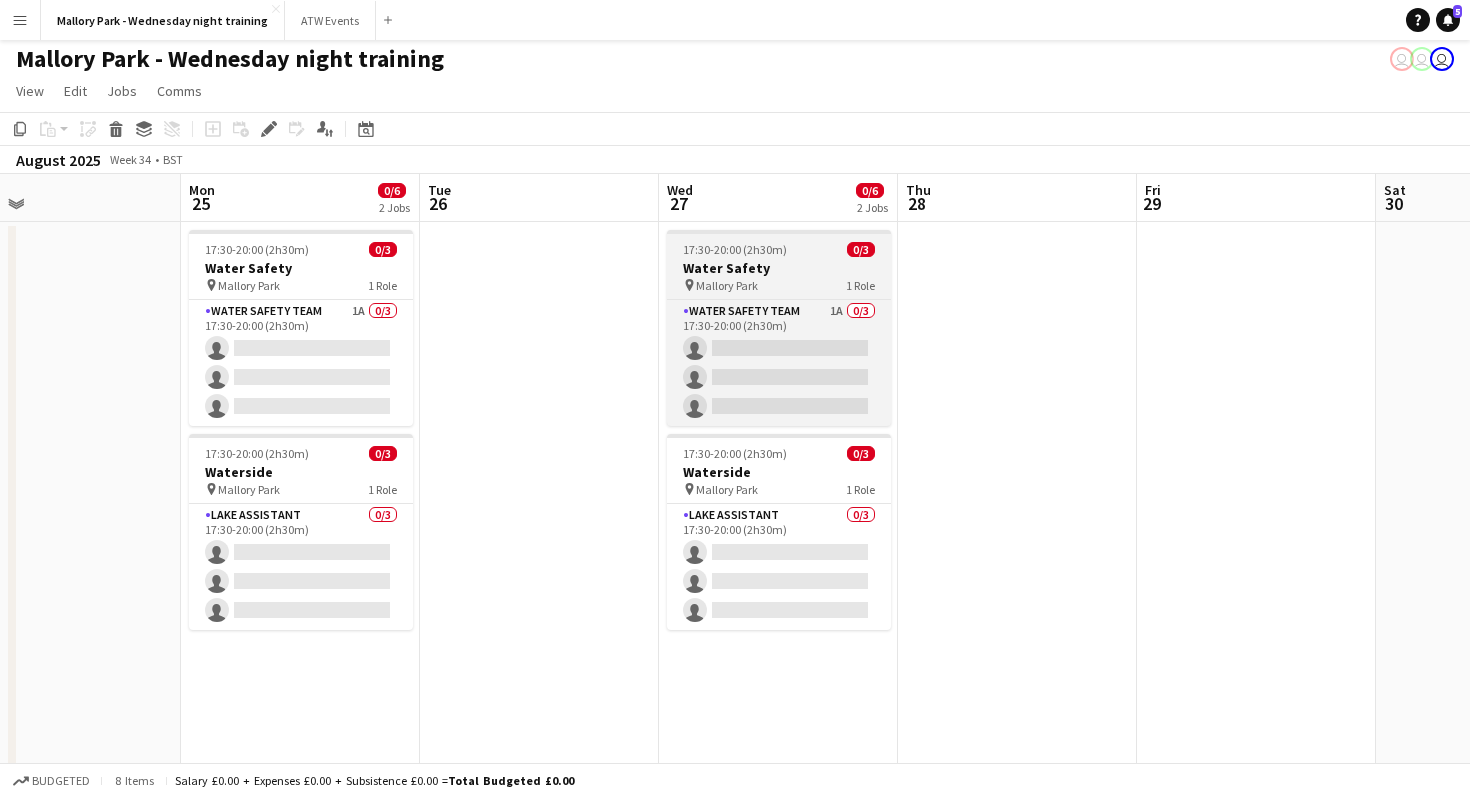click on "Water Safety" at bounding box center [779, 268] 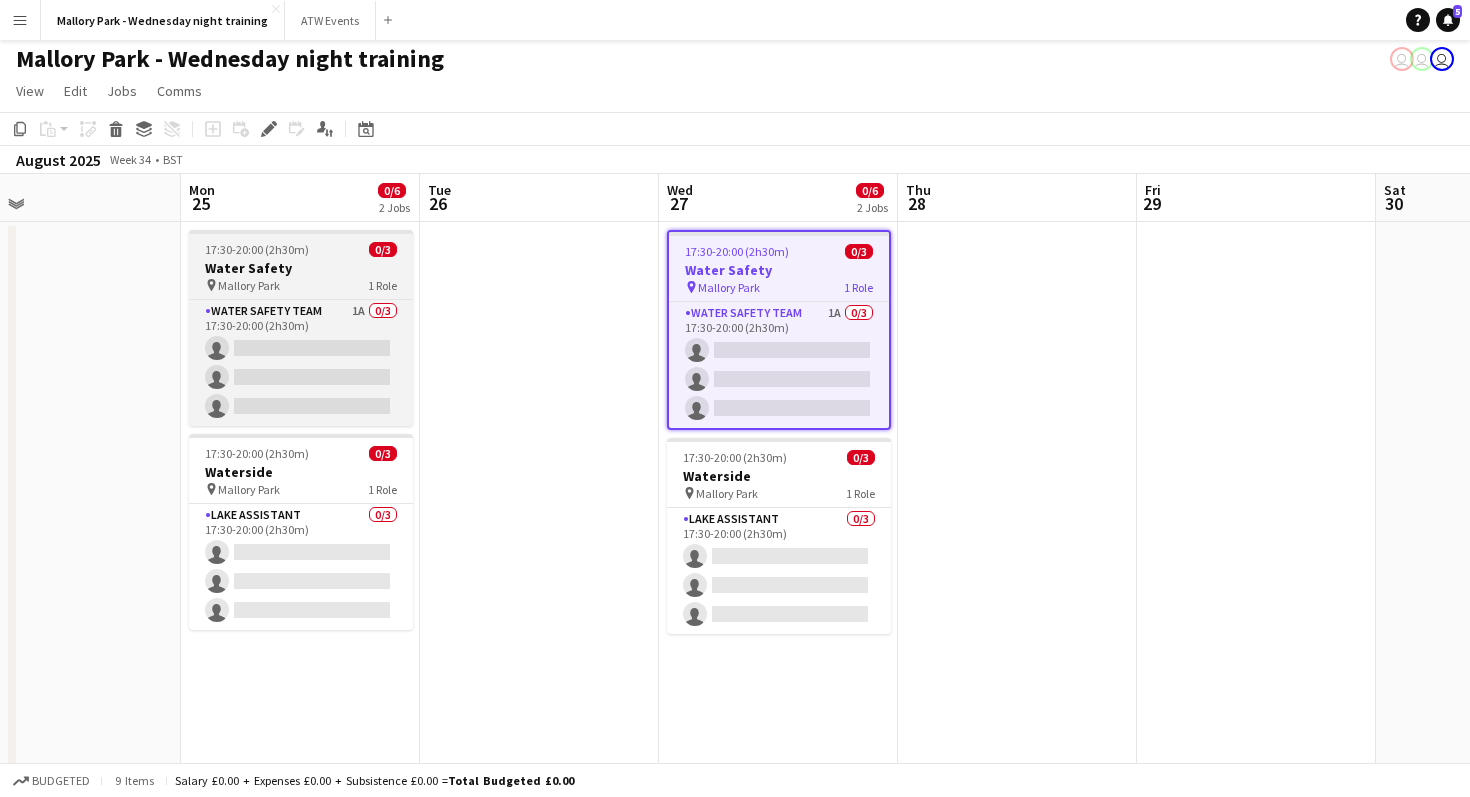 click on "17:30-20:00 (2h30m)    0/3" at bounding box center [301, 249] 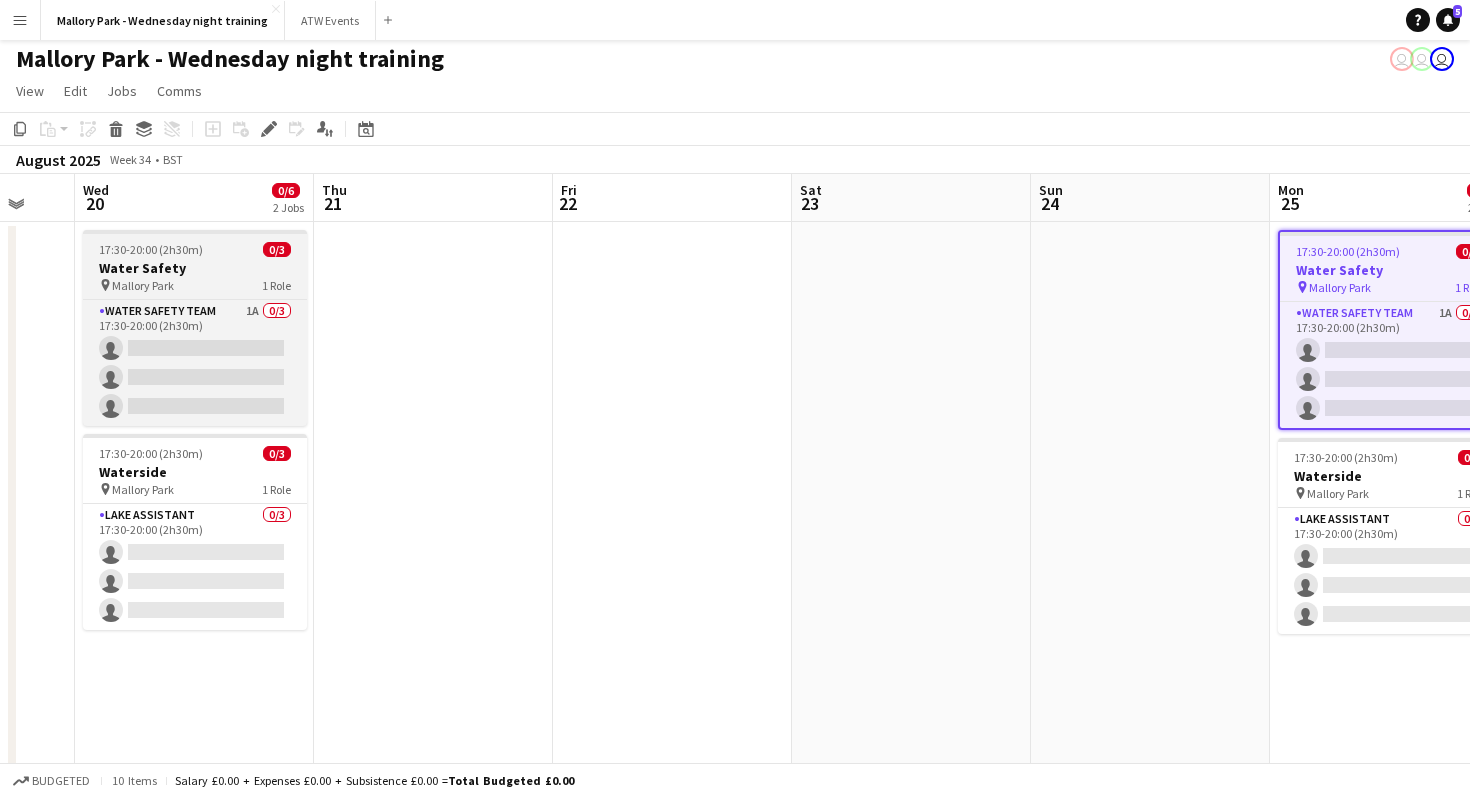 click on "Water Safety" at bounding box center (195, 268) 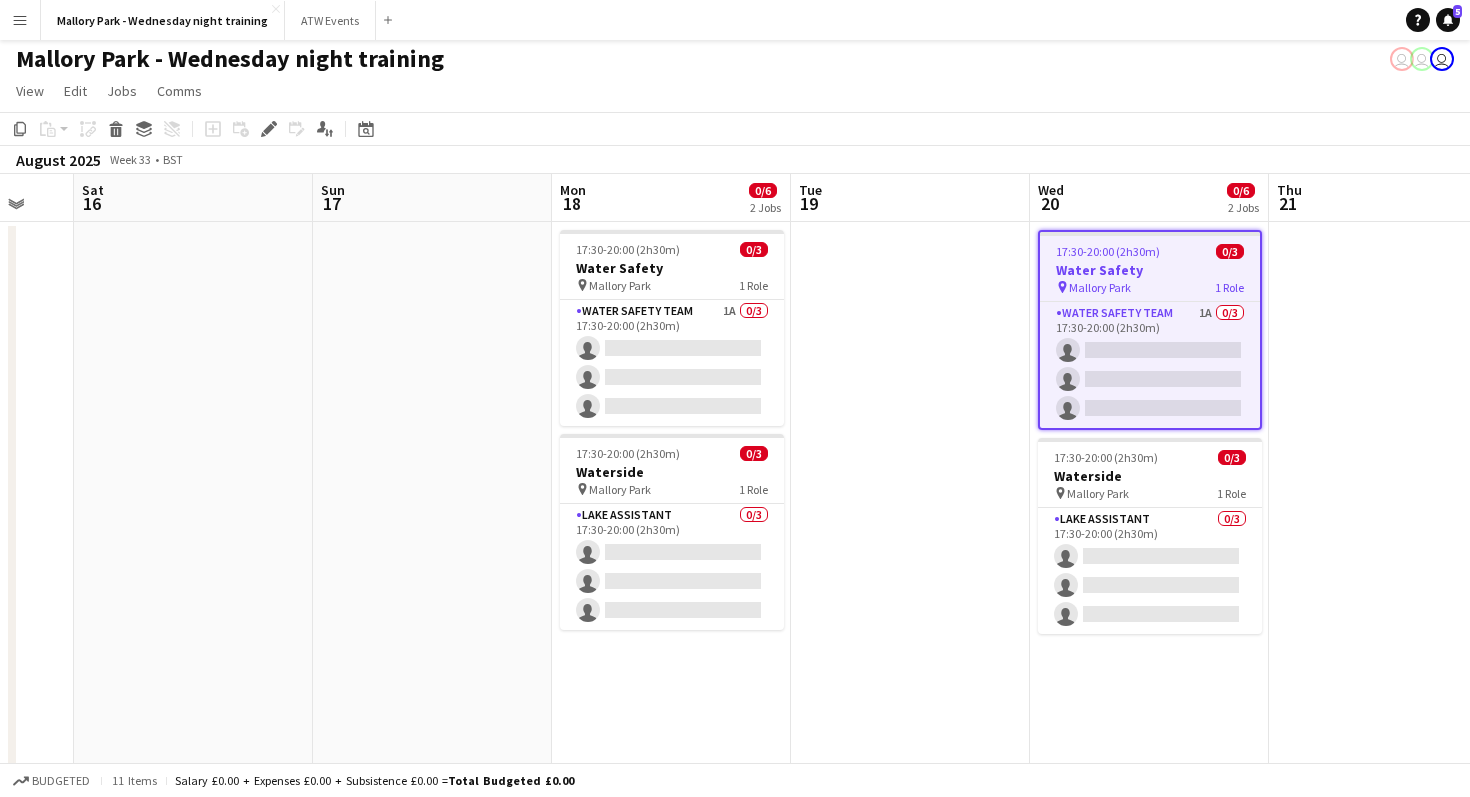 scroll, scrollTop: 0, scrollLeft: 494, axis: horizontal 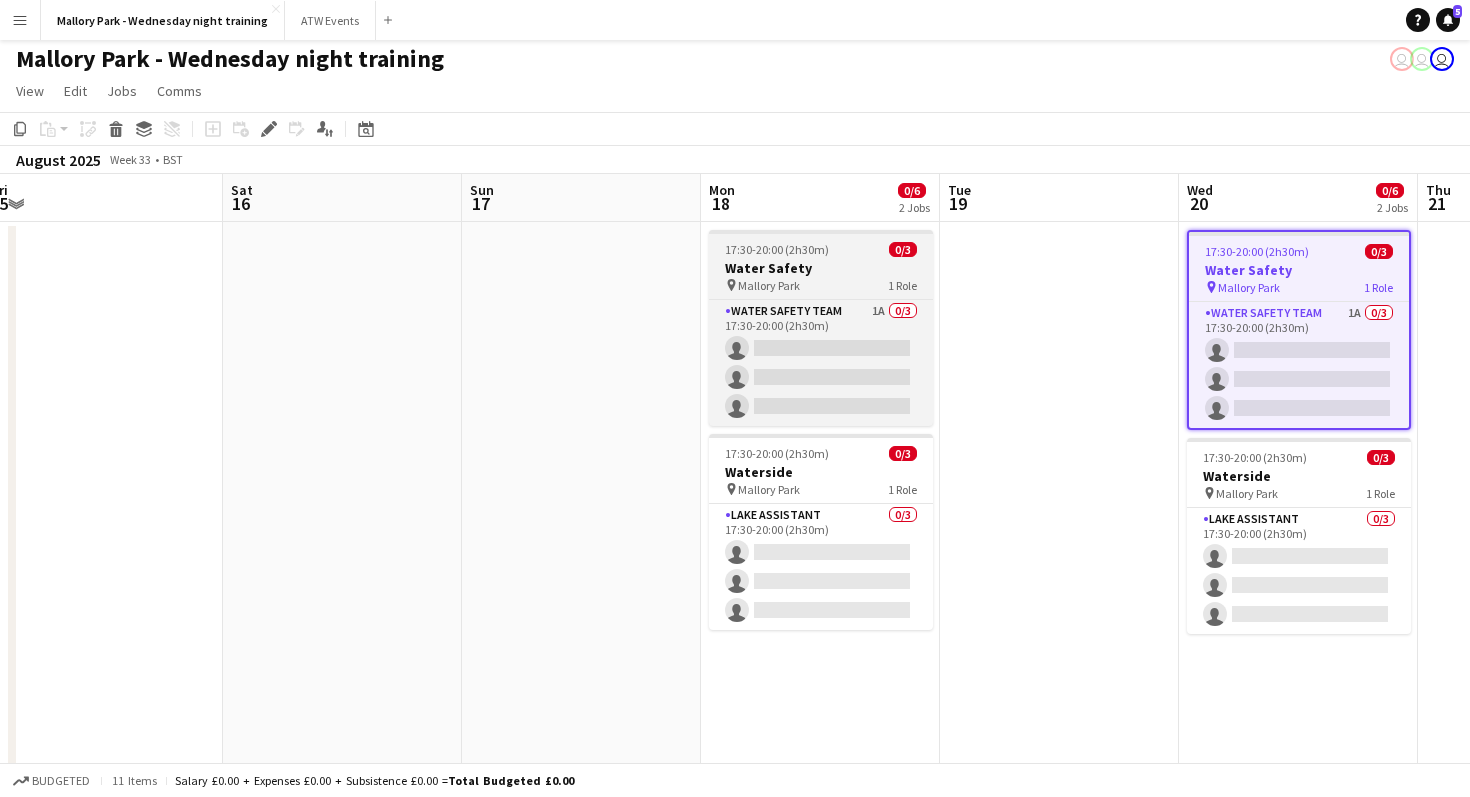 click on "17:30-20:00 (2h30m)" at bounding box center [777, 249] 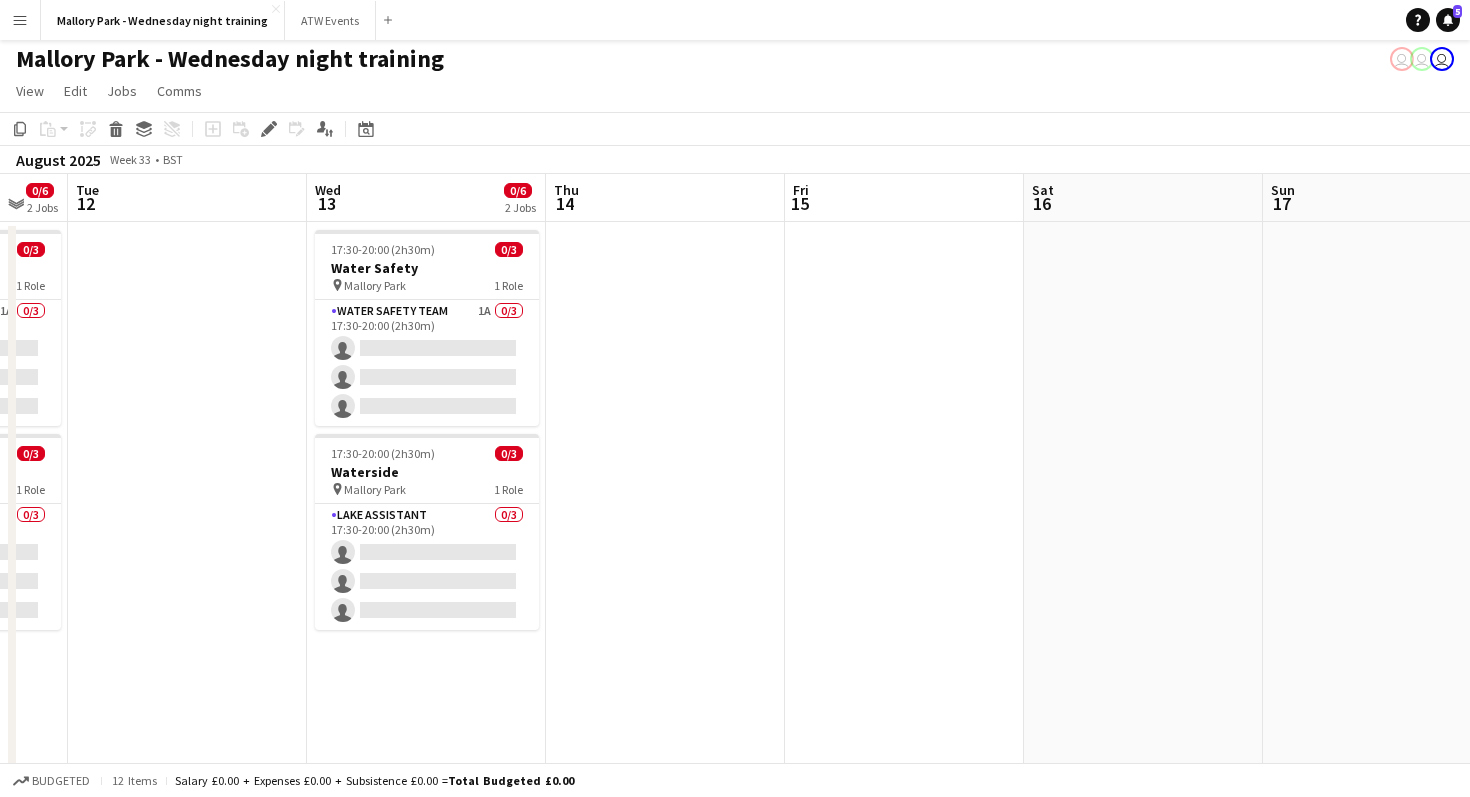 scroll, scrollTop: 0, scrollLeft: 603, axis: horizontal 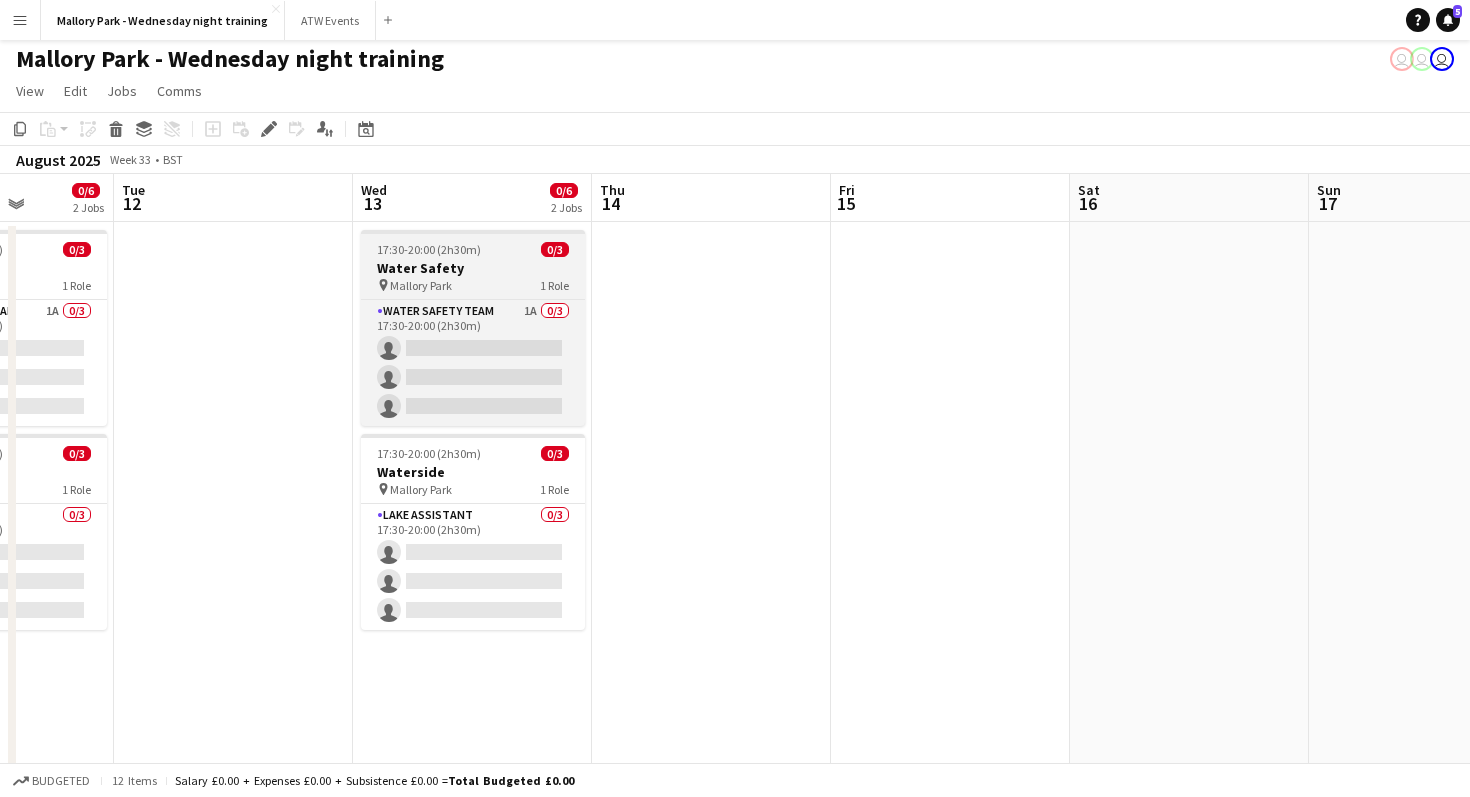 click on "Water Safety" at bounding box center (473, 268) 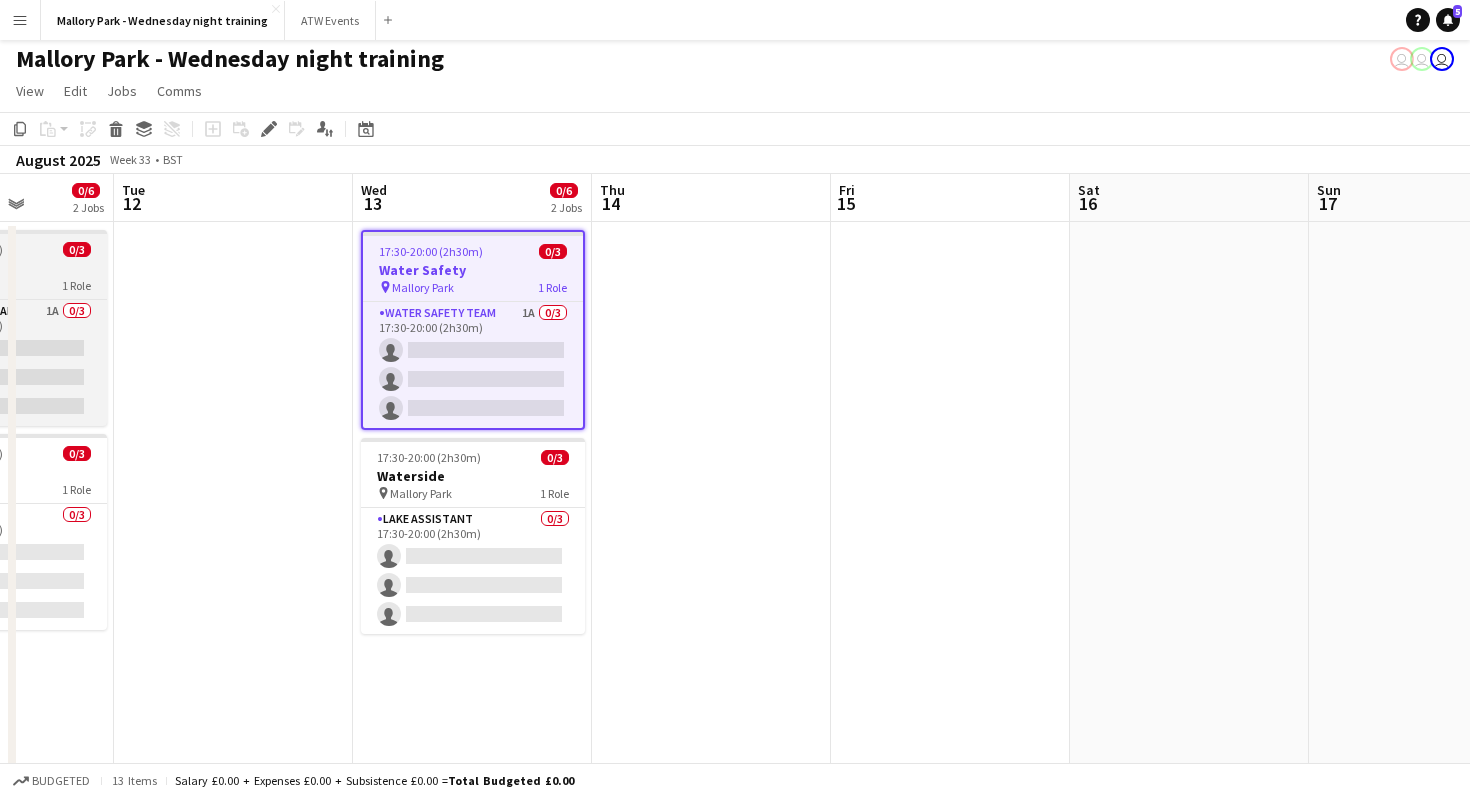 click on "Water Safety" at bounding box center (-5, 268) 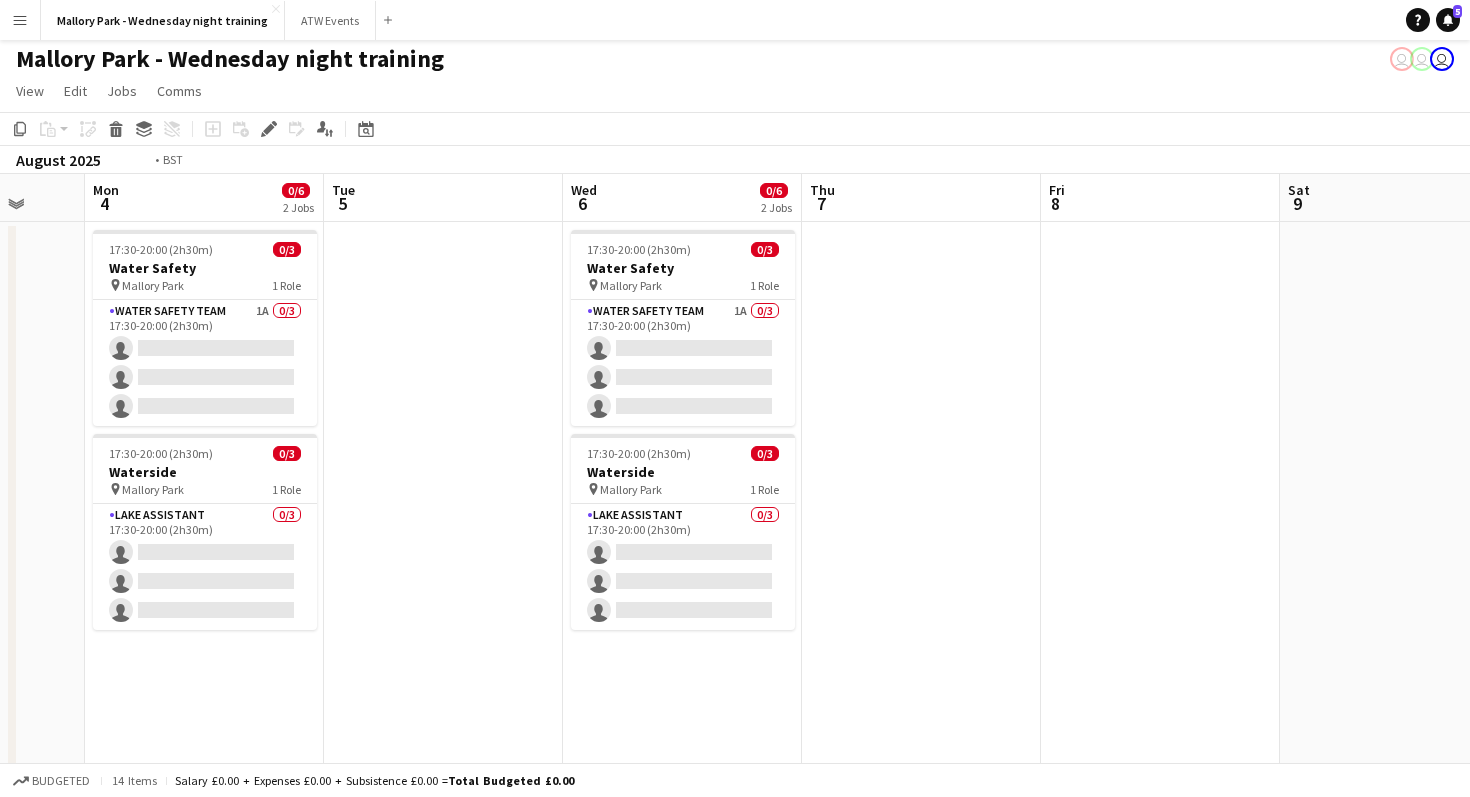 scroll, scrollTop: 0, scrollLeft: 585, axis: horizontal 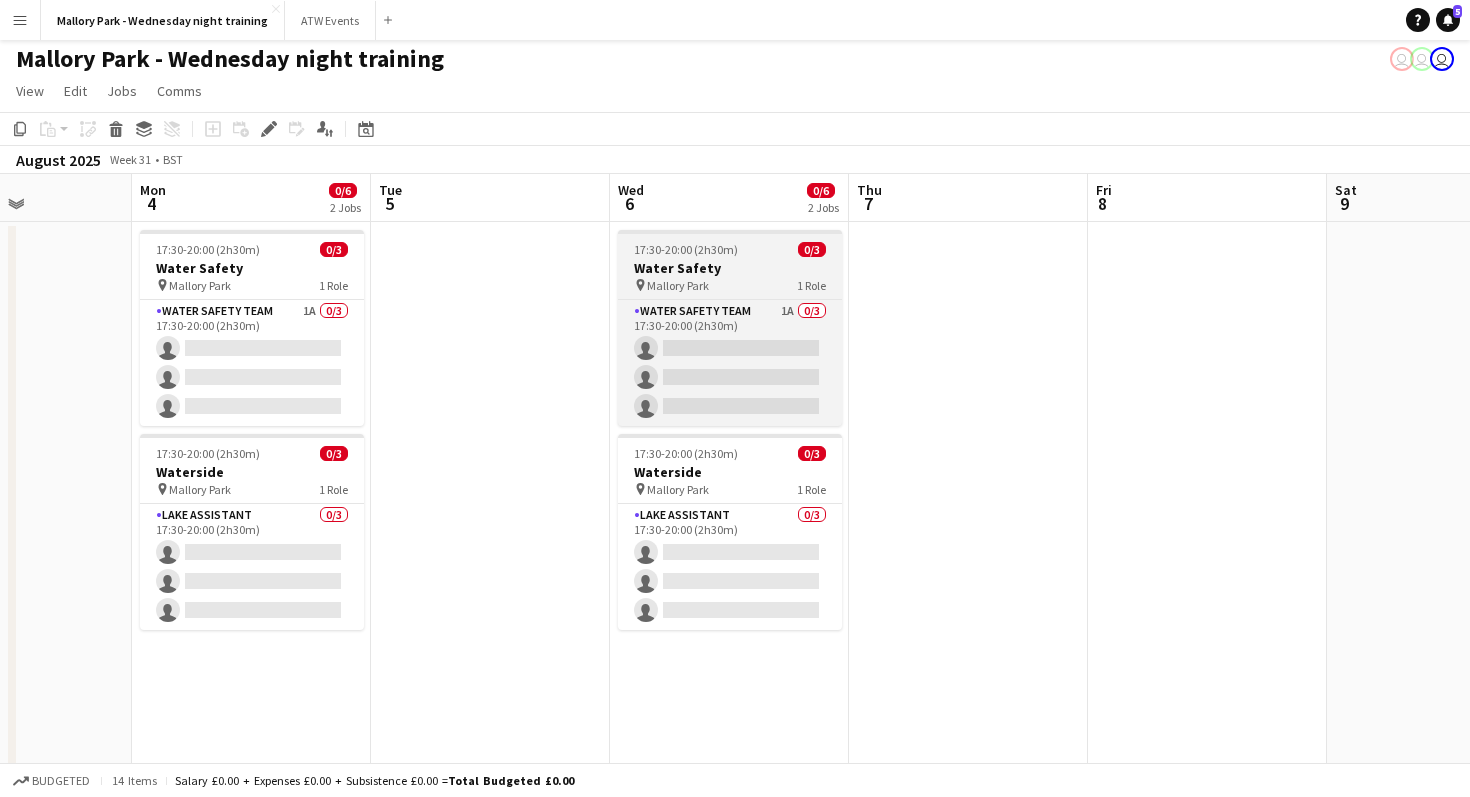 click on "17:30-20:00 (2h30m) 0/3 Water Safety
pin
Mallory Park 1 Role Water Safety Team 1A 0/3 17:30-20:00 (2h30m)
single-neutral-actions
single-neutral-actions
single-neutral-actions" at bounding box center [730, 328] 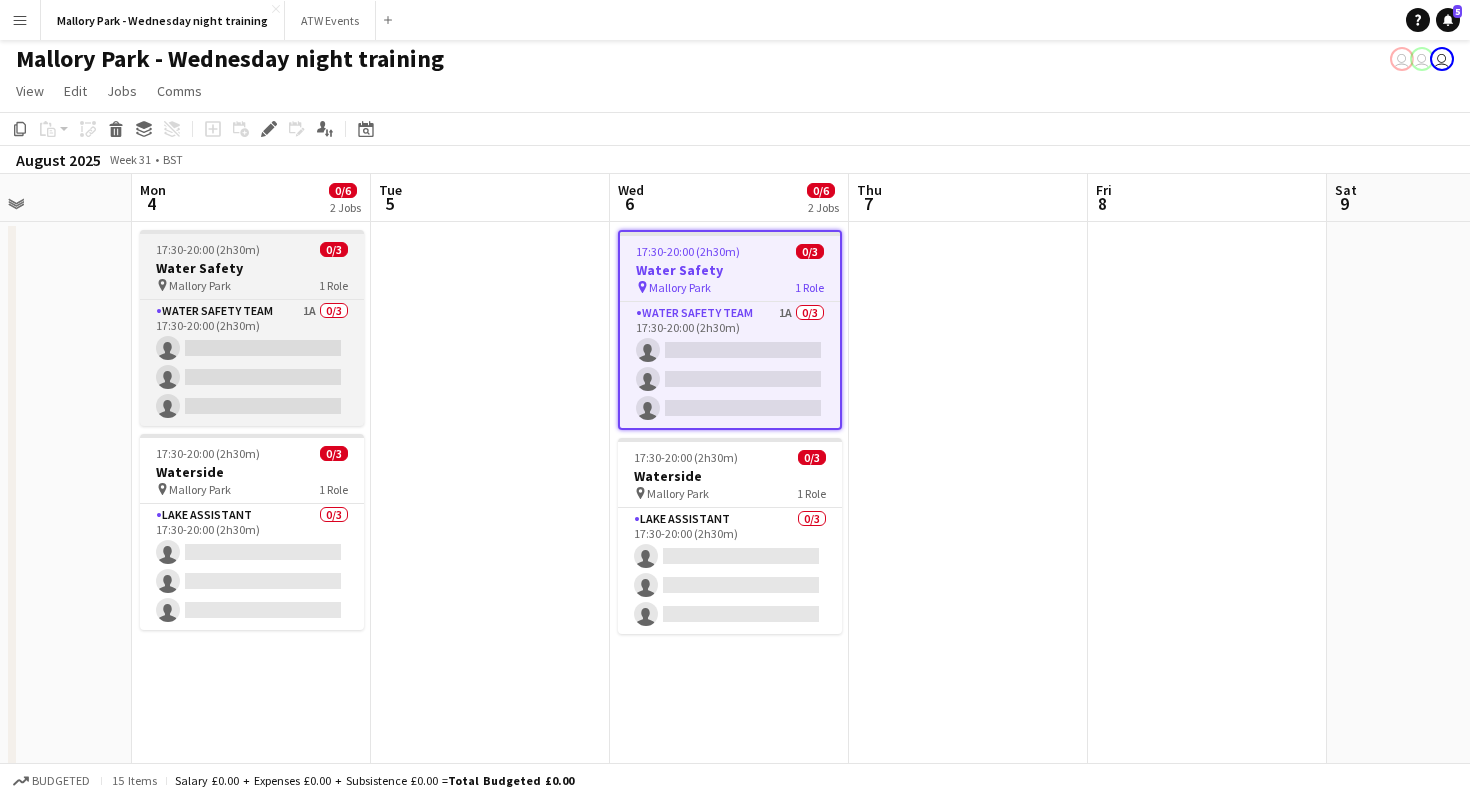 click on "Water Safety" at bounding box center [252, 268] 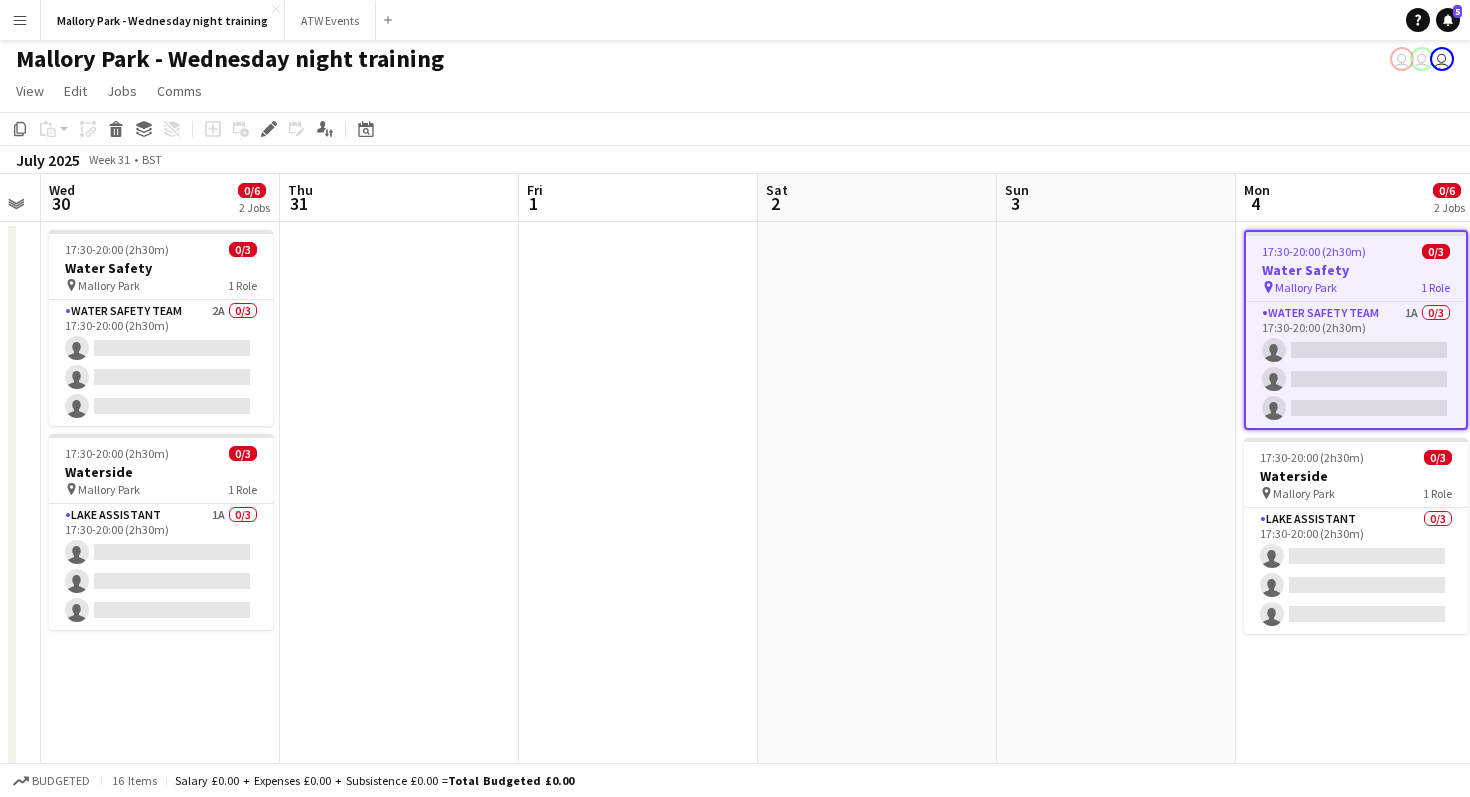 scroll, scrollTop: 0, scrollLeft: 637, axis: horizontal 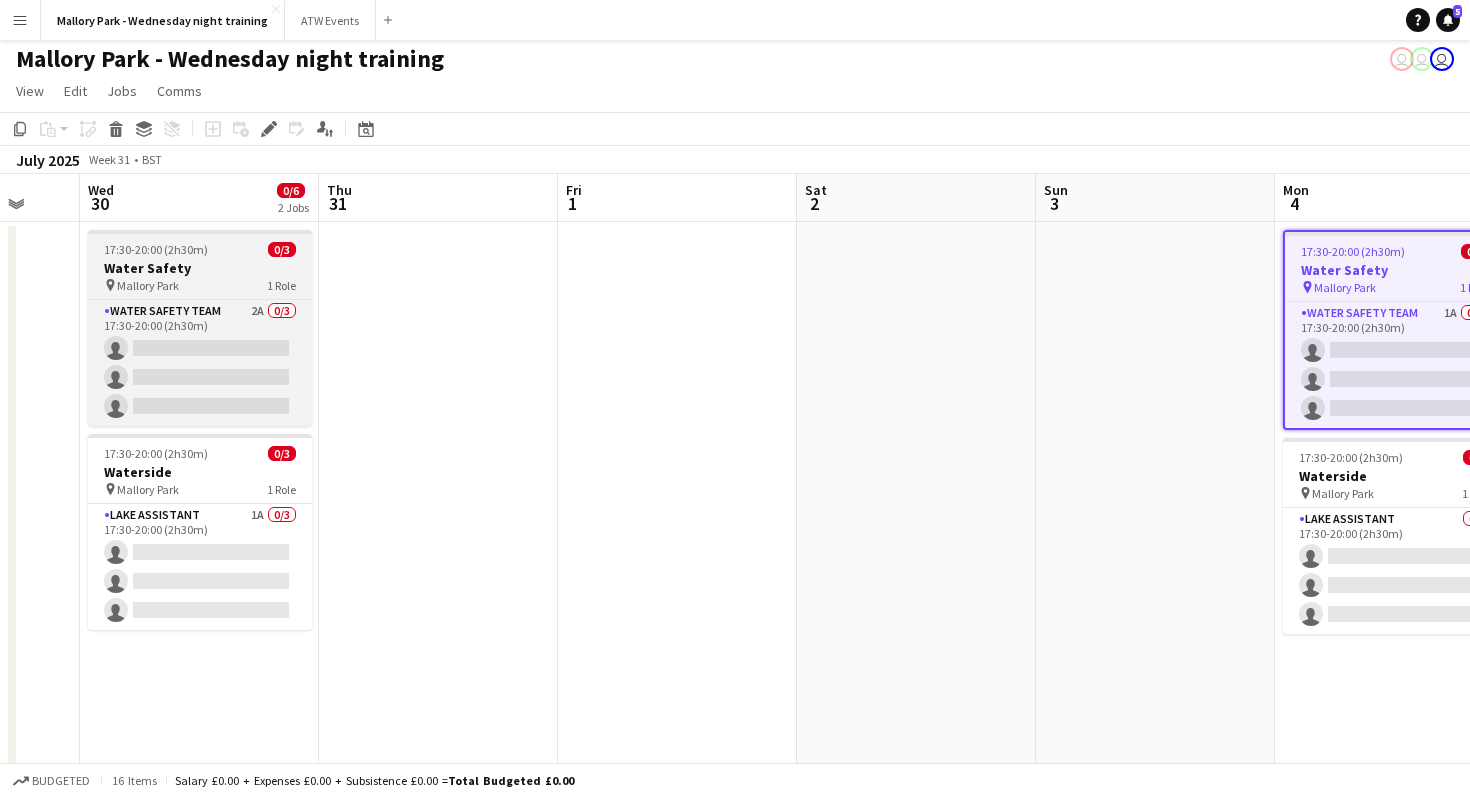 click on "Water Safety" at bounding box center (200, 268) 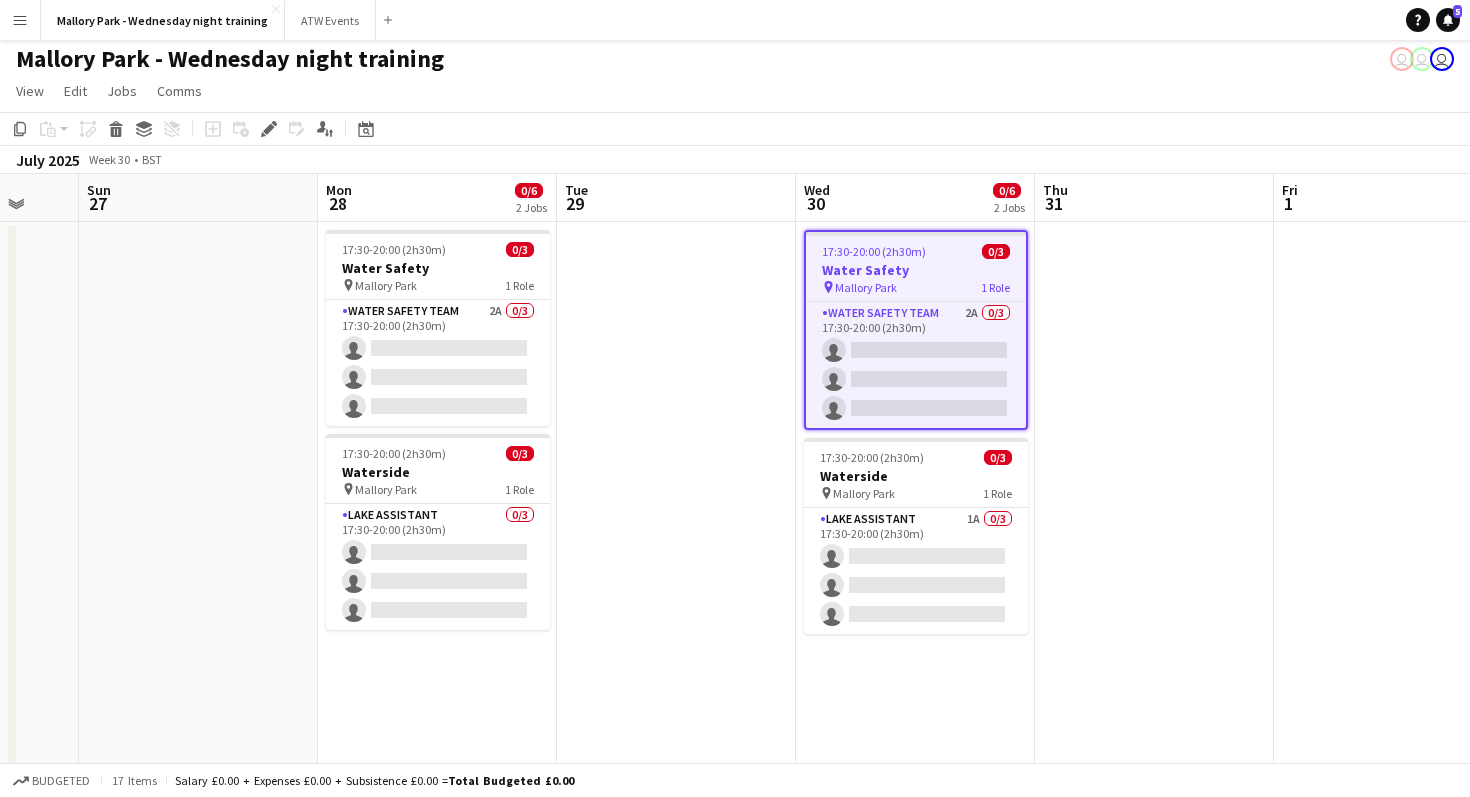 click on "Mallory Park" at bounding box center [386, 285] 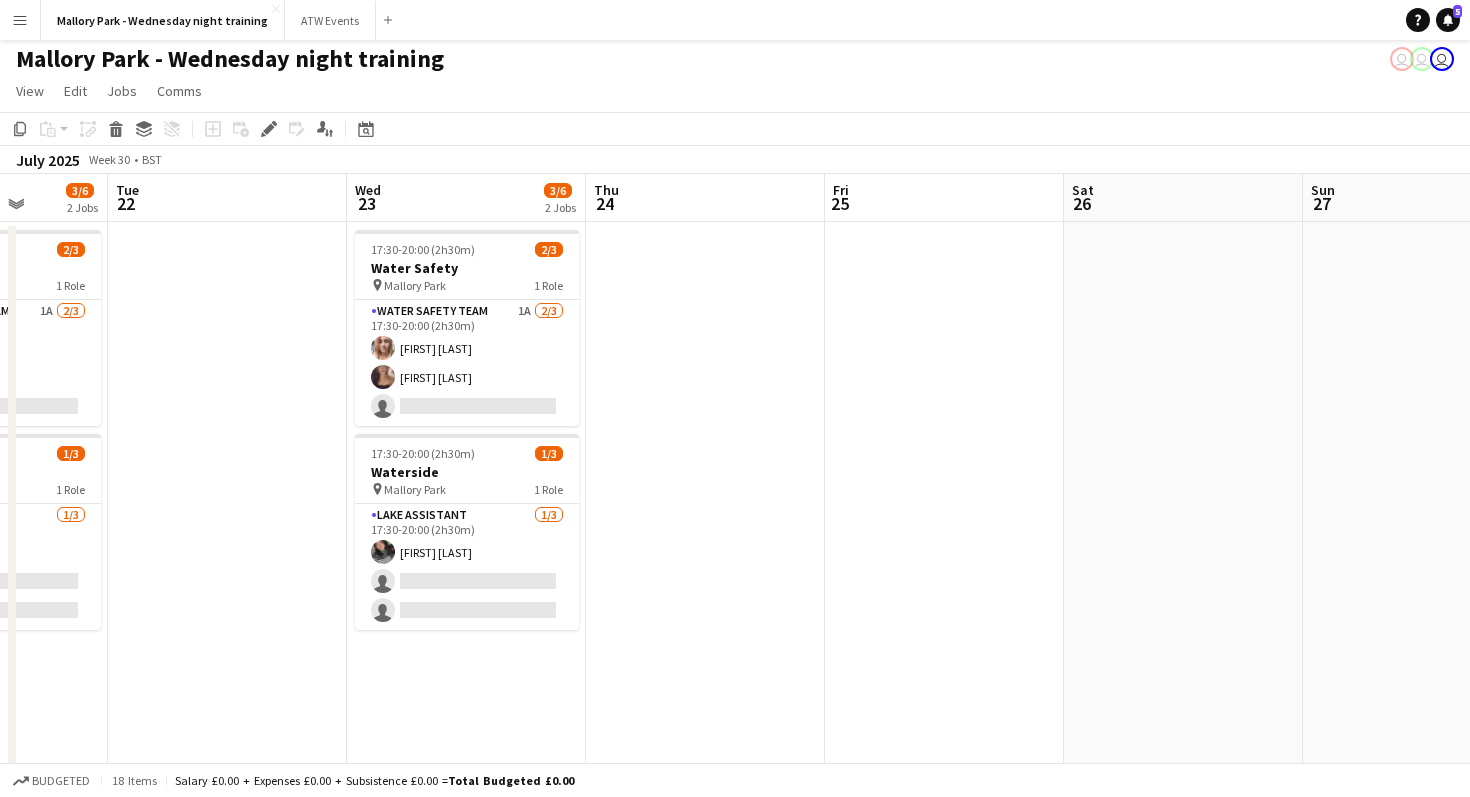 click on "pin
Mallory Park 1 Role" at bounding box center (467, 285) 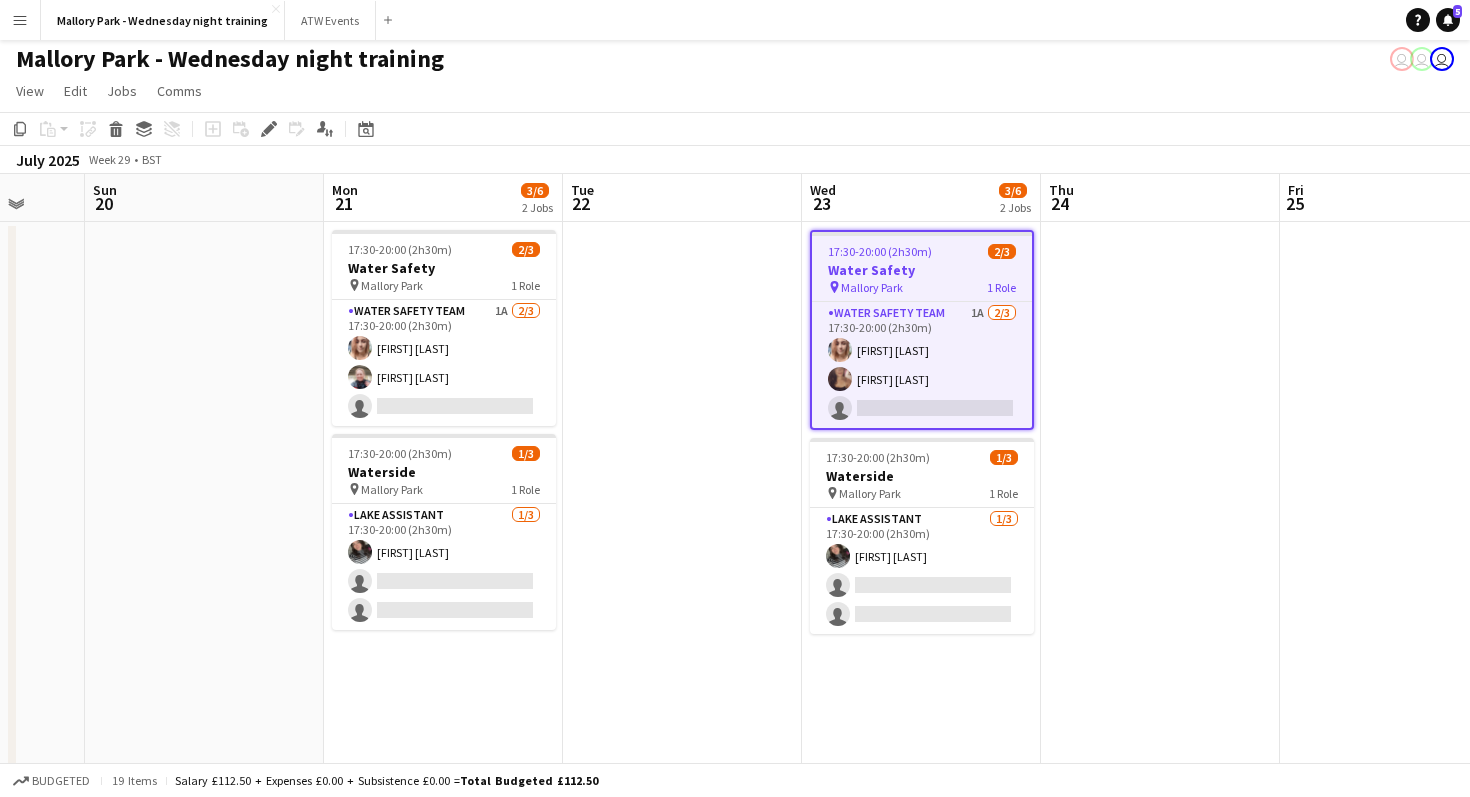 click on "Mallory Park" at bounding box center [392, 285] 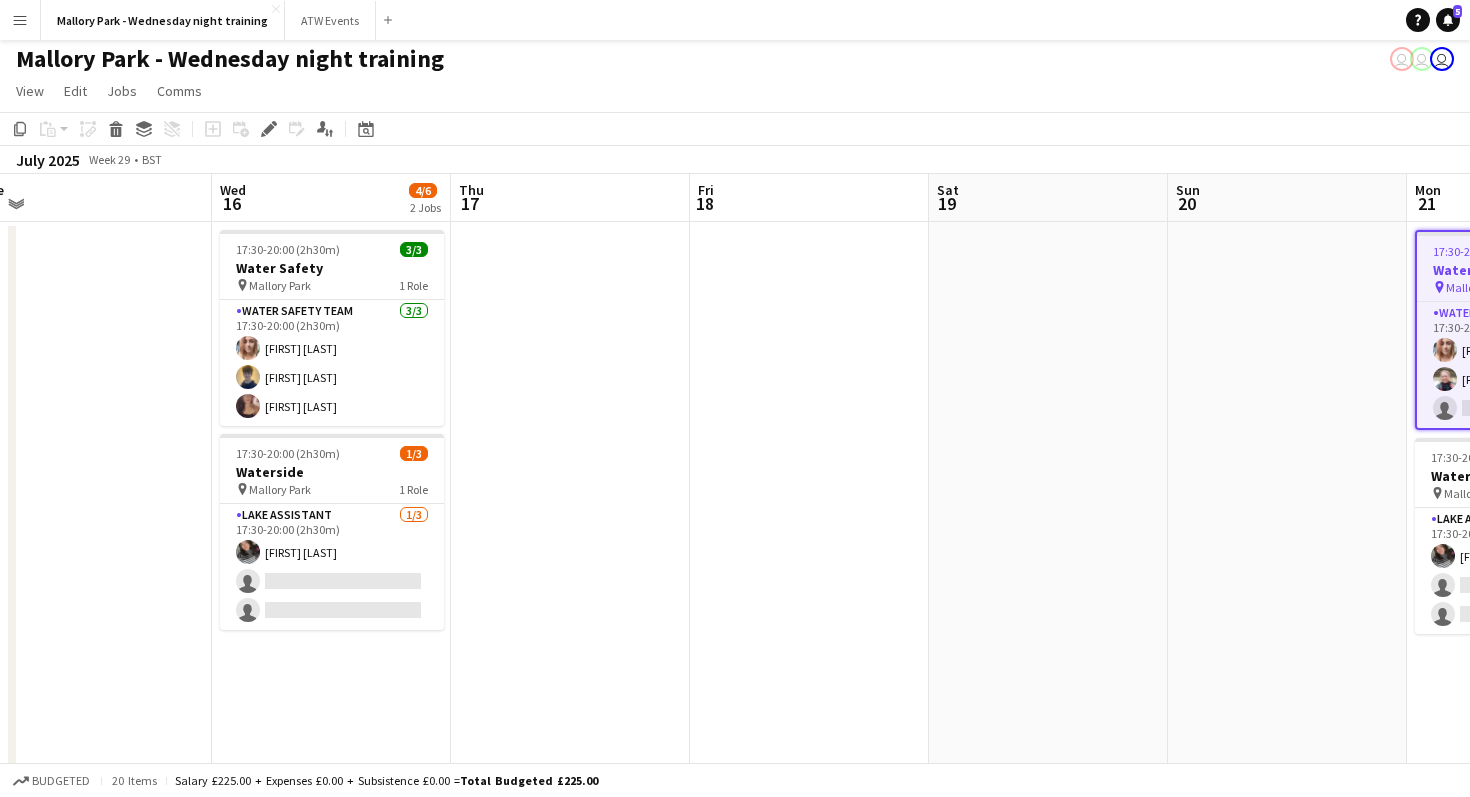 click on "pin
Mallory Park 1 Role" at bounding box center [332, 285] 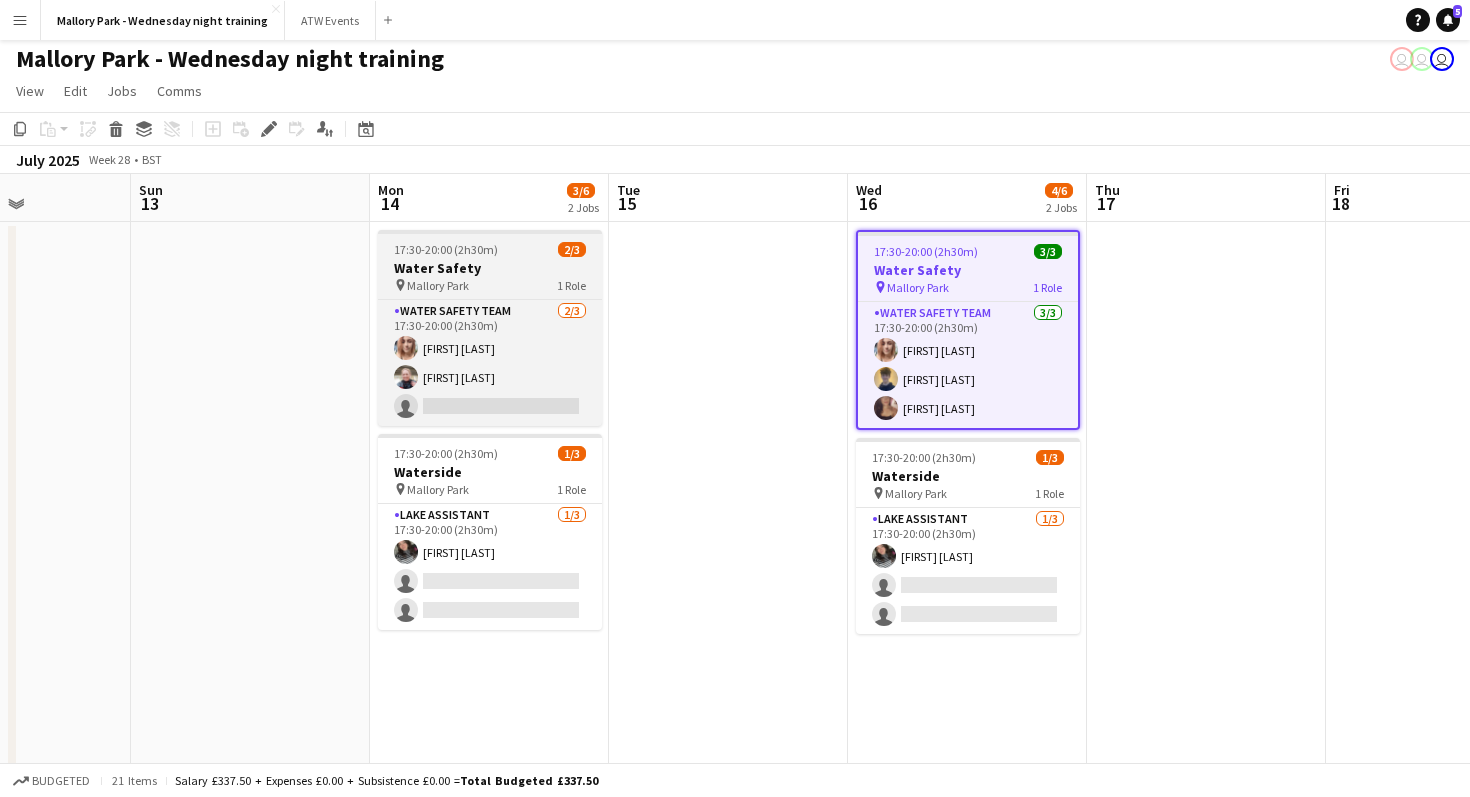 click on "17:30-20:00 (2h30m)    2/3" at bounding box center [490, 249] 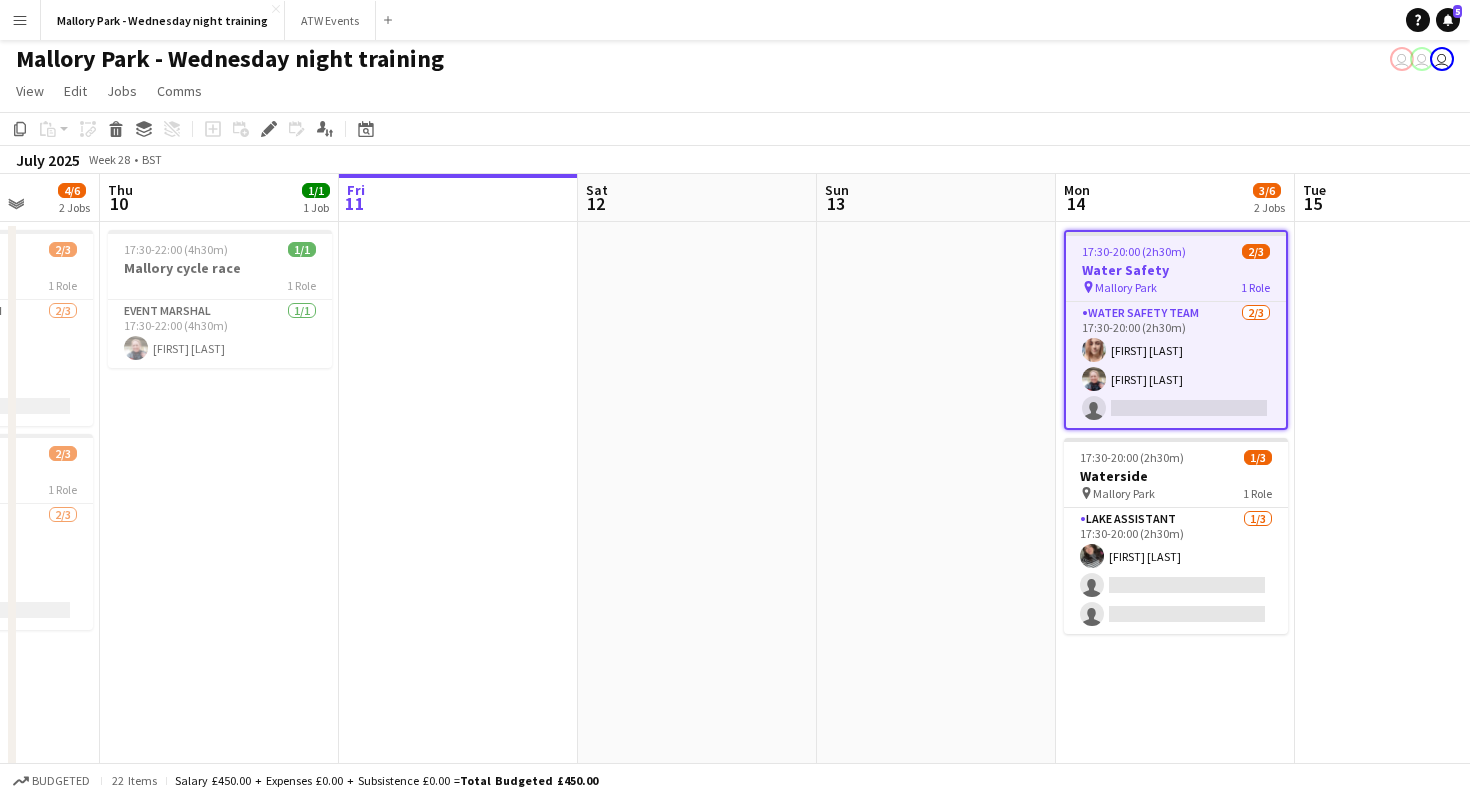 scroll, scrollTop: 0, scrollLeft: 587, axis: horizontal 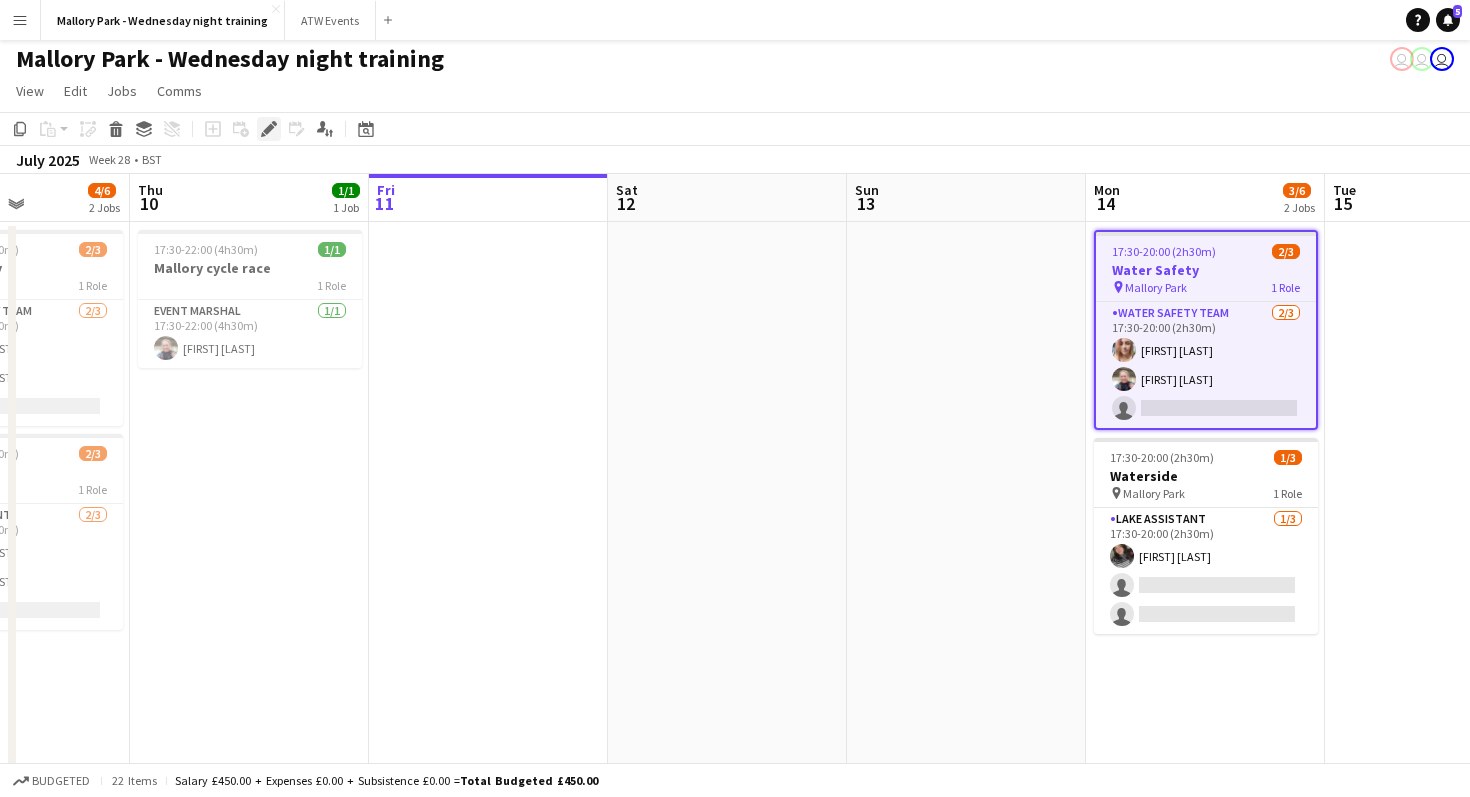 click on "Edit" 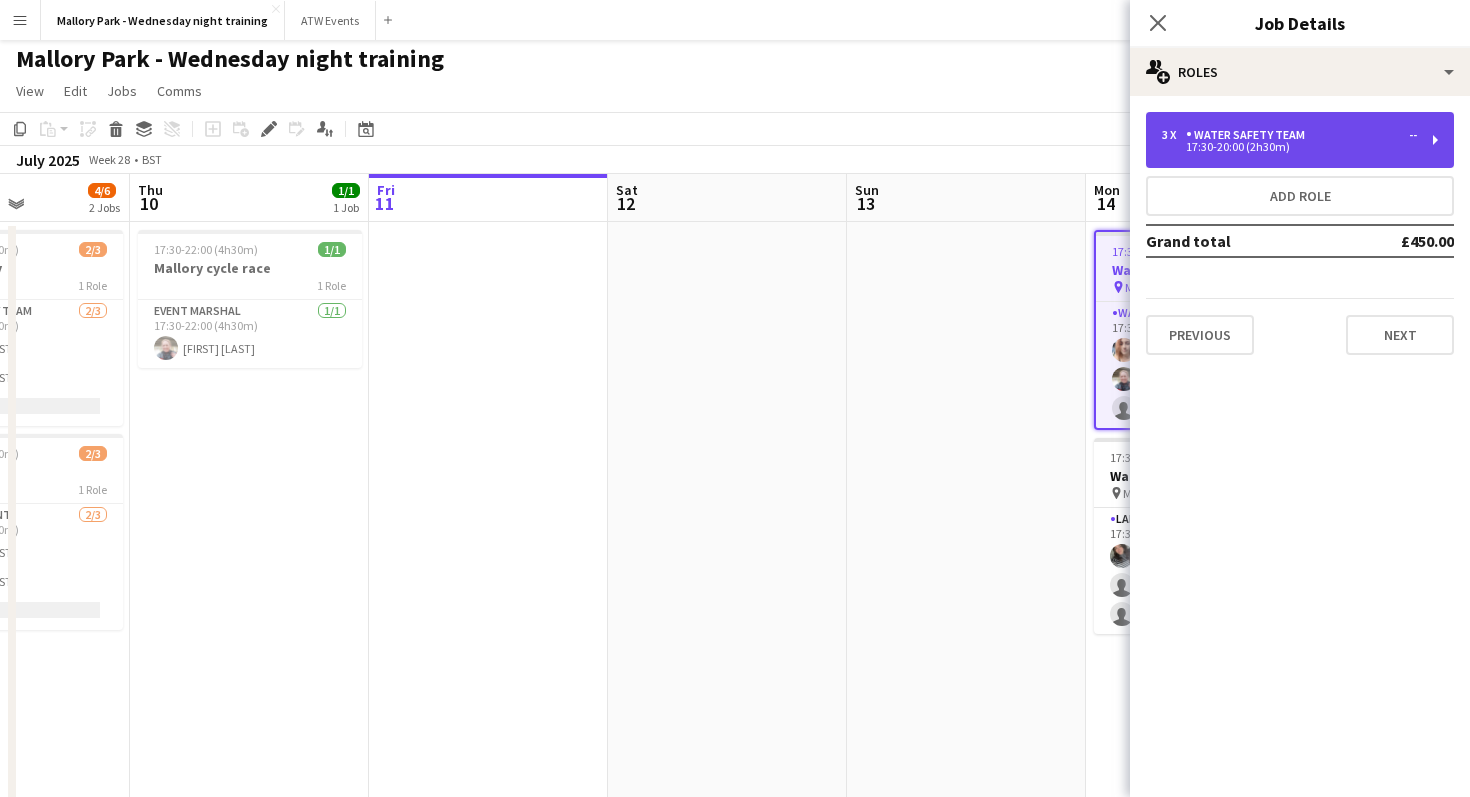 click on "Water Safety Team" at bounding box center [1249, 135] 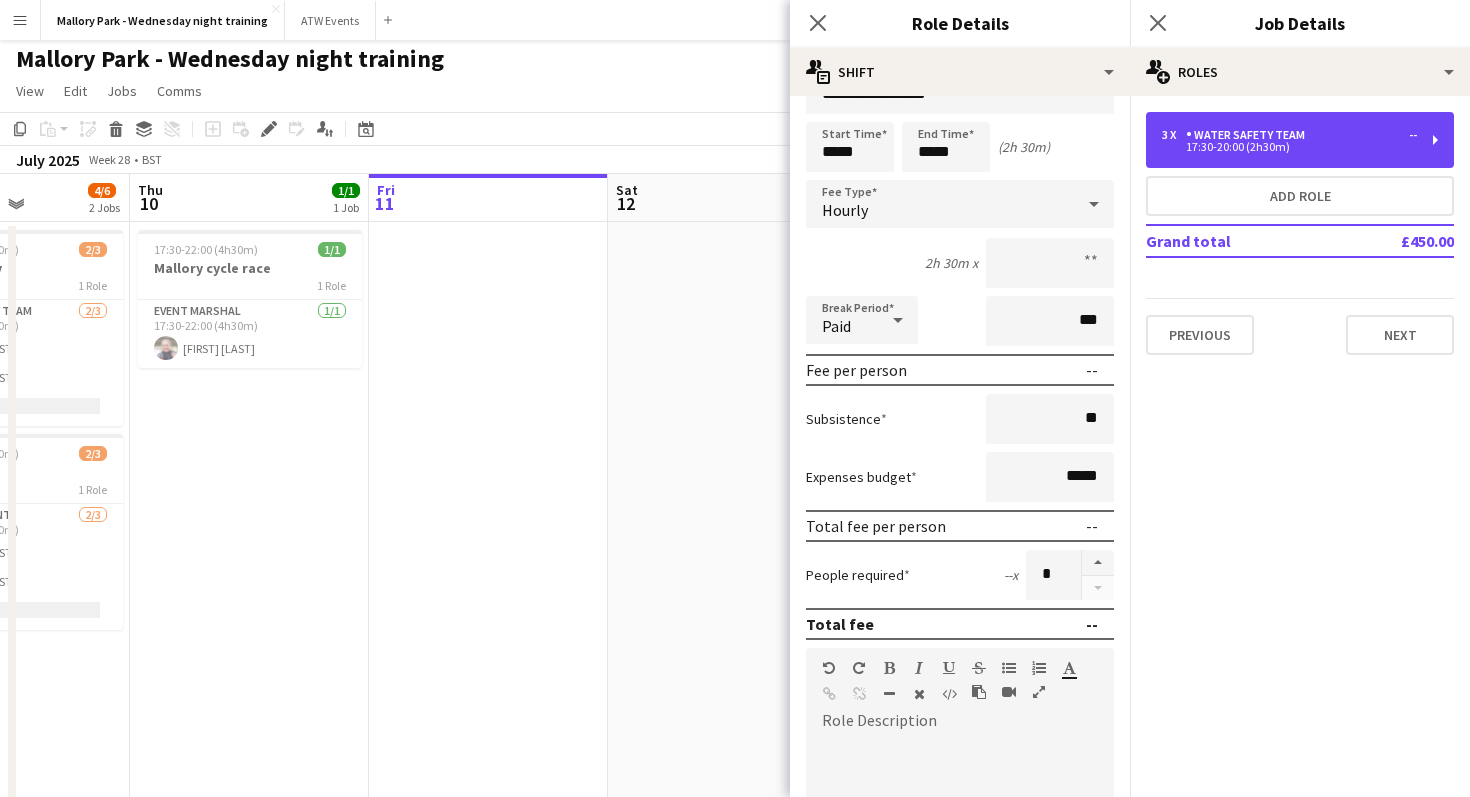 scroll, scrollTop: 0, scrollLeft: 0, axis: both 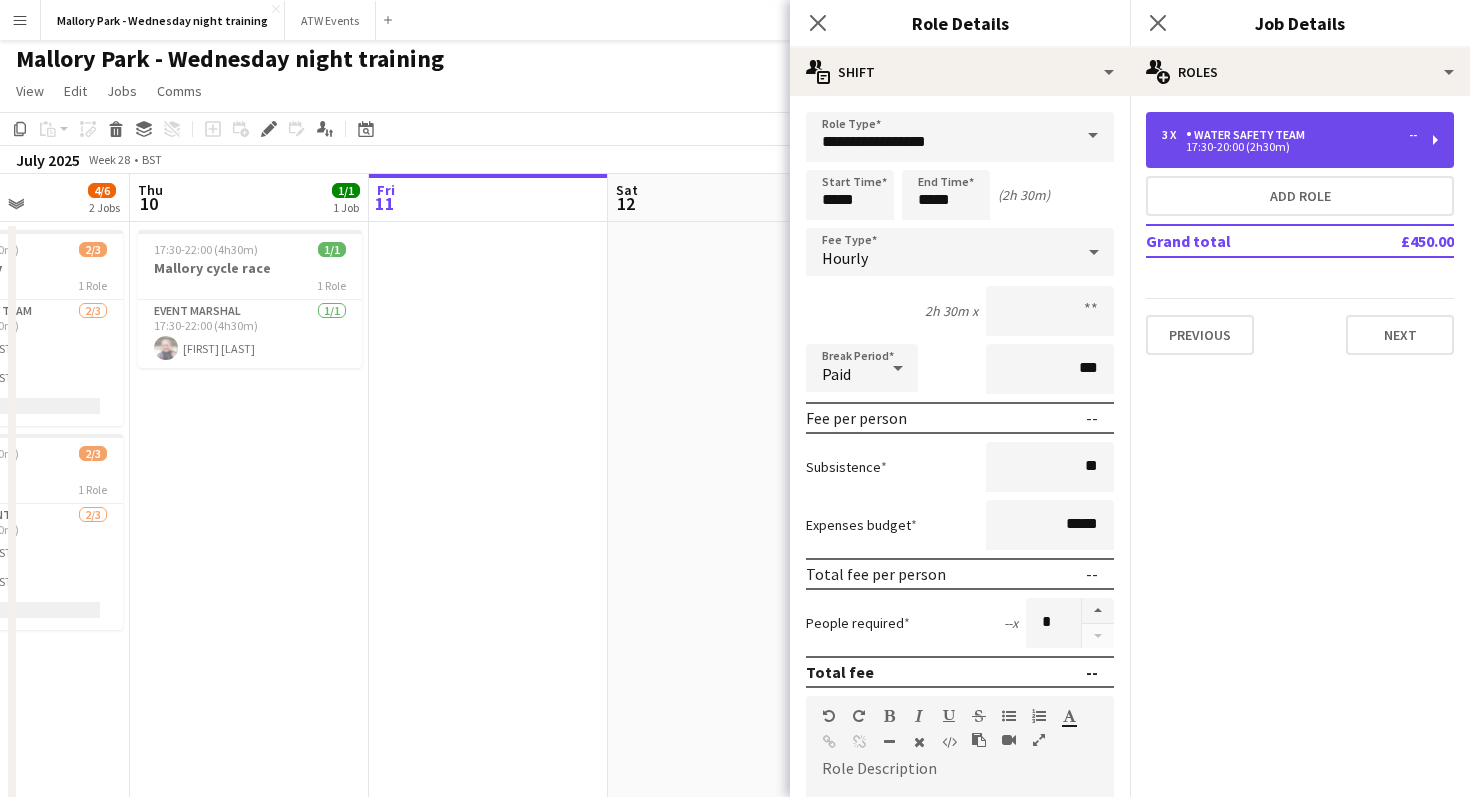 click on "3 x   Water Safety Team   --   17:30-20:00 (2h30m)" at bounding box center [1300, 140] 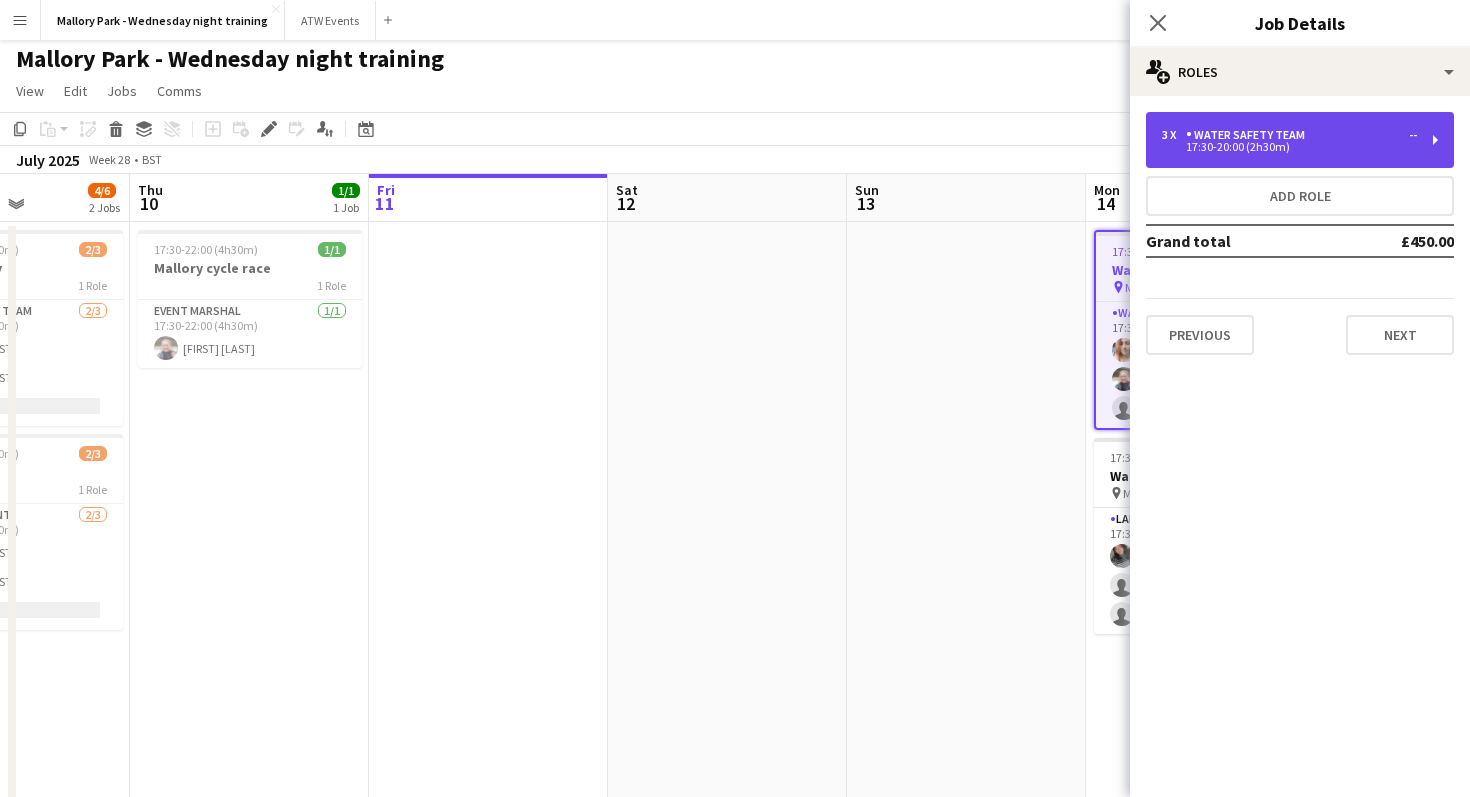 click on "3 x   Water Safety Team   --   17:30-20:00 (2h30m)" at bounding box center [1300, 140] 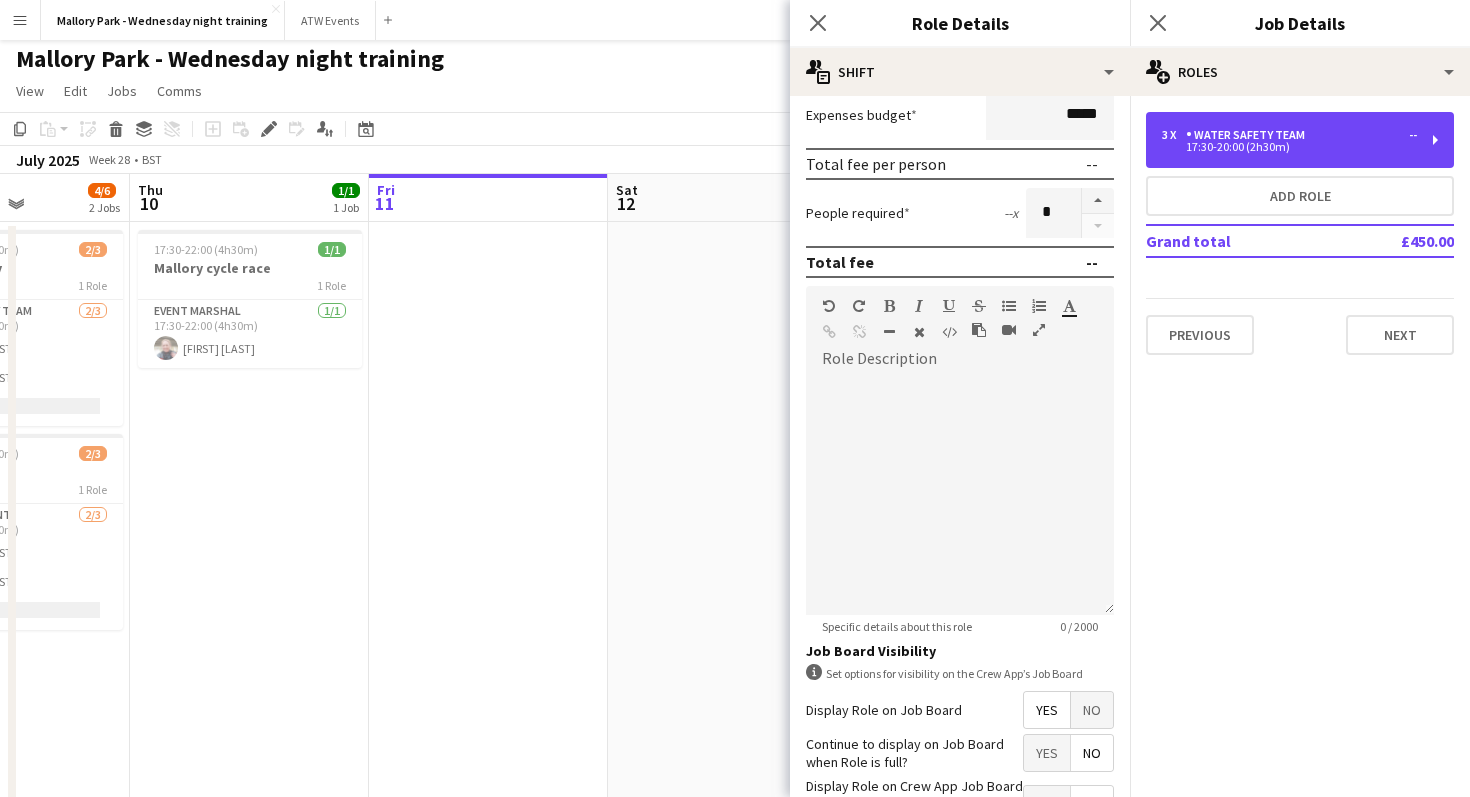 scroll, scrollTop: 557, scrollLeft: 0, axis: vertical 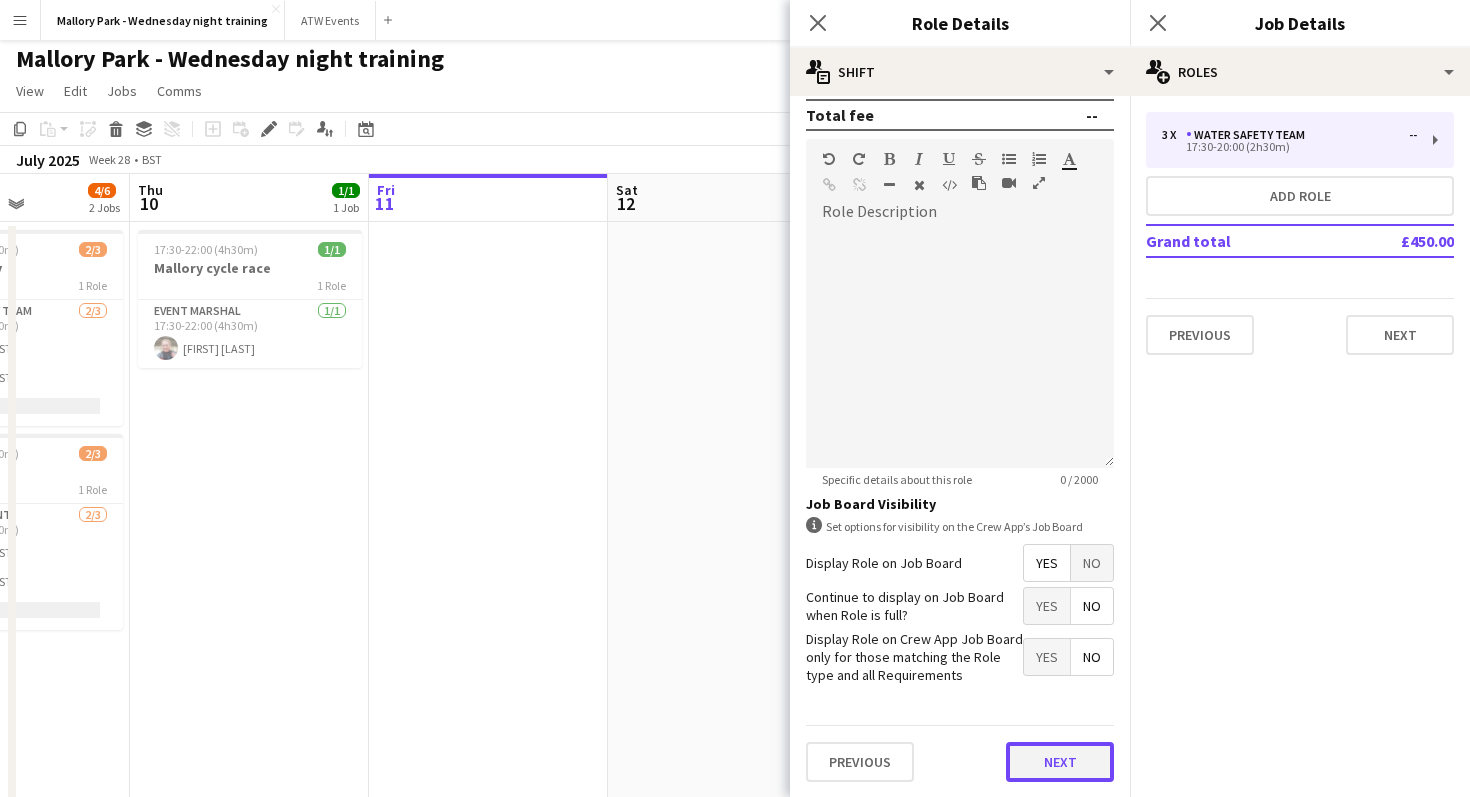 click on "Next" at bounding box center [1060, 762] 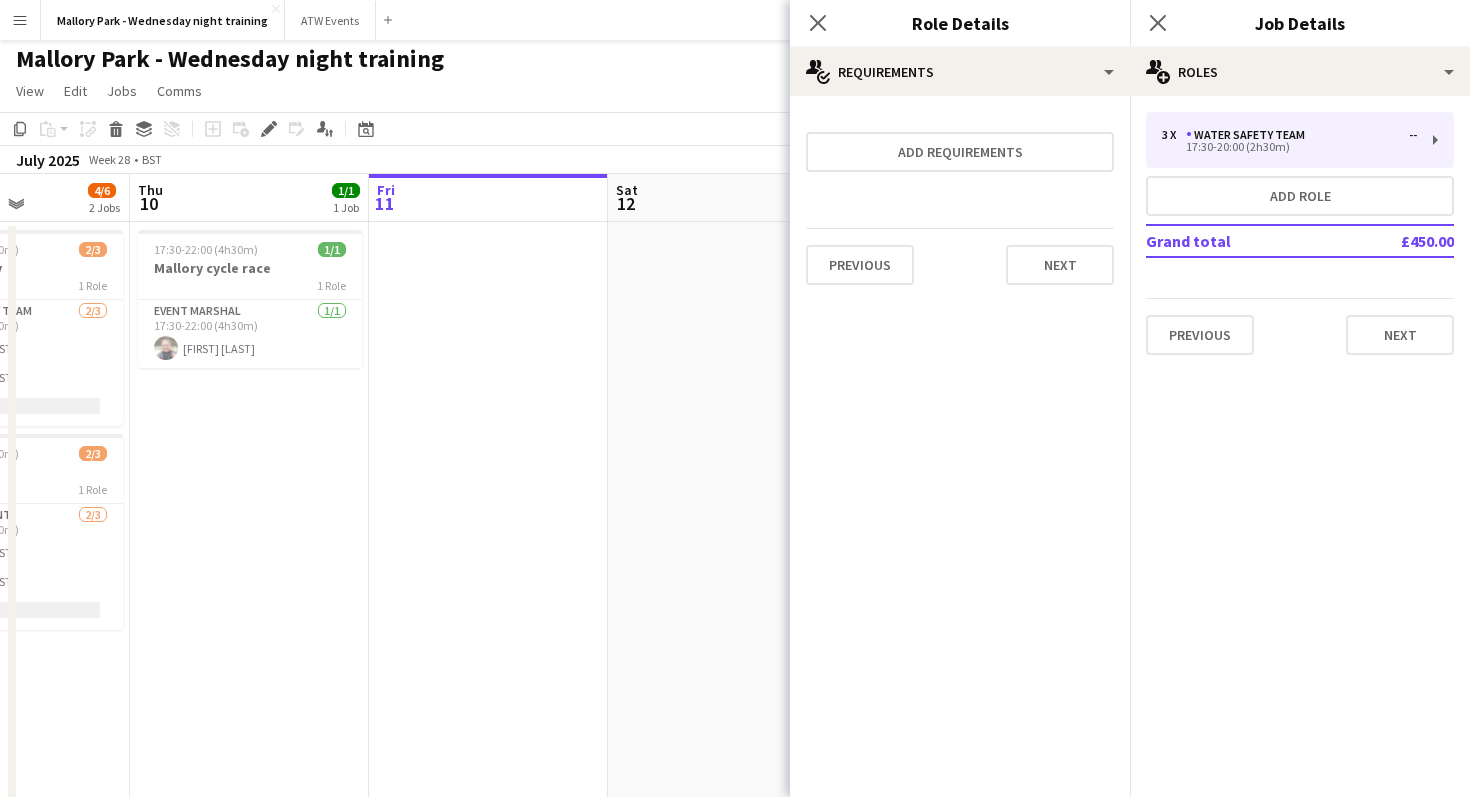 scroll, scrollTop: 0, scrollLeft: 0, axis: both 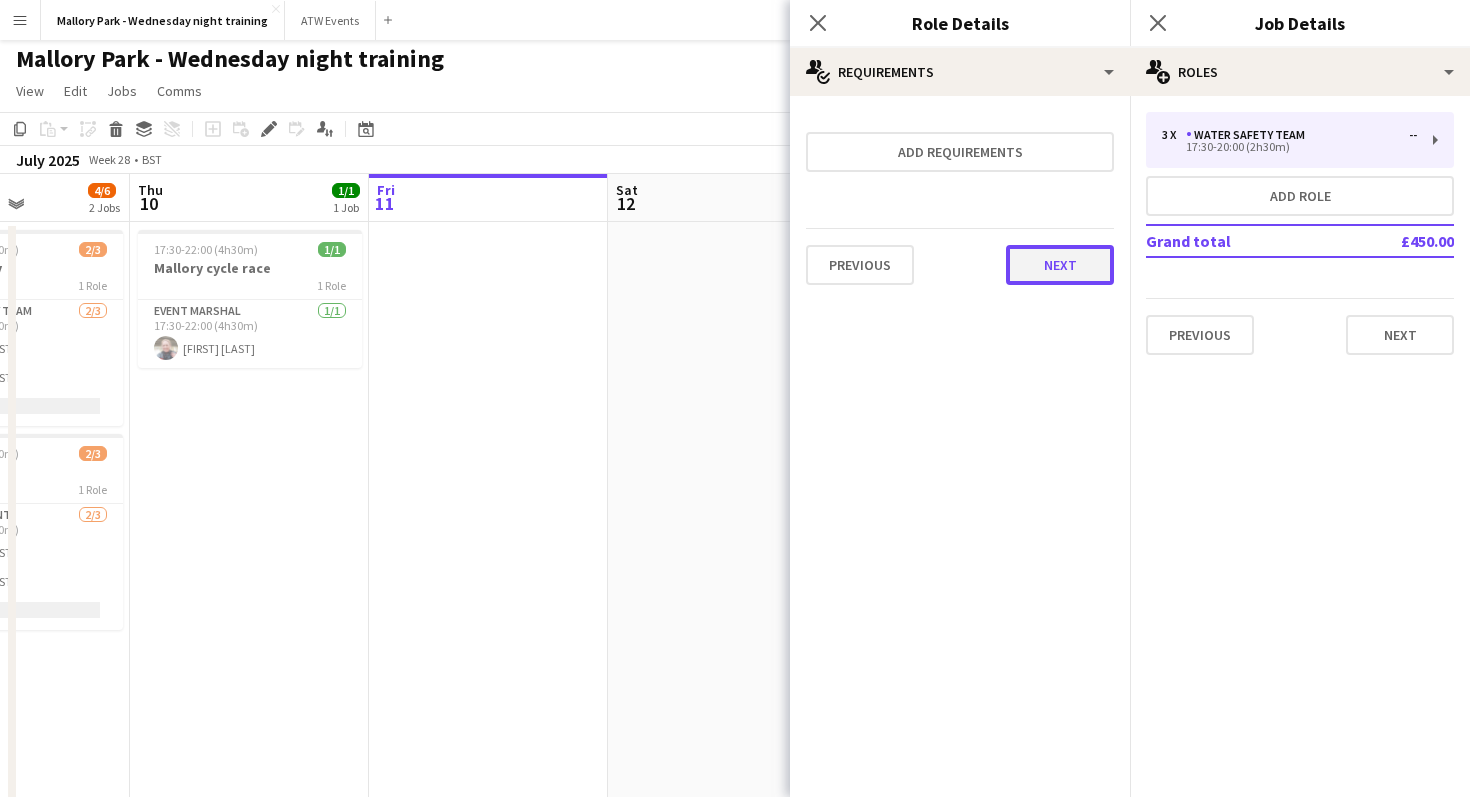 click on "Next" at bounding box center (1060, 265) 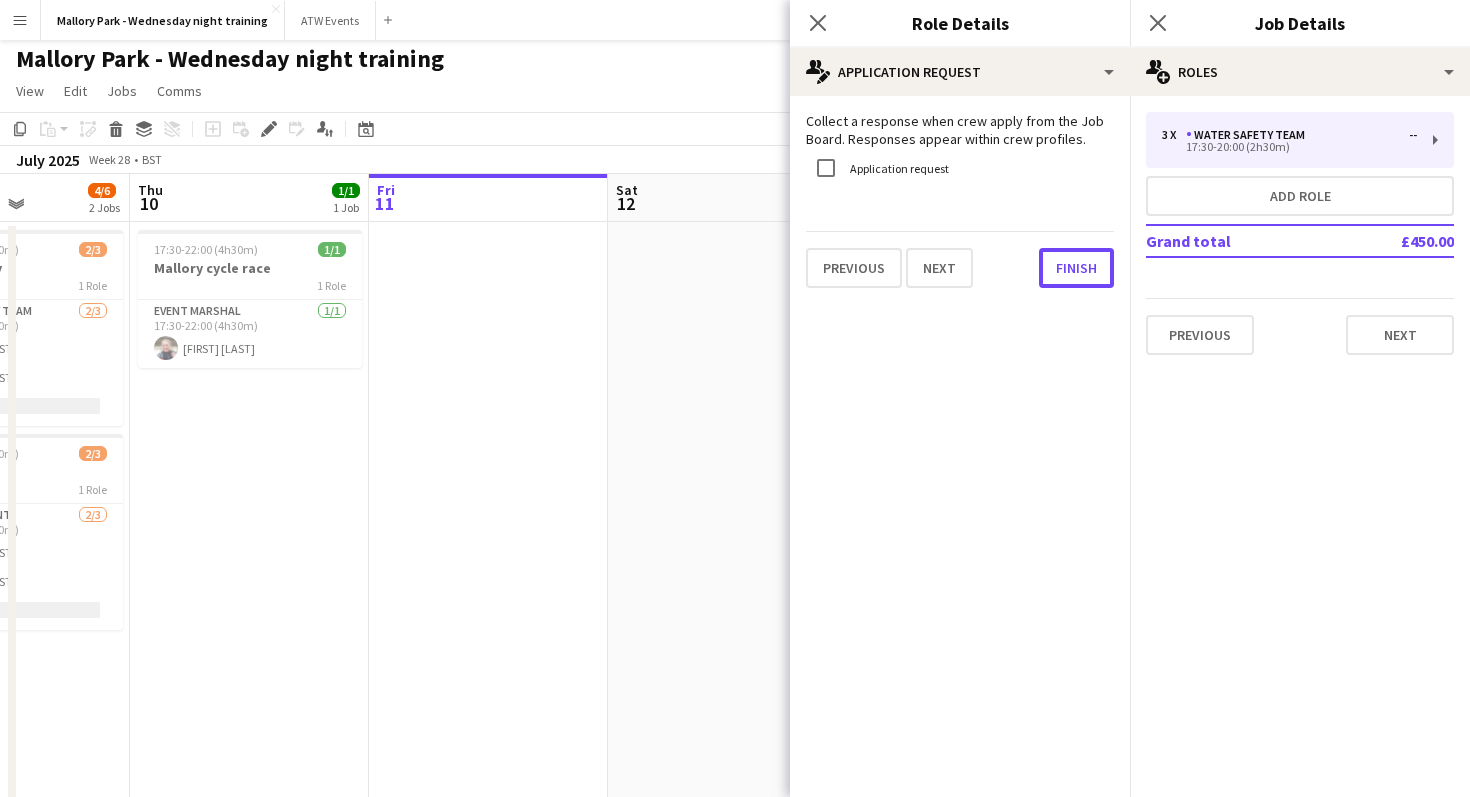 click on "Finish" at bounding box center (1076, 268) 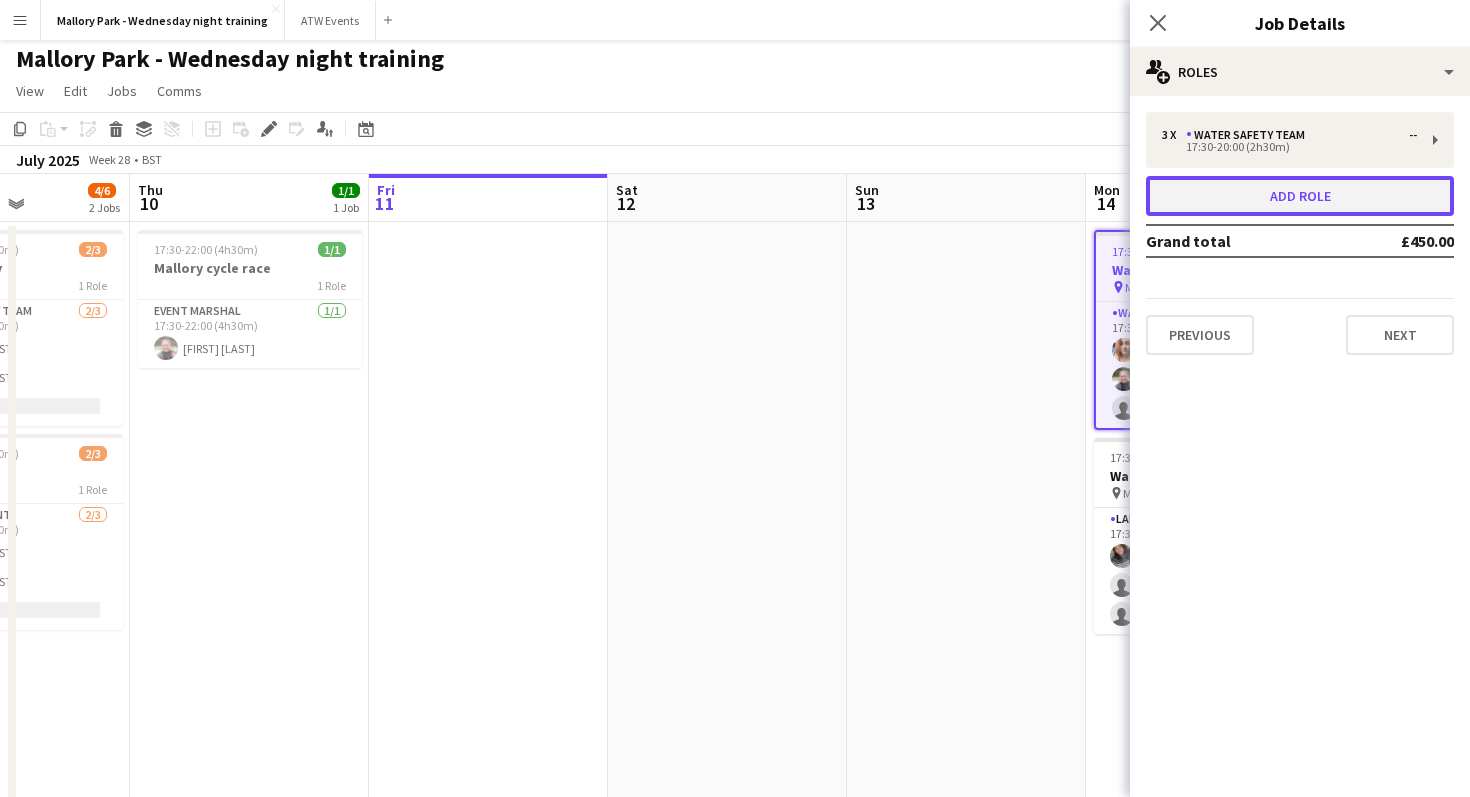 click on "Add role" at bounding box center [1300, 196] 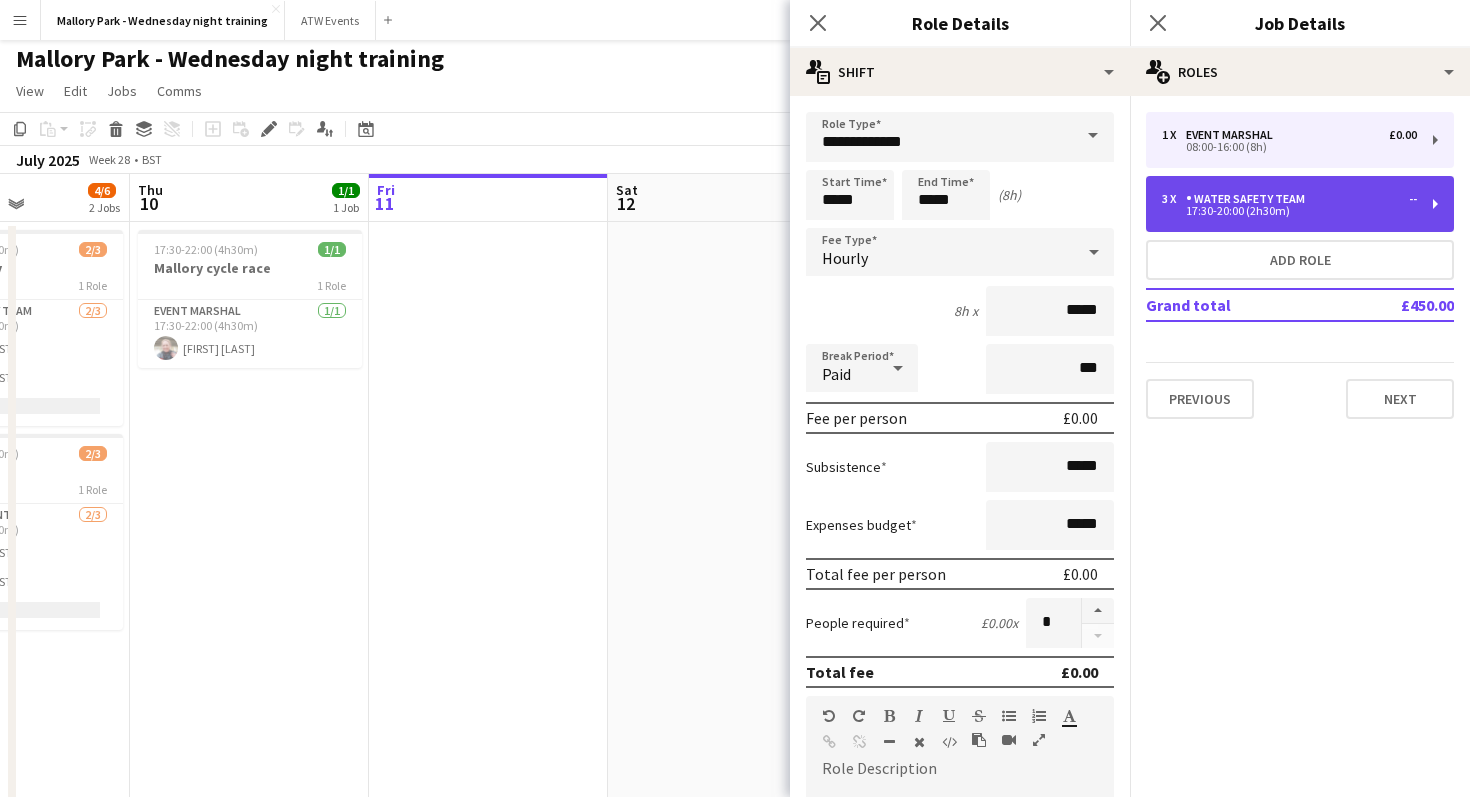 click on "Water Safety Team" at bounding box center [1249, 199] 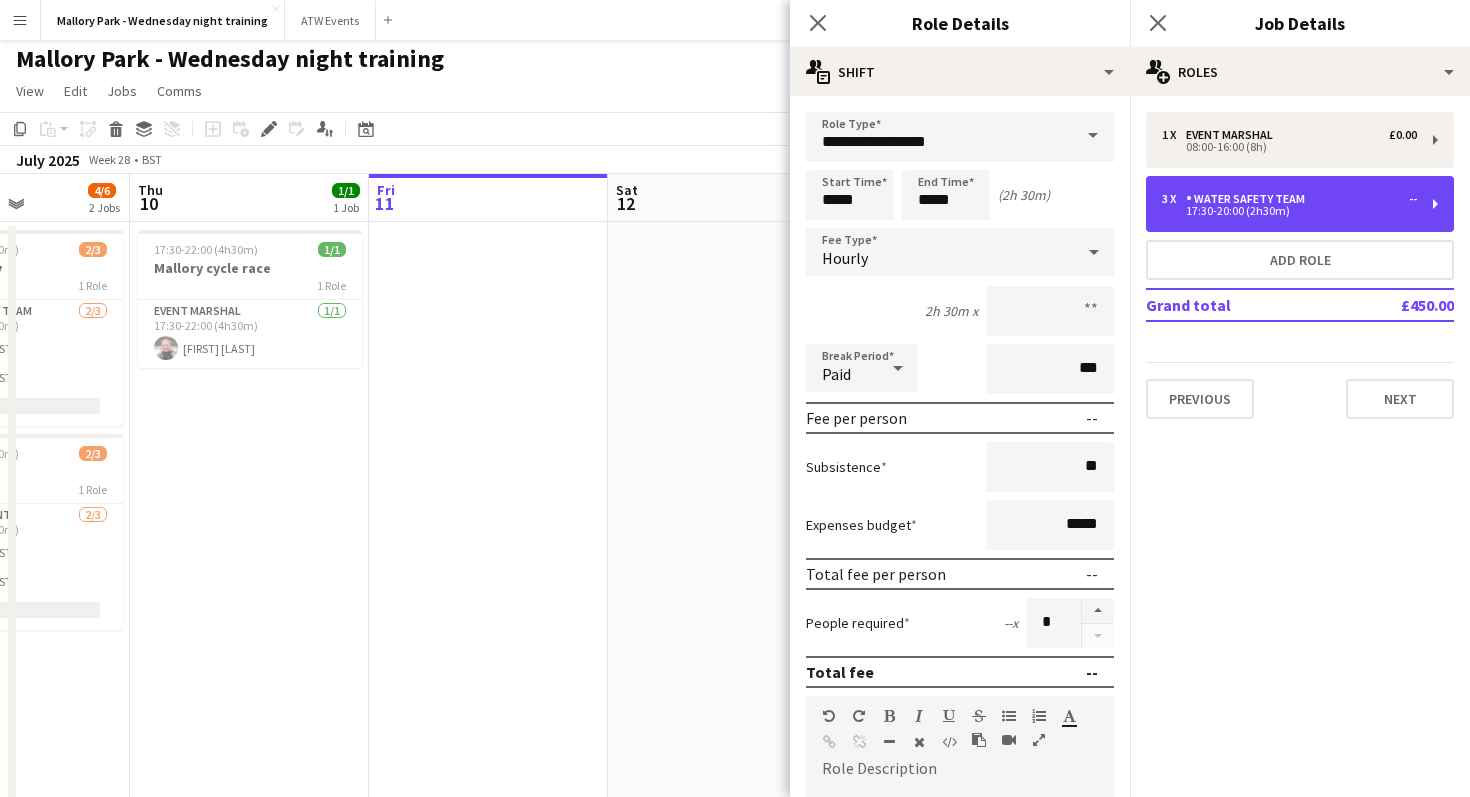 scroll, scrollTop: 3, scrollLeft: 0, axis: vertical 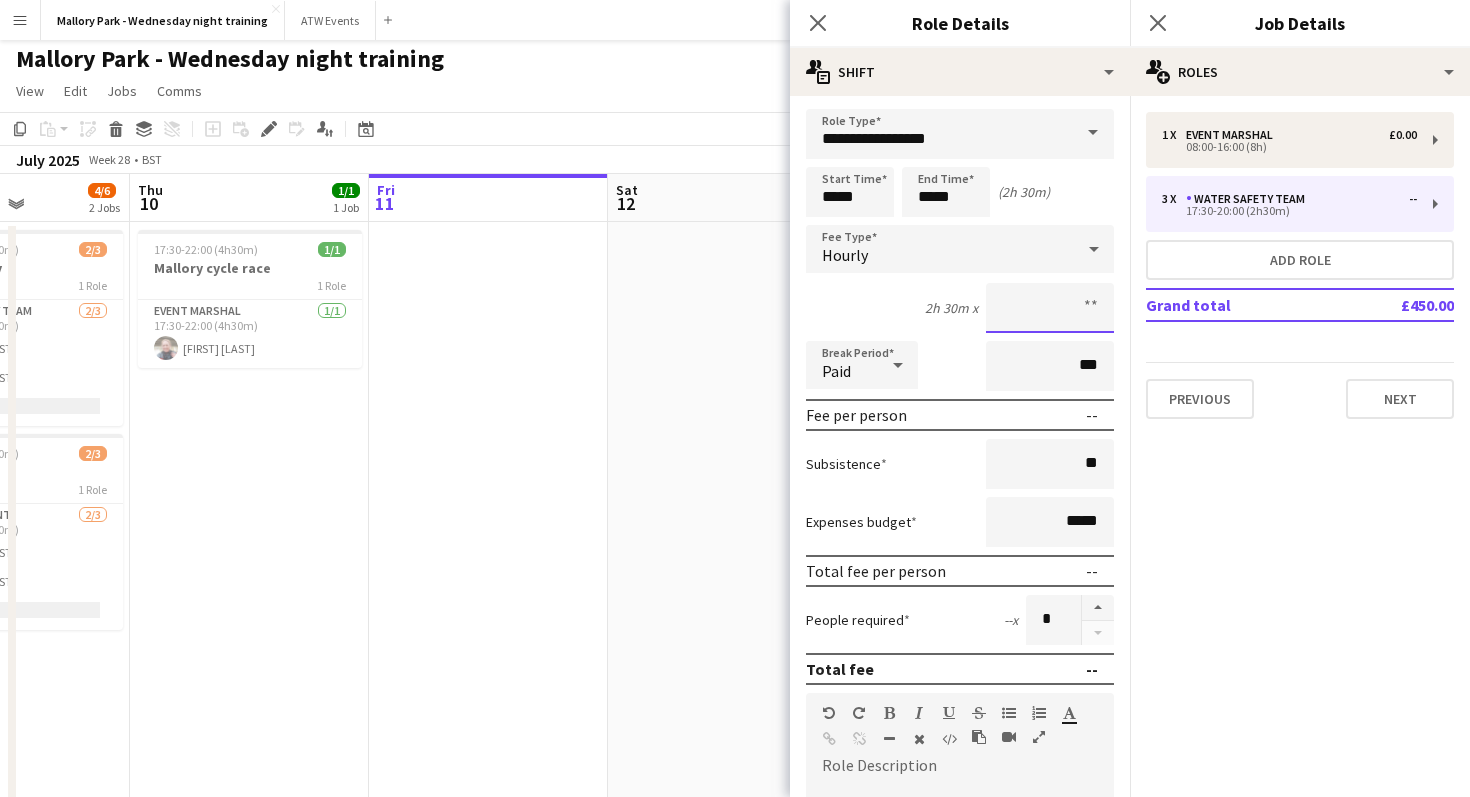 click at bounding box center (1050, 308) 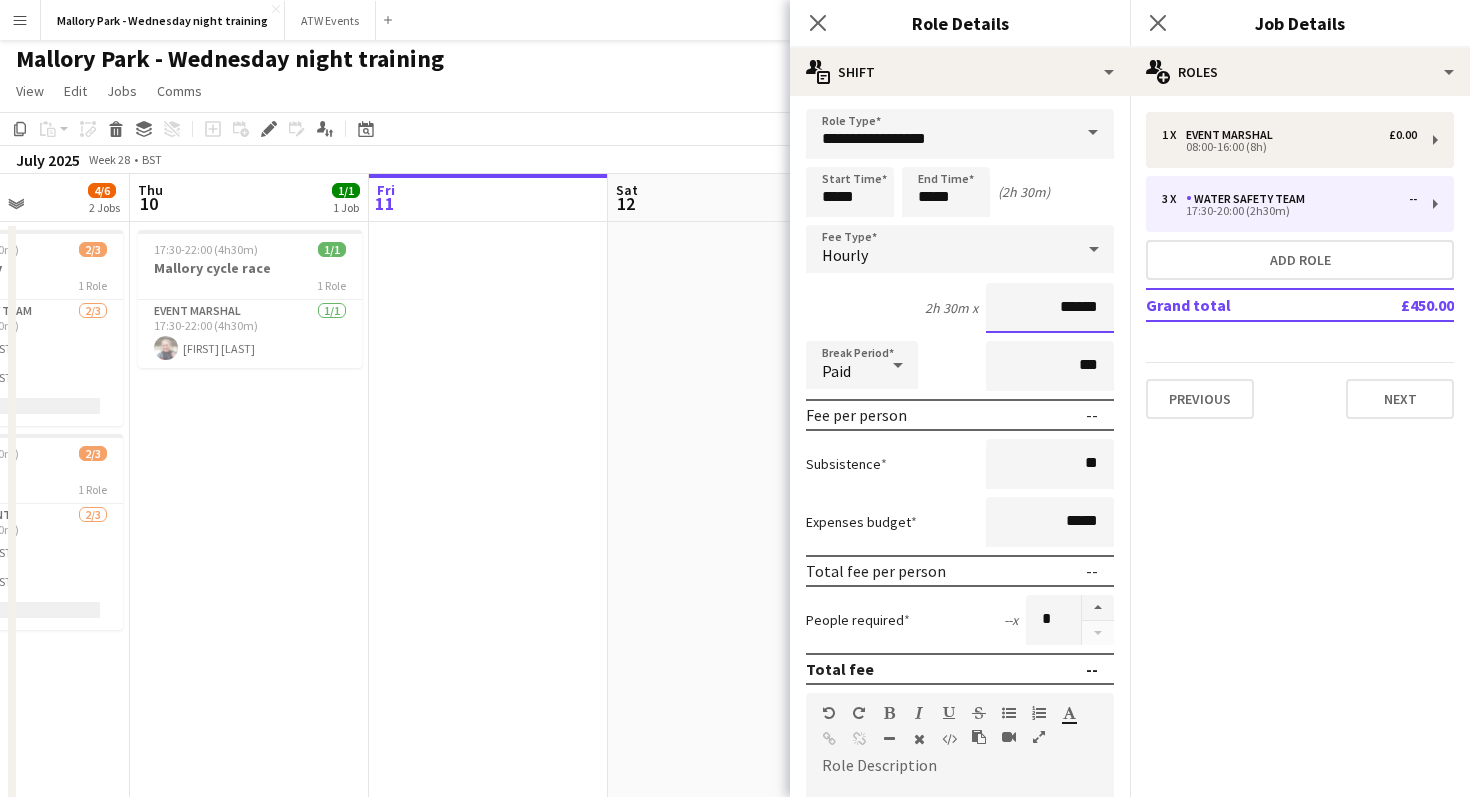 scroll, scrollTop: 557, scrollLeft: 0, axis: vertical 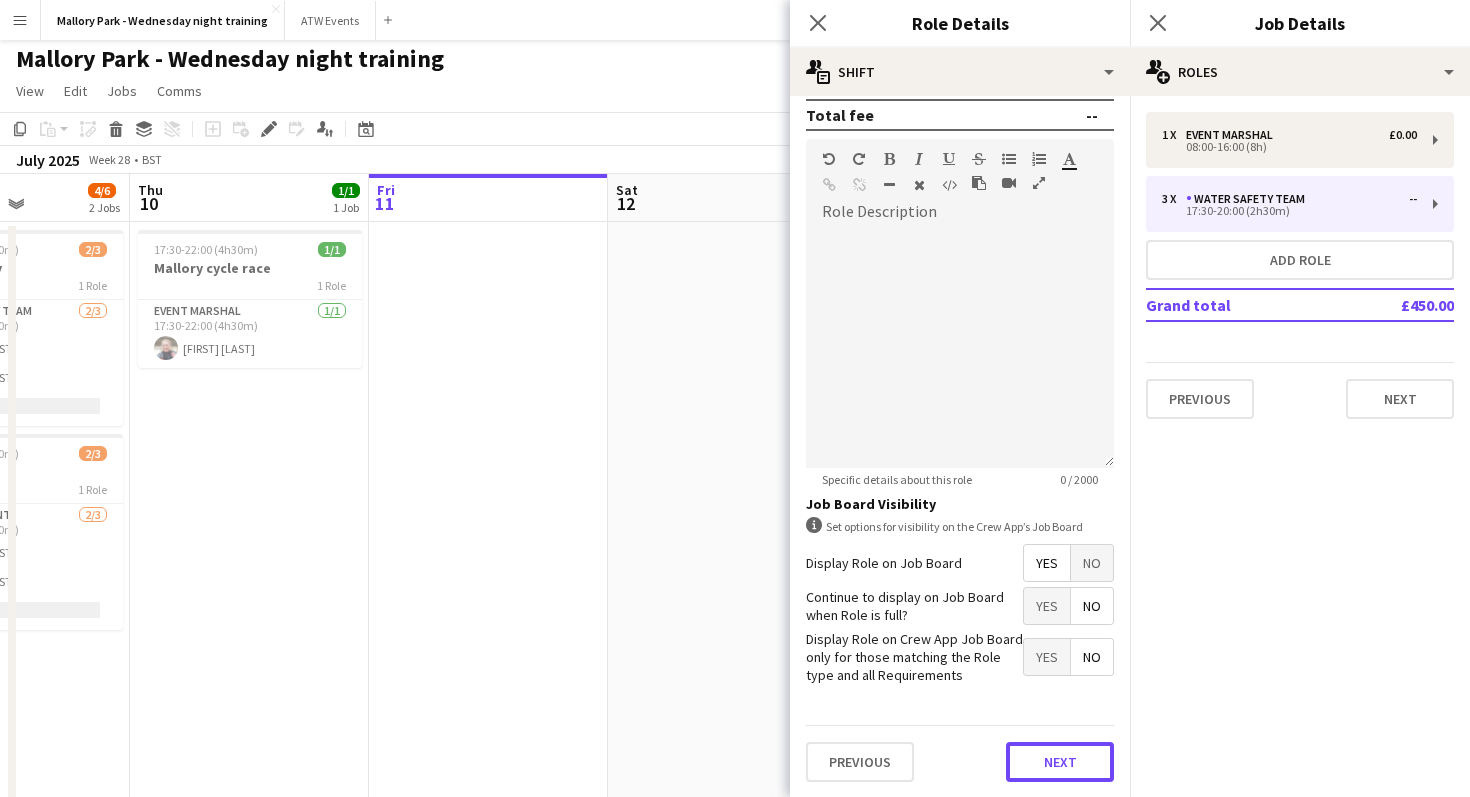 click on "Next" at bounding box center [1060, 762] 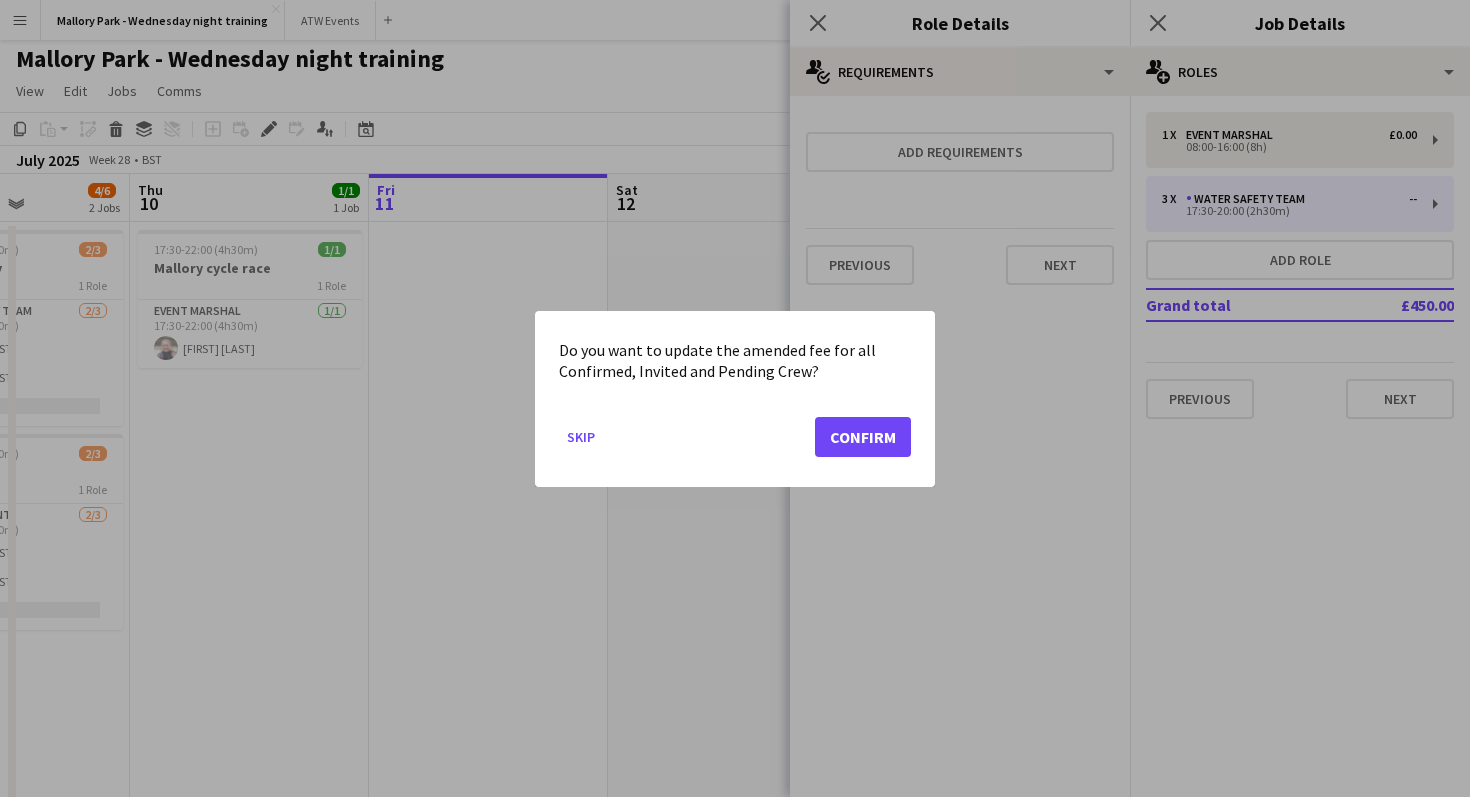 scroll, scrollTop: 0, scrollLeft: 0, axis: both 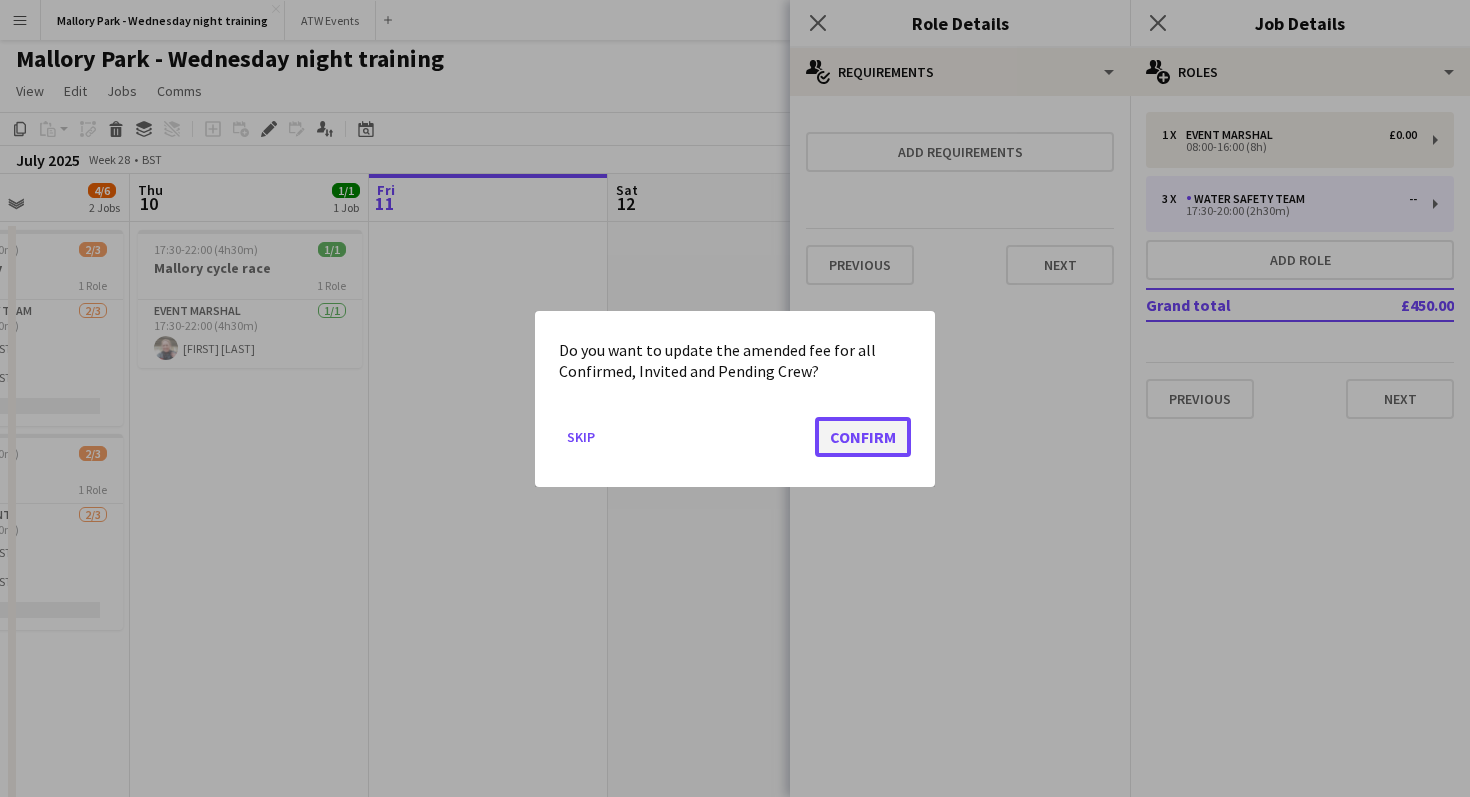 click on "Confirm" 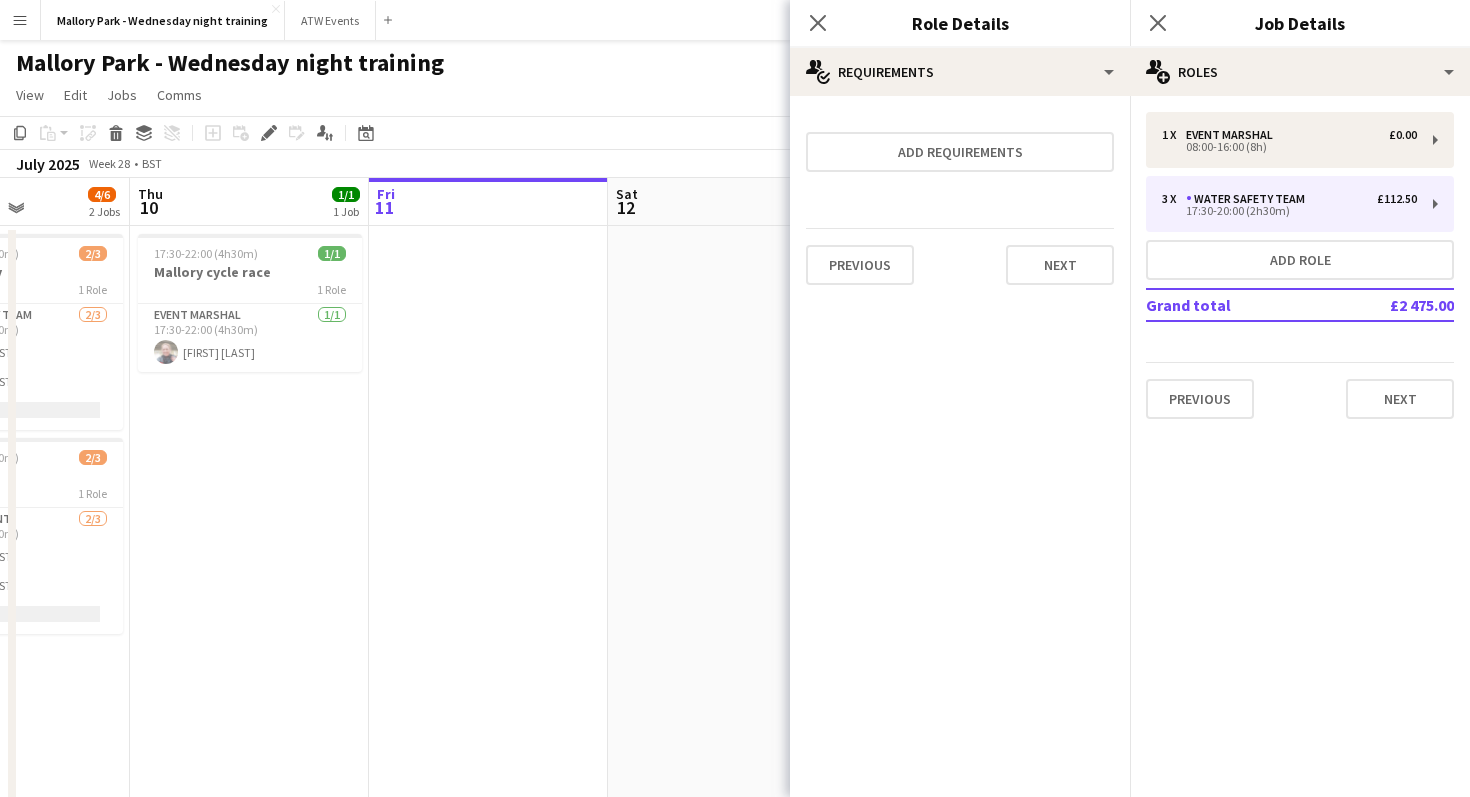 scroll, scrollTop: 4, scrollLeft: 0, axis: vertical 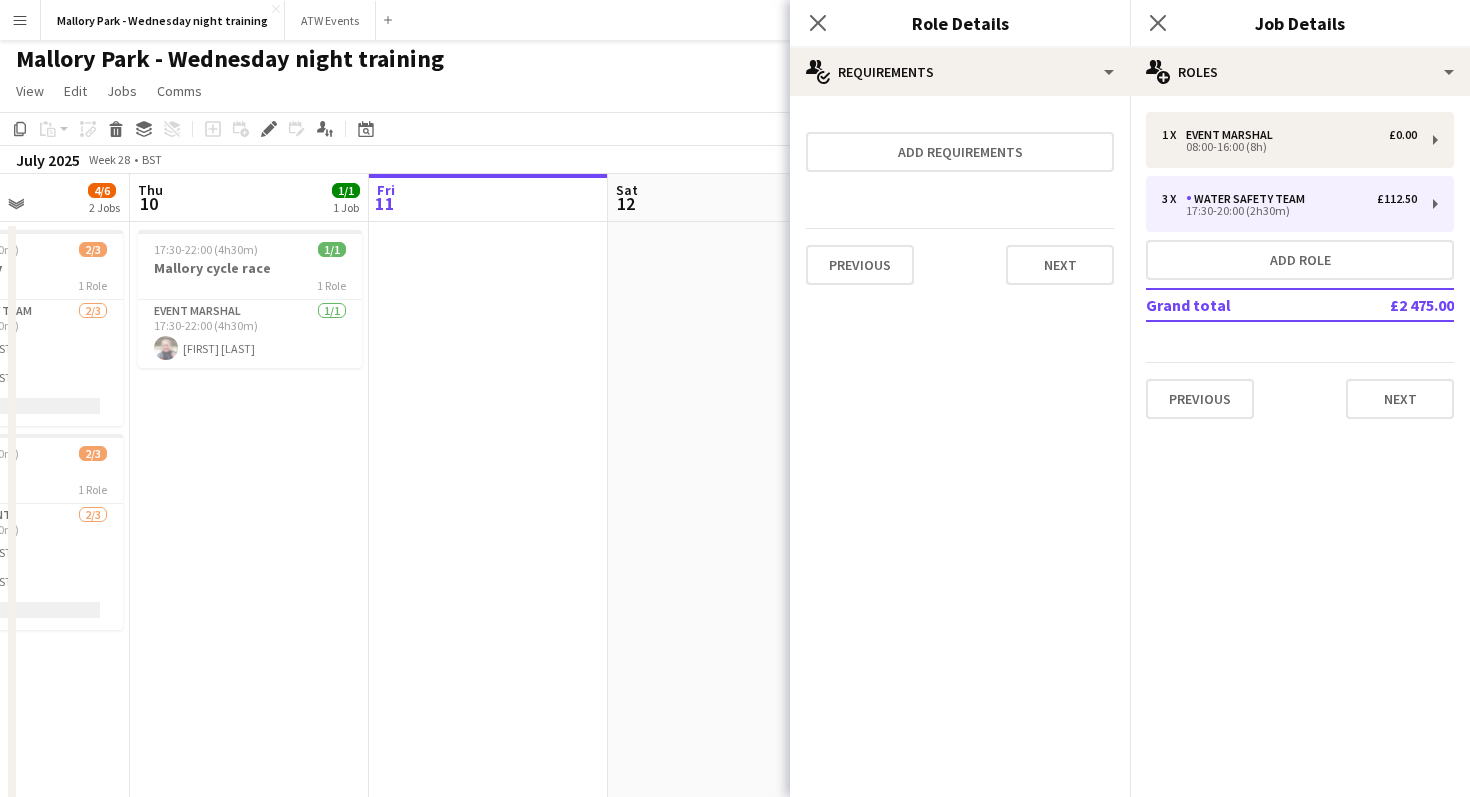 click at bounding box center [727, 550] 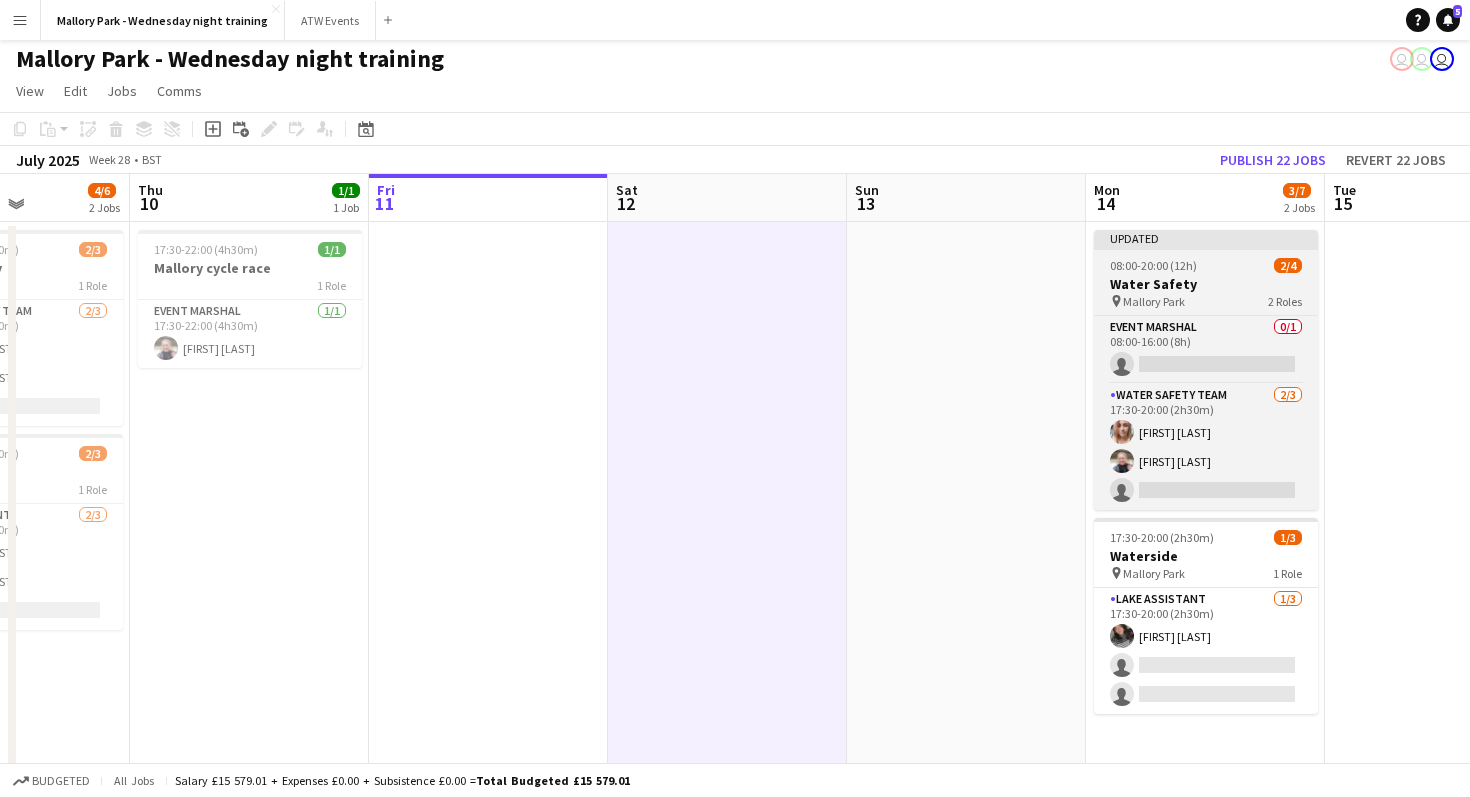 click on "Water Safety" at bounding box center [1206, 284] 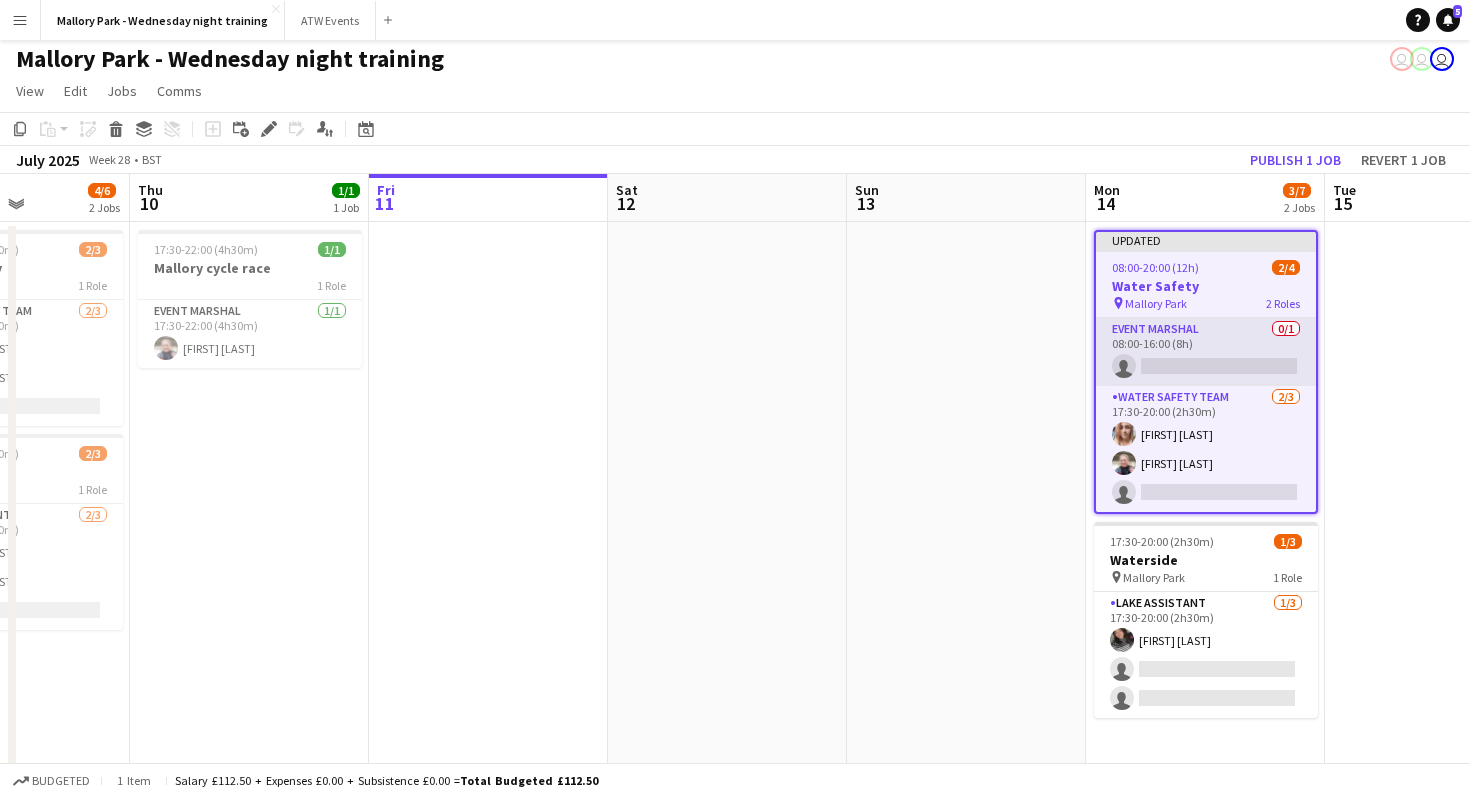click on "Event Marshal   0/1   08:00-16:00 (8h)
single-neutral-actions" at bounding box center (1206, 352) 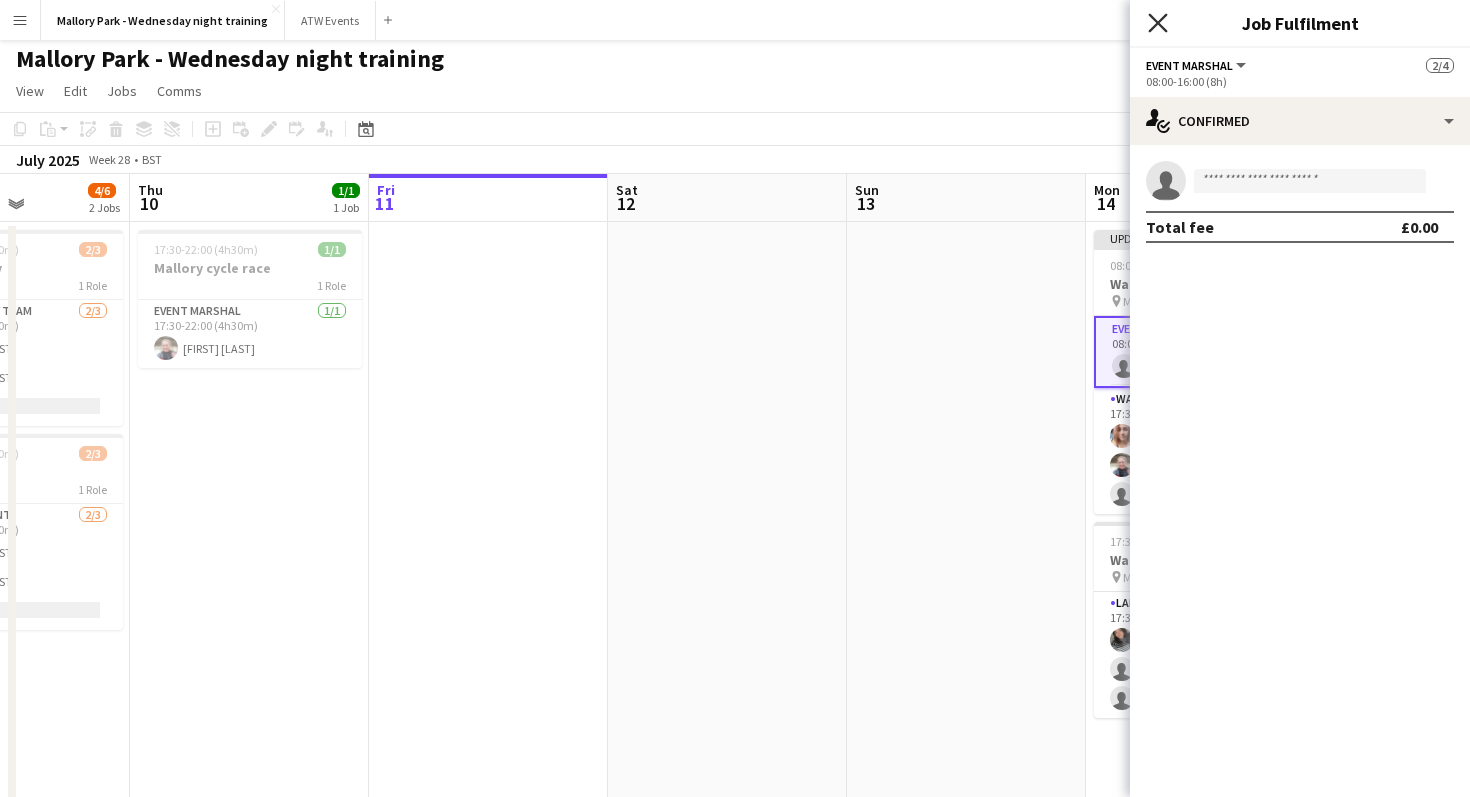 click on "Close pop-in" 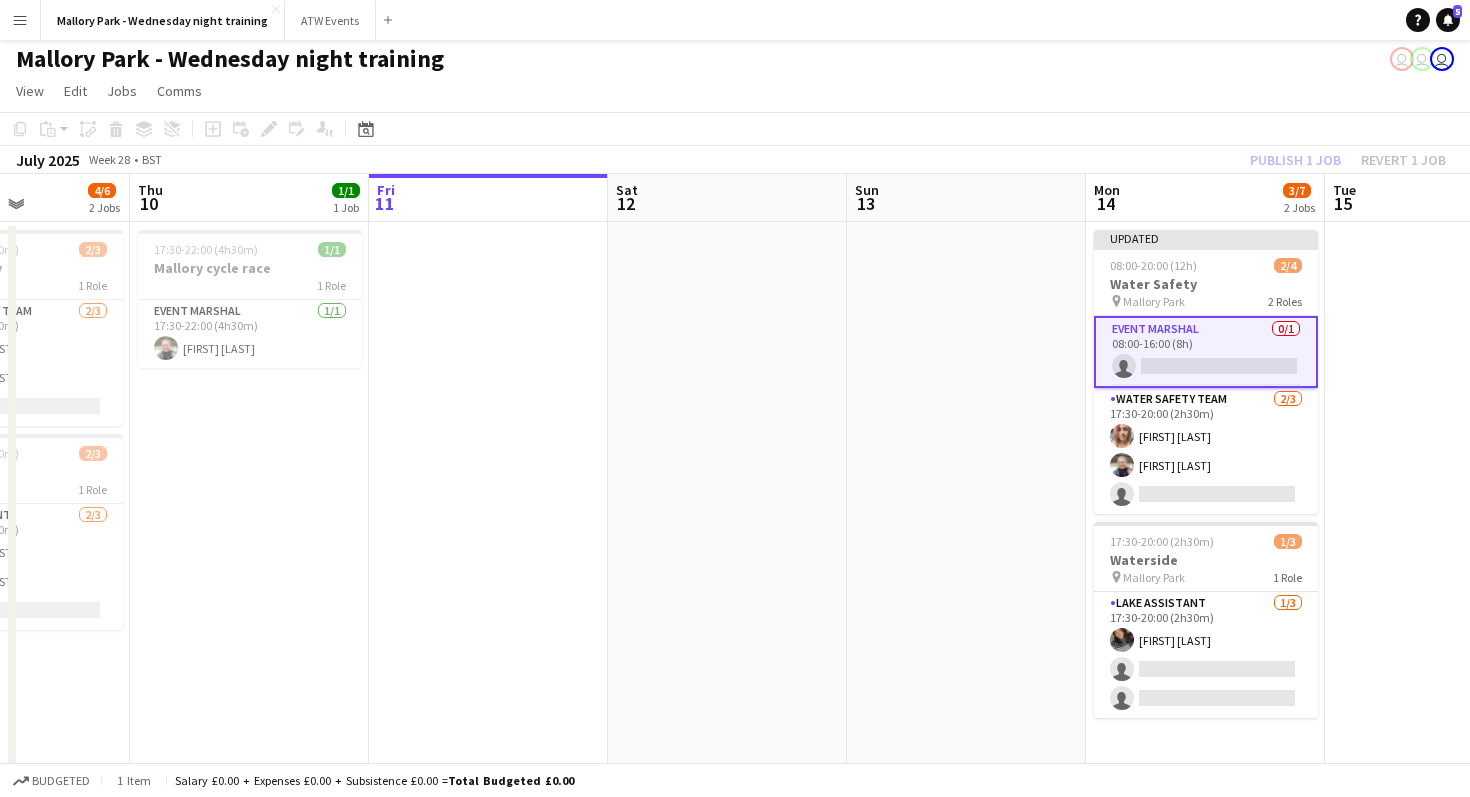 click on "Event Marshal   0/1   08:00-16:00 (8h)
single-neutral-actions" at bounding box center (1206, 352) 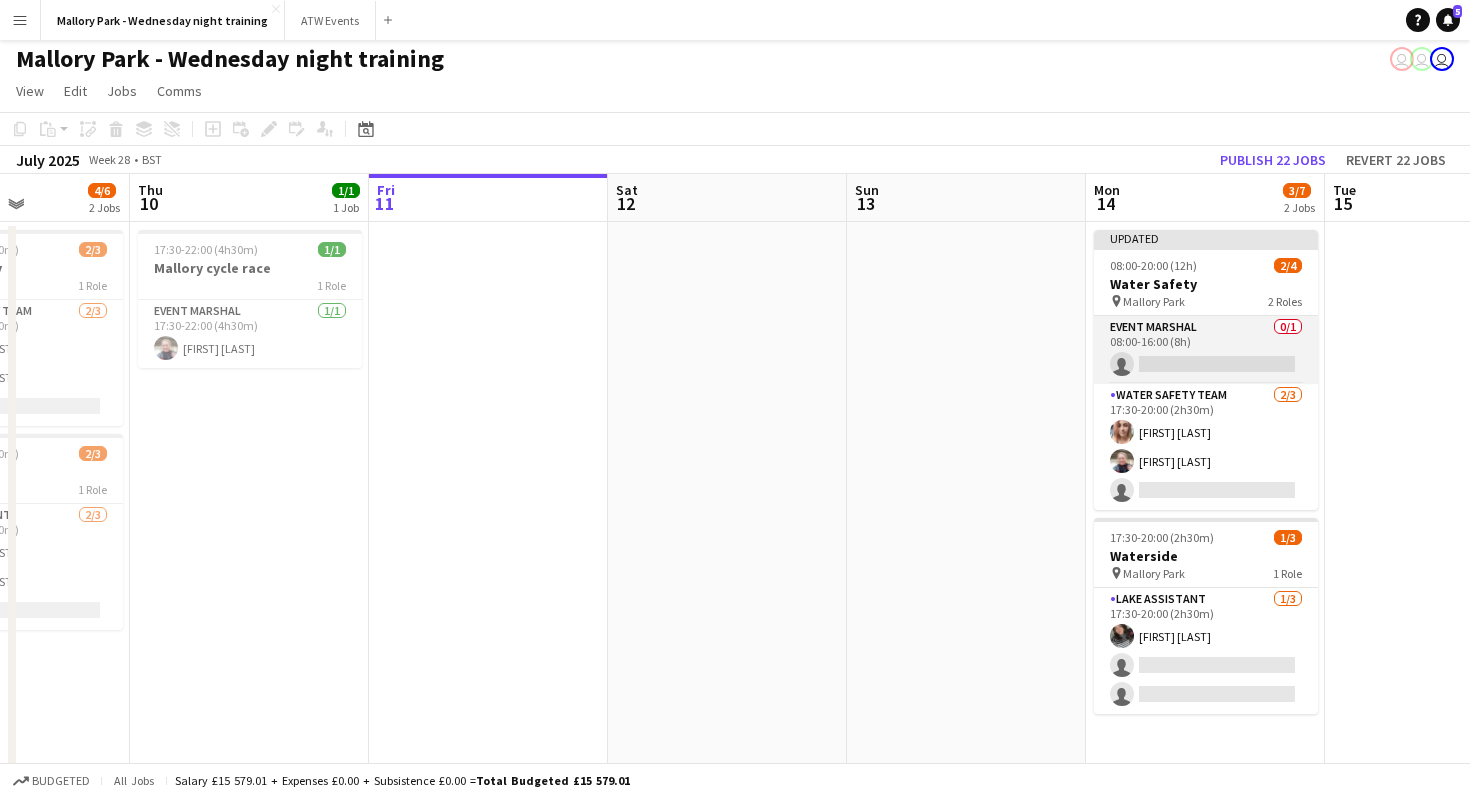 click on "Event Marshal   0/1   08:00-16:00 (8h)
single-neutral-actions" at bounding box center (1206, 350) 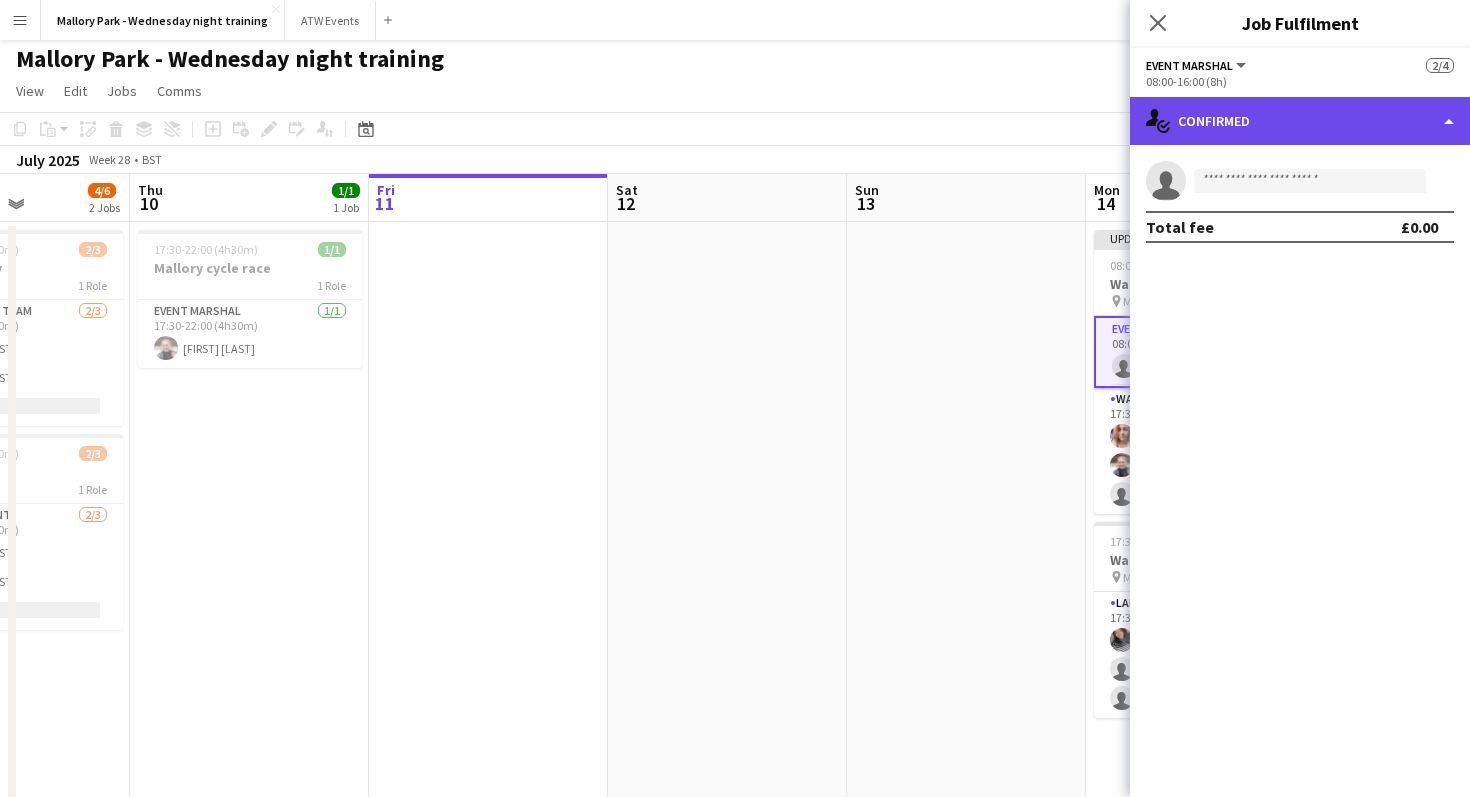click on "single-neutral-actions-check-2
Confirmed" 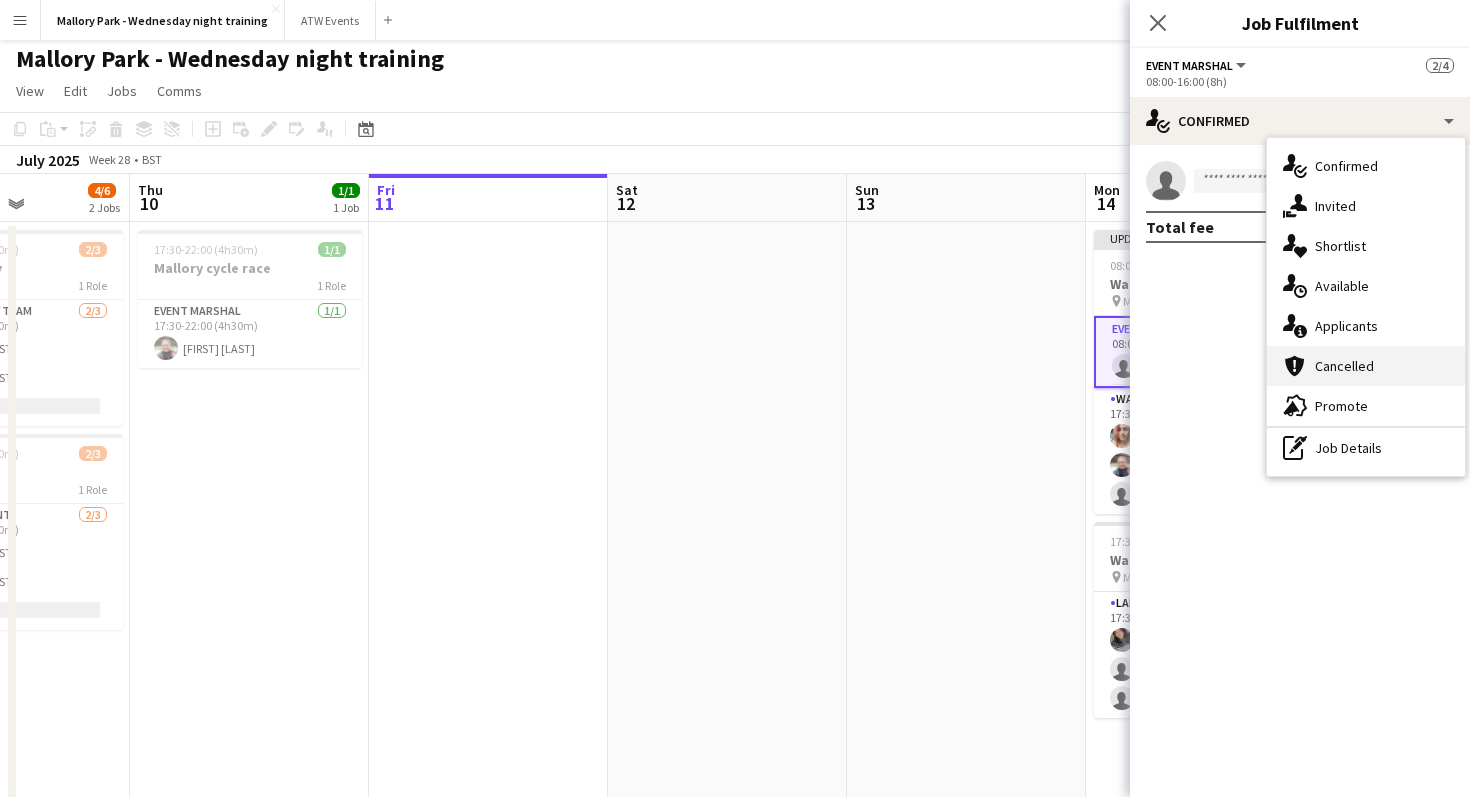 click on "cancellation
Cancelled" at bounding box center [1366, 366] 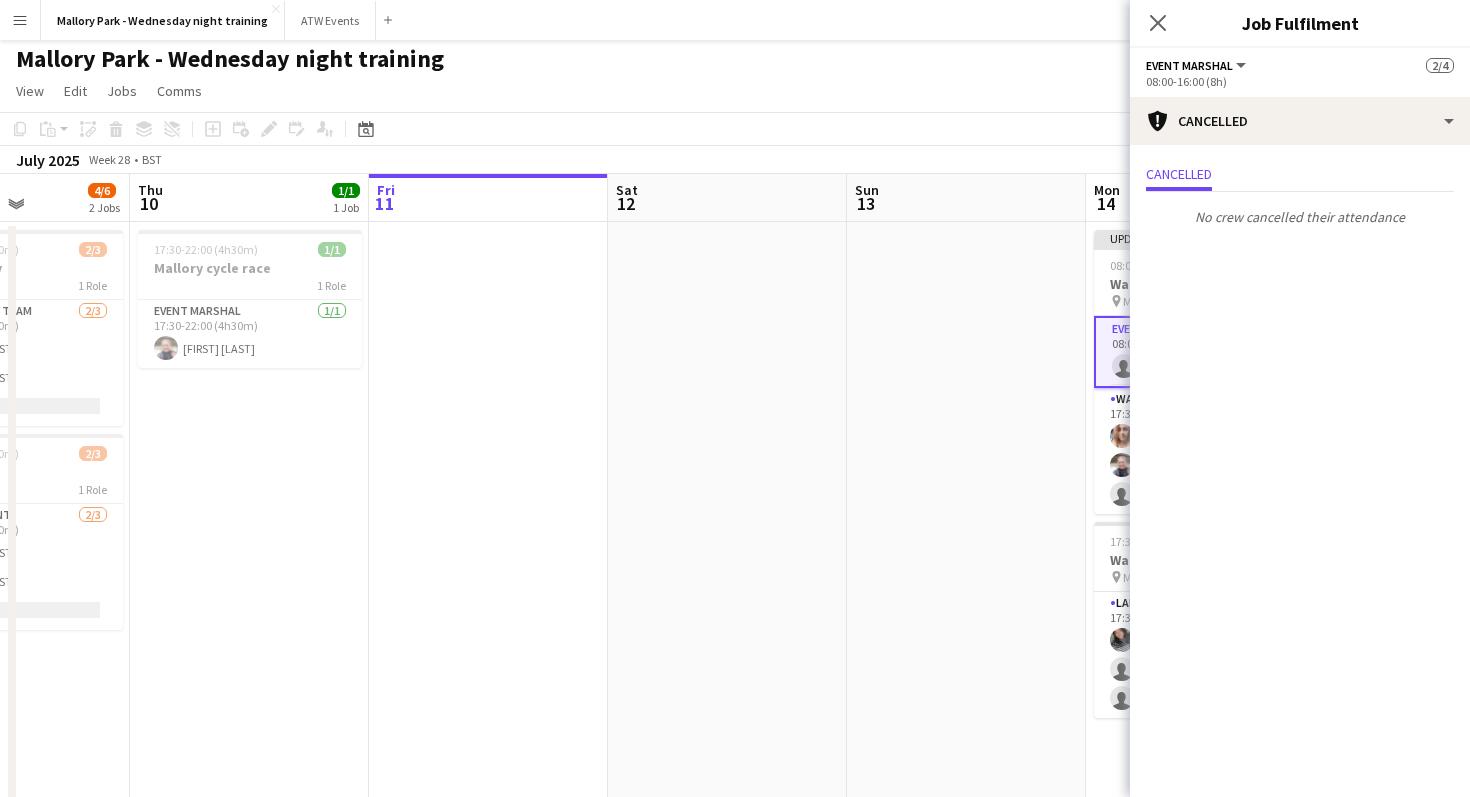 click at bounding box center [966, 550] 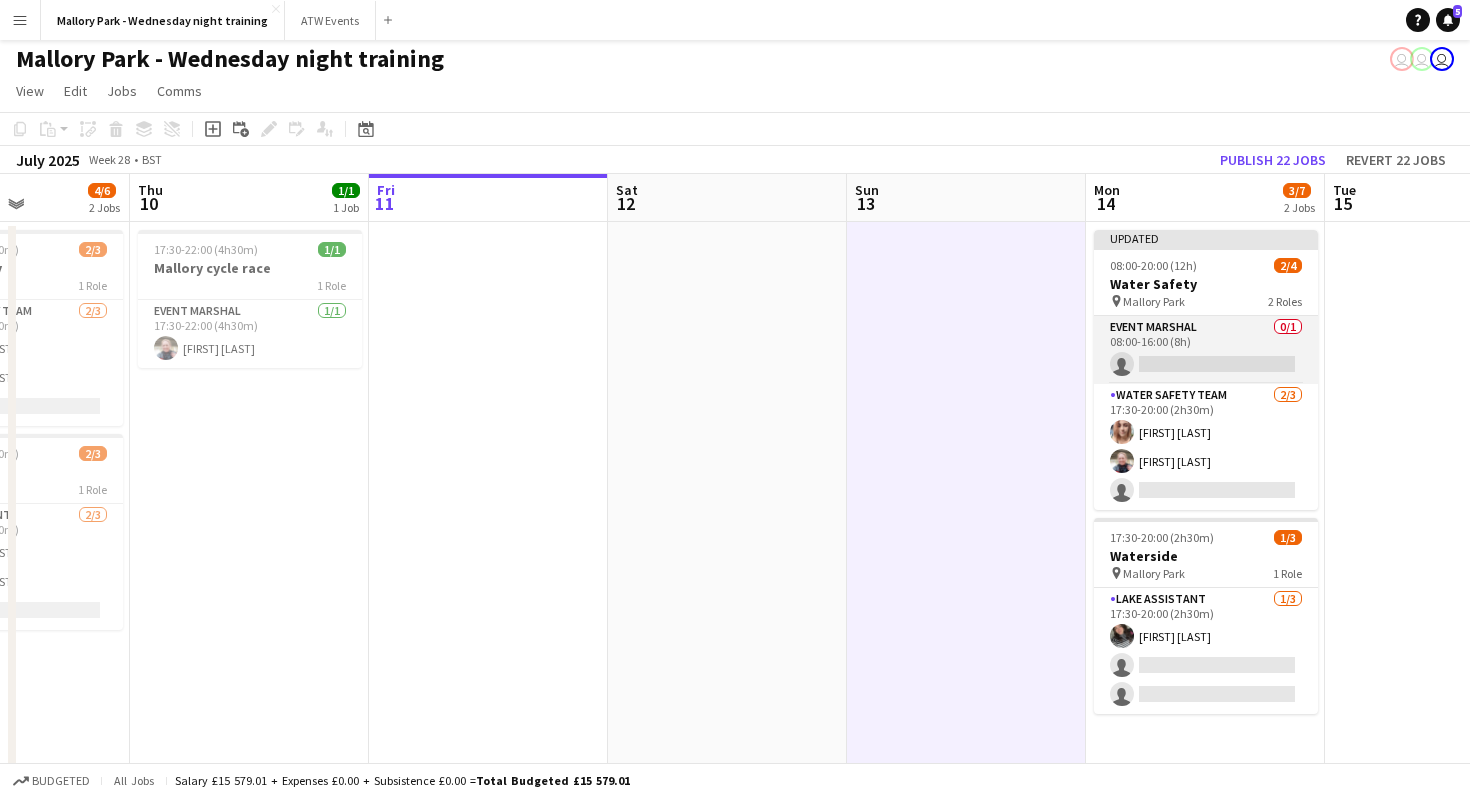 click on "Event Marshal   0/1   08:00-16:00 (8h)
single-neutral-actions" at bounding box center (1206, 350) 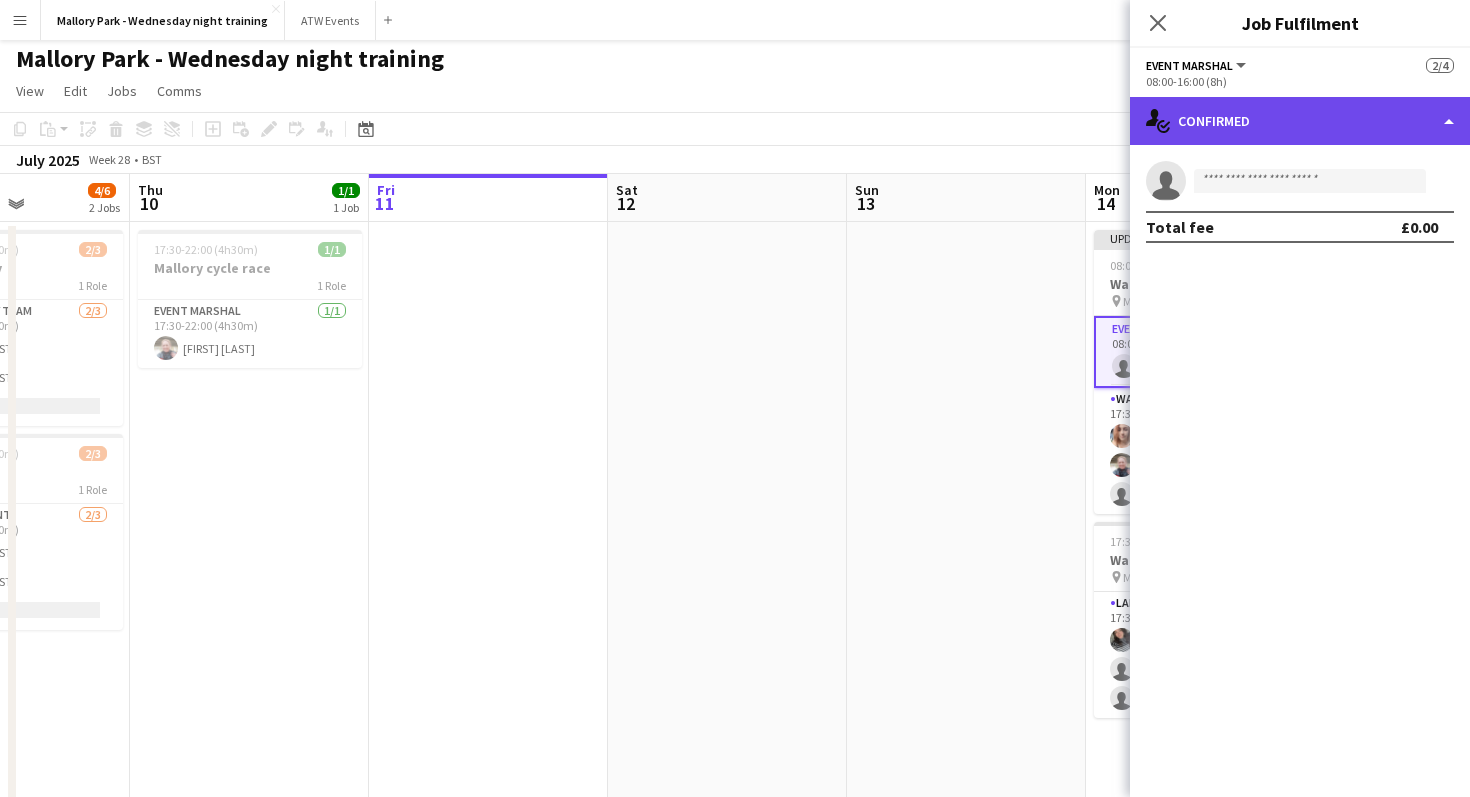 click on "single-neutral-actions-check-2
Confirmed" 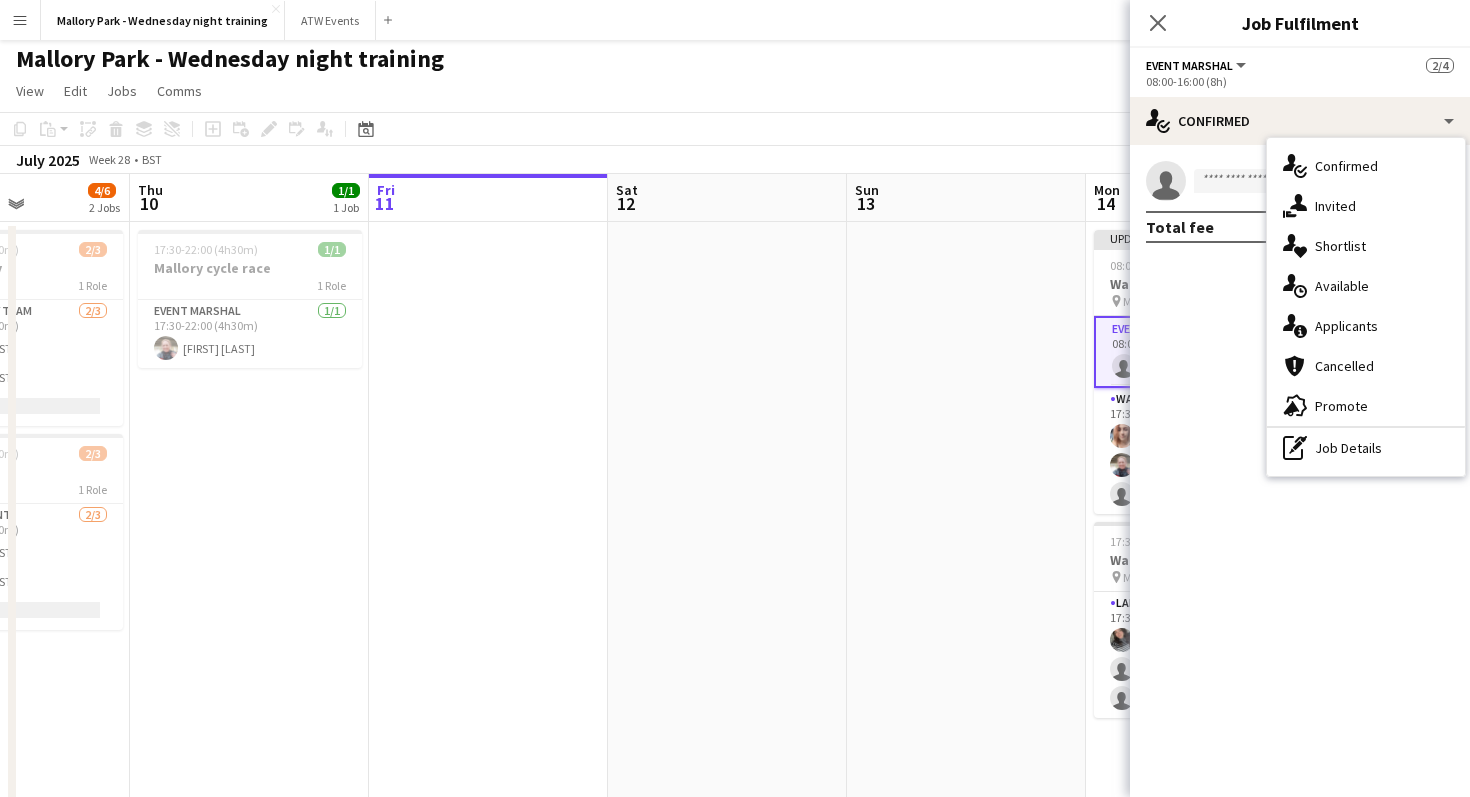 click on "check
Confirmed
single-neutral-actions
Total fee £0.00" 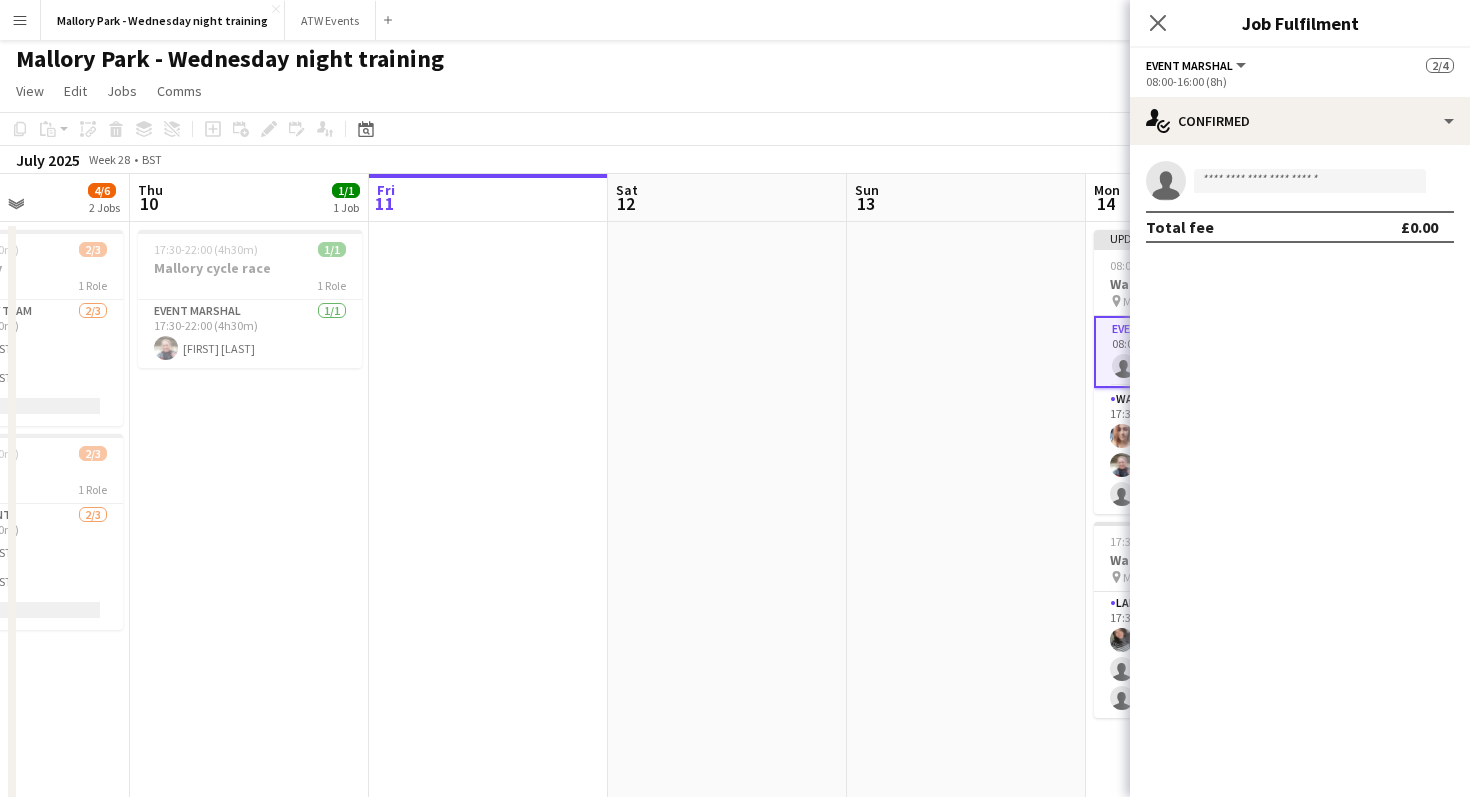 click at bounding box center (966, 550) 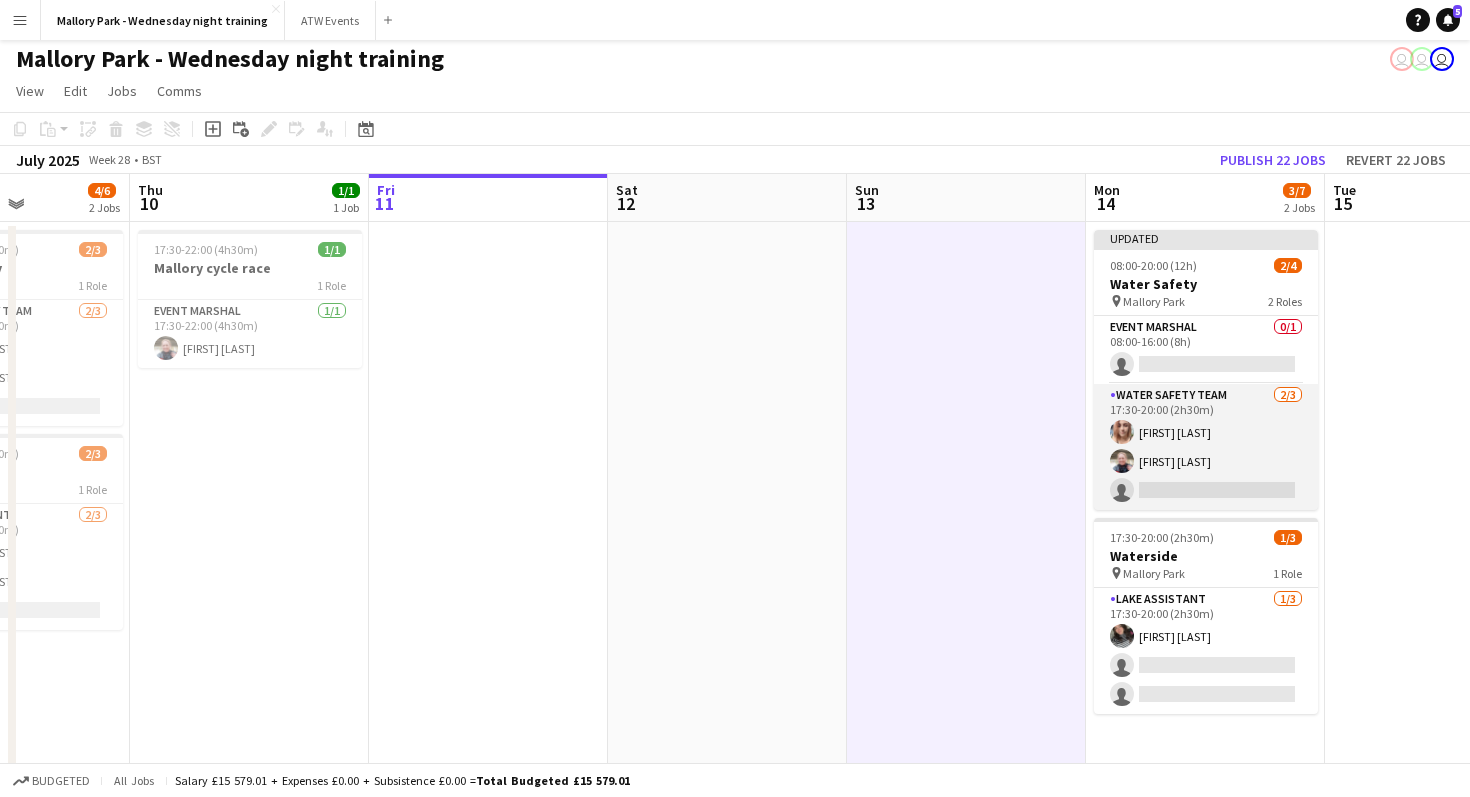 click on "Water Safety Team 2/3 17:30-20:00 (2h30m)
[FIRST] [LAST] [FIRST] [LAST]
single-neutral-actions" at bounding box center [1206, 447] 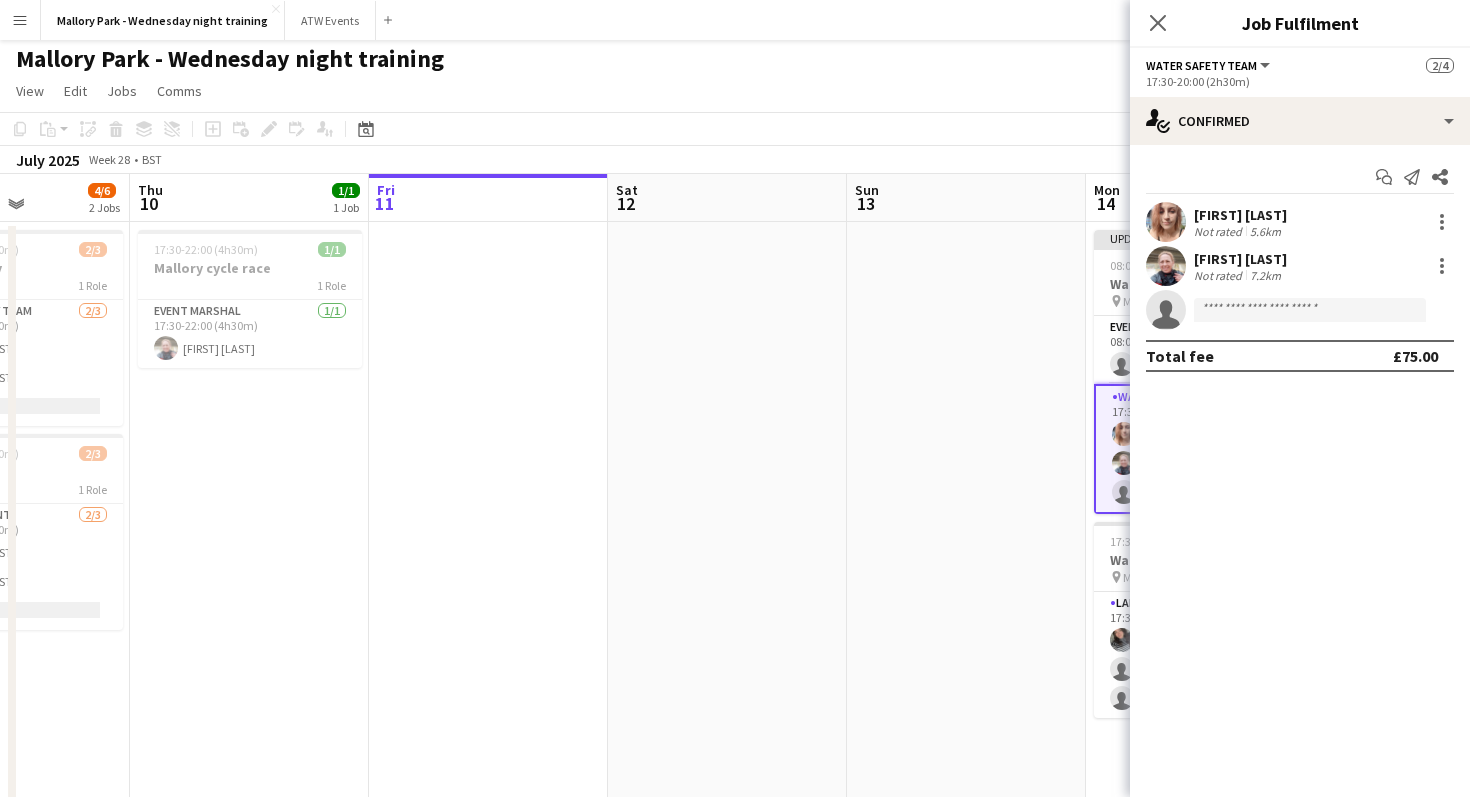 click at bounding box center (966, 550) 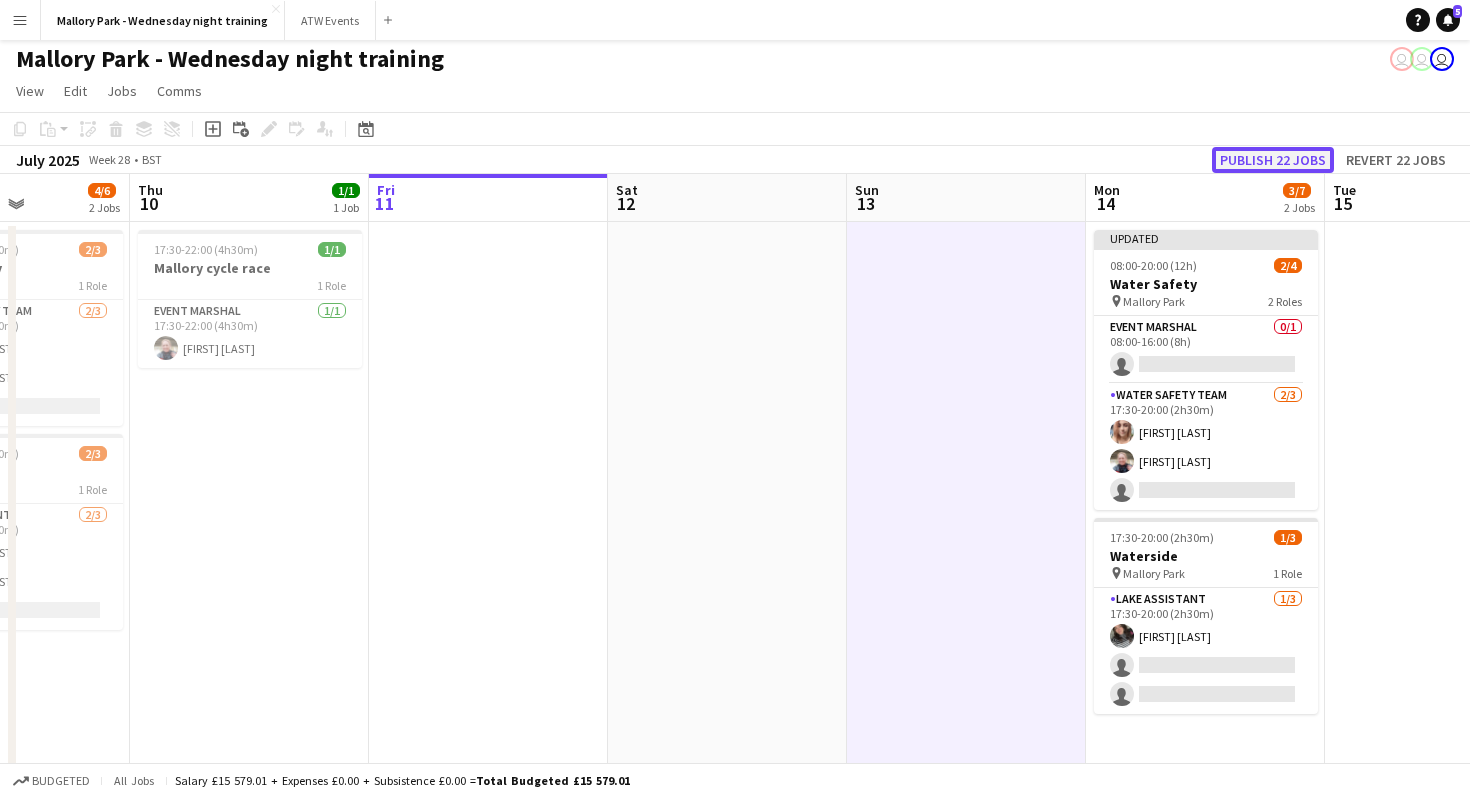 click on "Publish 22 jobs" 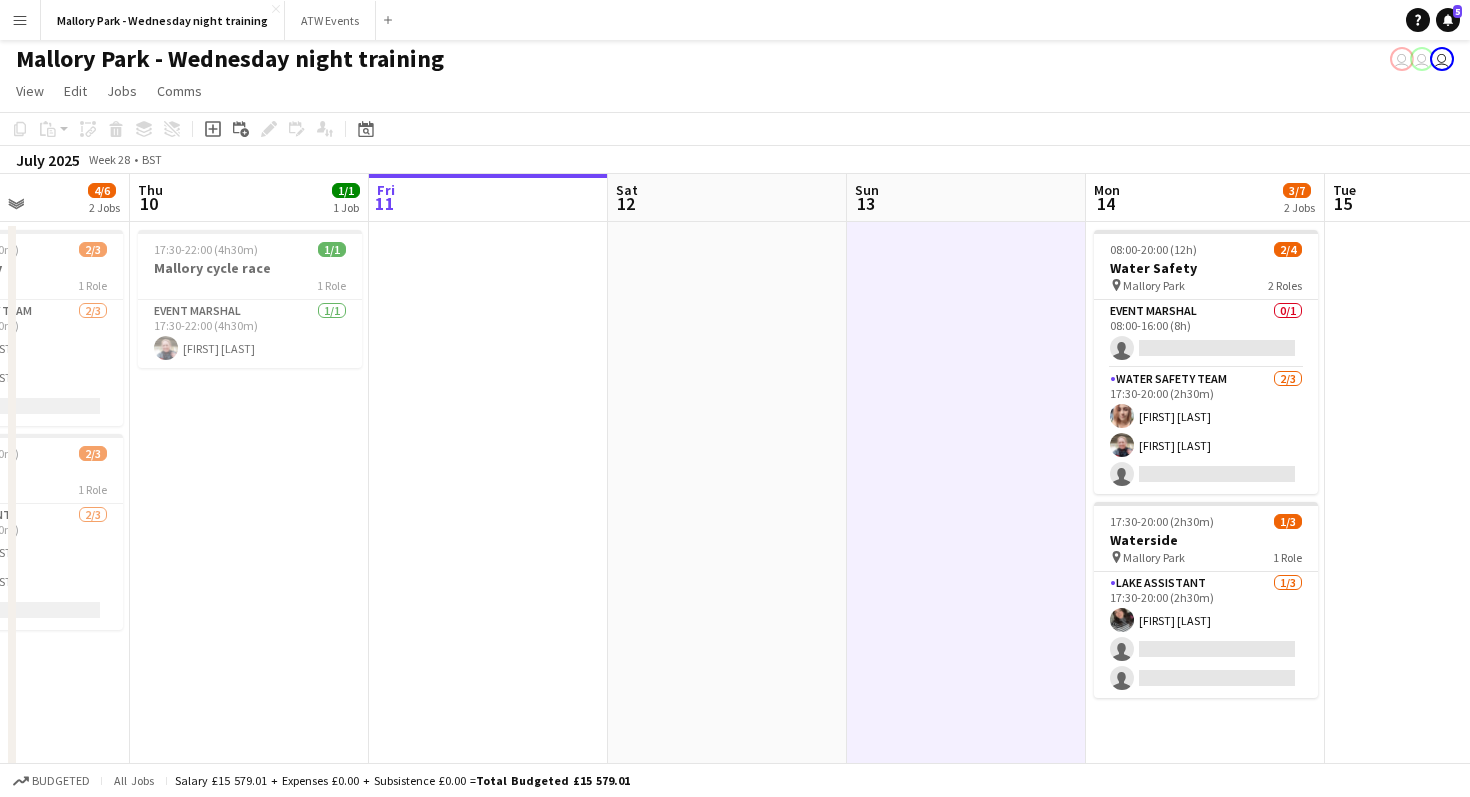 click at bounding box center [966, 550] 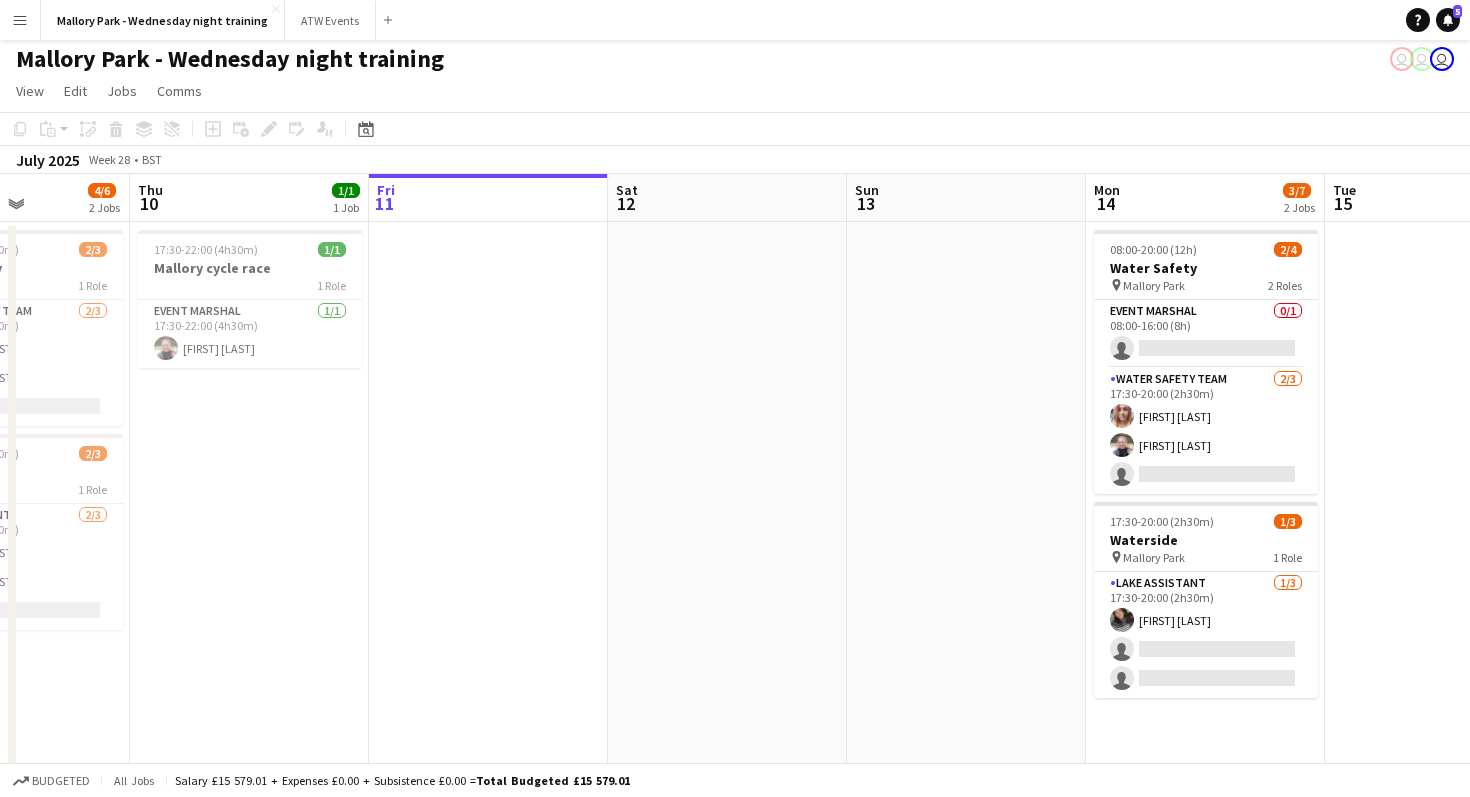 click on "Mallory Park - Wednesday night training
user
user
user" 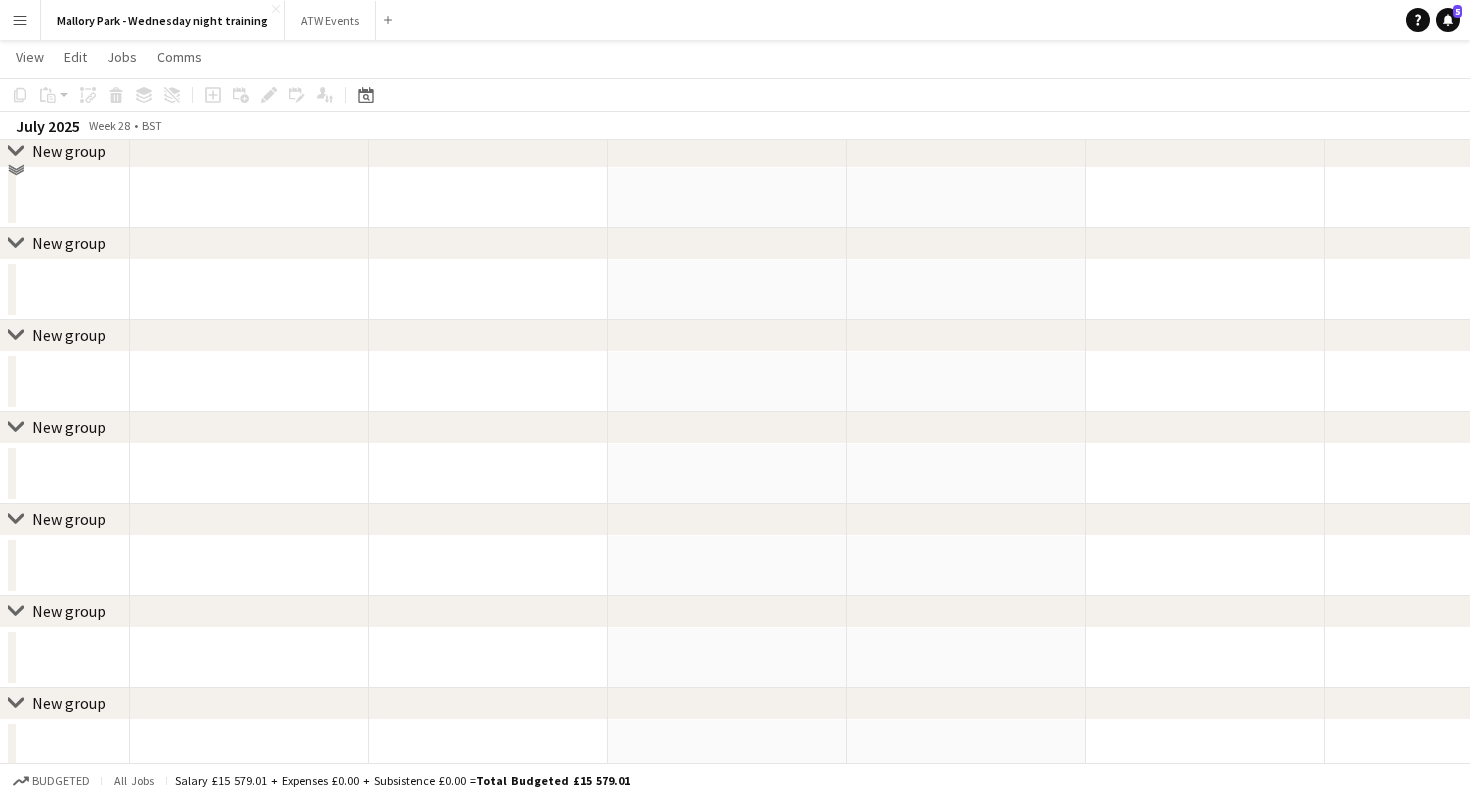 scroll, scrollTop: 0, scrollLeft: 0, axis: both 